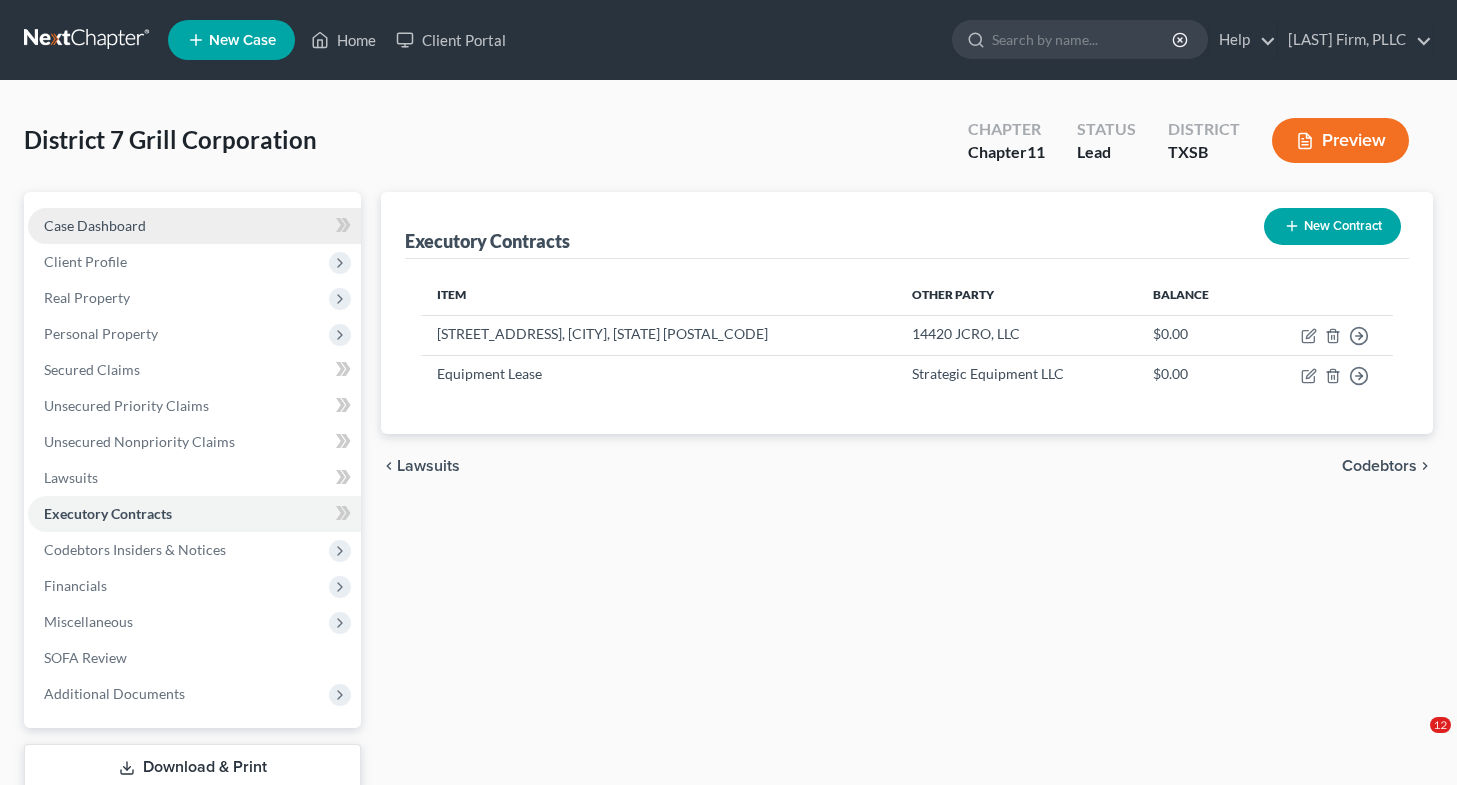 scroll, scrollTop: 0, scrollLeft: 0, axis: both 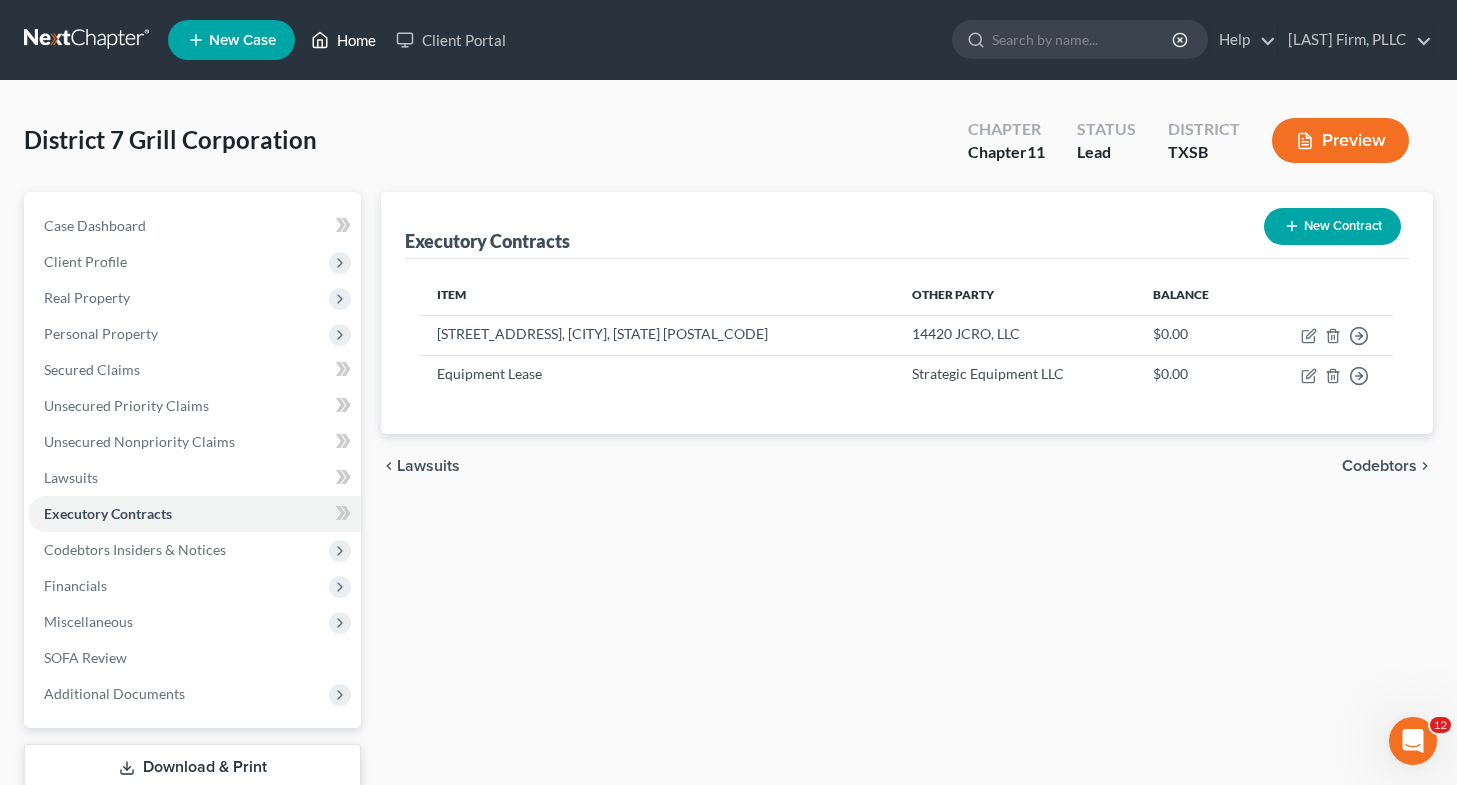 click on "Home" at bounding box center [343, 40] 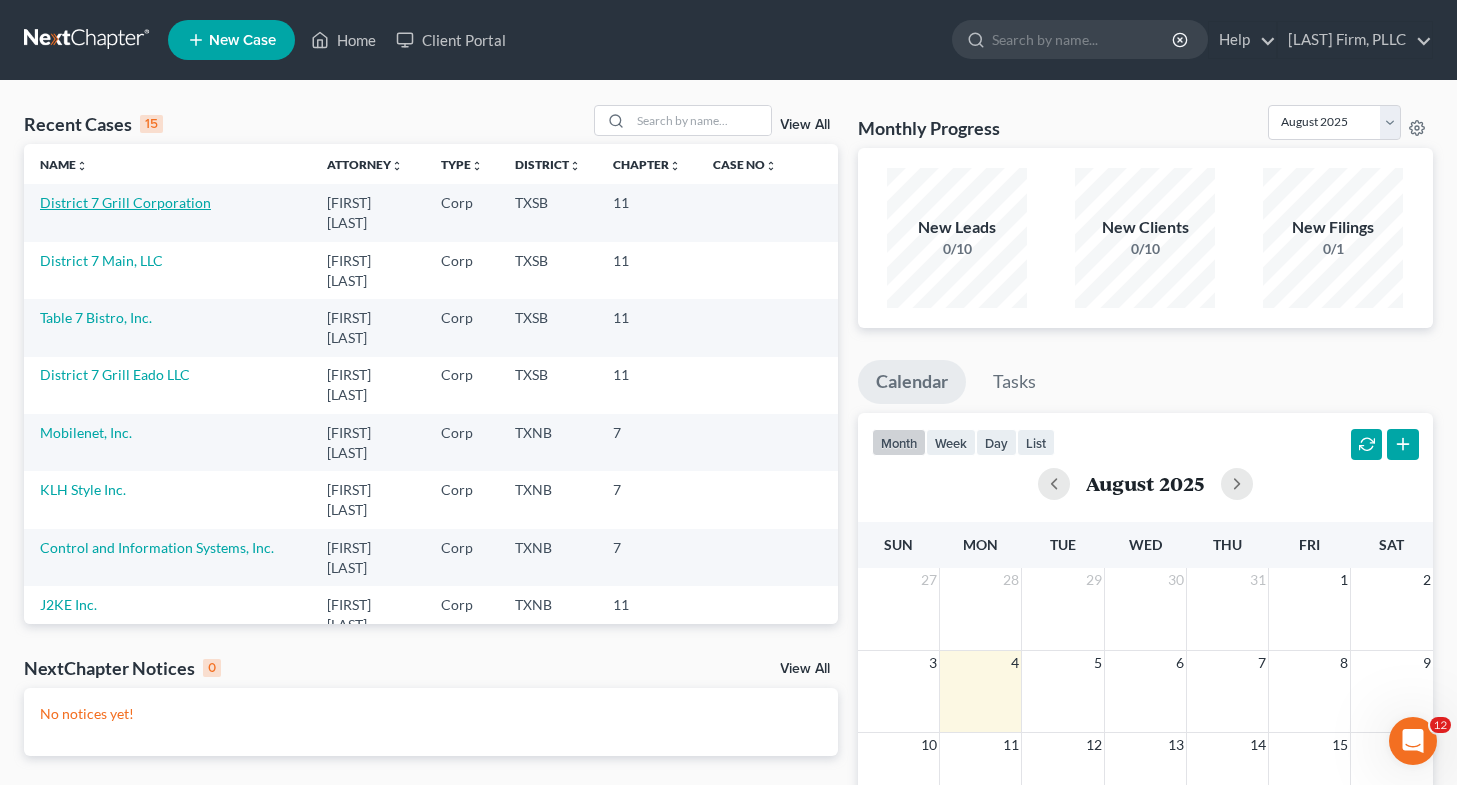 click on "District 7 Grill Corporation" at bounding box center [125, 202] 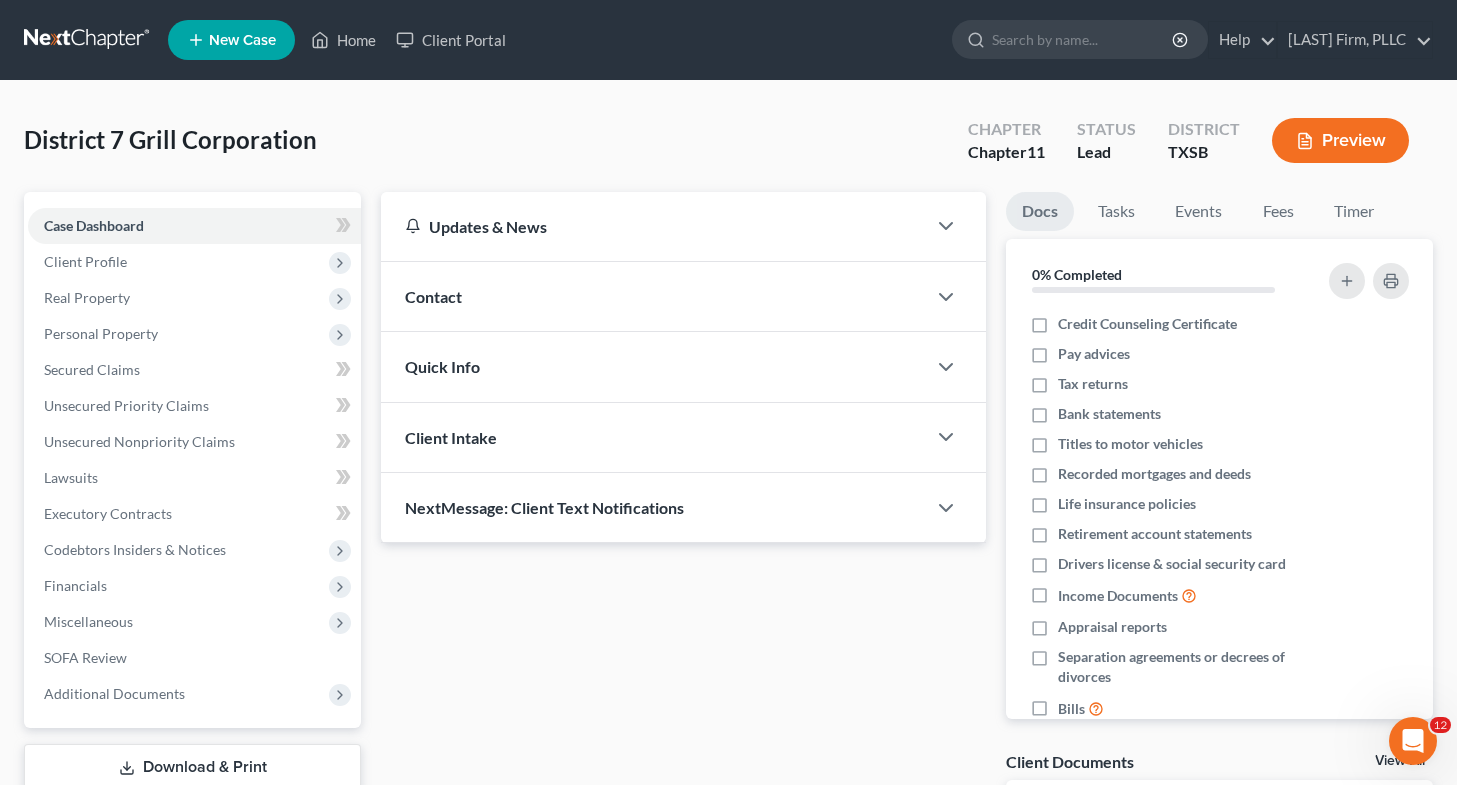 click on "Case Dashboard
Payments
Invoices
Payments
Payments
Credit Report
Client Profile
Home" at bounding box center [192, 460] 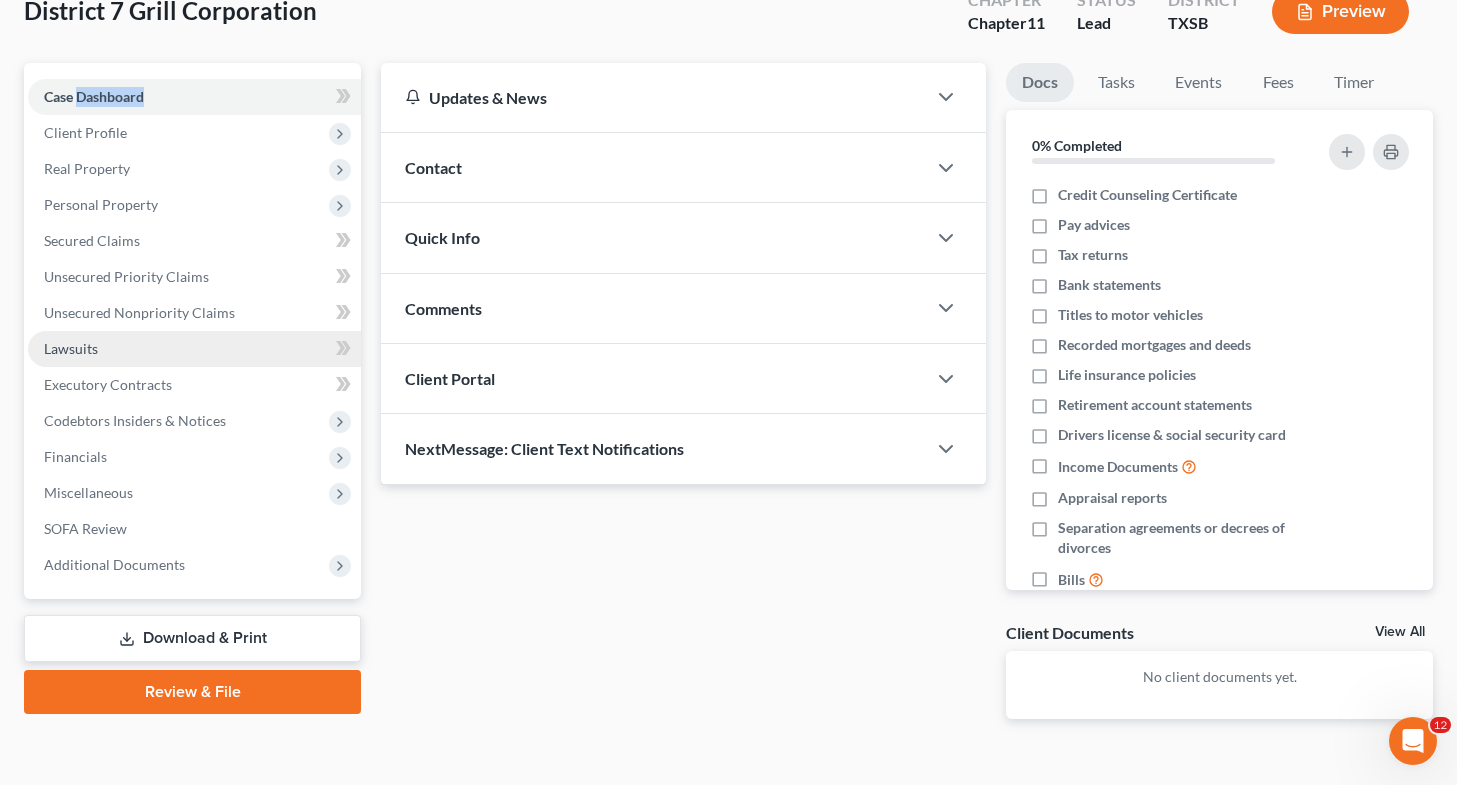 scroll, scrollTop: 170, scrollLeft: 0, axis: vertical 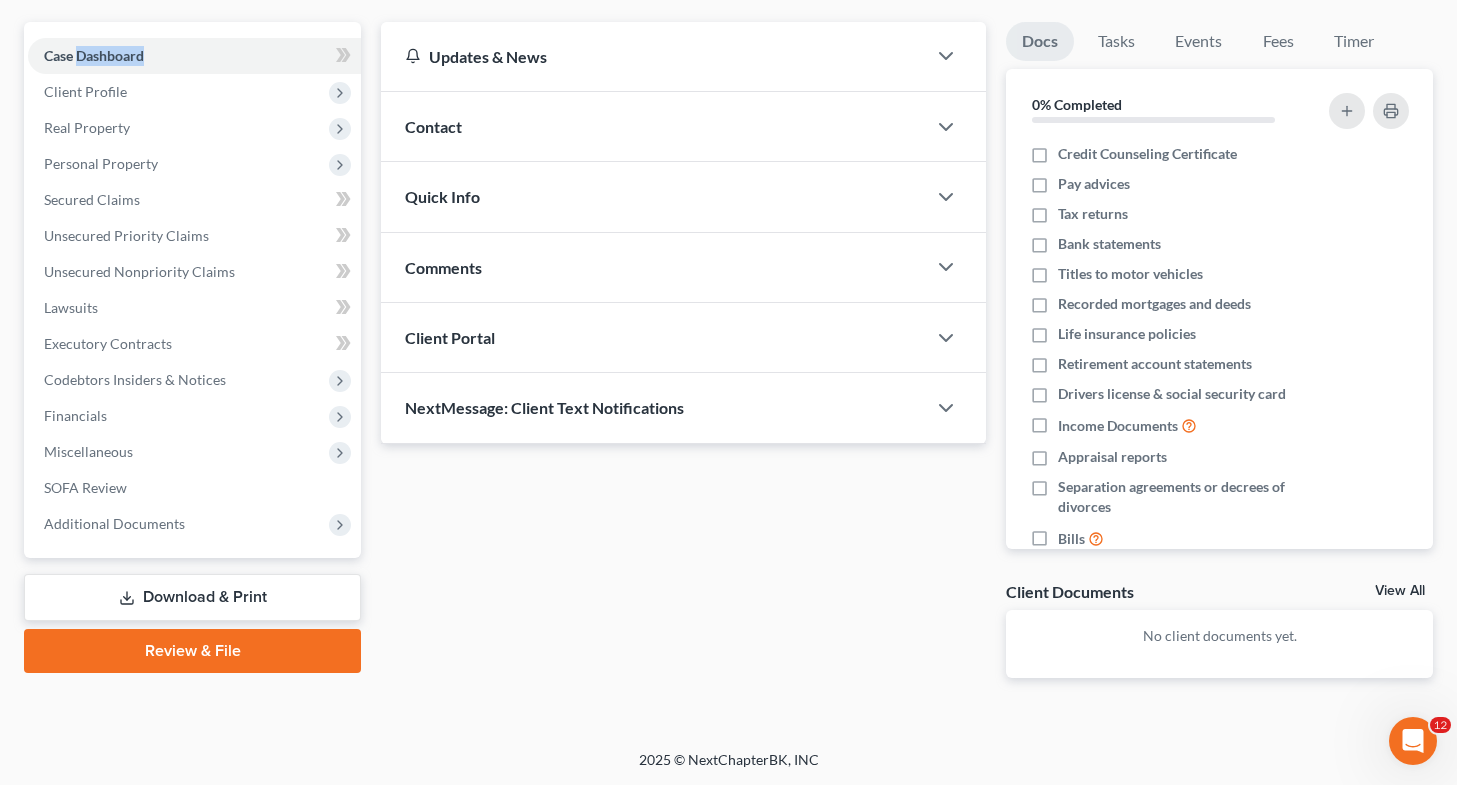 click 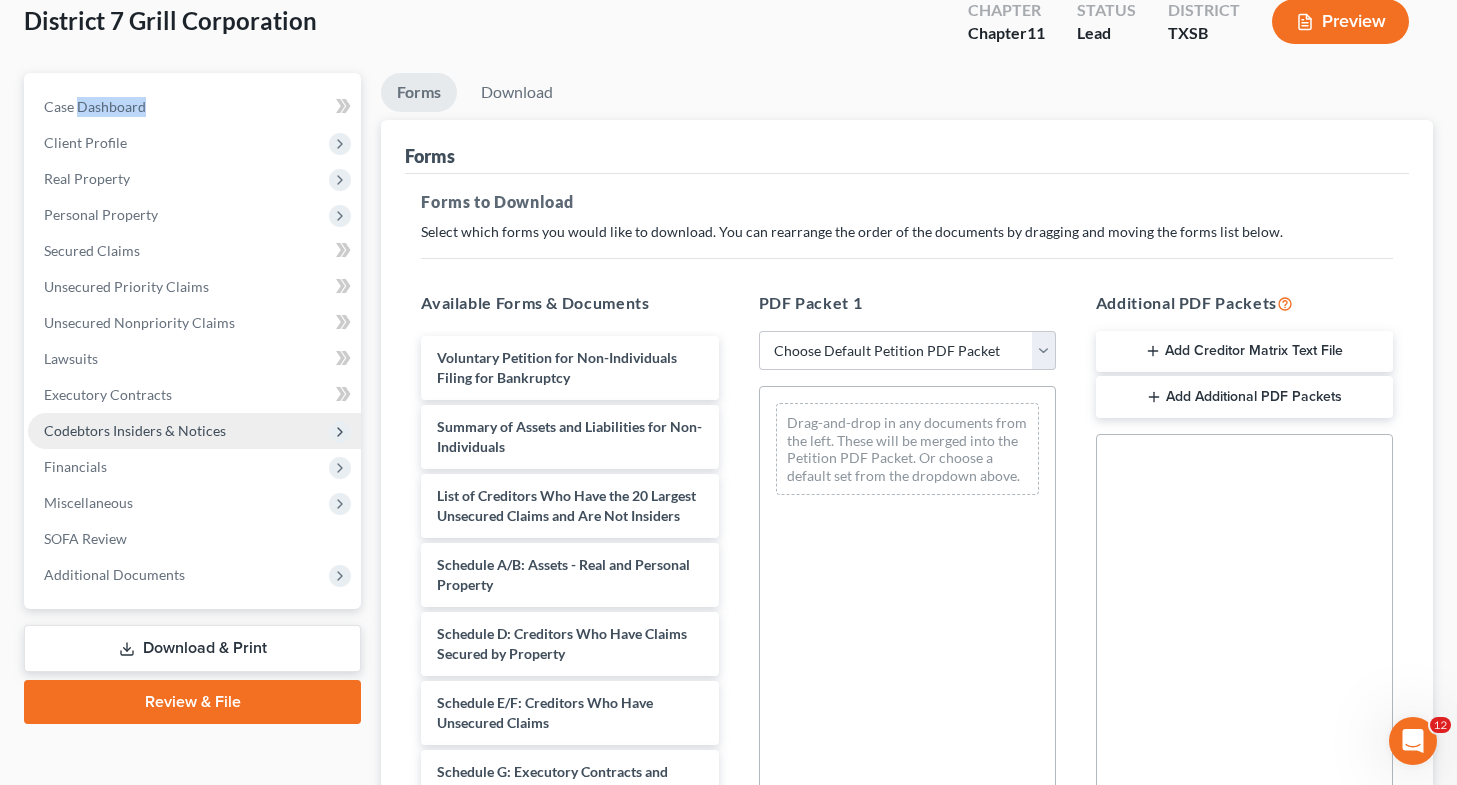 scroll, scrollTop: 0, scrollLeft: 0, axis: both 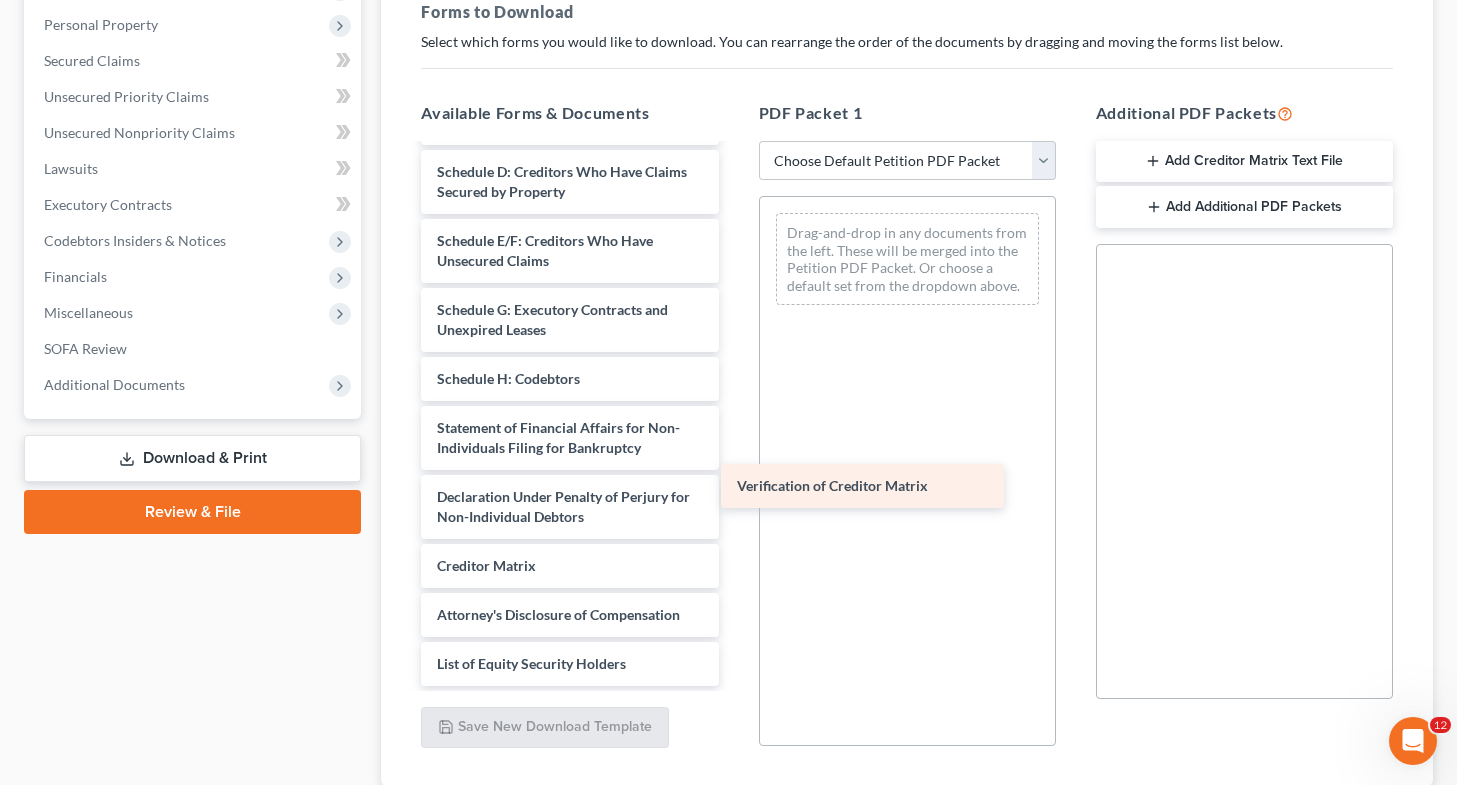 drag, startPoint x: 561, startPoint y: 569, endPoint x: 861, endPoint y: 490, distance: 310.22733 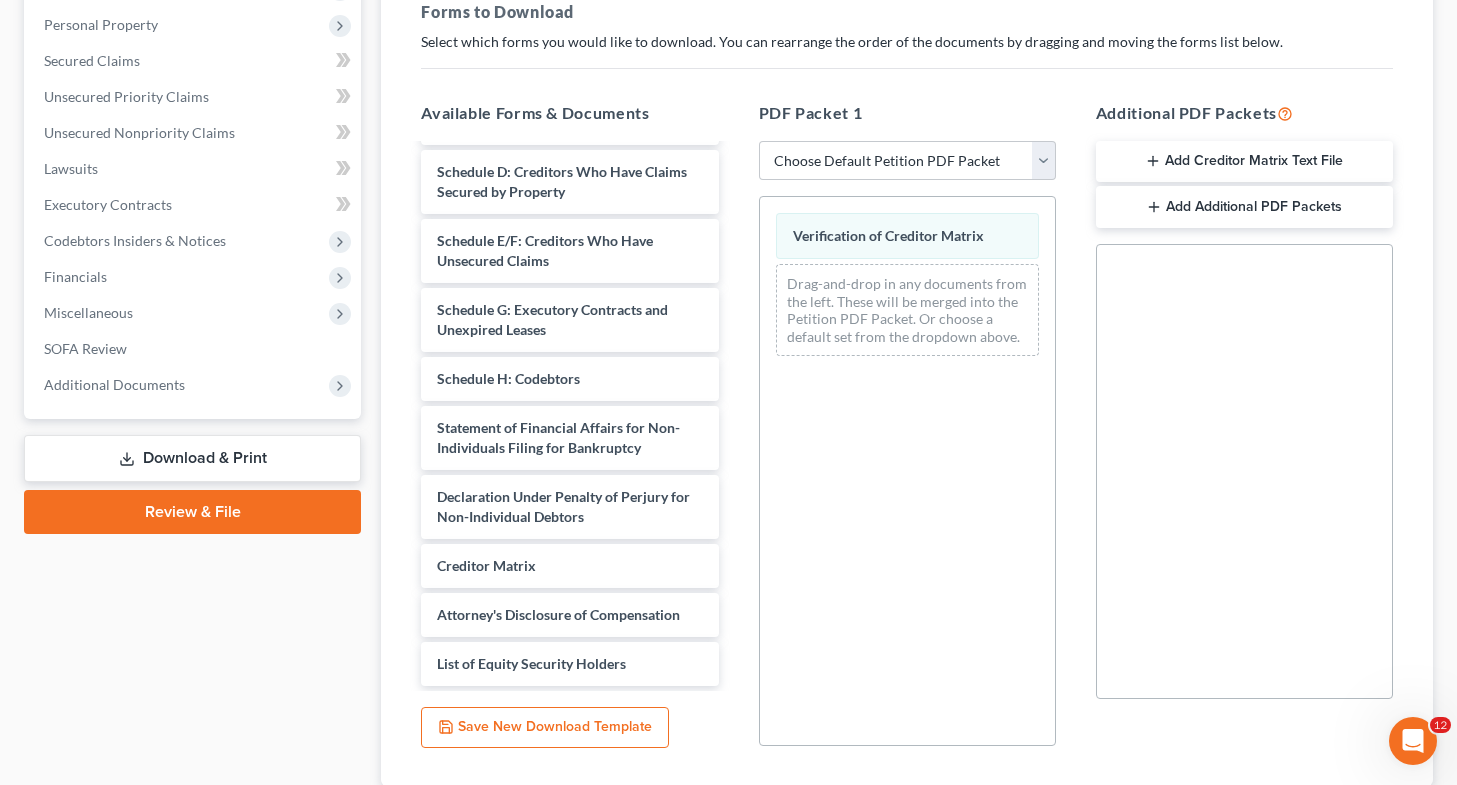 scroll, scrollTop: 449, scrollLeft: 0, axis: vertical 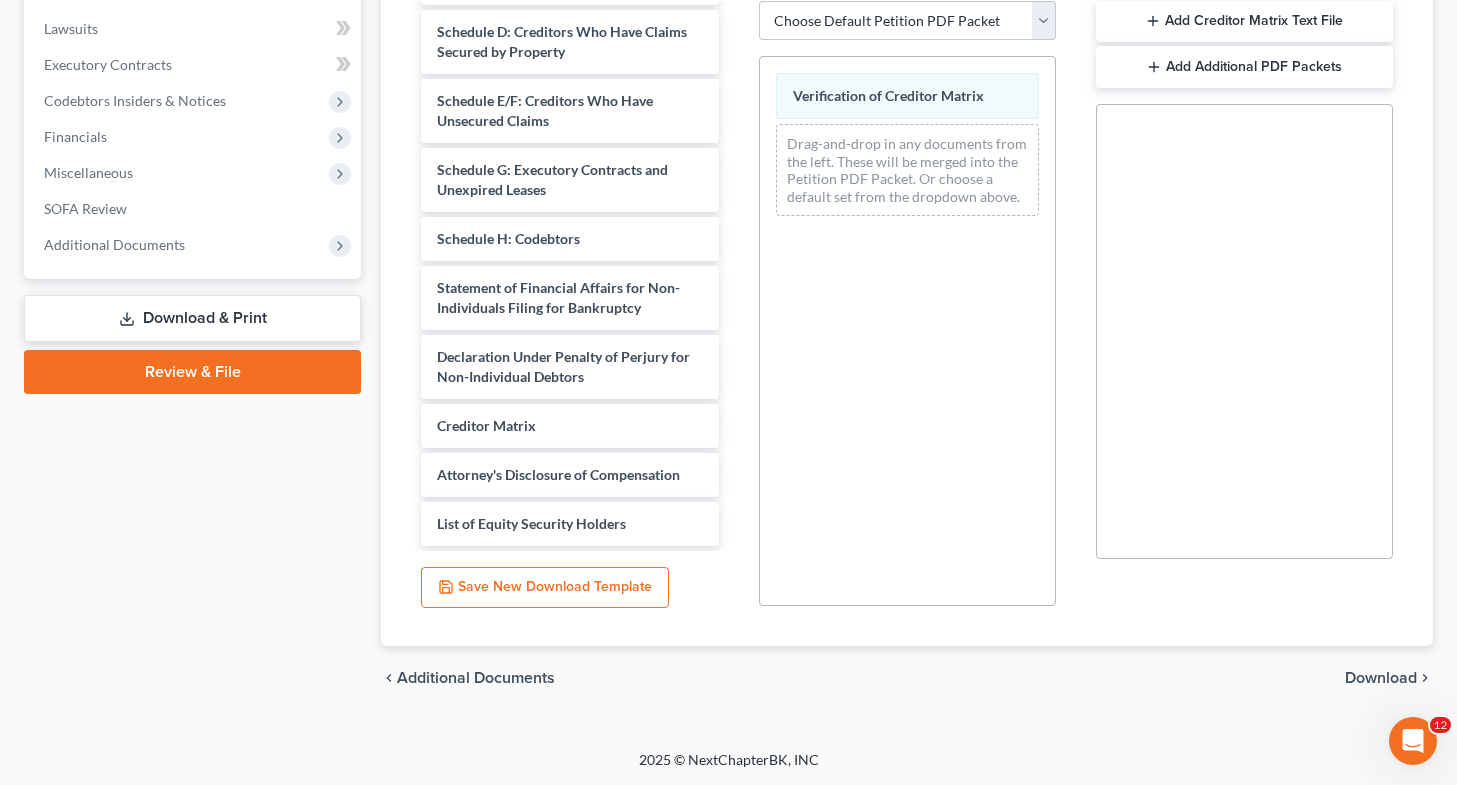 click on "Download" at bounding box center [1381, 678] 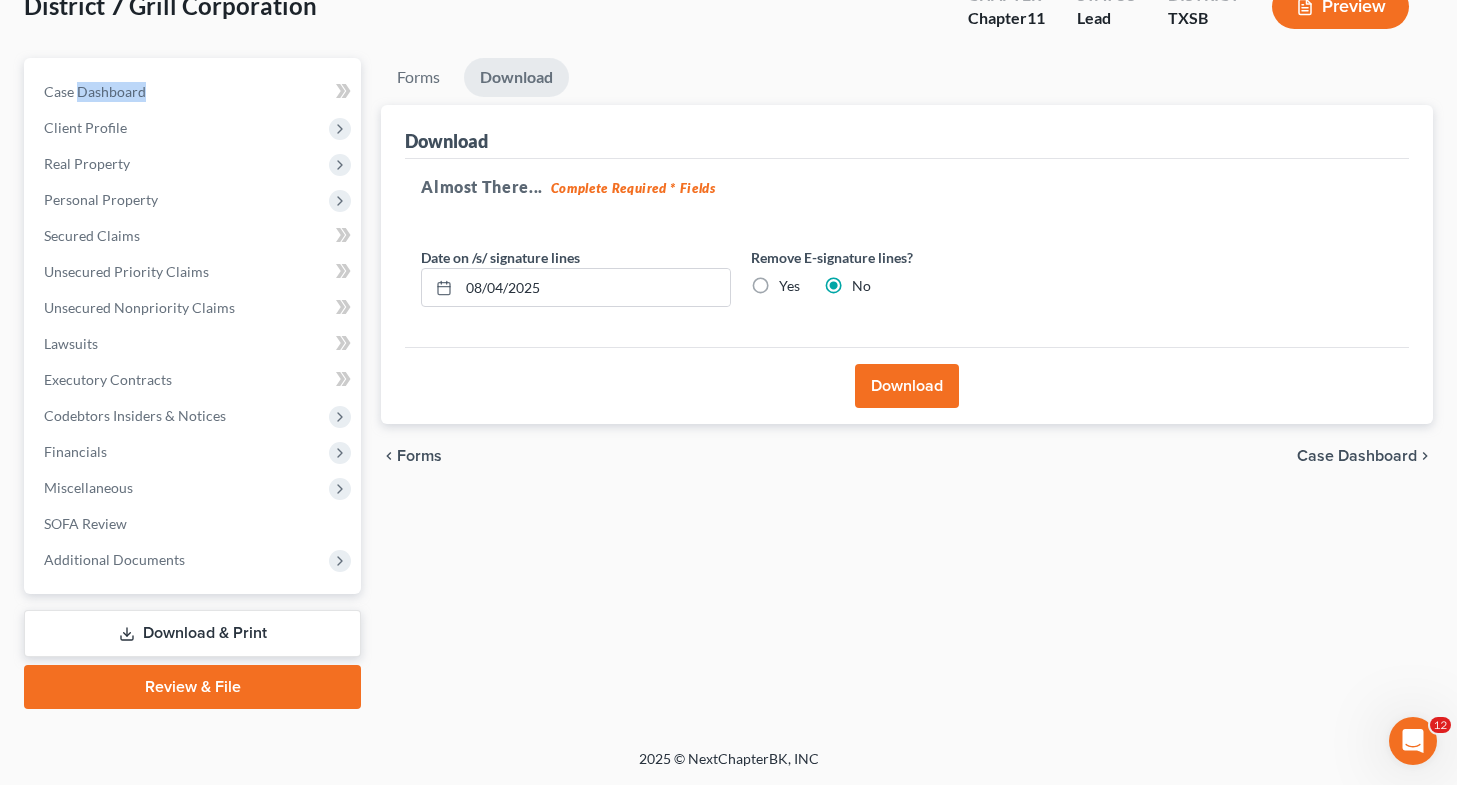 scroll, scrollTop: 132, scrollLeft: 0, axis: vertical 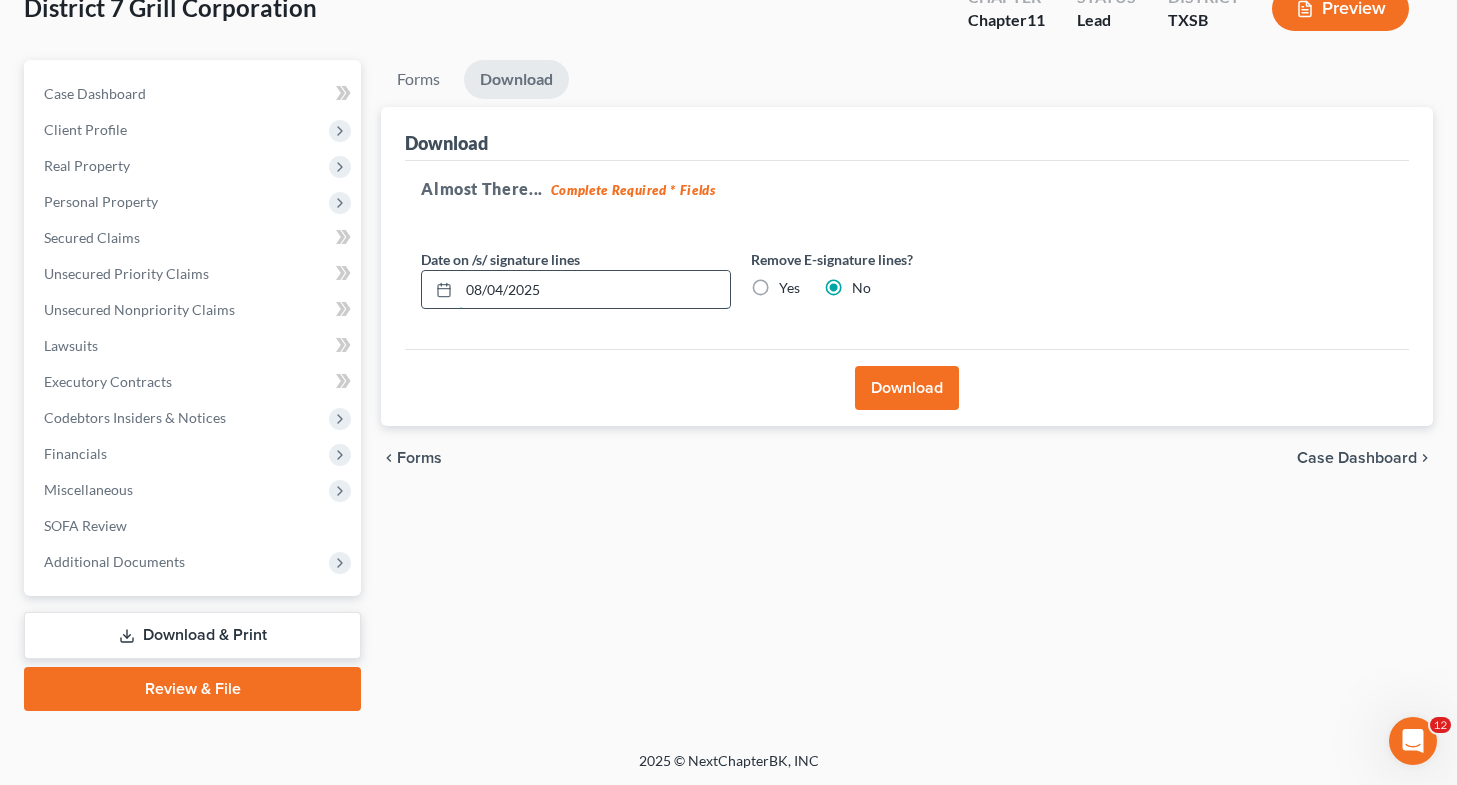 click on "08/04/2025" at bounding box center (594, 290) 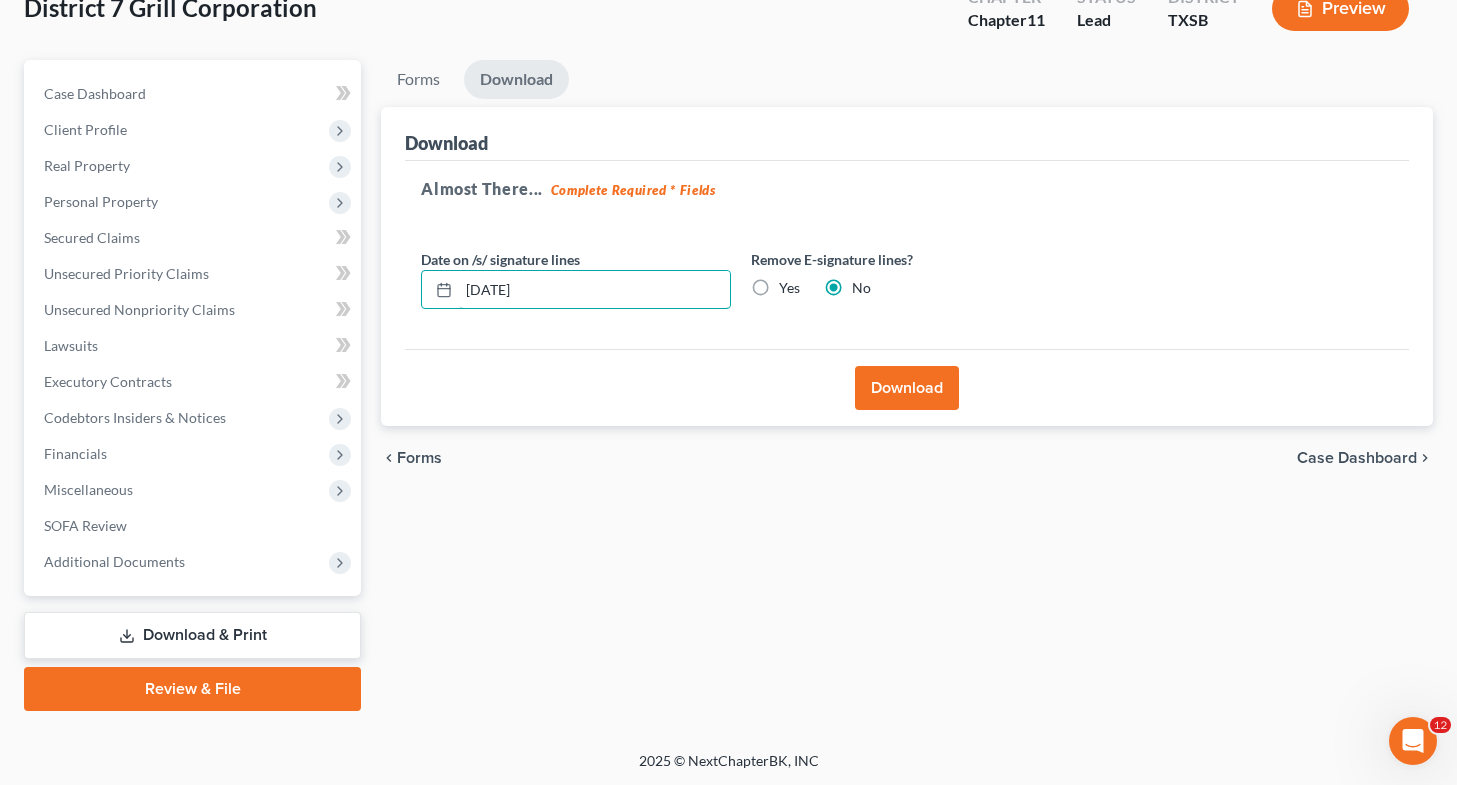 type on "08/05/2025" 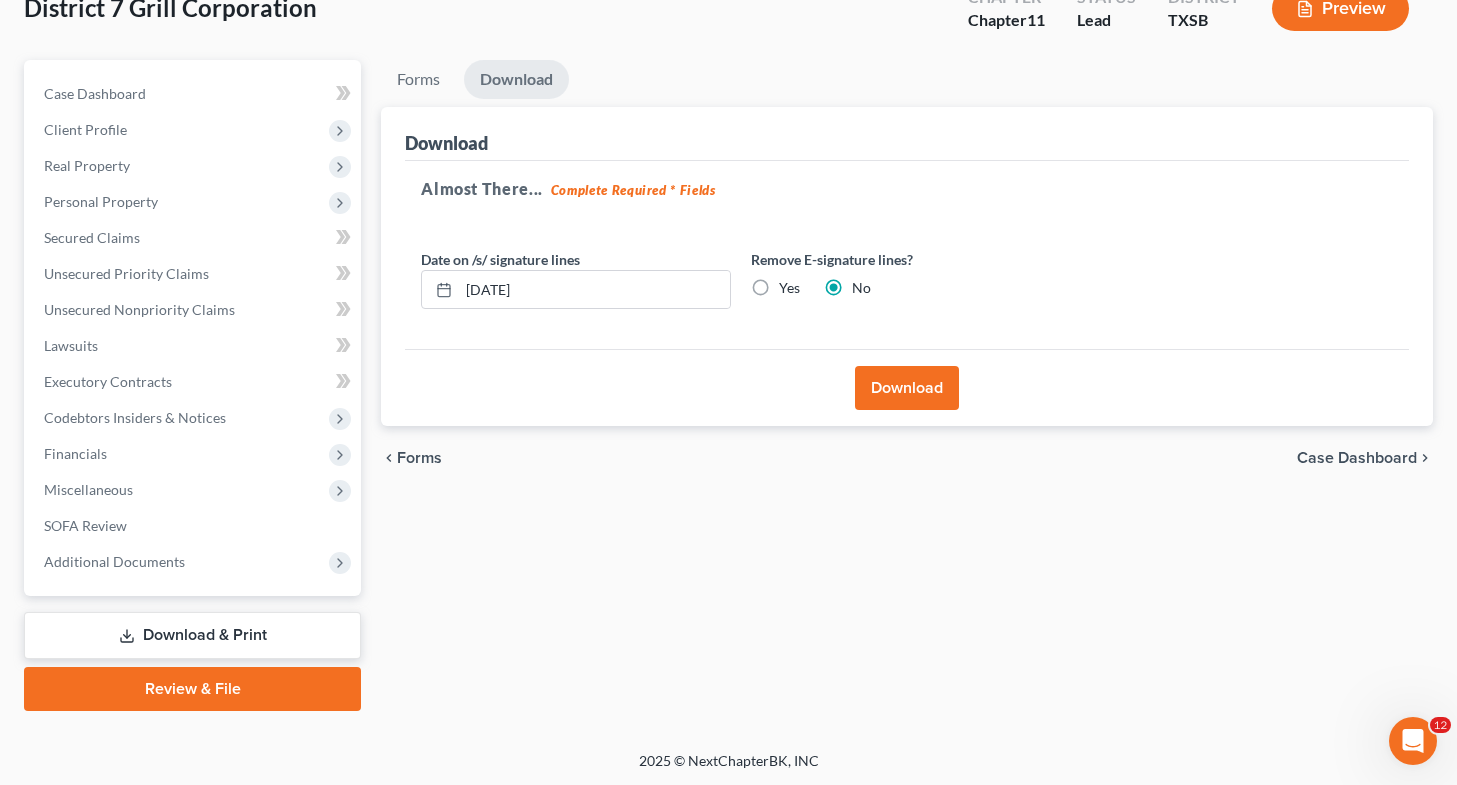 click on "Yes" at bounding box center [789, 288] 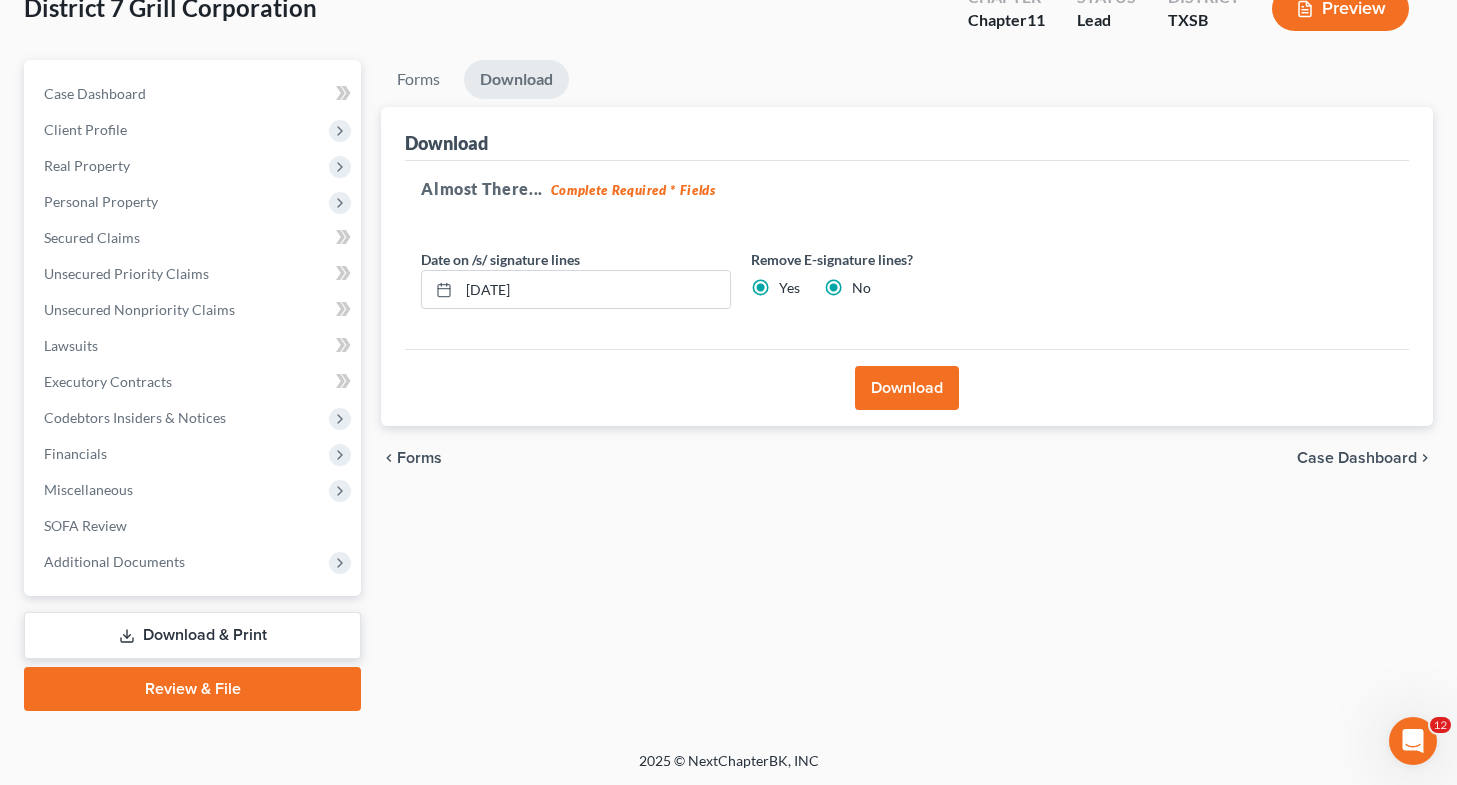 radio on "false" 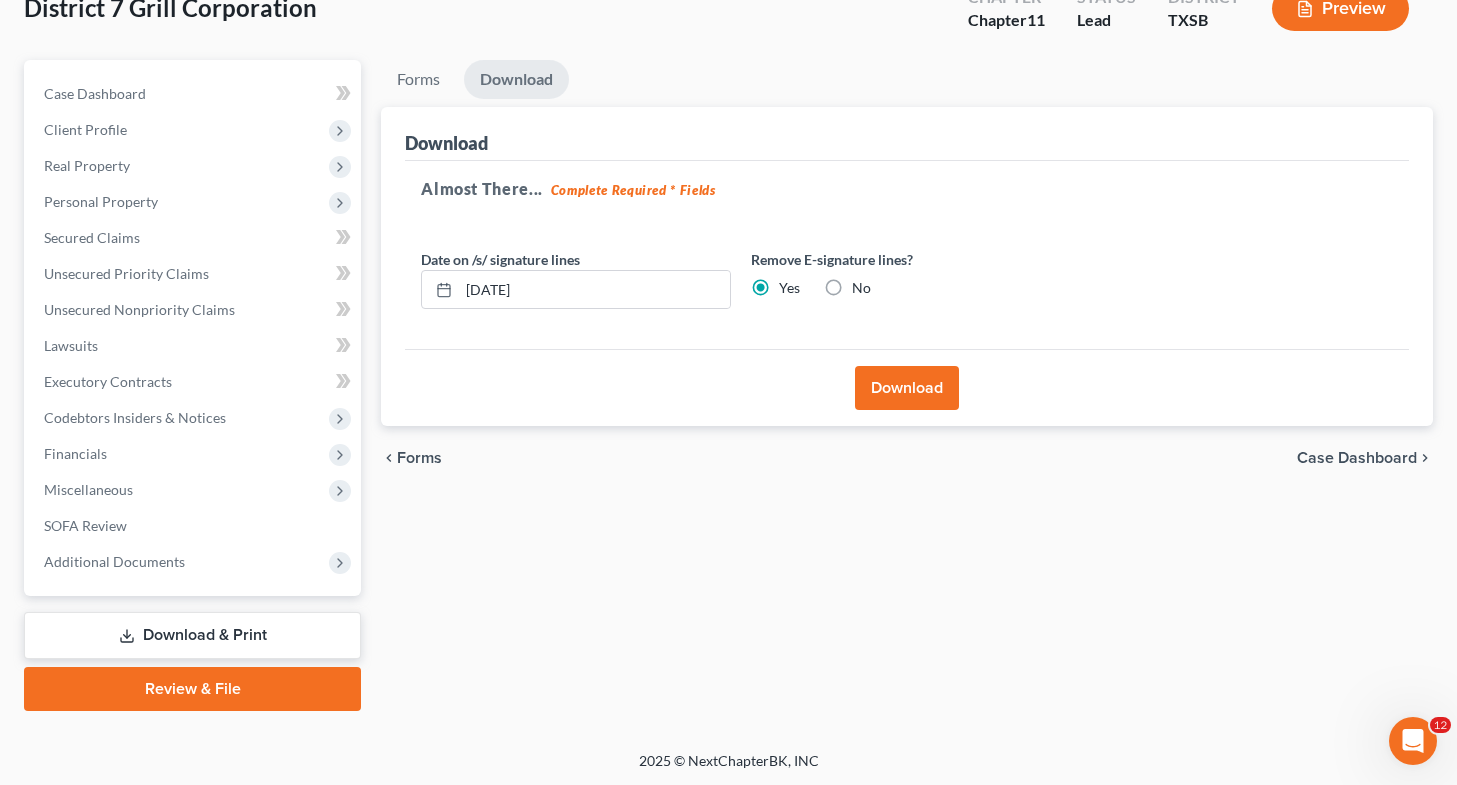click on "Download" at bounding box center (907, 388) 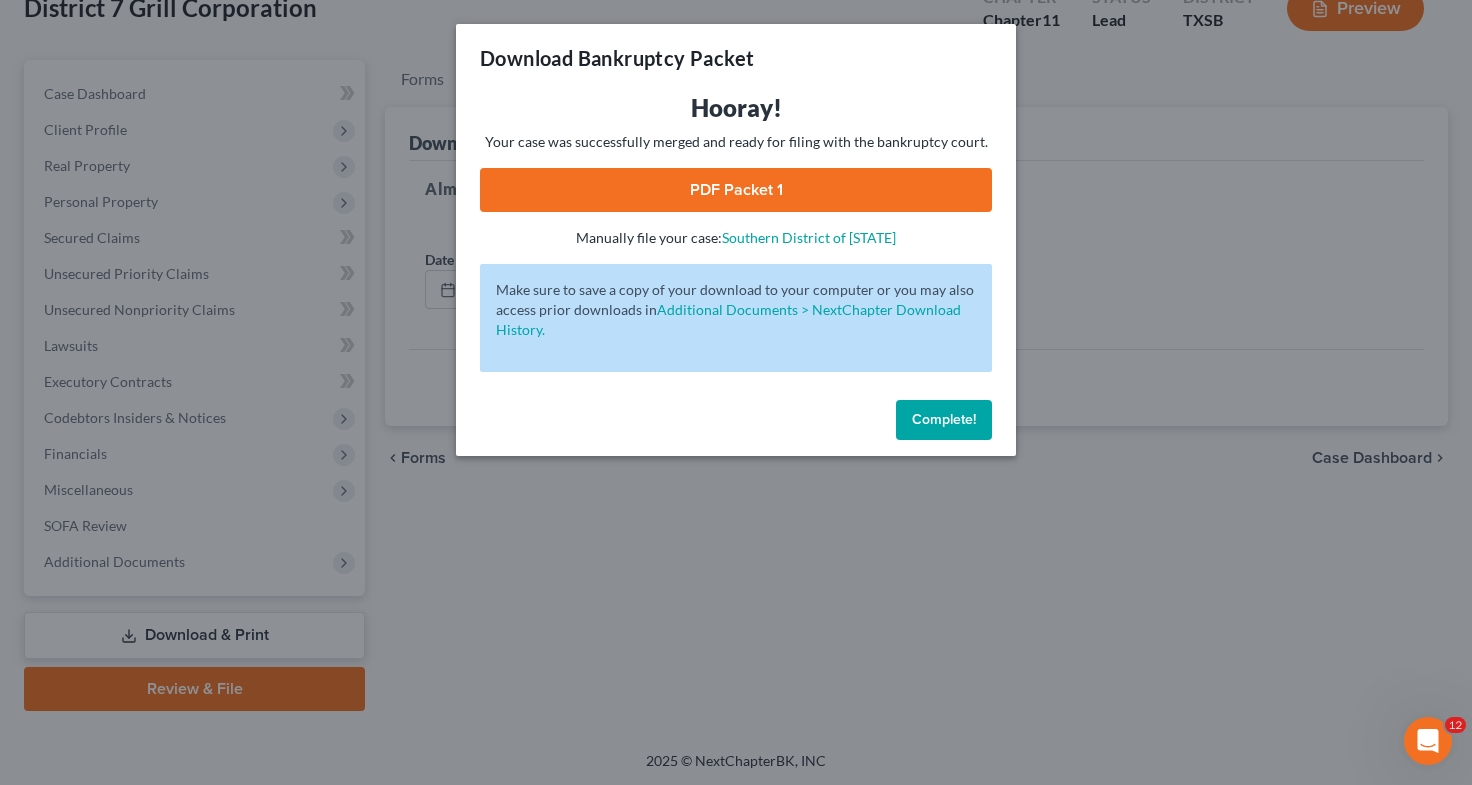 click on "PDF Packet 1" at bounding box center (736, 190) 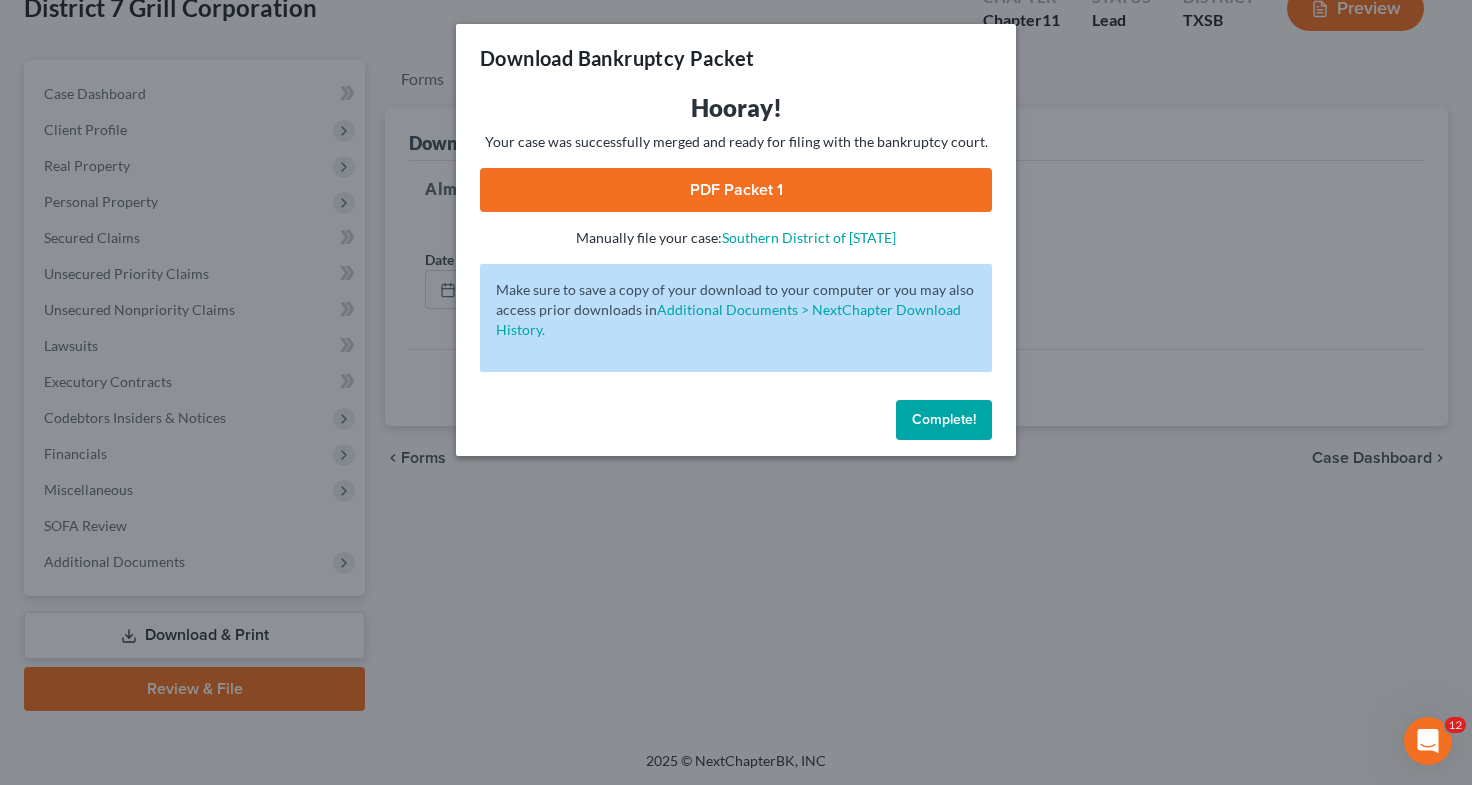 click on "Download Bankruptcy Packet
Hooray! Your case was successfully merged and ready for filing with the bankruptcy court. PDF Packet 1 -  Manually file your case:  Southern District of Texas Oops! There was an error with generating the download packet. -
Make sure to save a copy of your download to your computer or you may also access prior downloads in  Additional Documents > NextChapter Download History.
Complete!" at bounding box center [736, 392] 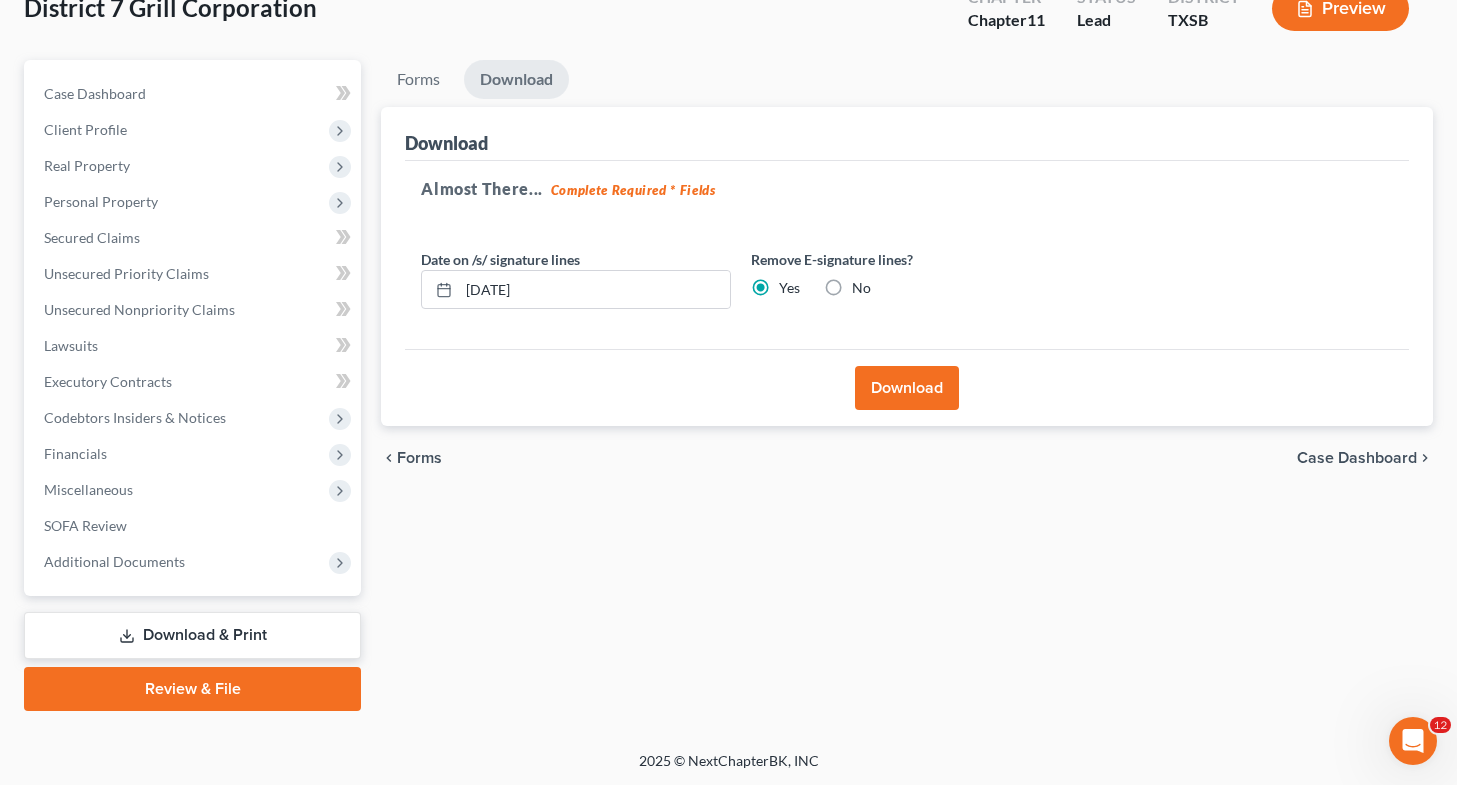 scroll, scrollTop: 0, scrollLeft: 0, axis: both 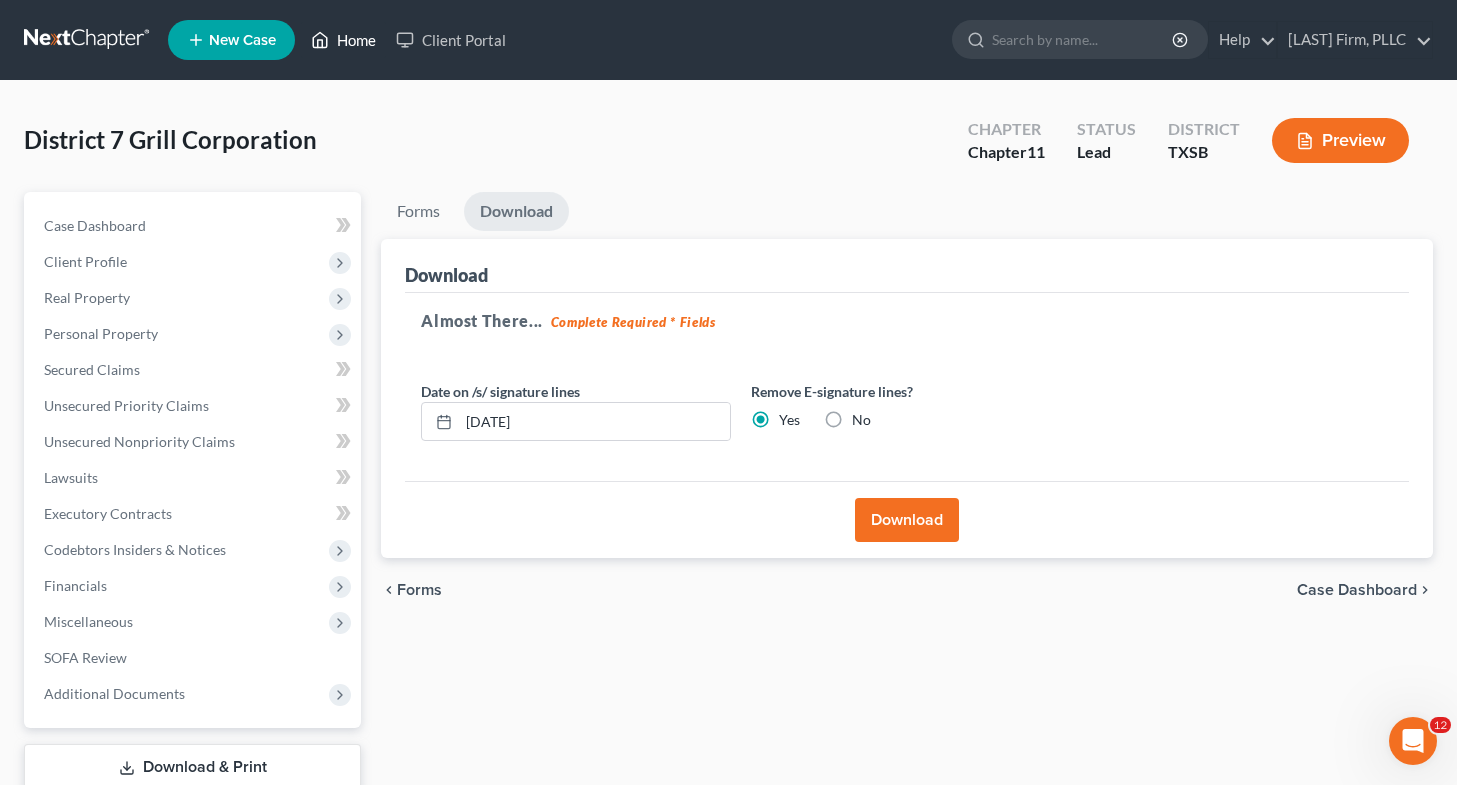 click on "Home" at bounding box center (343, 40) 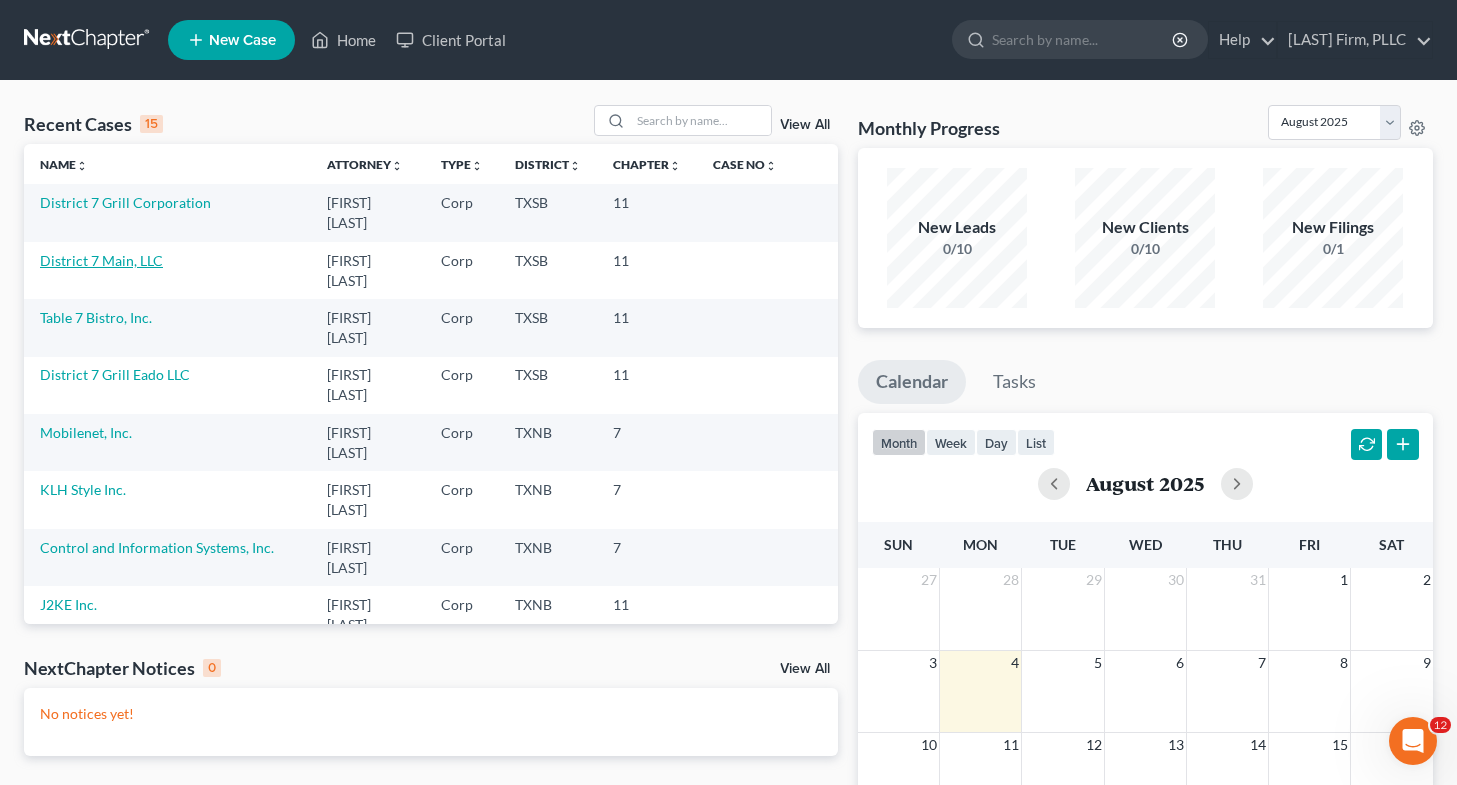click on "[NAME], LLC" at bounding box center (101, 260) 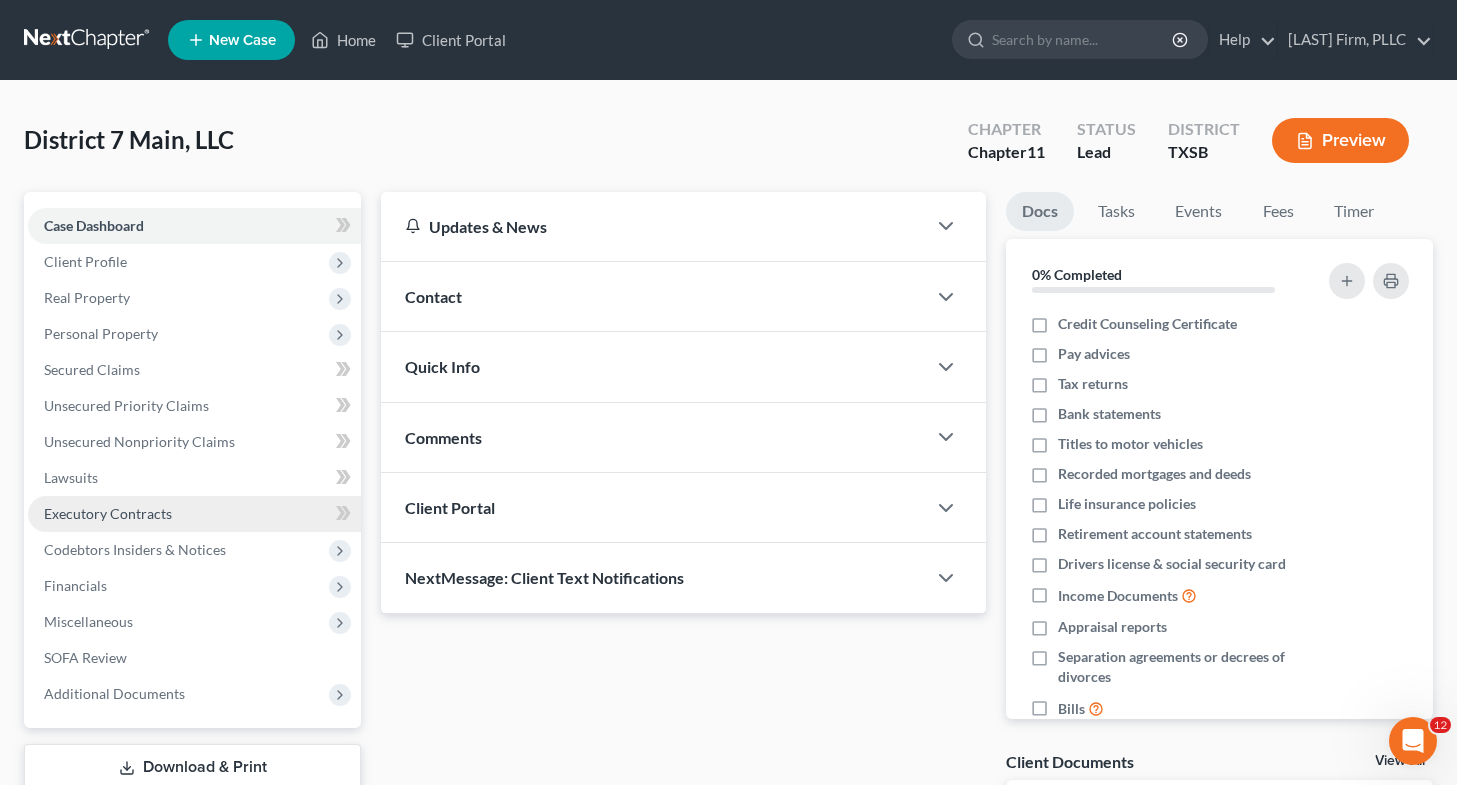 scroll, scrollTop: 170, scrollLeft: 0, axis: vertical 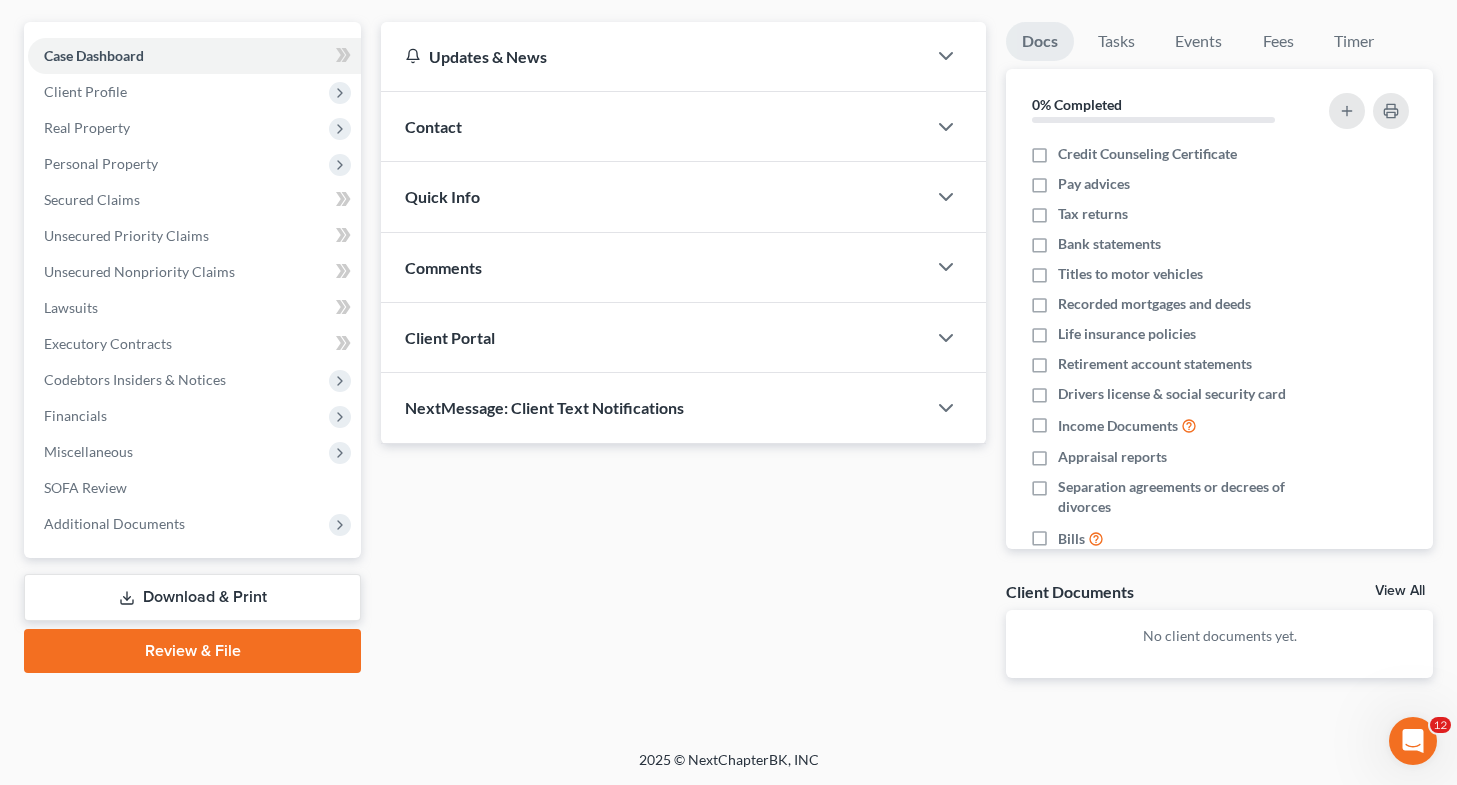 click on "Download & Print" at bounding box center (192, 597) 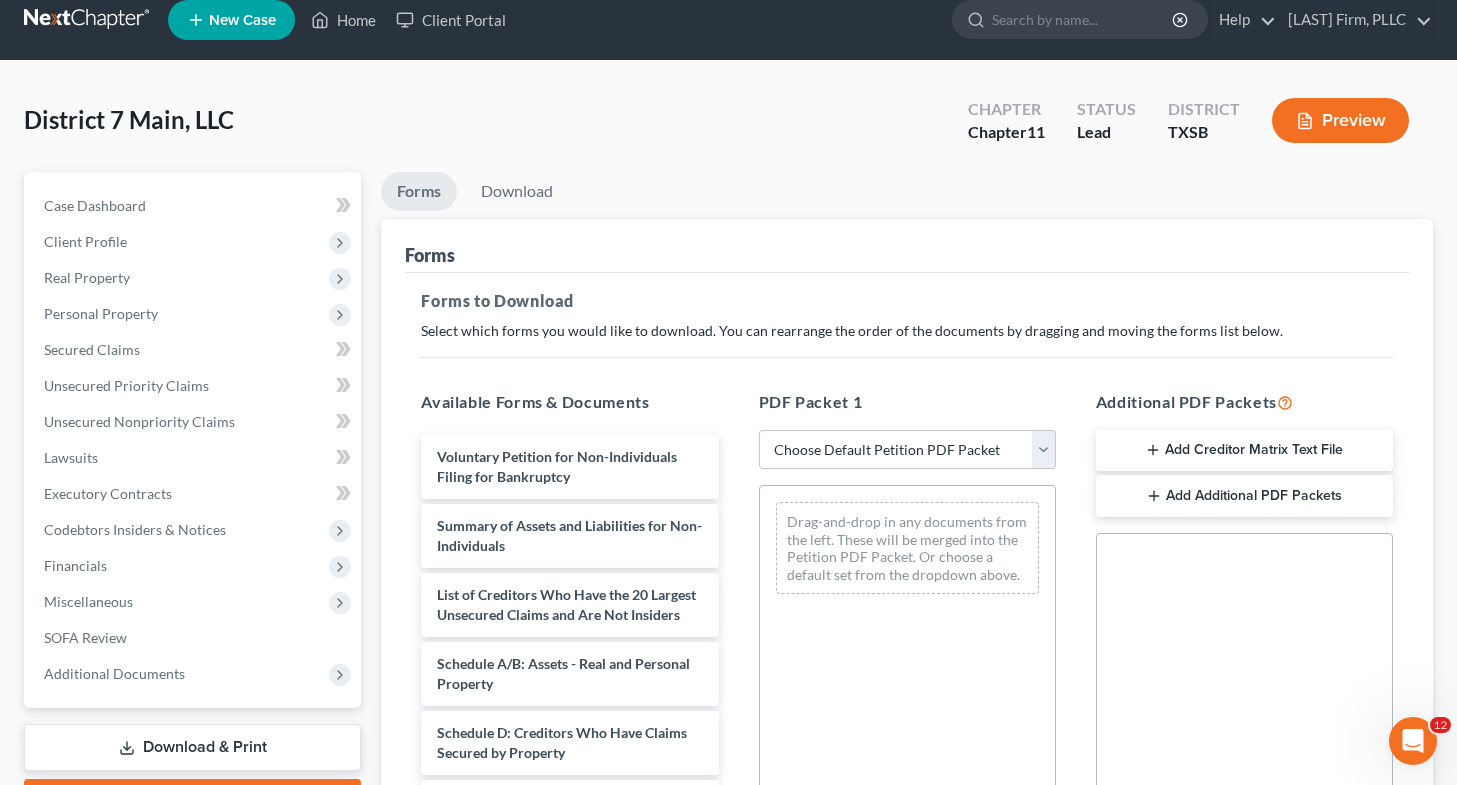 scroll, scrollTop: 0, scrollLeft: 0, axis: both 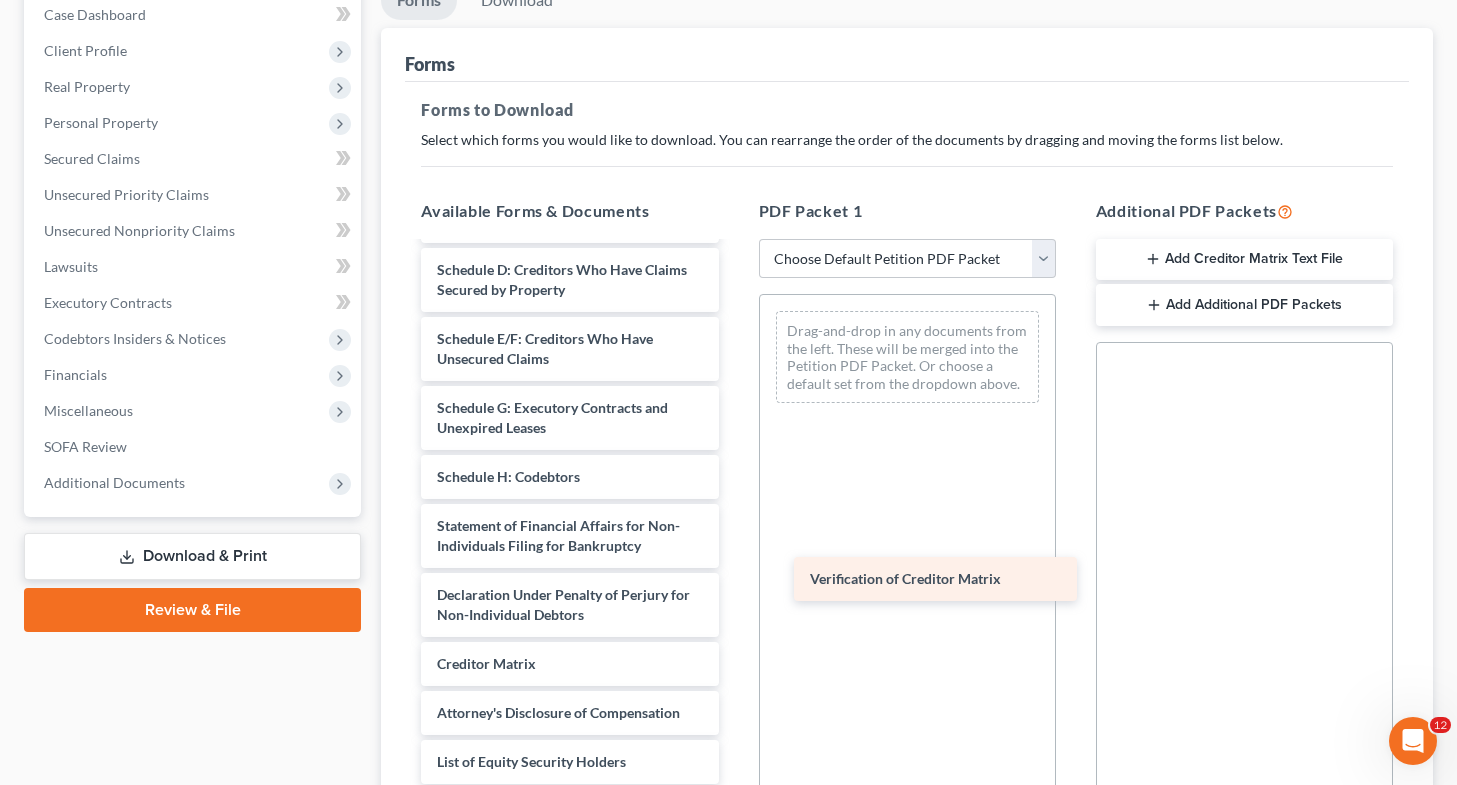 drag, startPoint x: 536, startPoint y: 667, endPoint x: 1085, endPoint y: 570, distance: 557.50336 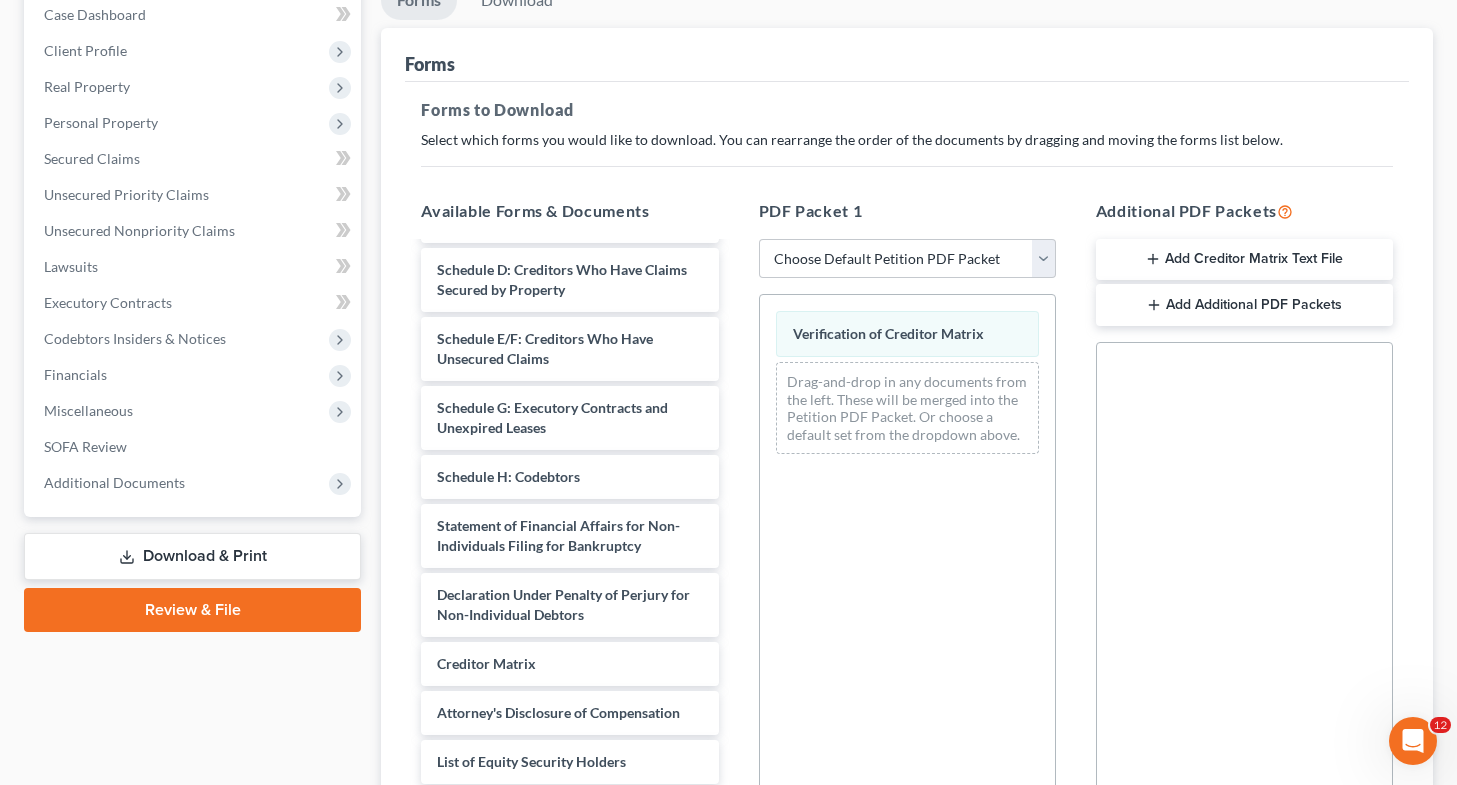 scroll, scrollTop: 449, scrollLeft: 0, axis: vertical 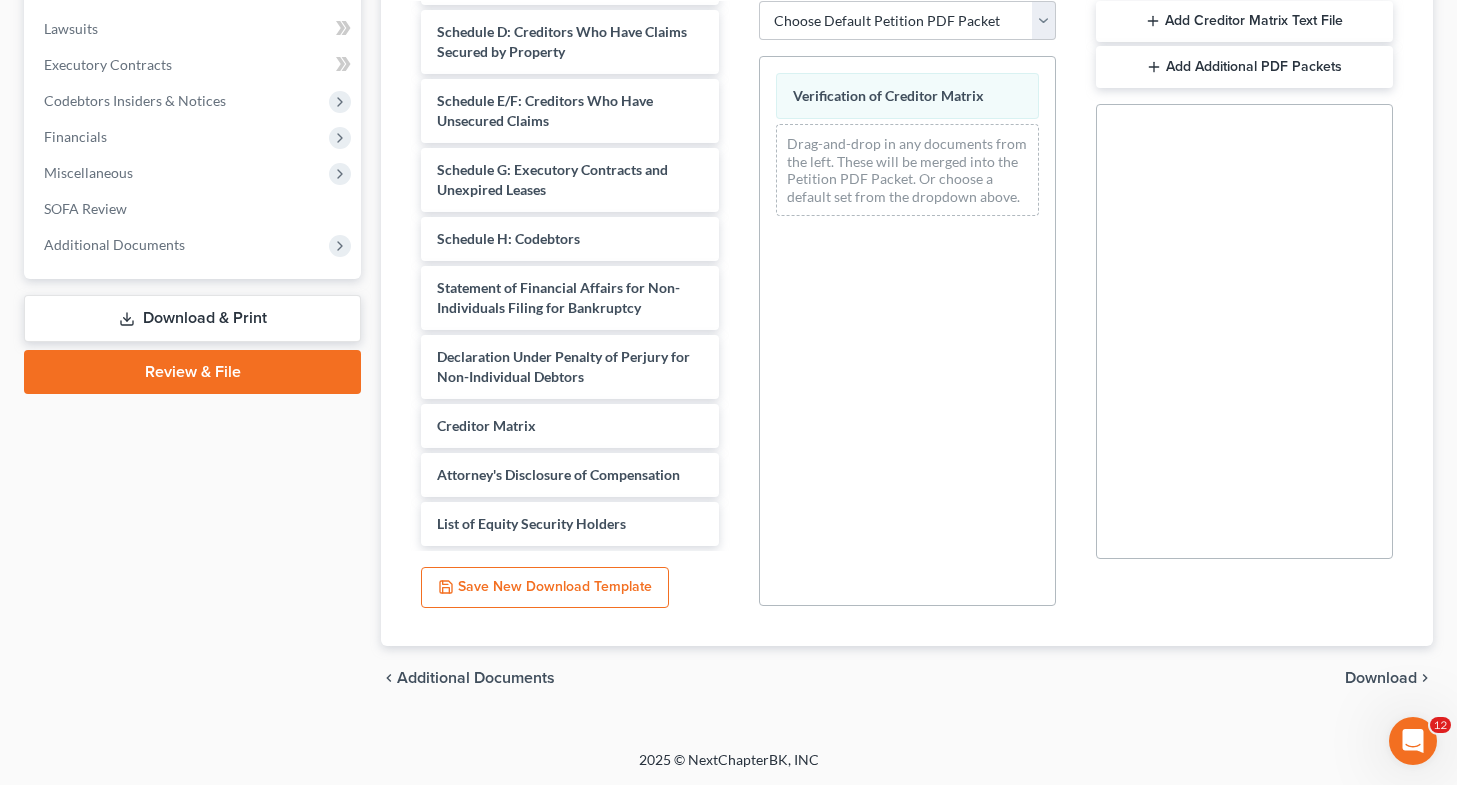 click on "Download" at bounding box center [1381, 678] 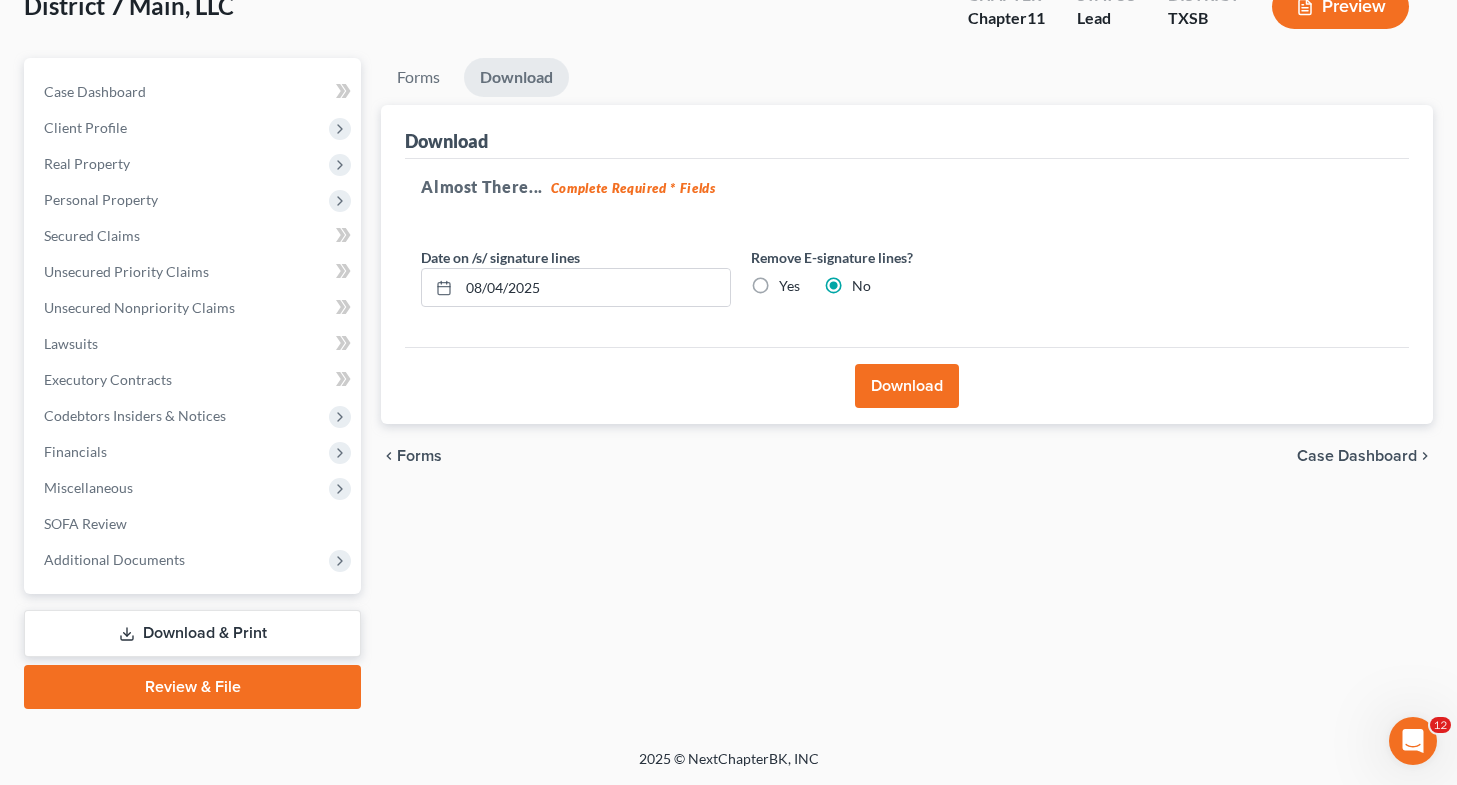 scroll, scrollTop: 132, scrollLeft: 0, axis: vertical 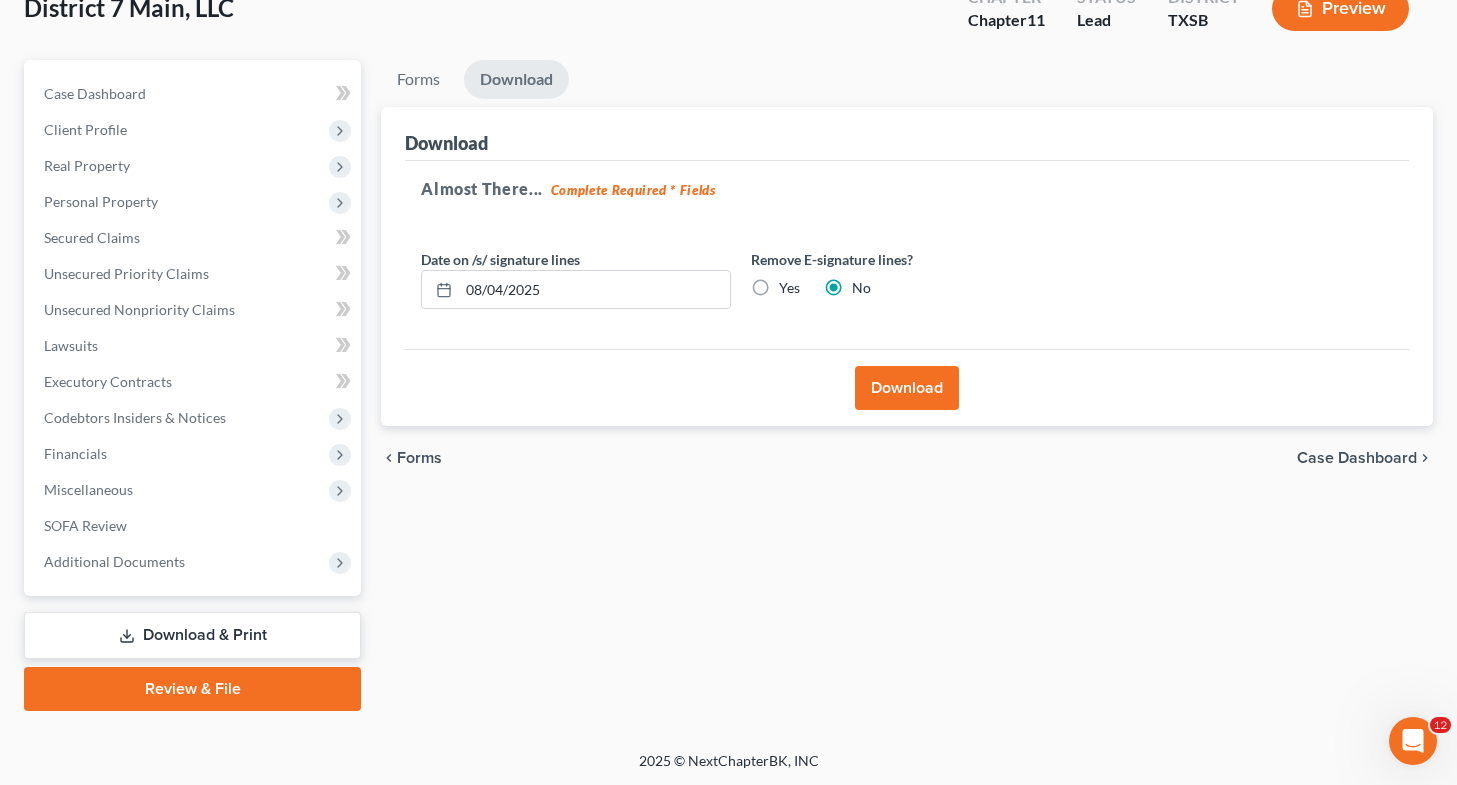 click on "Yes" at bounding box center (789, 288) 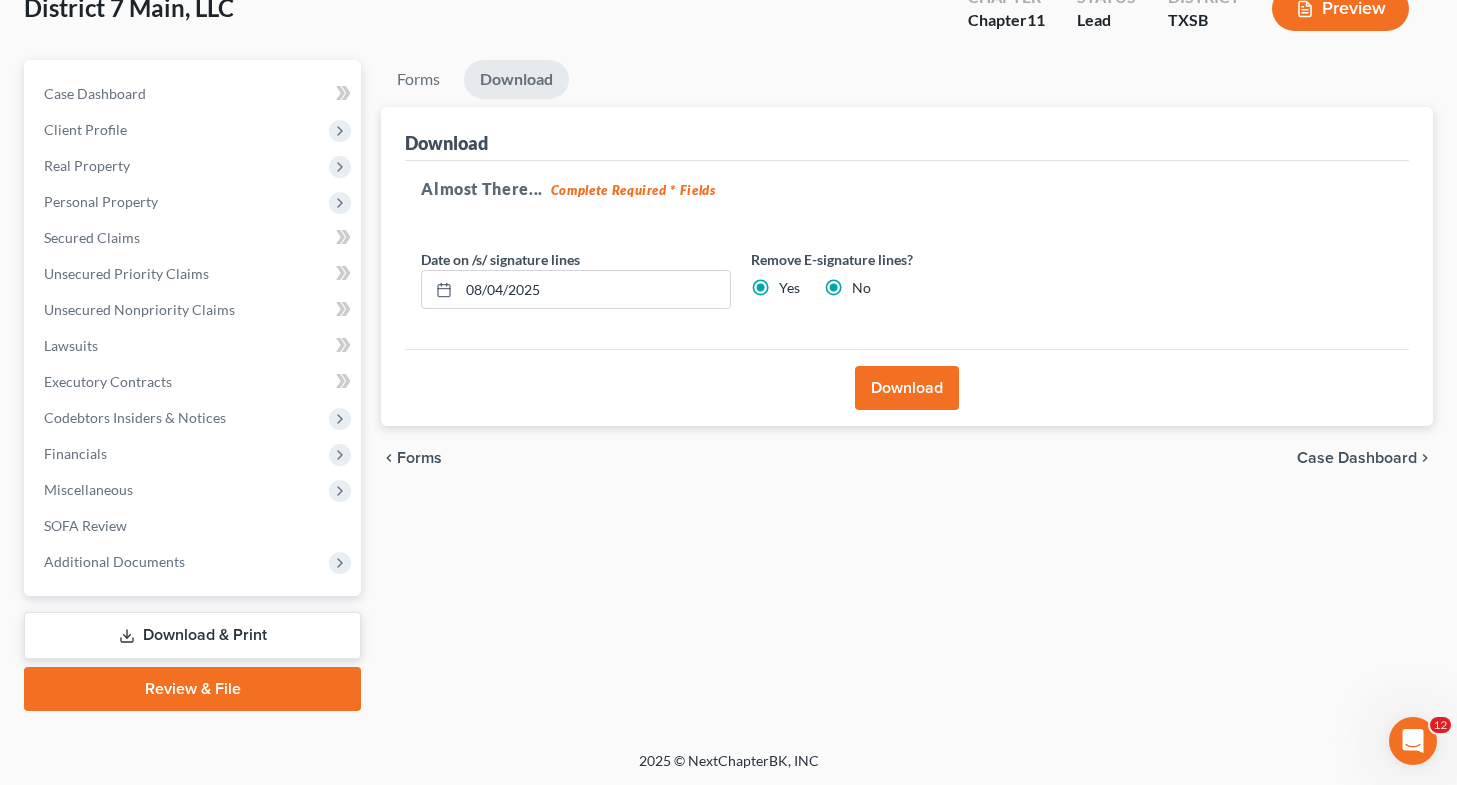 radio on "false" 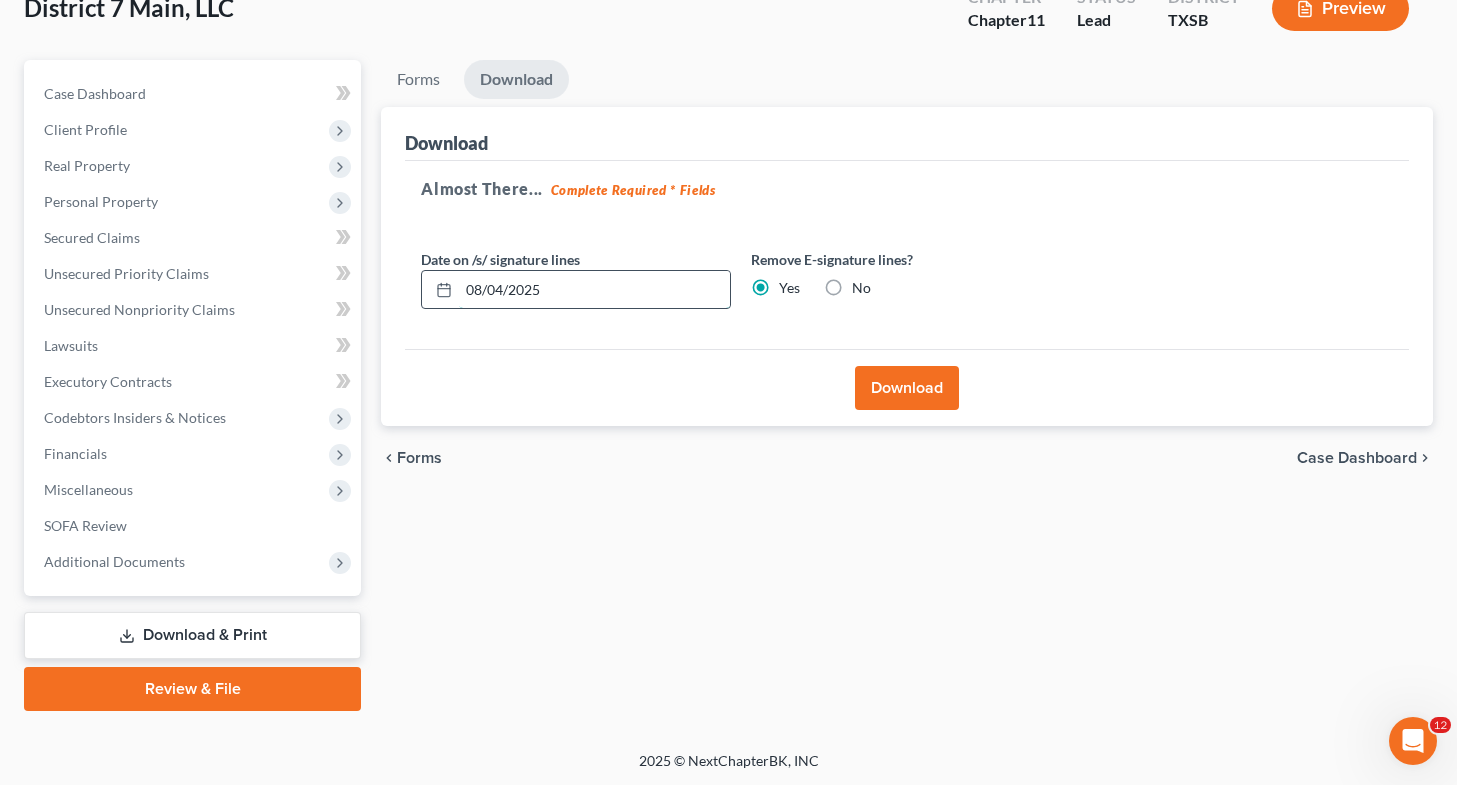 click on "08/04/2025" at bounding box center (594, 290) 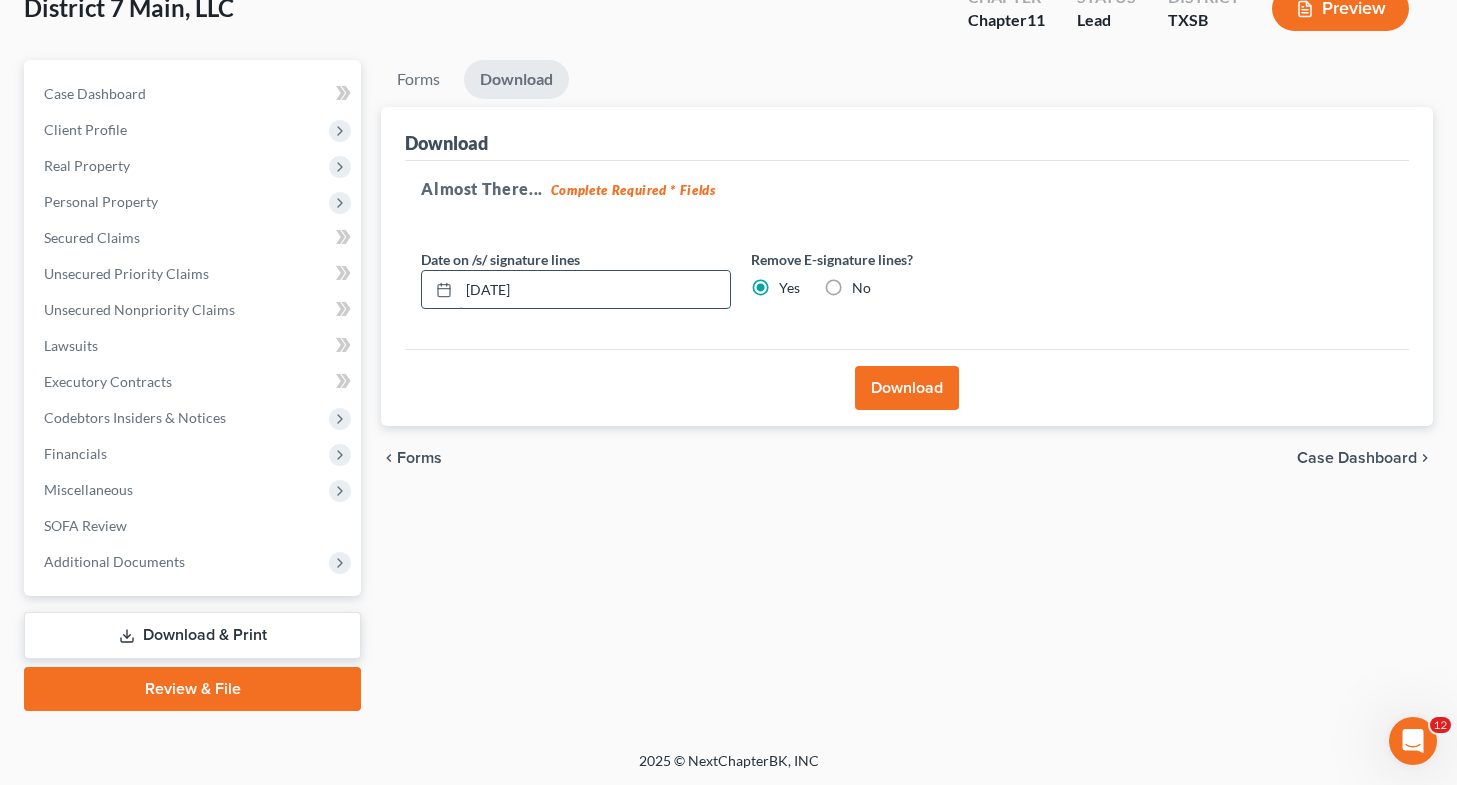 type on "08/05/2025" 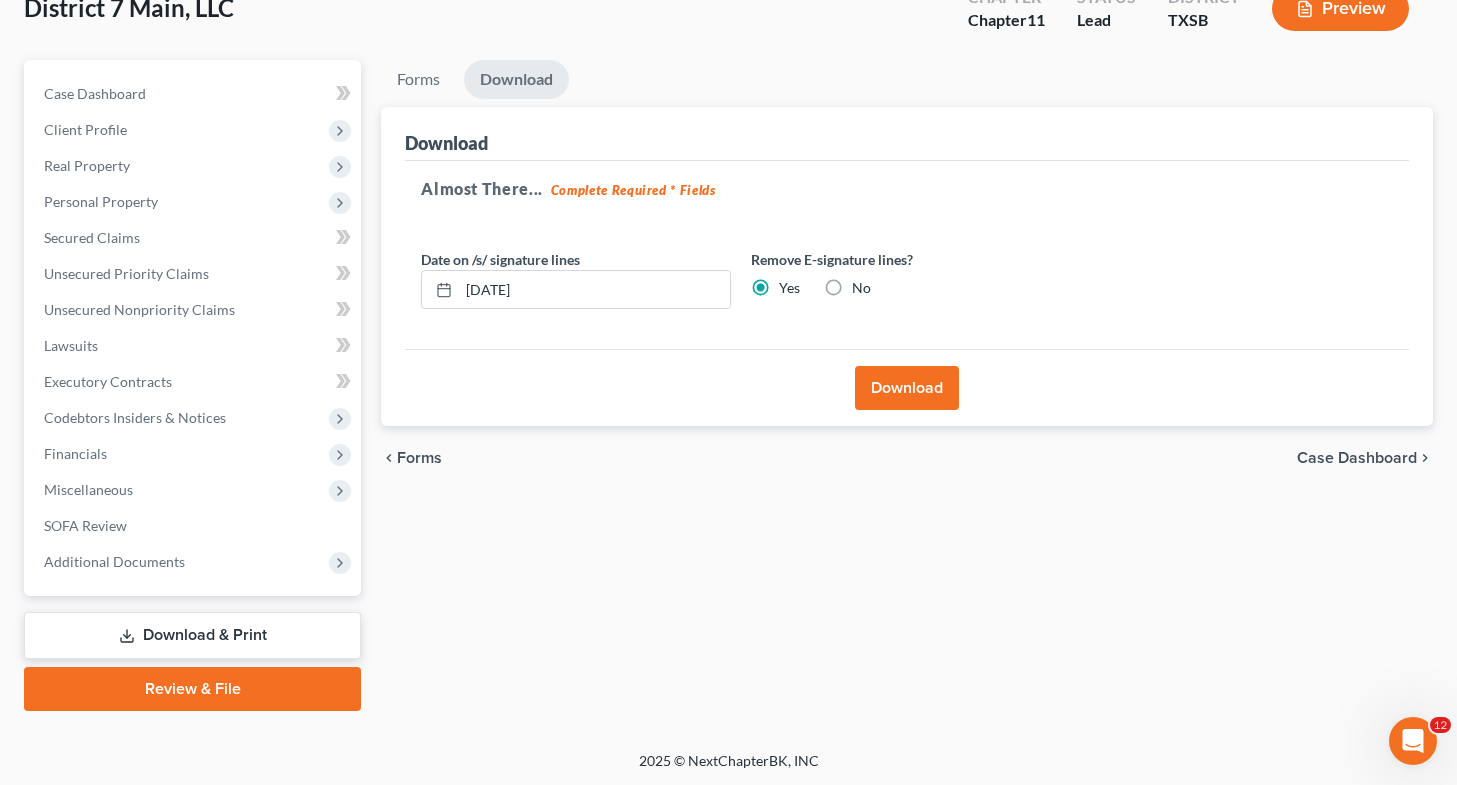 click on "Download" at bounding box center (907, 388) 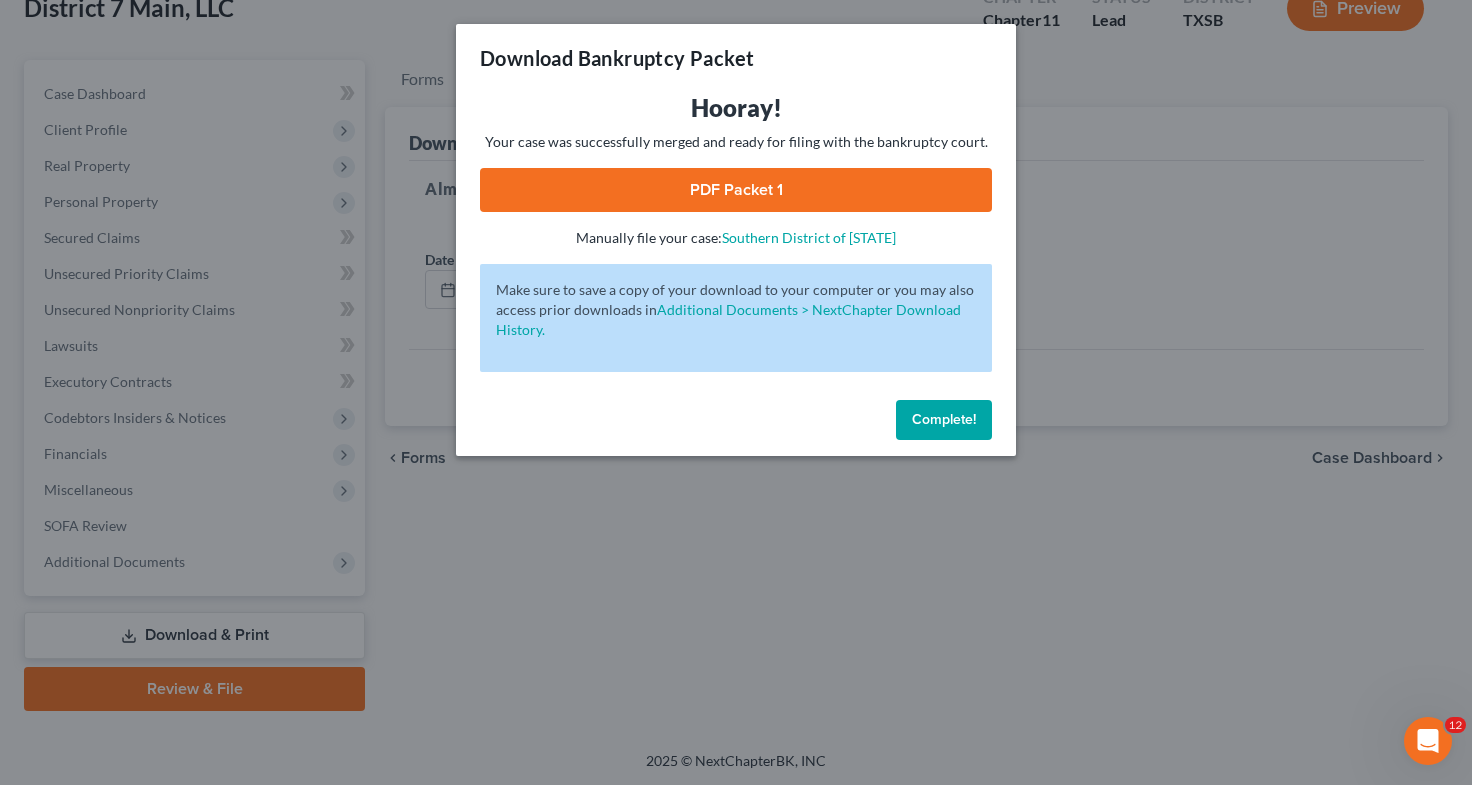 click on "PDF Packet 1" at bounding box center [736, 190] 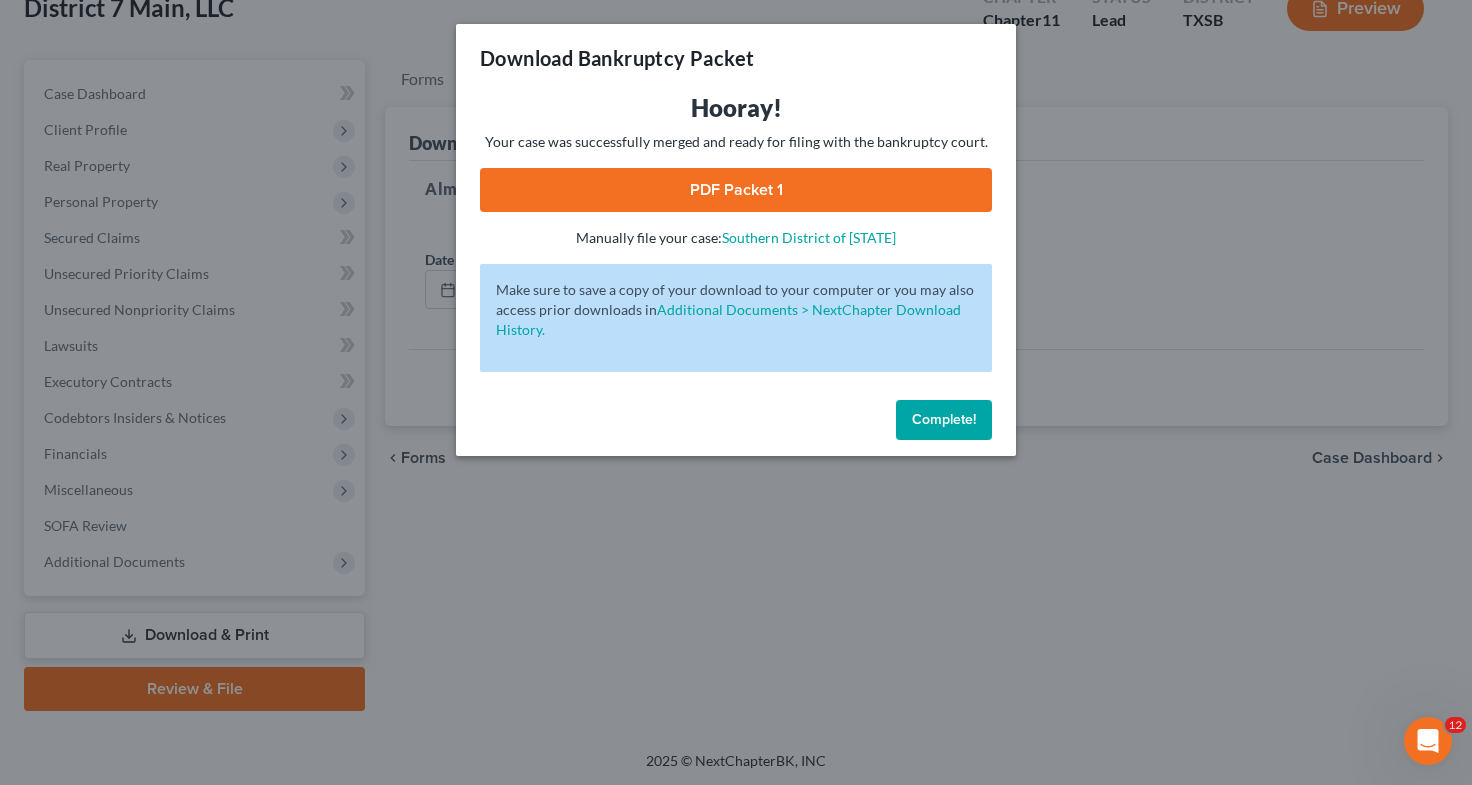 click on "Download Bankruptcy Packet
Hooray! Your case was successfully merged and ready for filing with the bankruptcy court. PDF Packet 1 -  Manually file your case:  Southern District of Texas Oops! There was an error with generating the download packet. -
Make sure to save a copy of your download to your computer or you may also access prior downloads in  Additional Documents > NextChapter Download History.
Complete!" at bounding box center [736, 392] 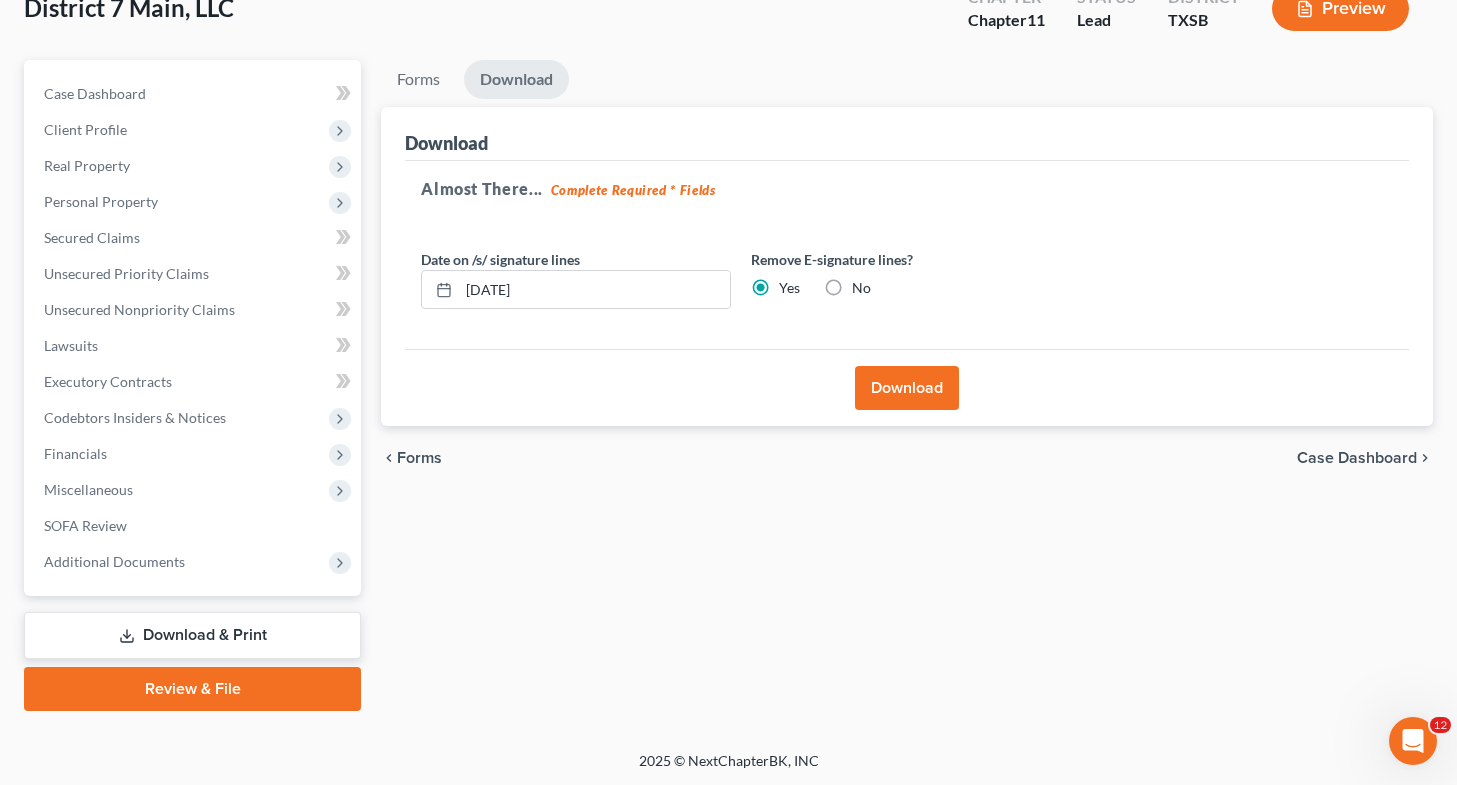 scroll, scrollTop: 0, scrollLeft: 0, axis: both 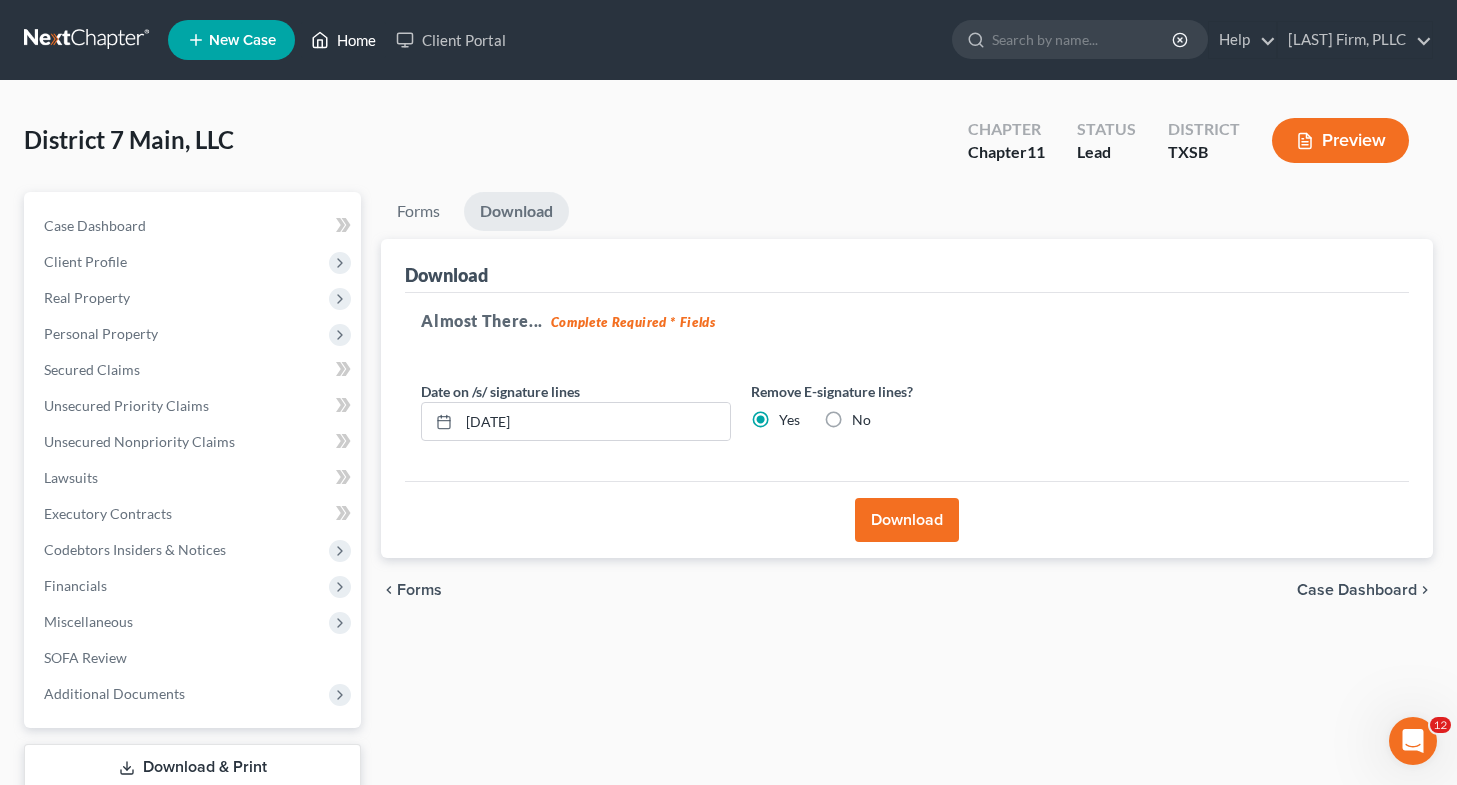 click on "Home" at bounding box center (343, 40) 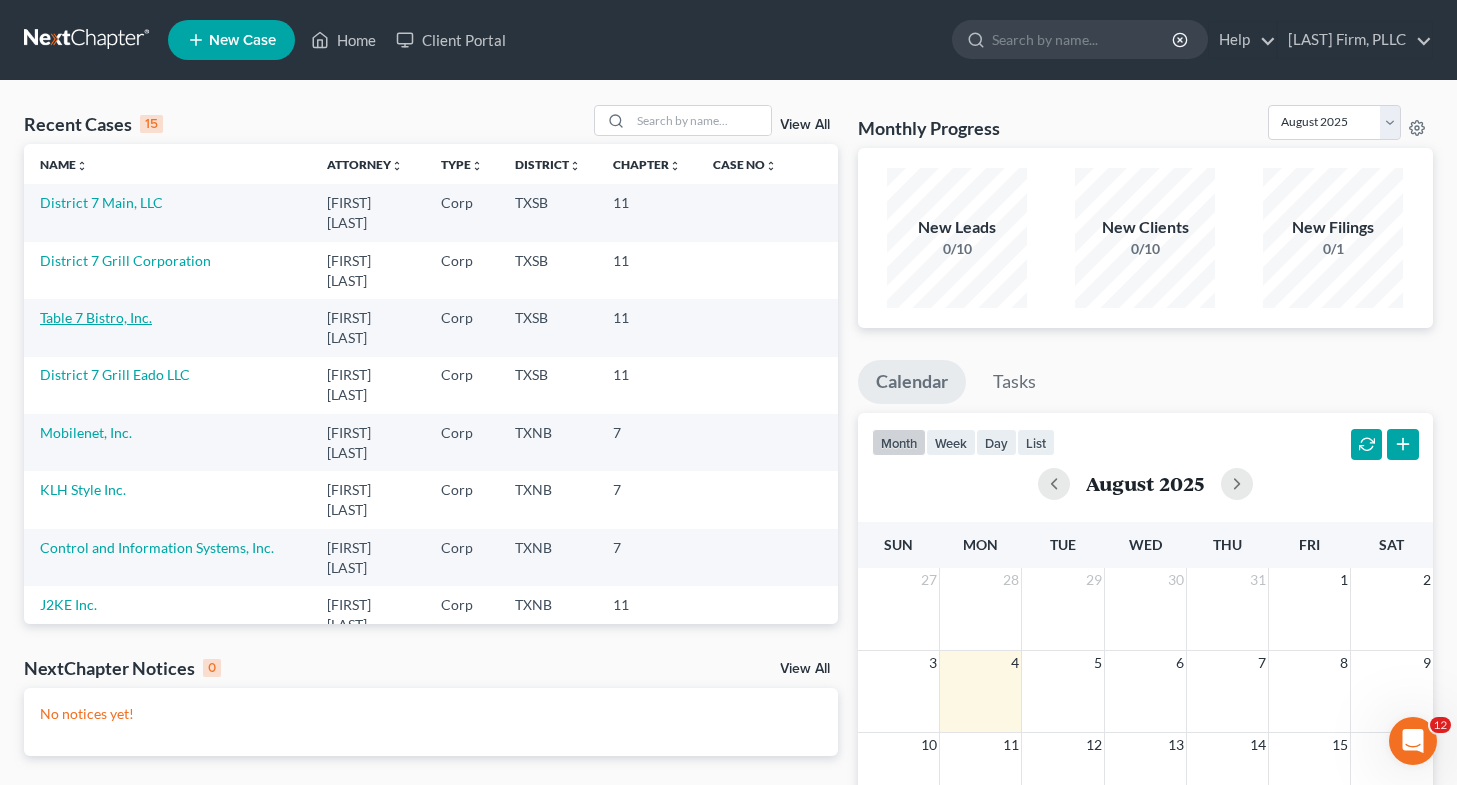 click on "Table 7 Bistro, Inc." at bounding box center (96, 317) 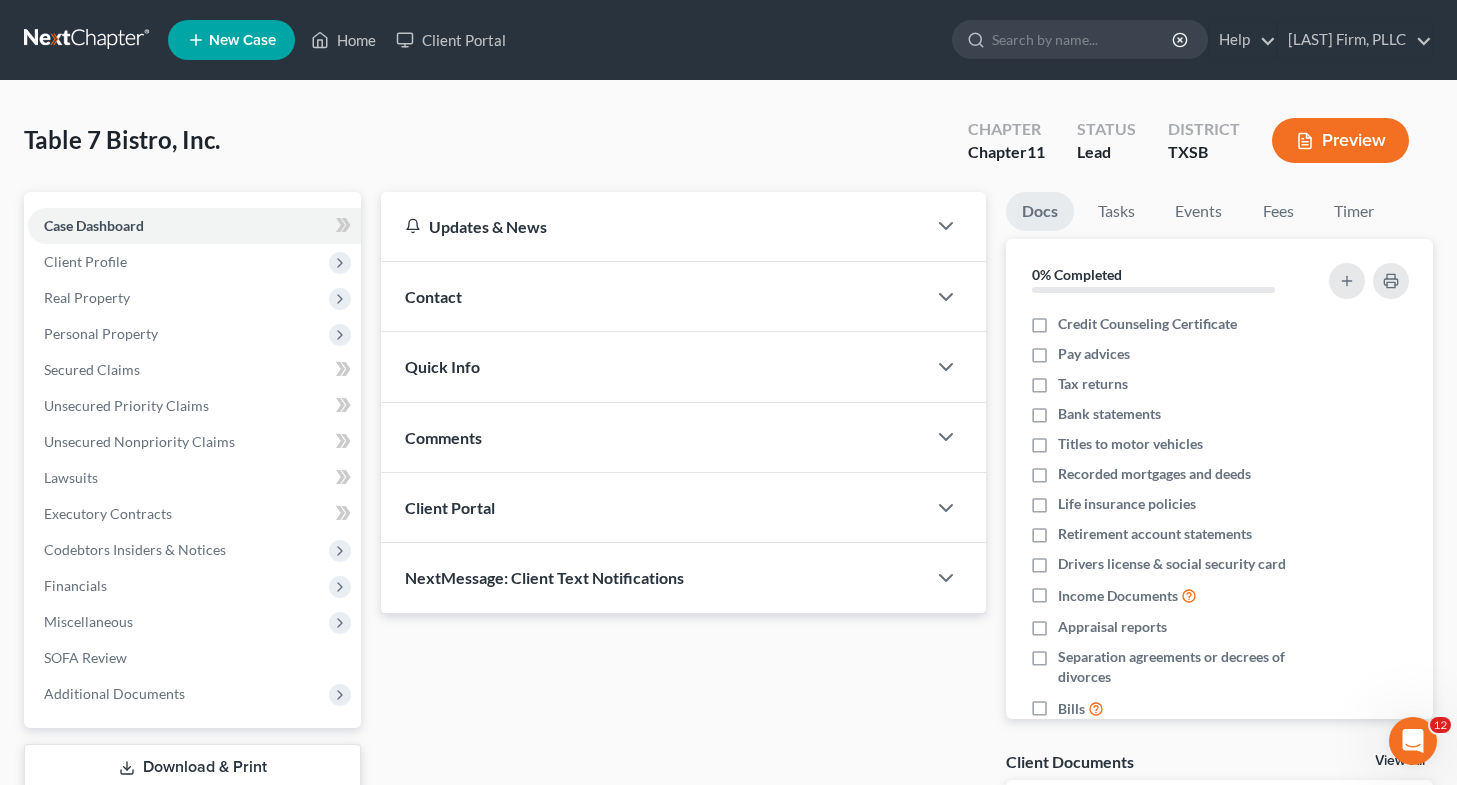 scroll, scrollTop: 170, scrollLeft: 0, axis: vertical 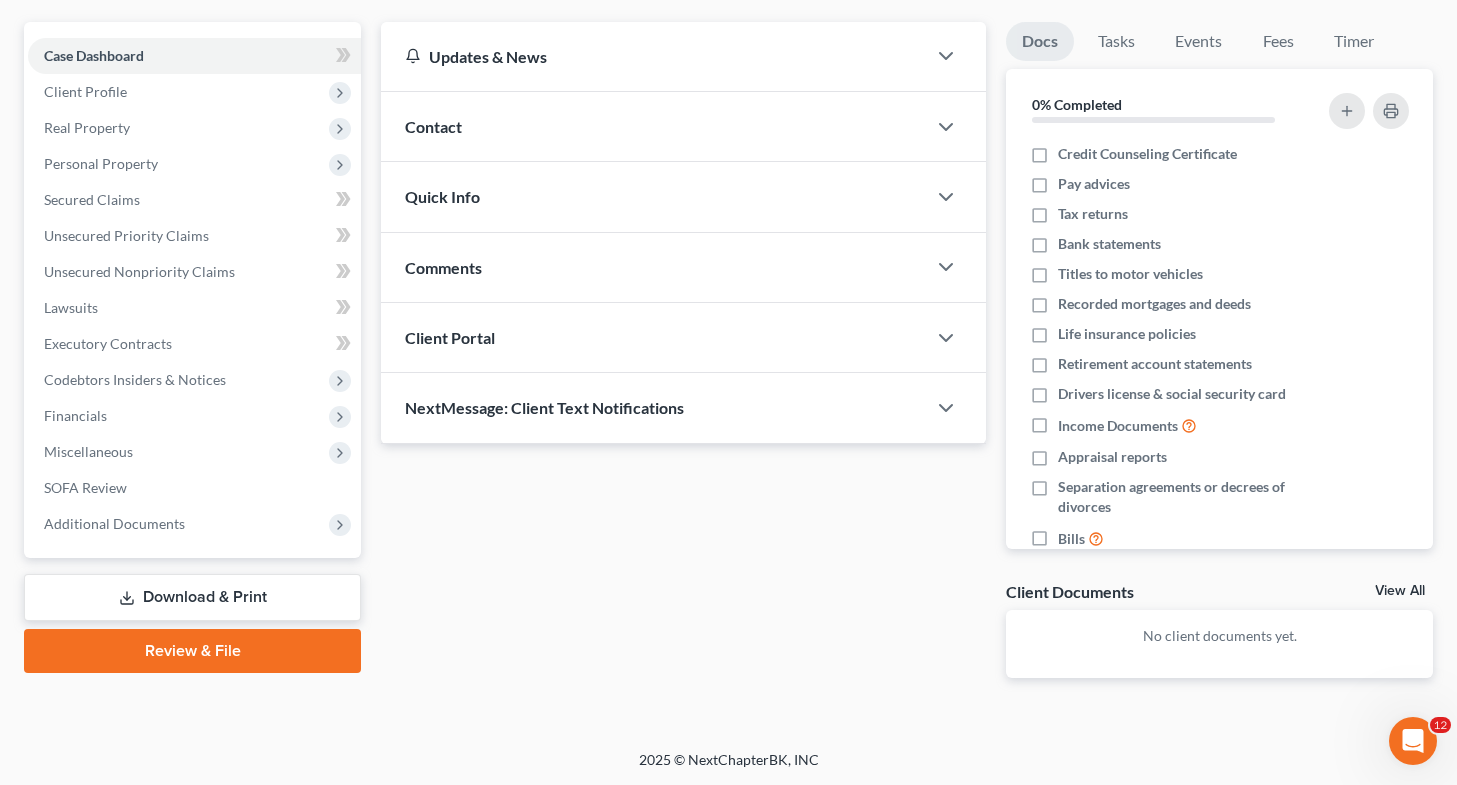 click on "Download & Print" at bounding box center (192, 597) 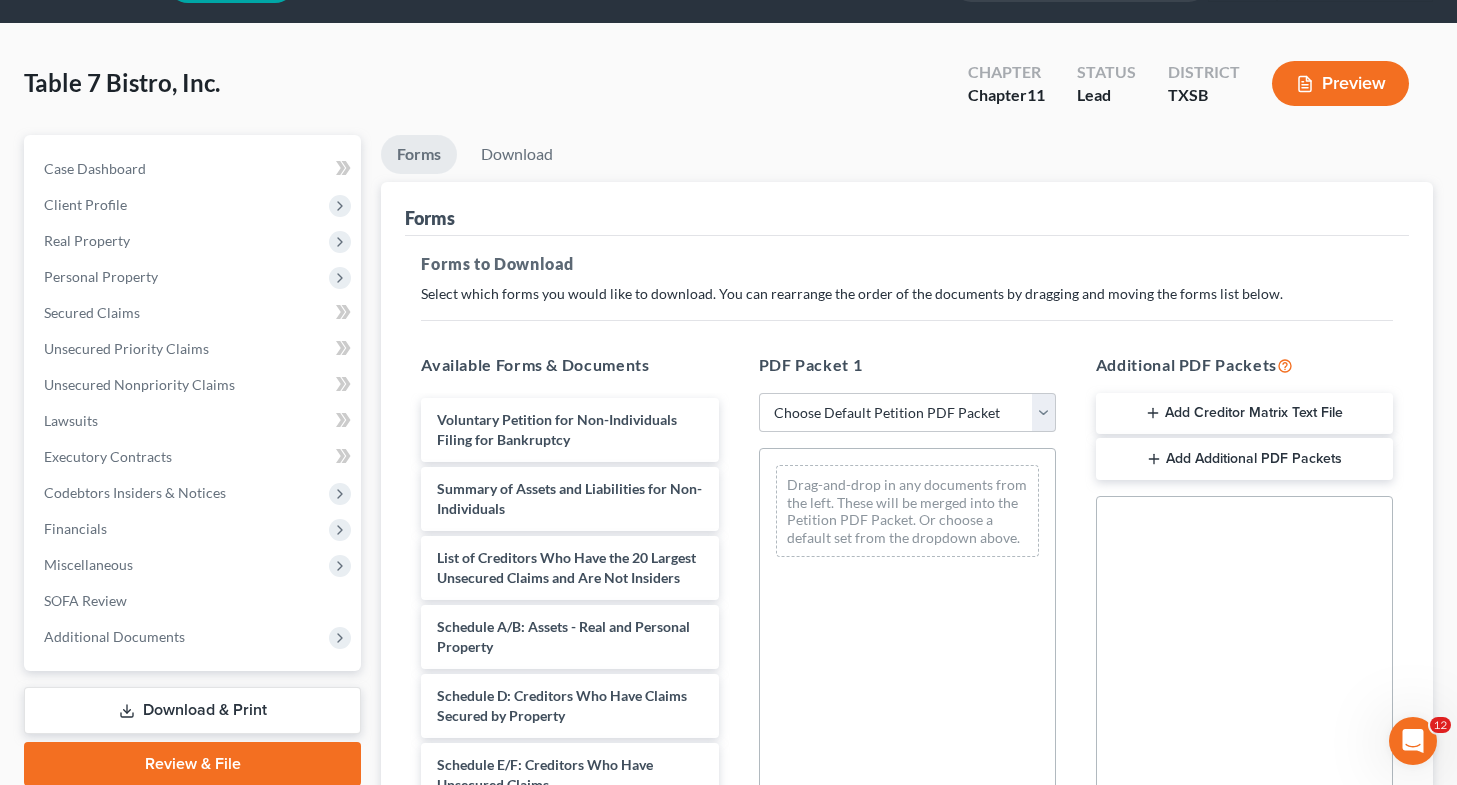 scroll, scrollTop: 0, scrollLeft: 0, axis: both 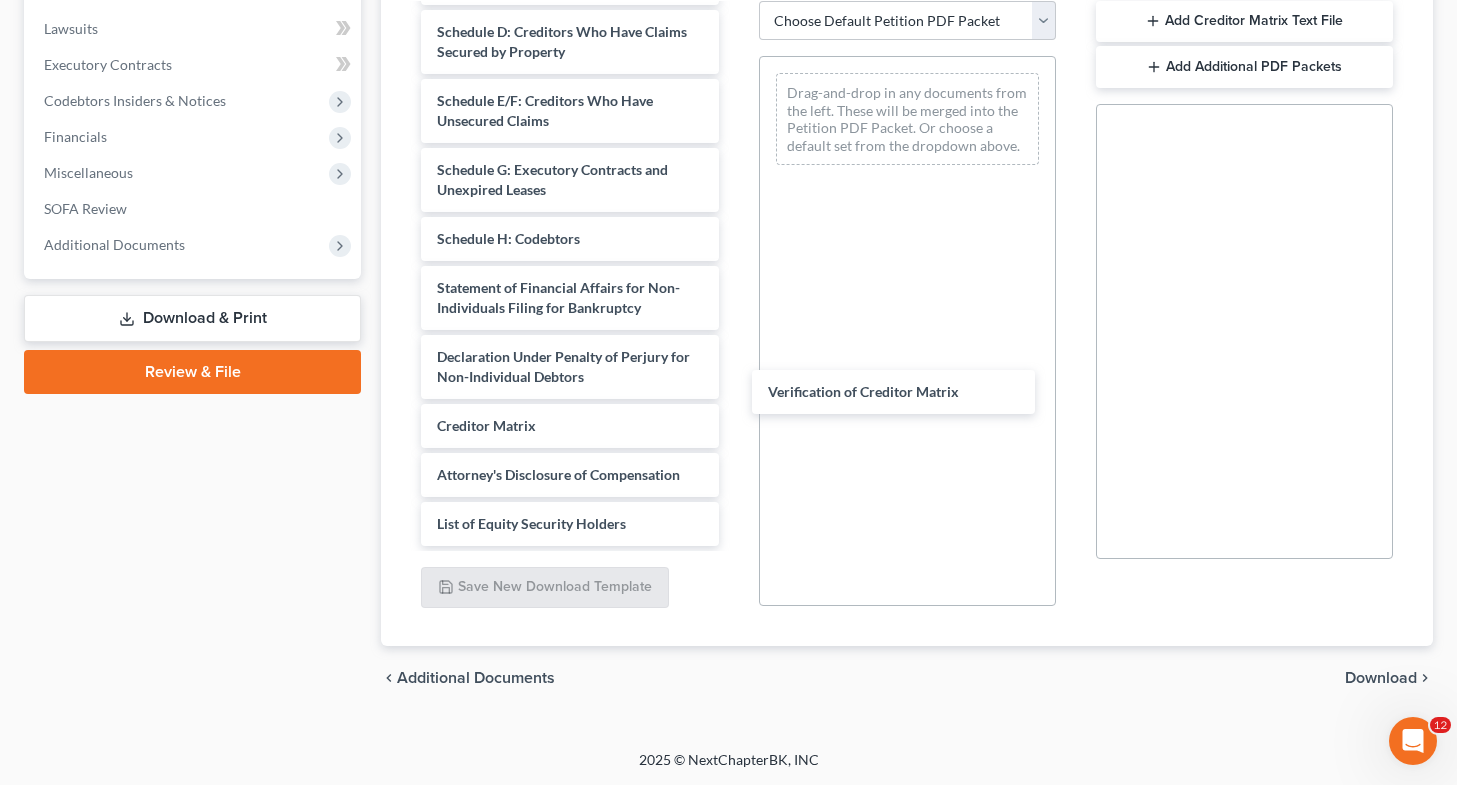 drag, startPoint x: 619, startPoint y: 414, endPoint x: 803, endPoint y: 390, distance: 185.55861 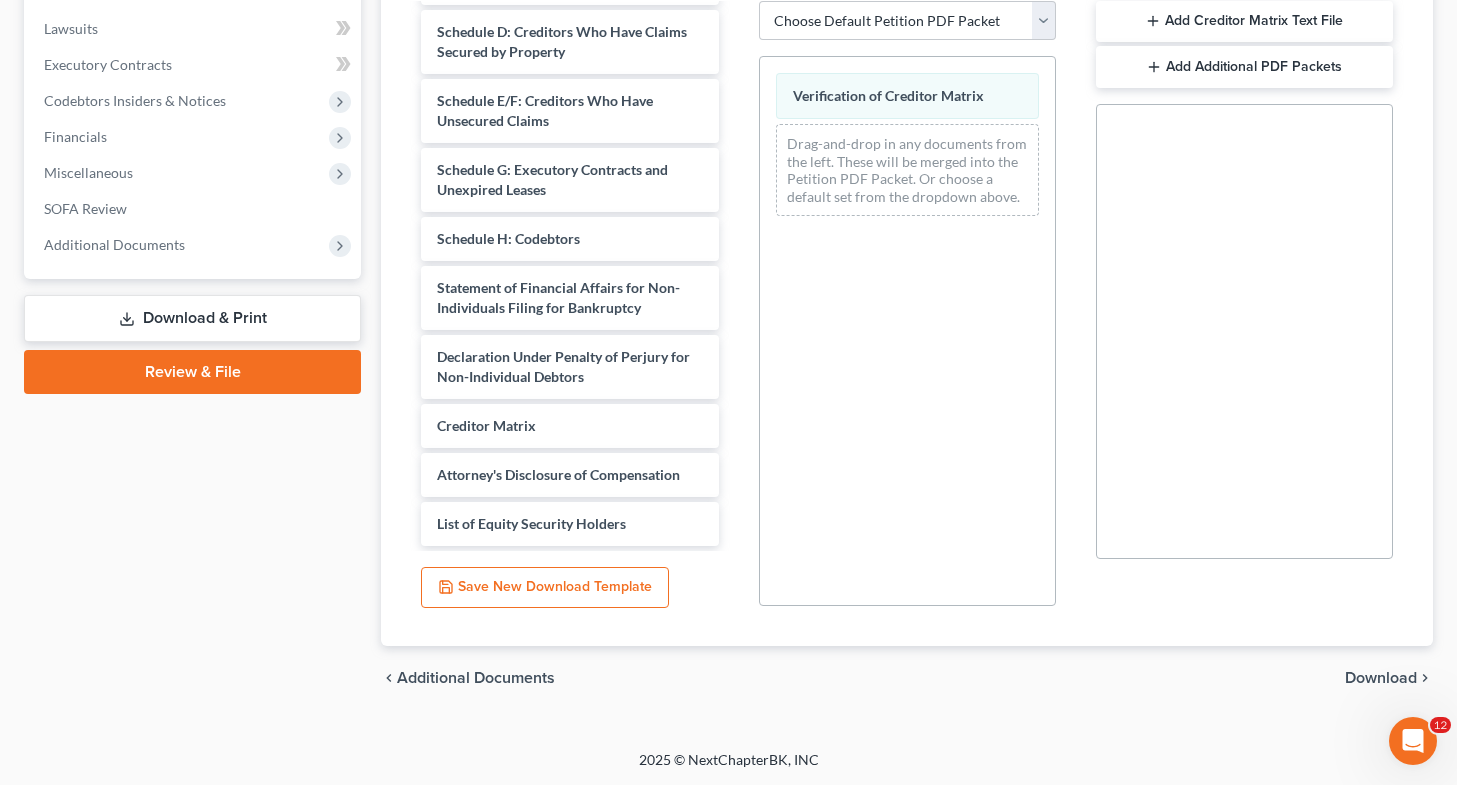 click on "Download" at bounding box center (1381, 678) 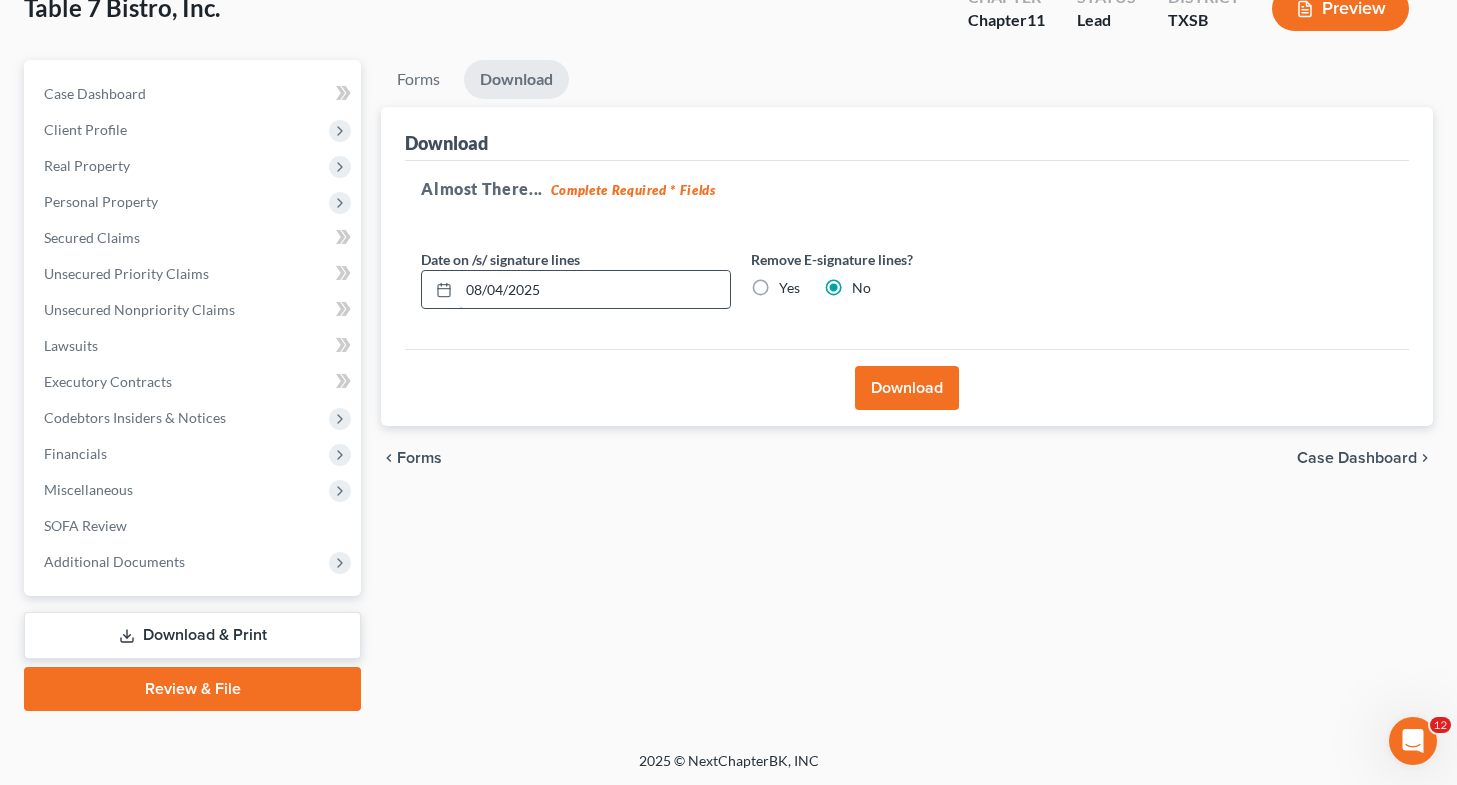 click on "08/04/2025" at bounding box center [594, 290] 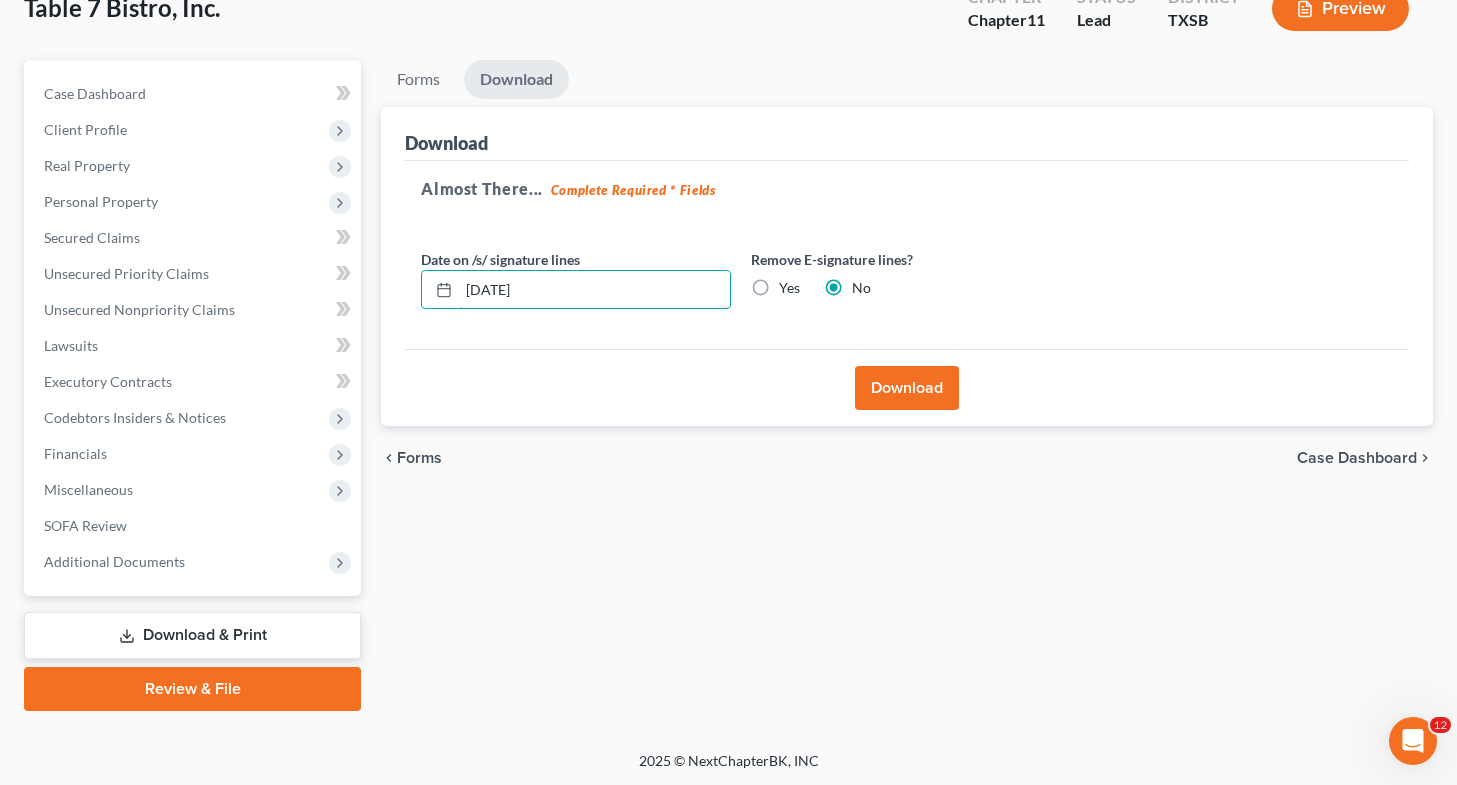 type on "08/05/2025" 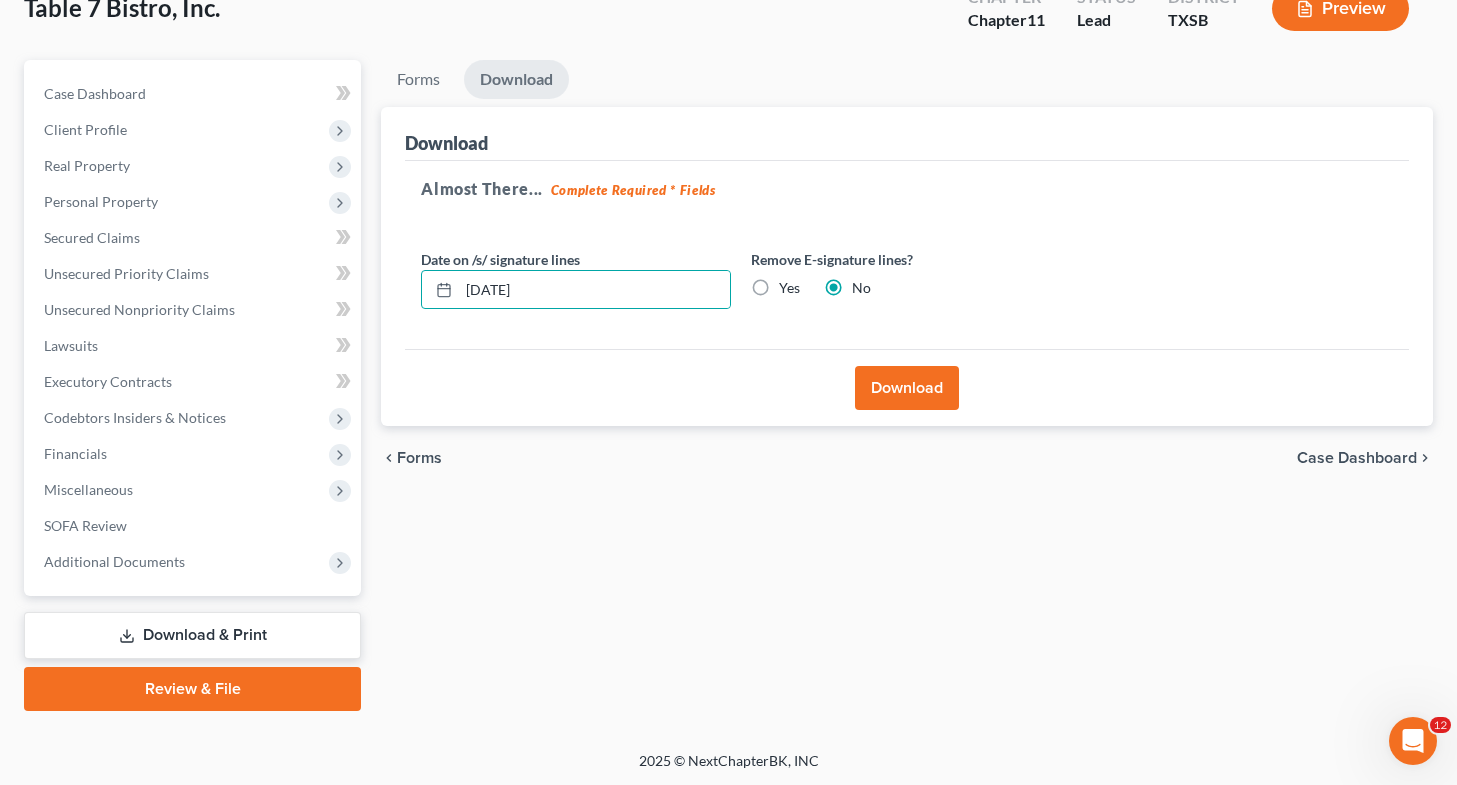click on "Yes" at bounding box center (789, 288) 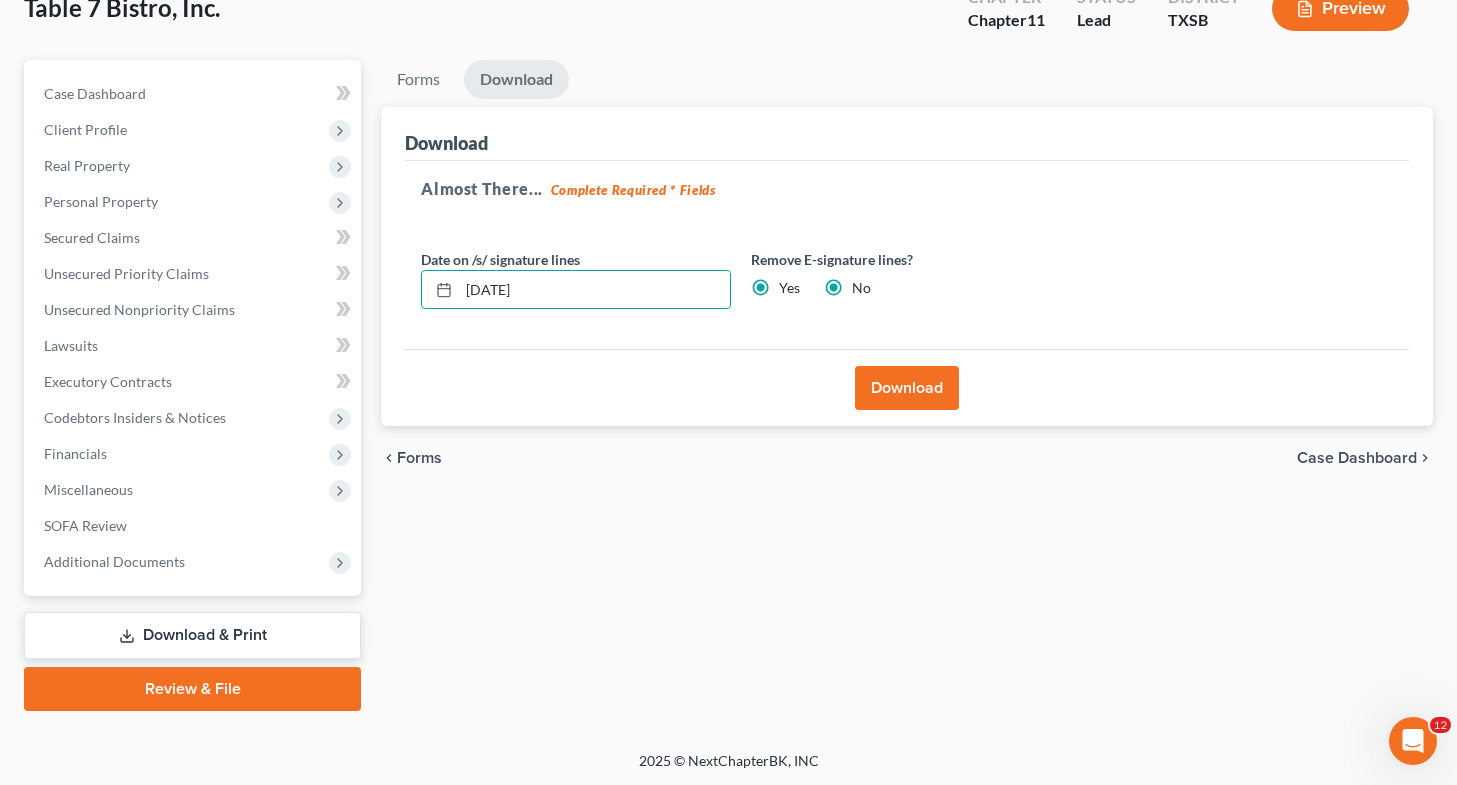 radio on "false" 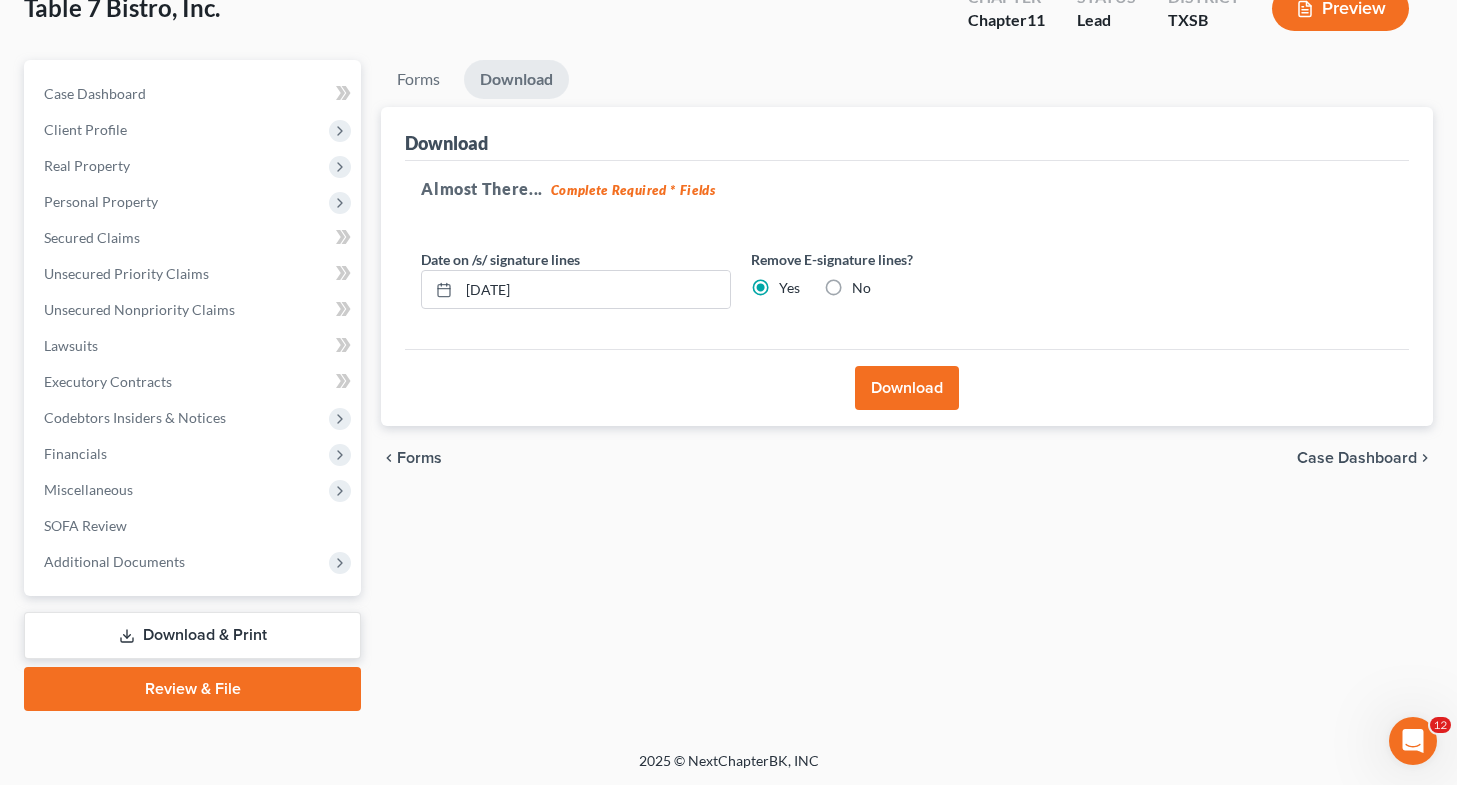 click on "Download" at bounding box center (907, 388) 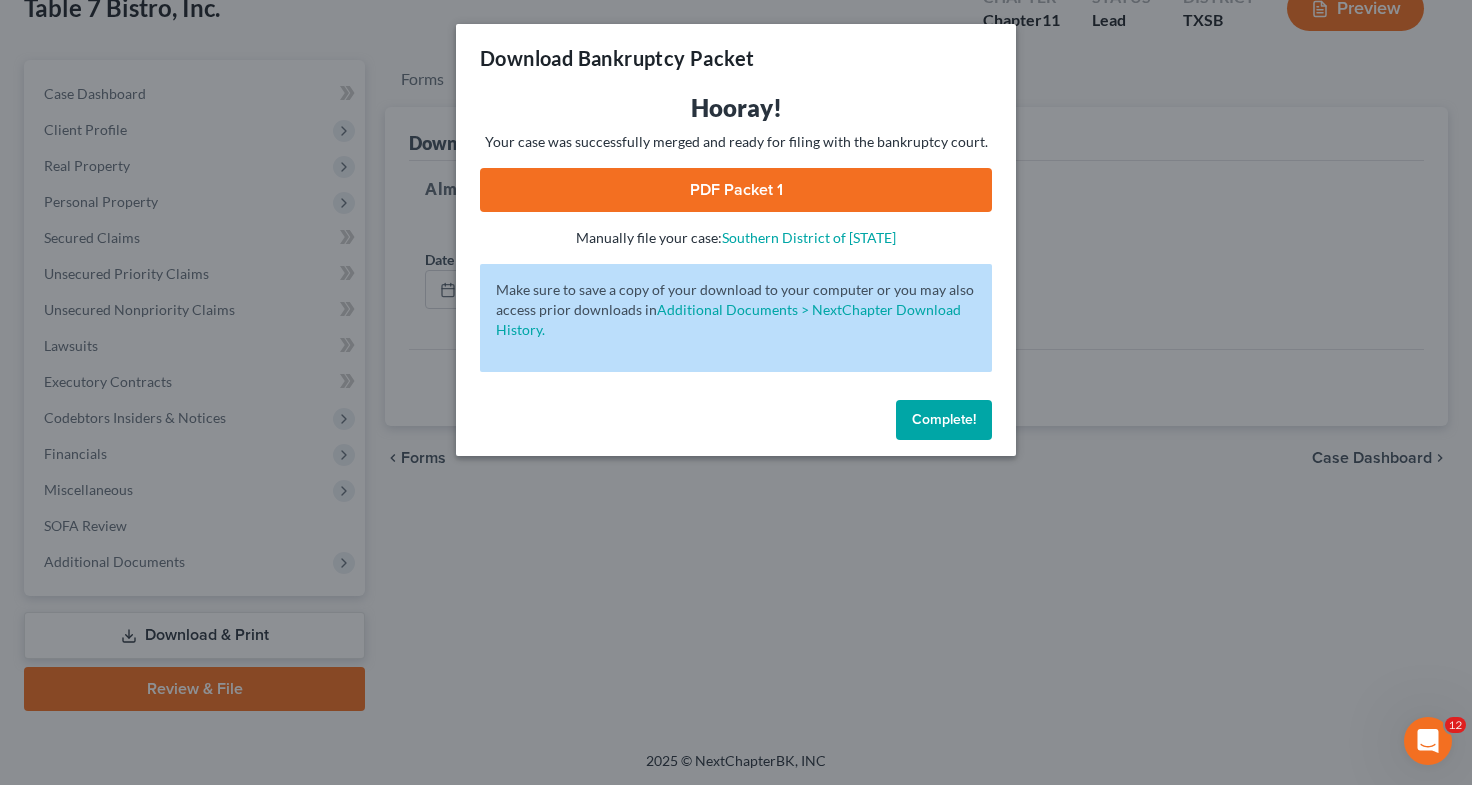 click on "PDF Packet 1" at bounding box center [736, 190] 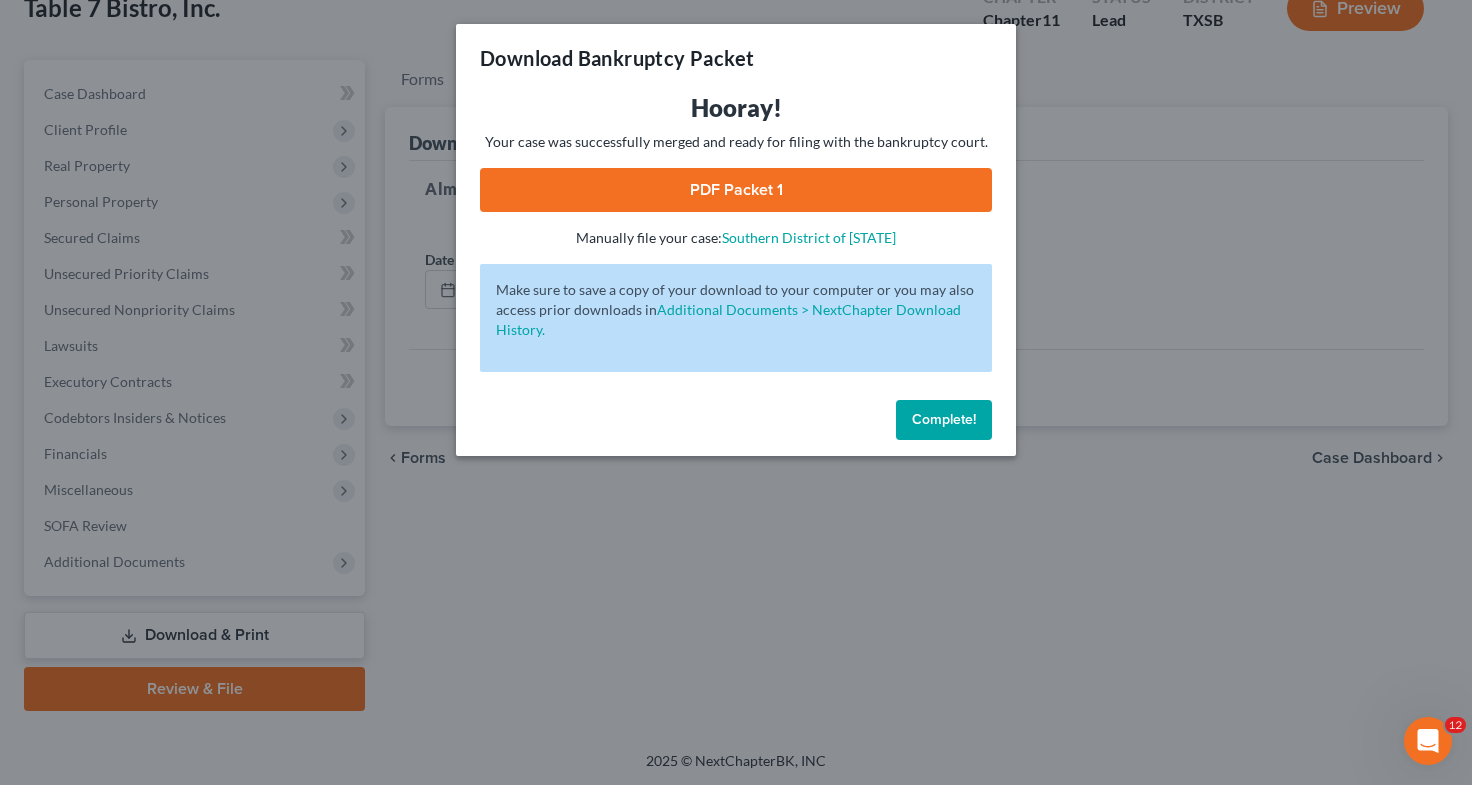 click on "Download Bankruptcy Packet
Hooray! Your case was successfully merged and ready for filing with the bankruptcy court. PDF Packet 1 -  Manually file your case:  Southern District of Texas Oops! There was an error with generating the download packet. -
Make sure to save a copy of your download to your computer or you may also access prior downloads in  Additional Documents > NextChapter Download History.
Complete!" at bounding box center (736, 392) 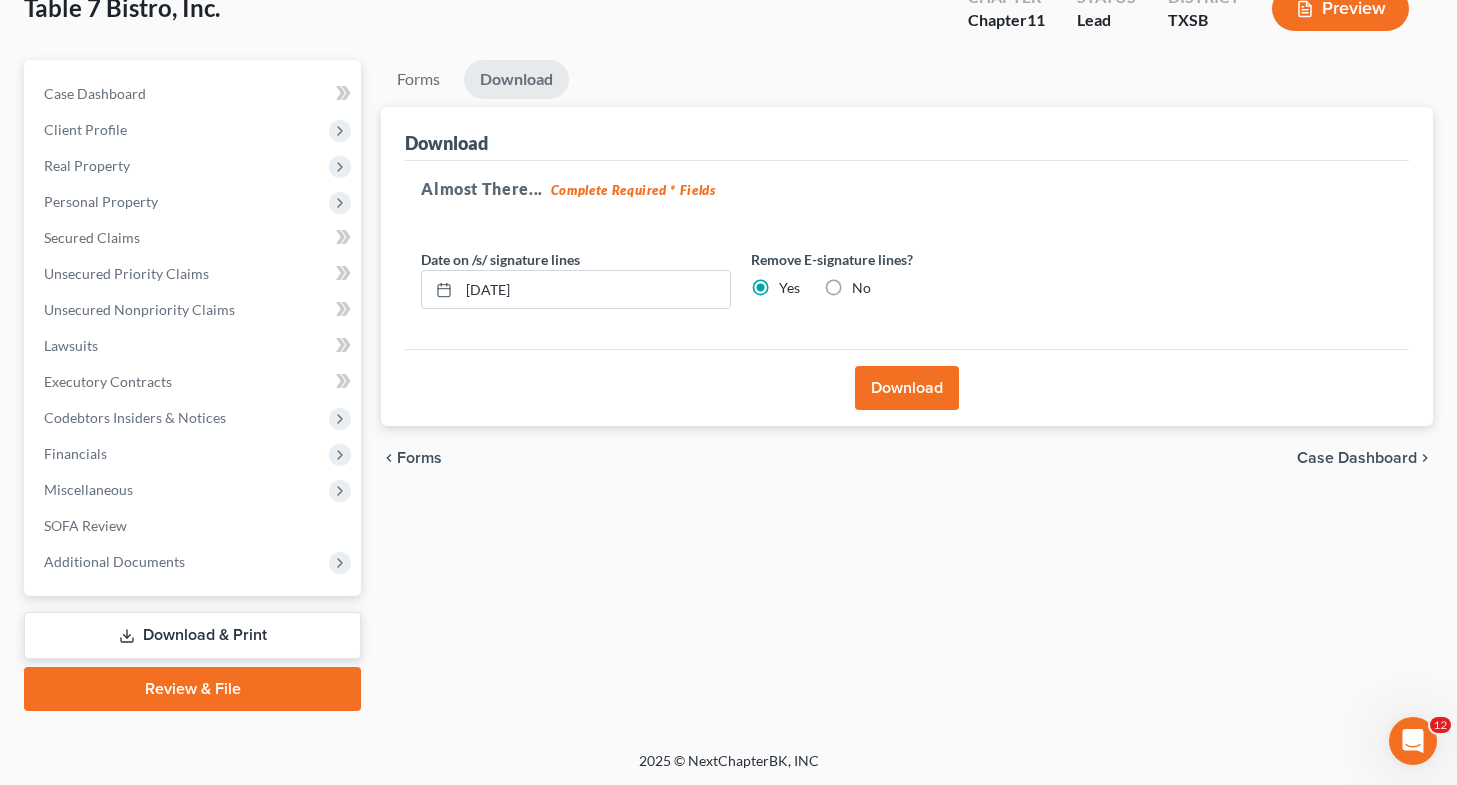 scroll, scrollTop: 0, scrollLeft: 0, axis: both 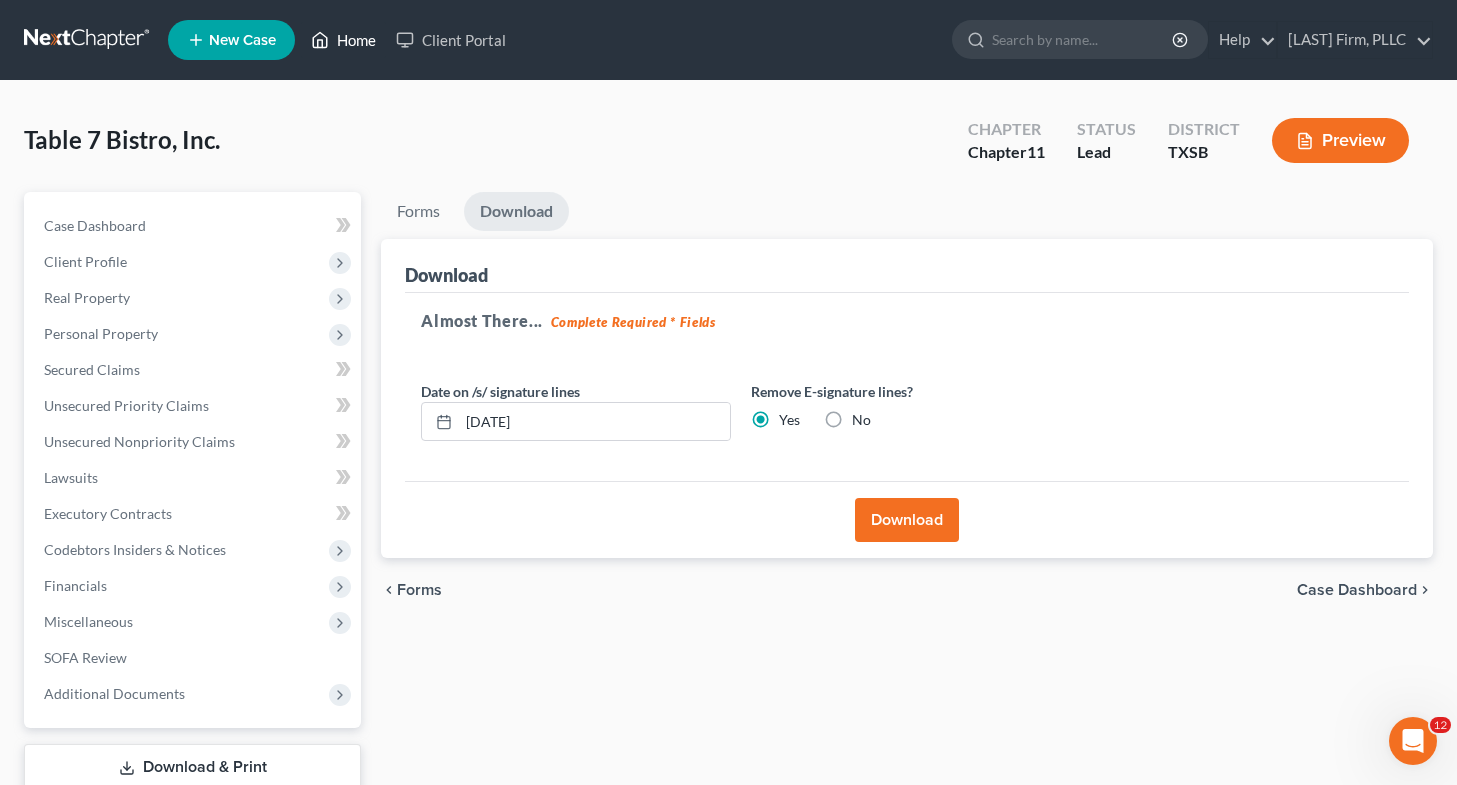 click on "Home" at bounding box center (343, 40) 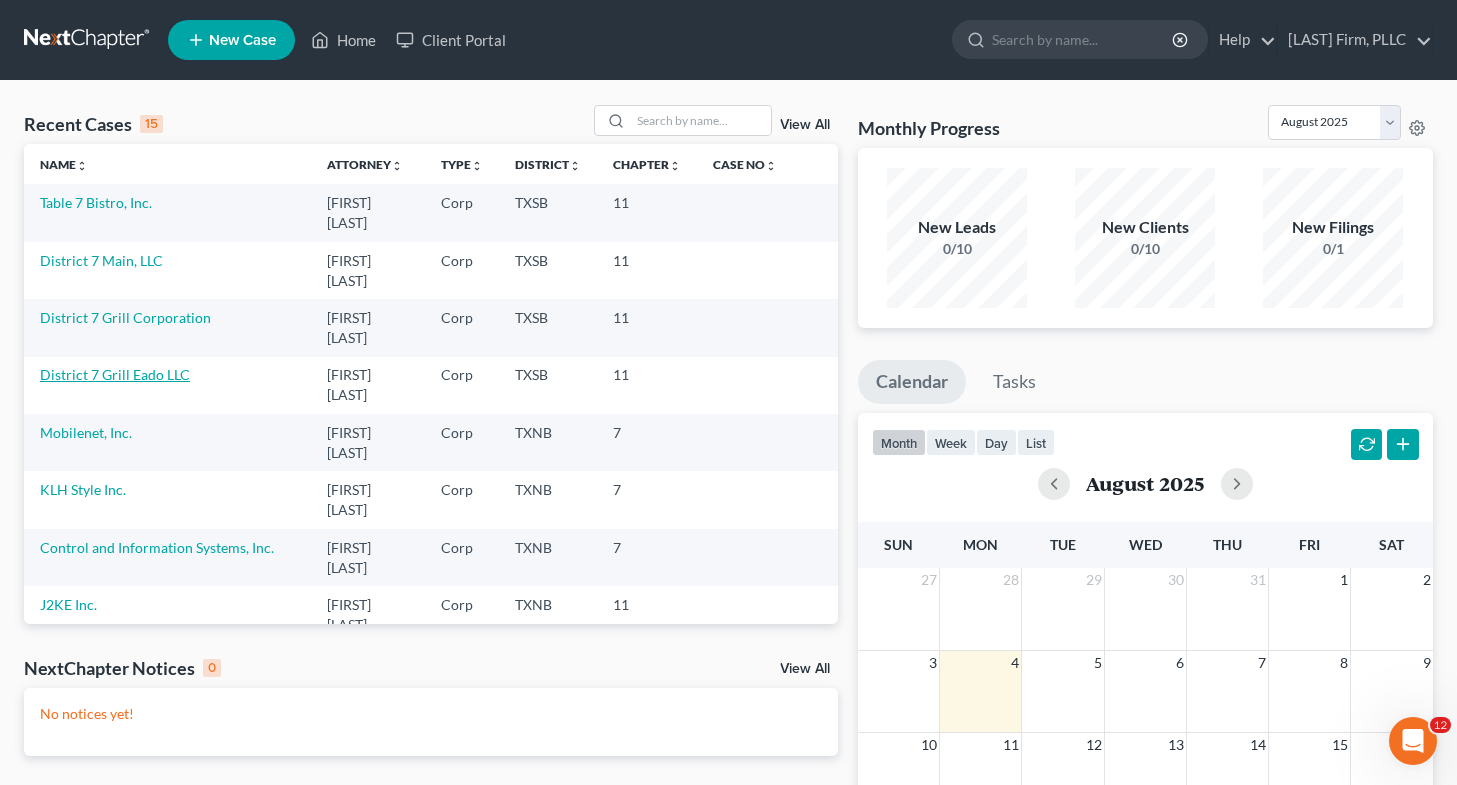 click on "[NAME] LLC" at bounding box center [115, 374] 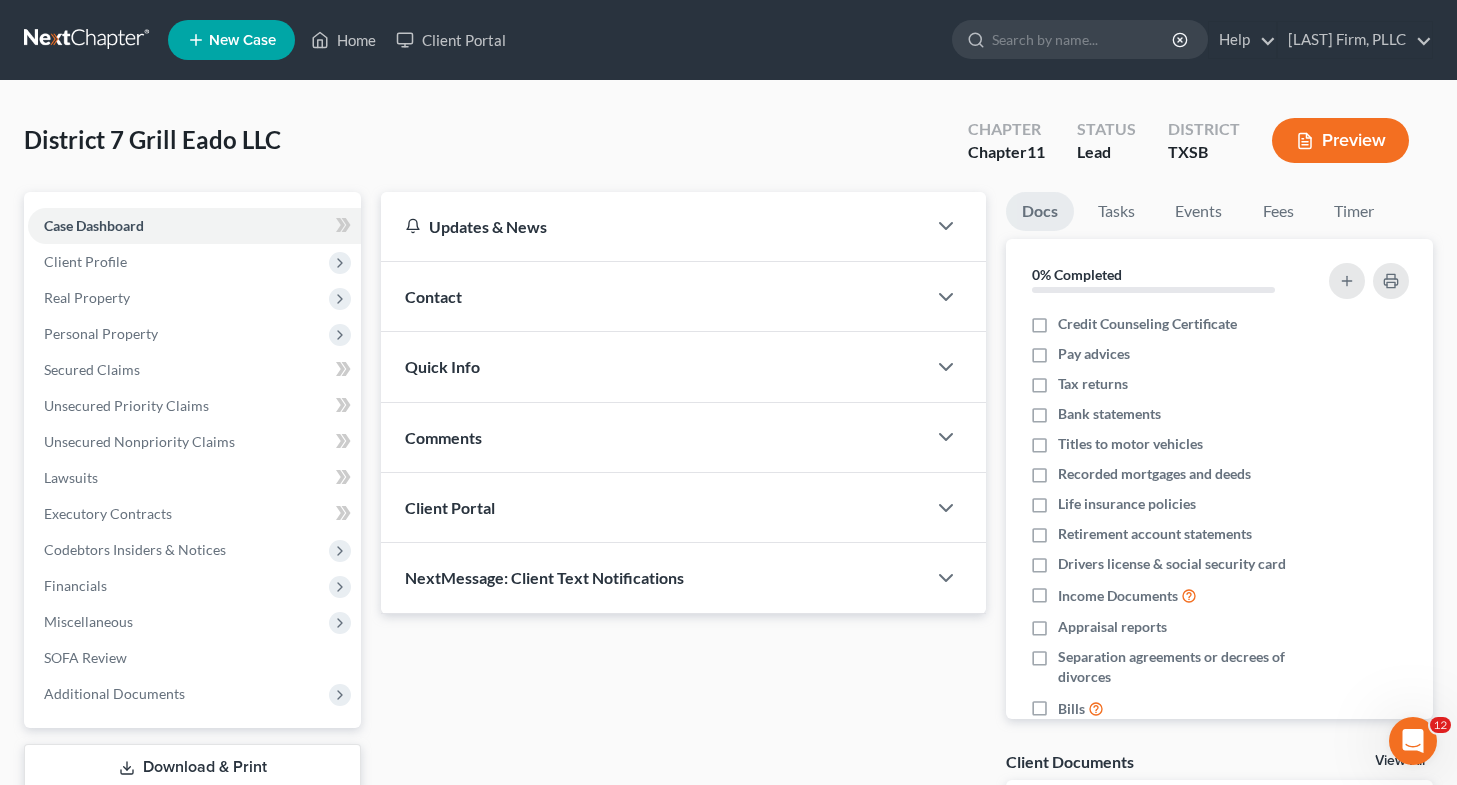 scroll, scrollTop: 170, scrollLeft: 0, axis: vertical 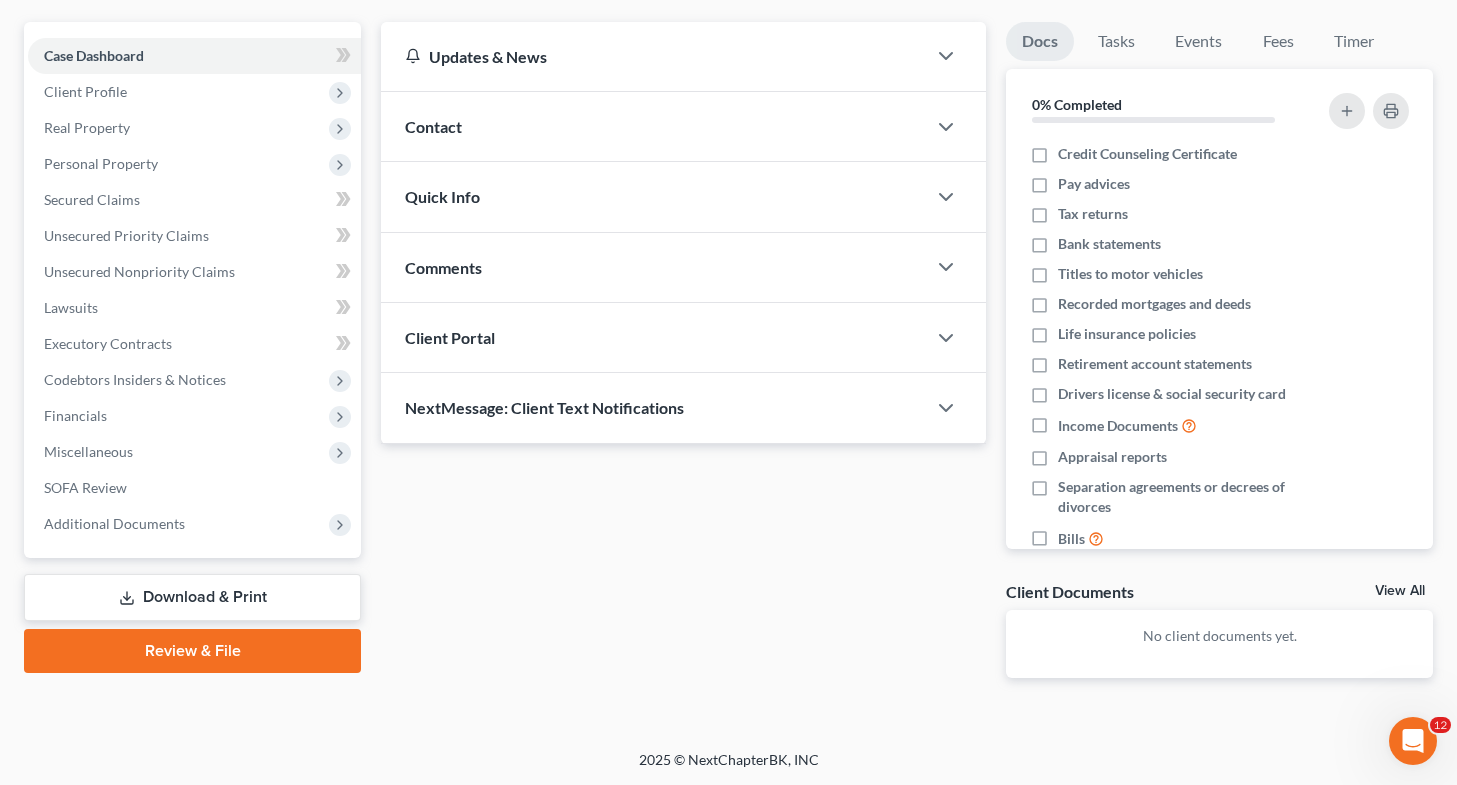 click on "Download & Print" at bounding box center (192, 597) 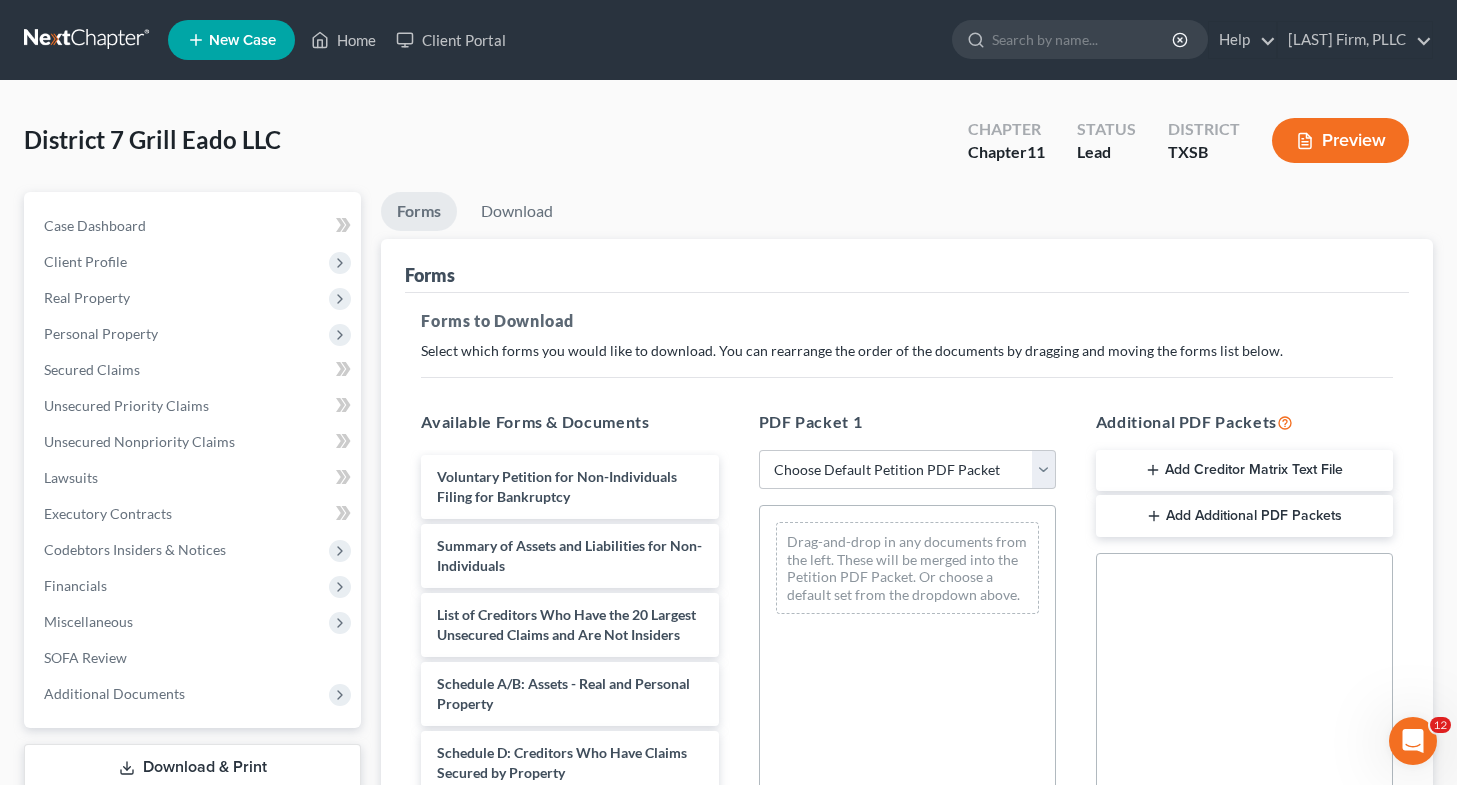 scroll, scrollTop: 449, scrollLeft: 0, axis: vertical 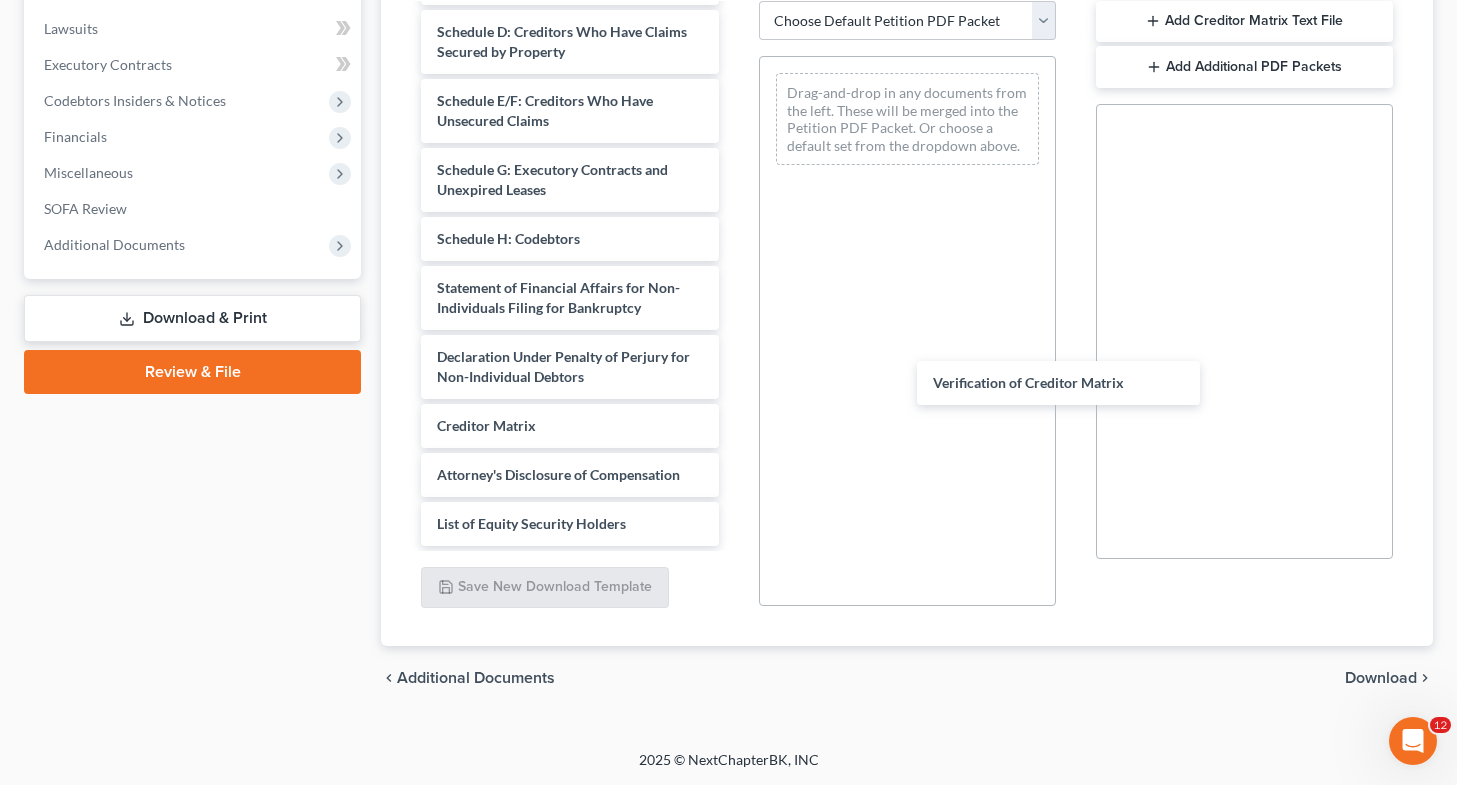 drag, startPoint x: 526, startPoint y: 422, endPoint x: 889, endPoint y: 362, distance: 367.92526 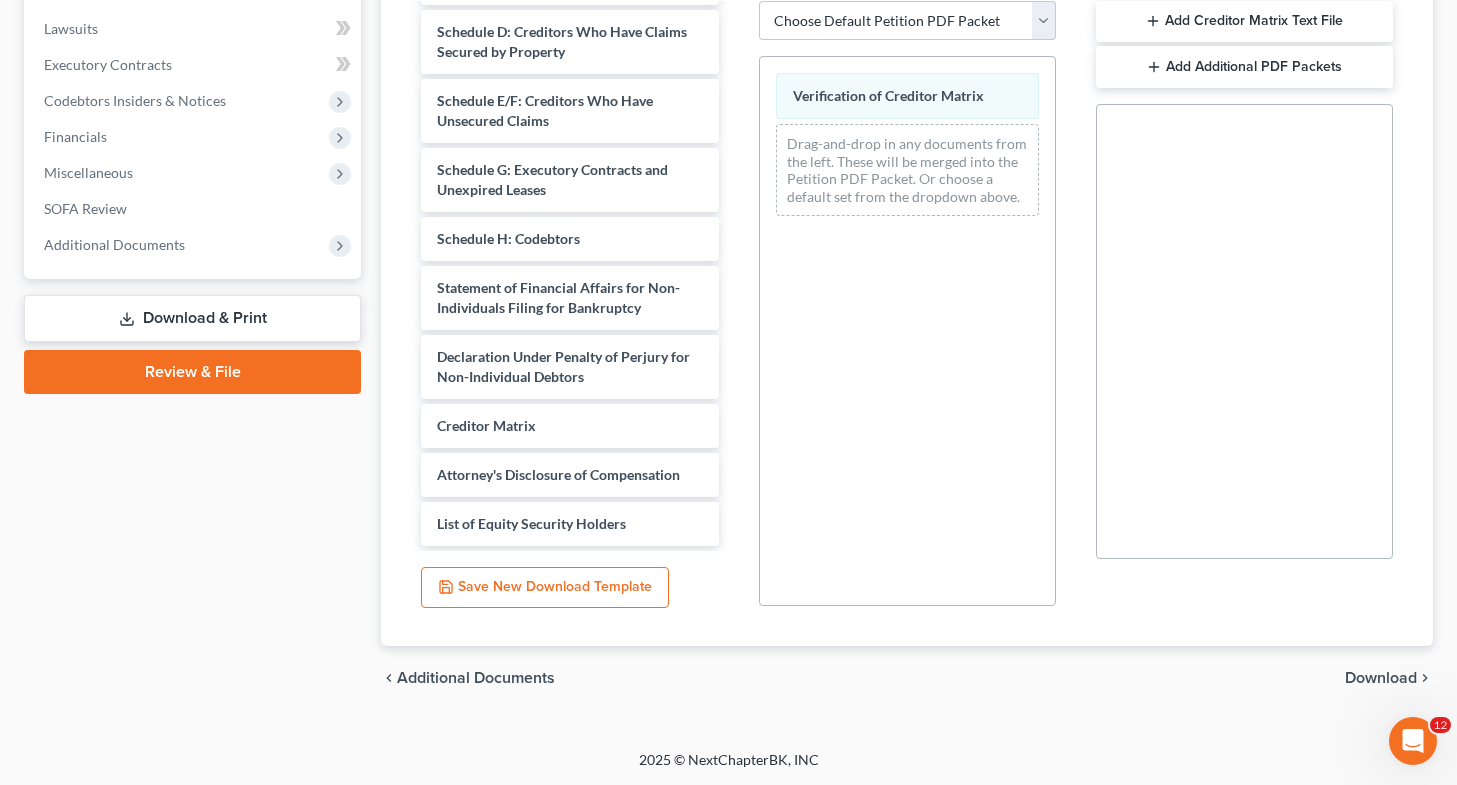 click on "Download" at bounding box center (1381, 678) 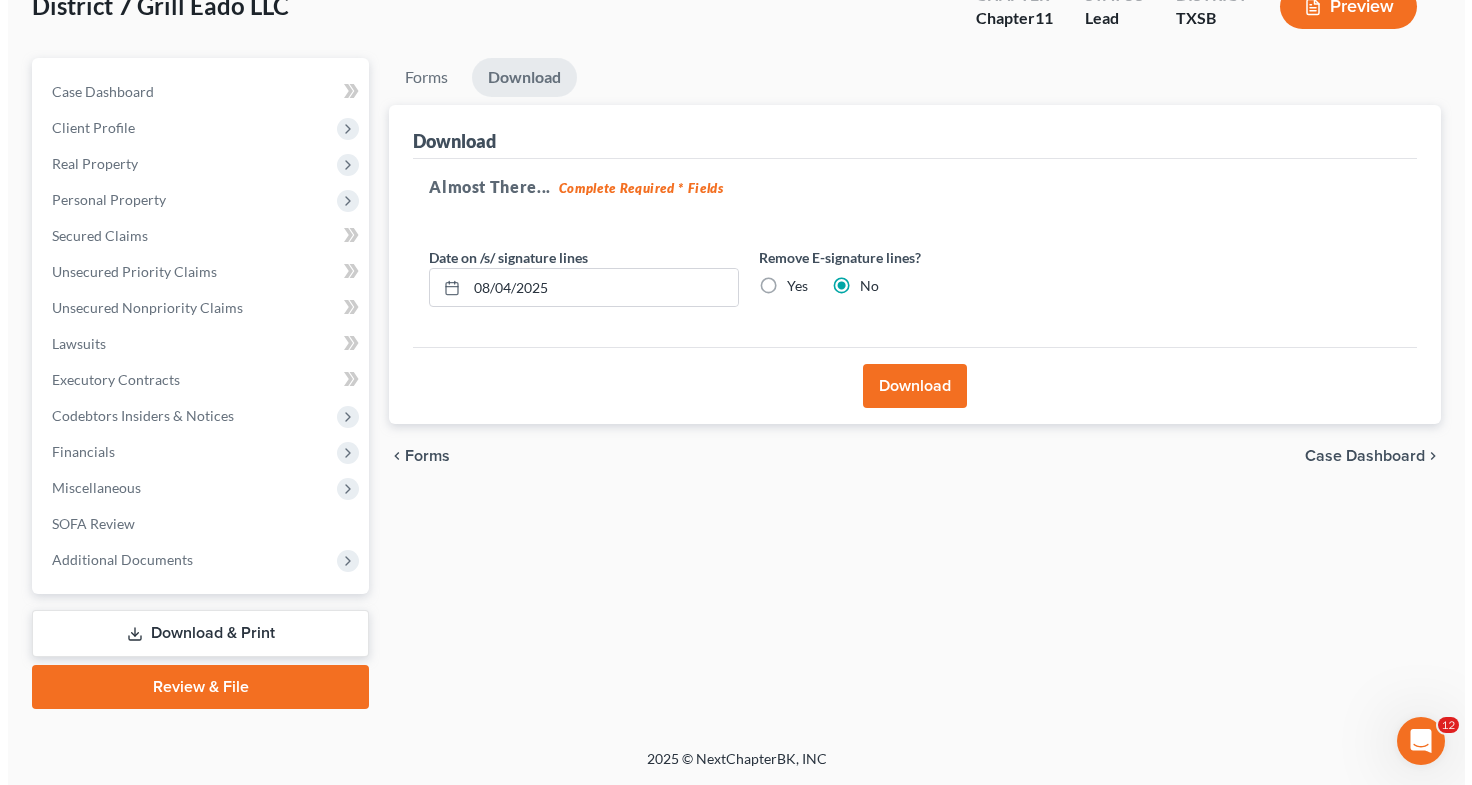 scroll, scrollTop: 132, scrollLeft: 0, axis: vertical 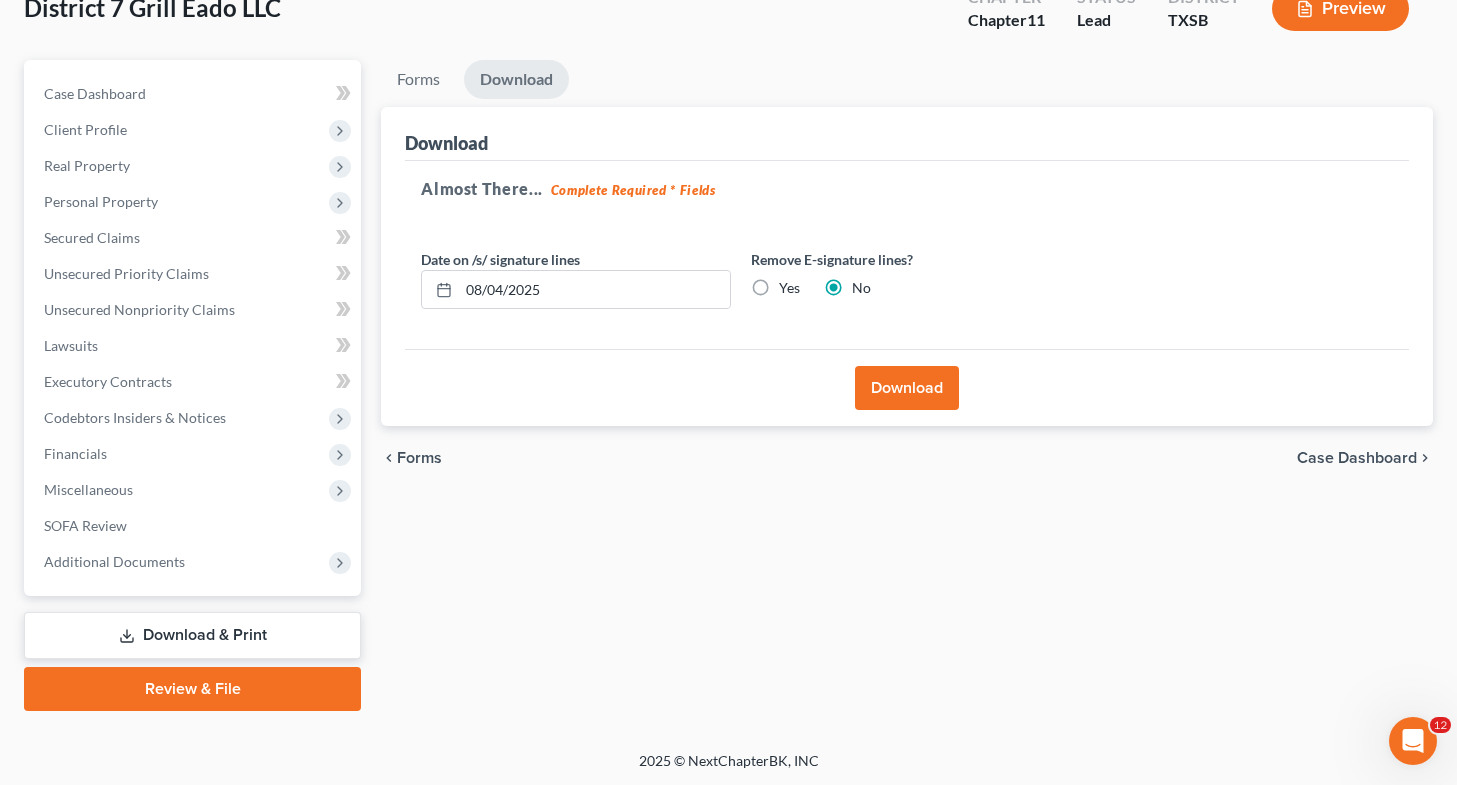 click on "Yes" at bounding box center [789, 288] 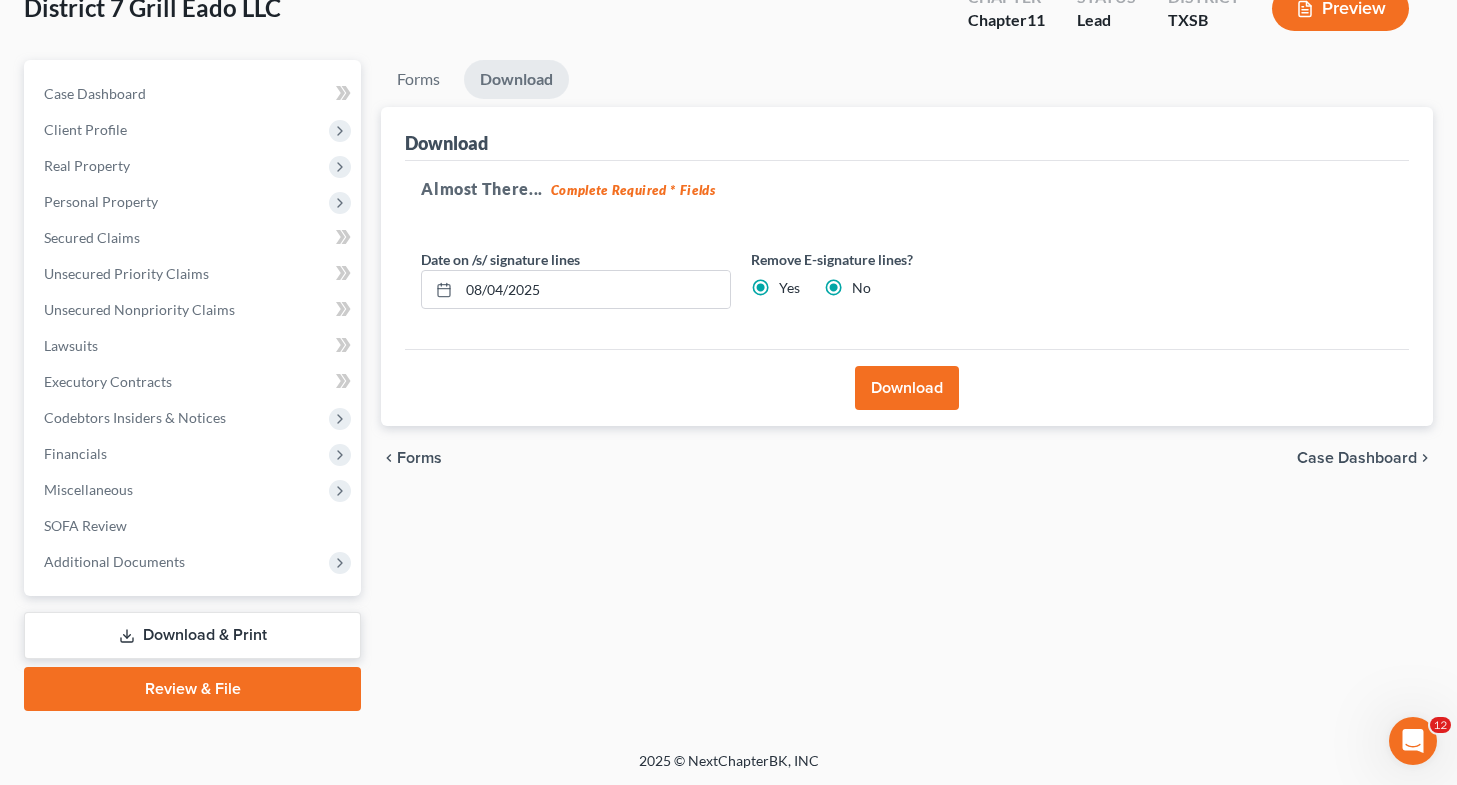 radio on "false" 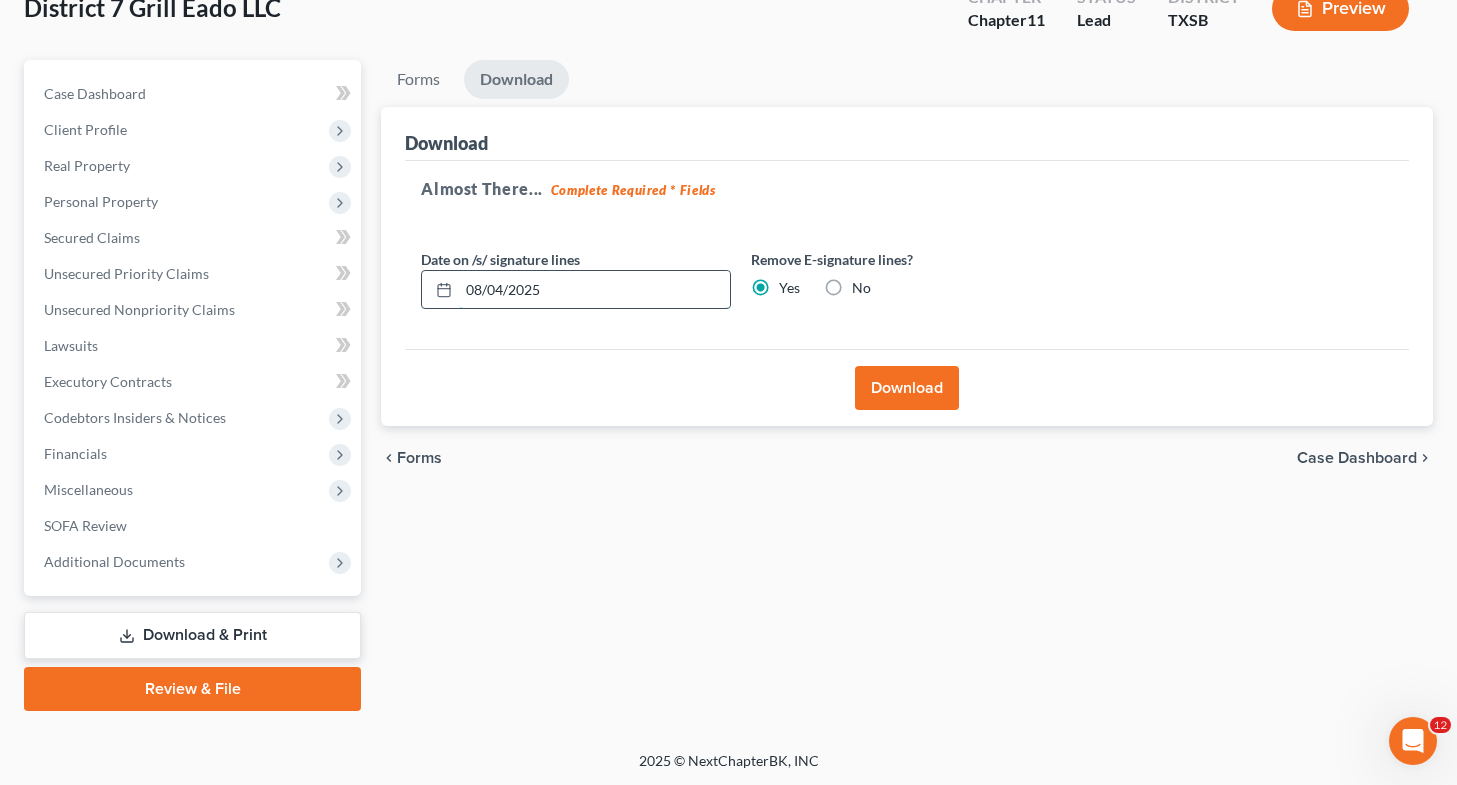 click on "08/04/2025" at bounding box center [594, 290] 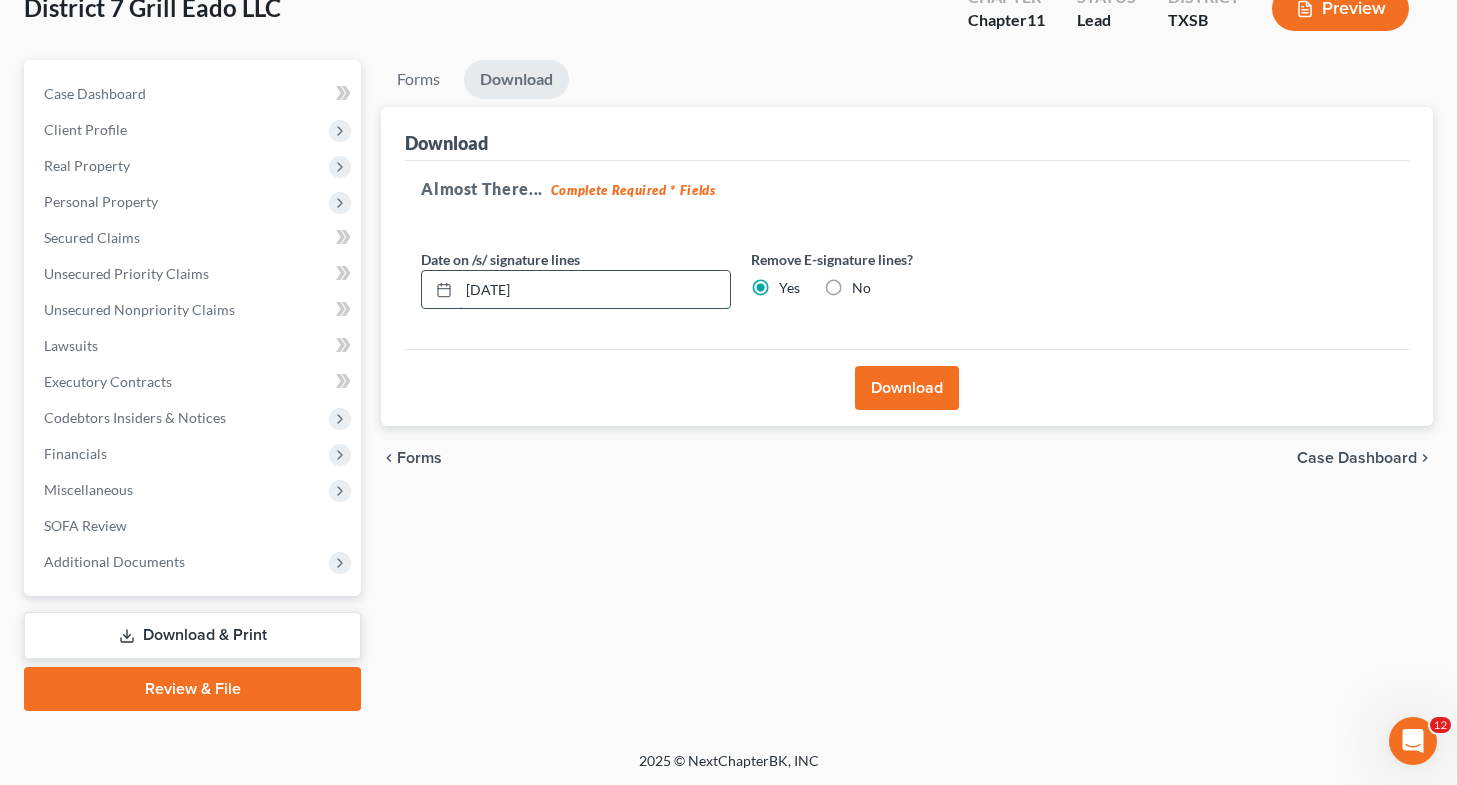 type on "08/05/2025" 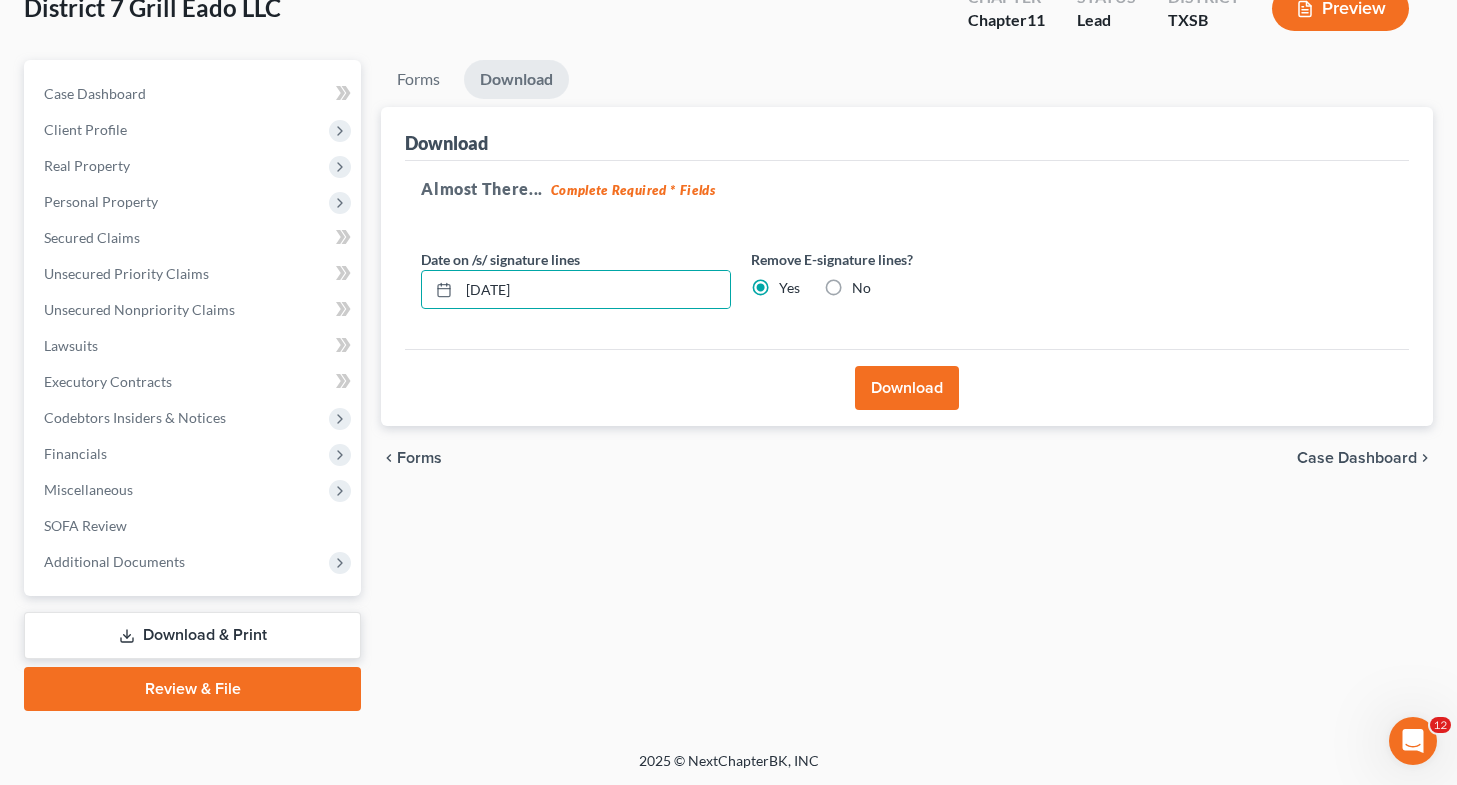 click on "Download" at bounding box center (907, 388) 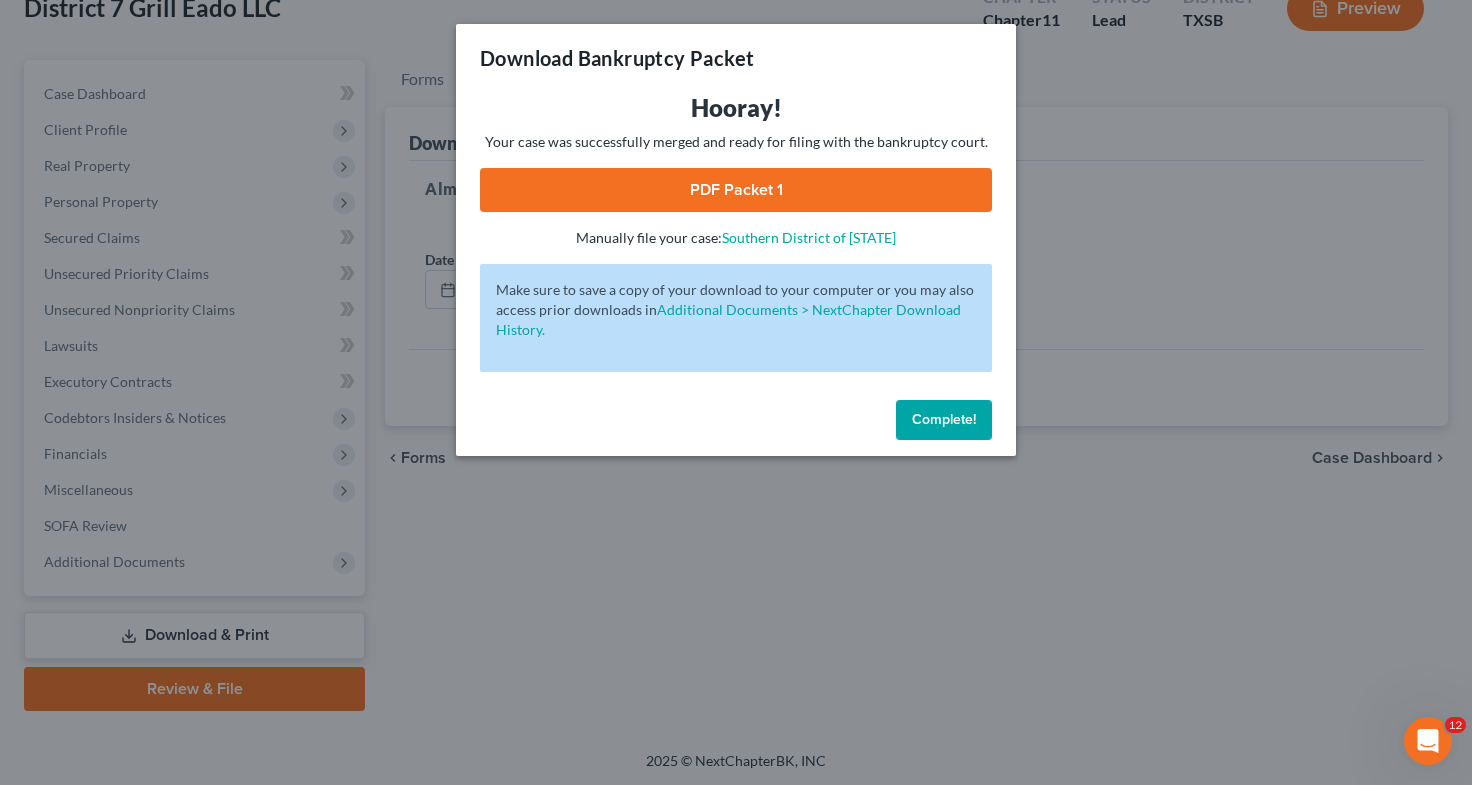click on "PDF Packet 1" at bounding box center (736, 190) 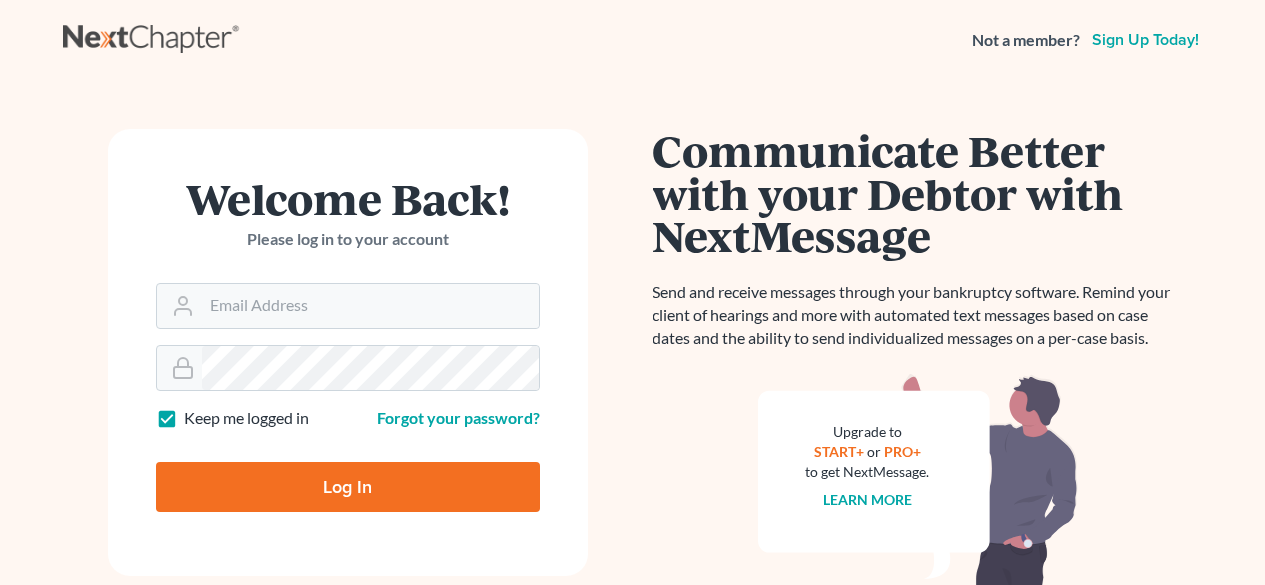 scroll, scrollTop: 0, scrollLeft: 0, axis: both 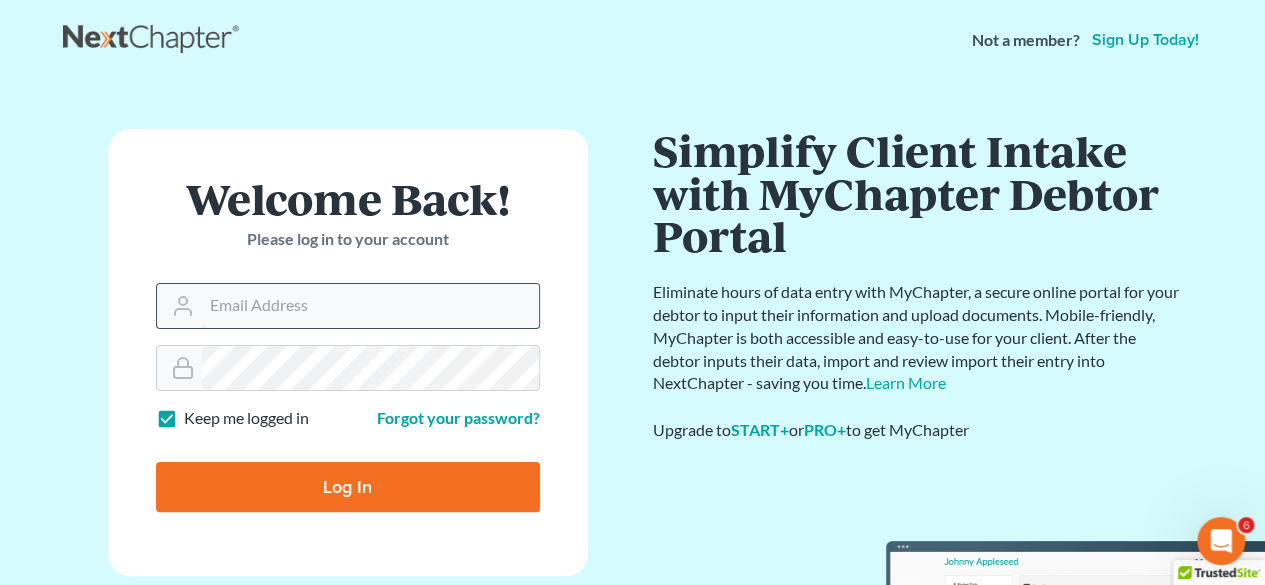 click on "Email Address" at bounding box center (370, 306) 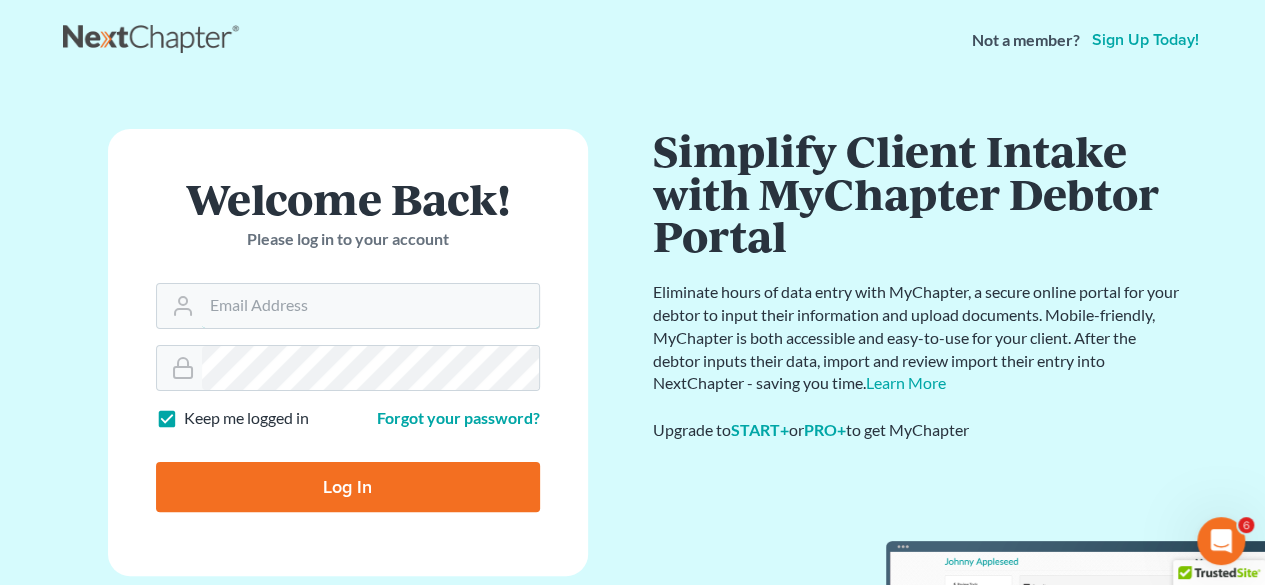 type on "[EMAIL]" 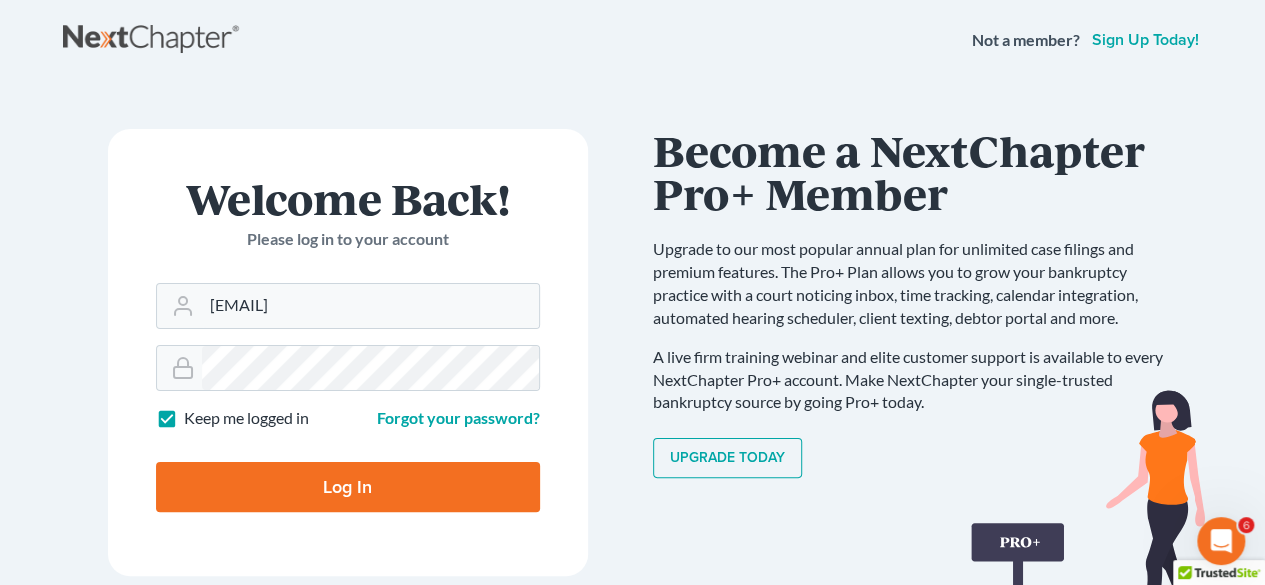 click on "Log In" at bounding box center (348, 487) 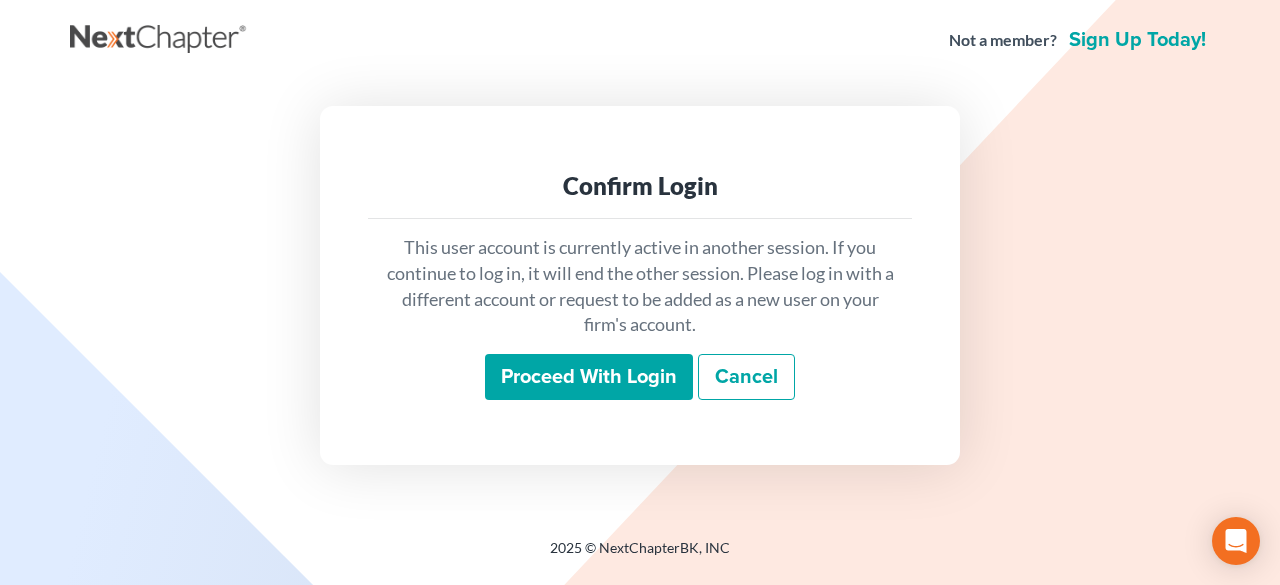 scroll, scrollTop: 0, scrollLeft: 0, axis: both 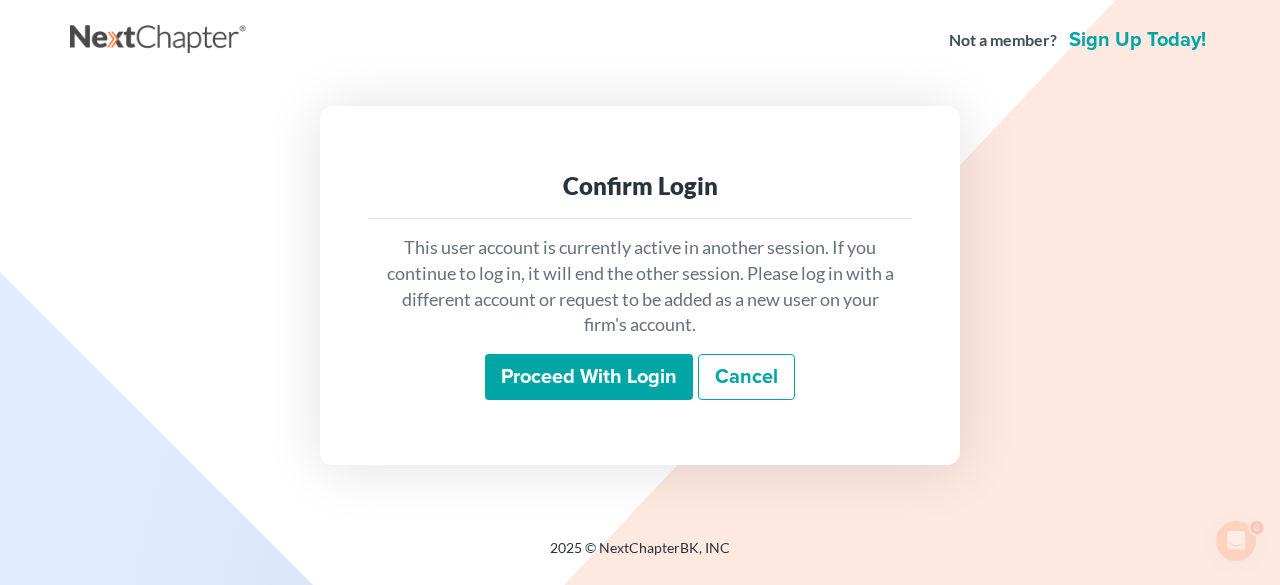 click on "Proceed with login" at bounding box center (589, 377) 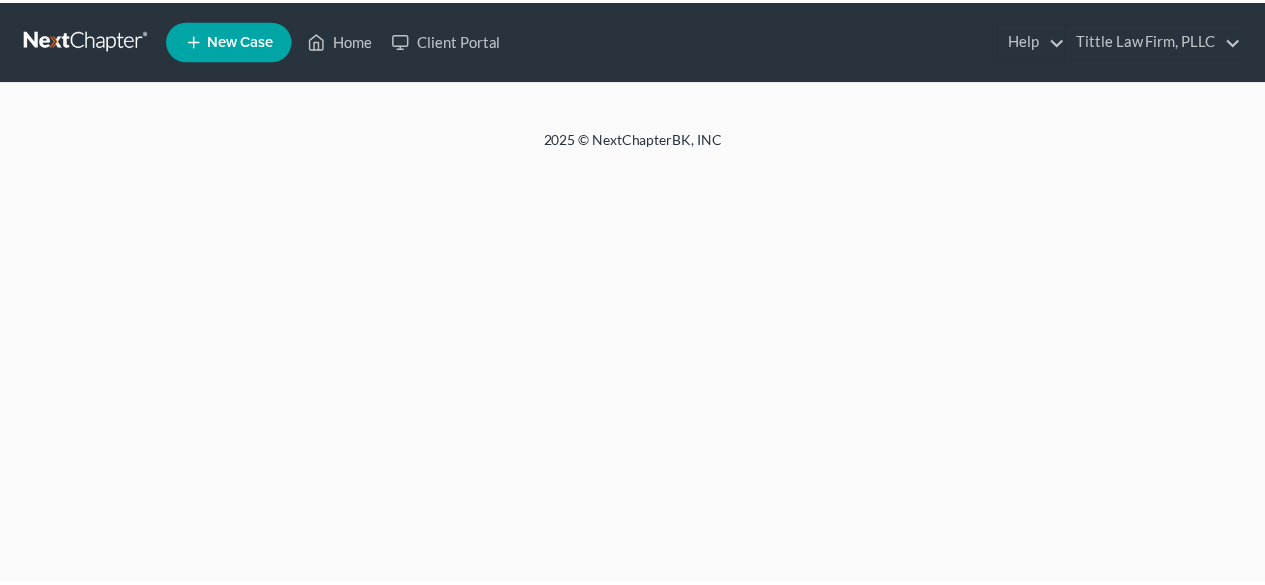 scroll, scrollTop: 0, scrollLeft: 0, axis: both 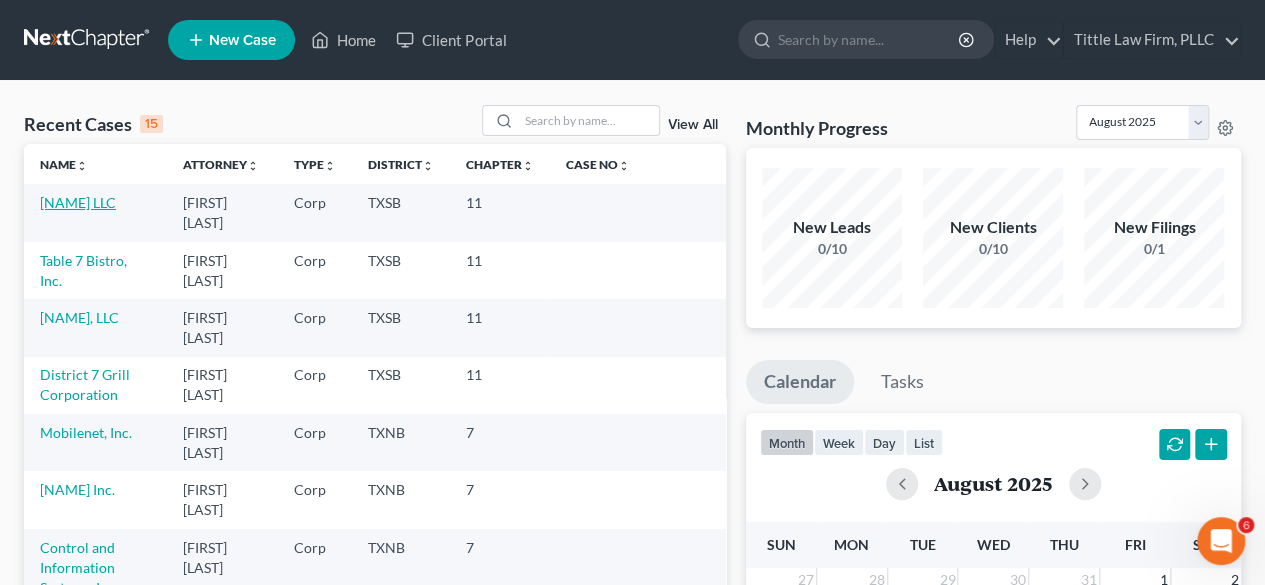 click on "[NAME] LLC" at bounding box center (78, 202) 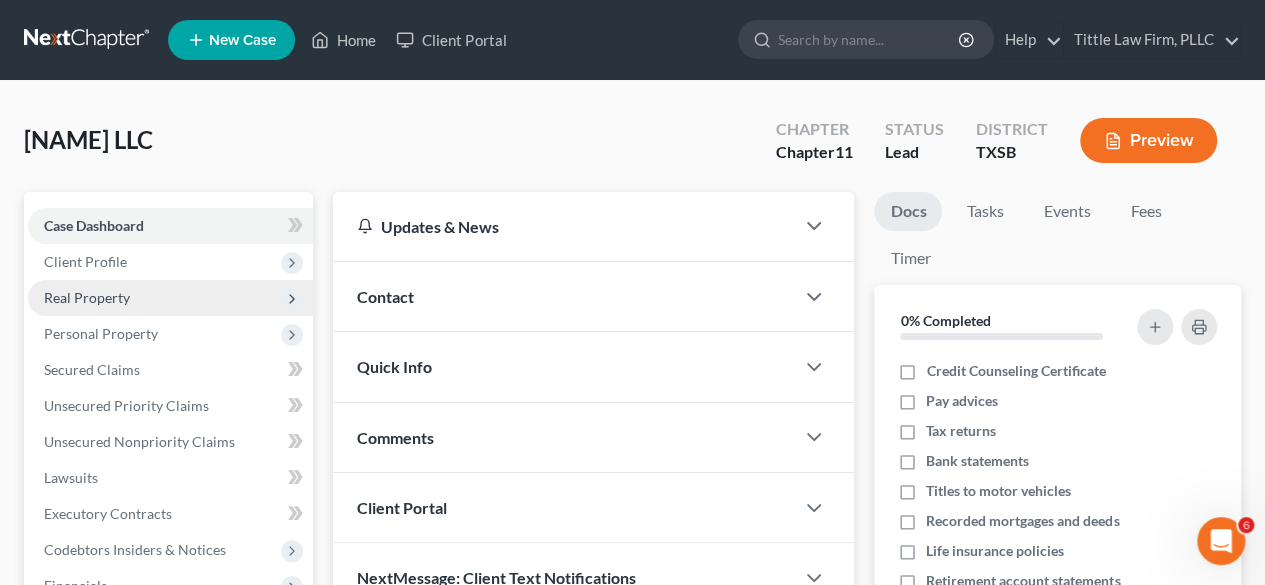 scroll, scrollTop: 416, scrollLeft: 0, axis: vertical 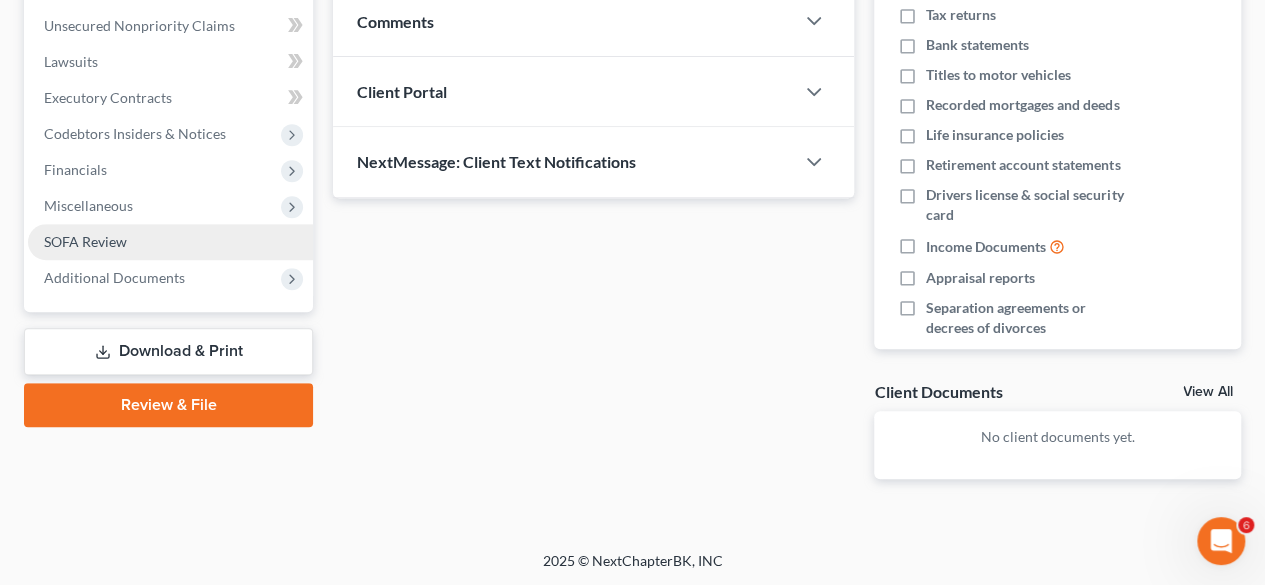 click on "SOFA Review" at bounding box center [170, 242] 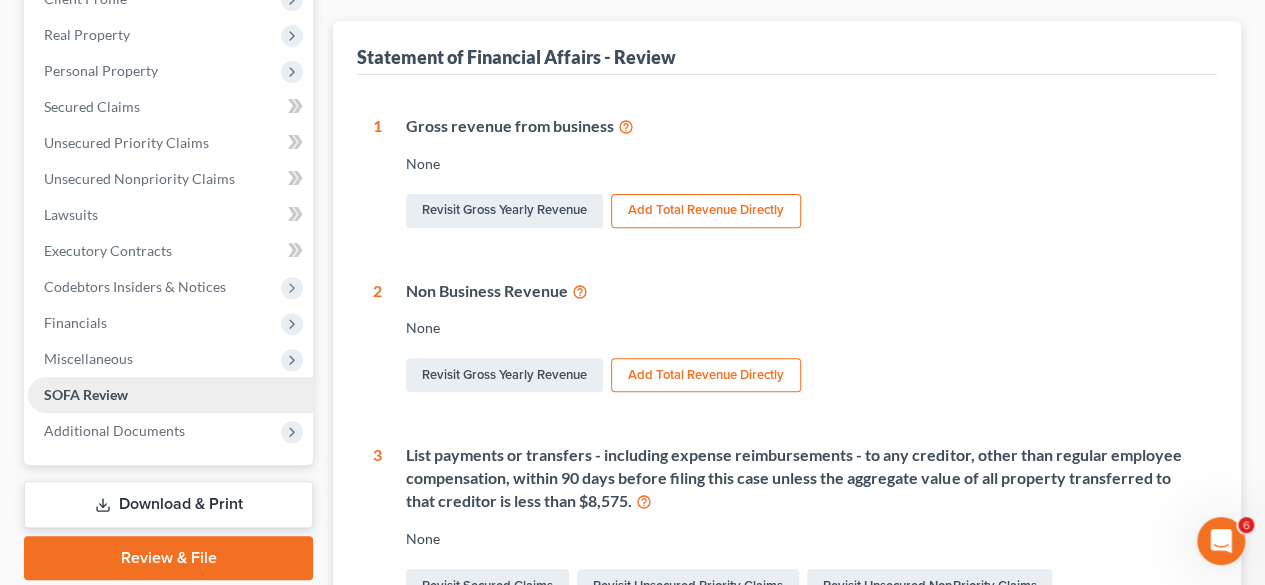 scroll, scrollTop: 0, scrollLeft: 0, axis: both 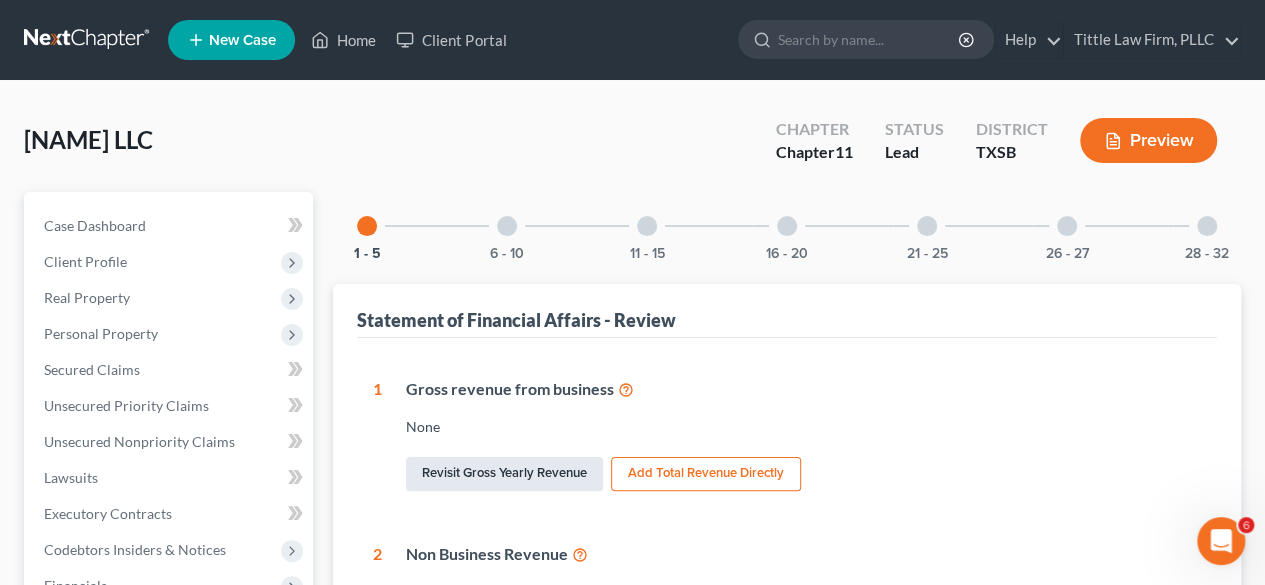 click on "Revisit Gross Yearly Revenue" at bounding box center (504, 474) 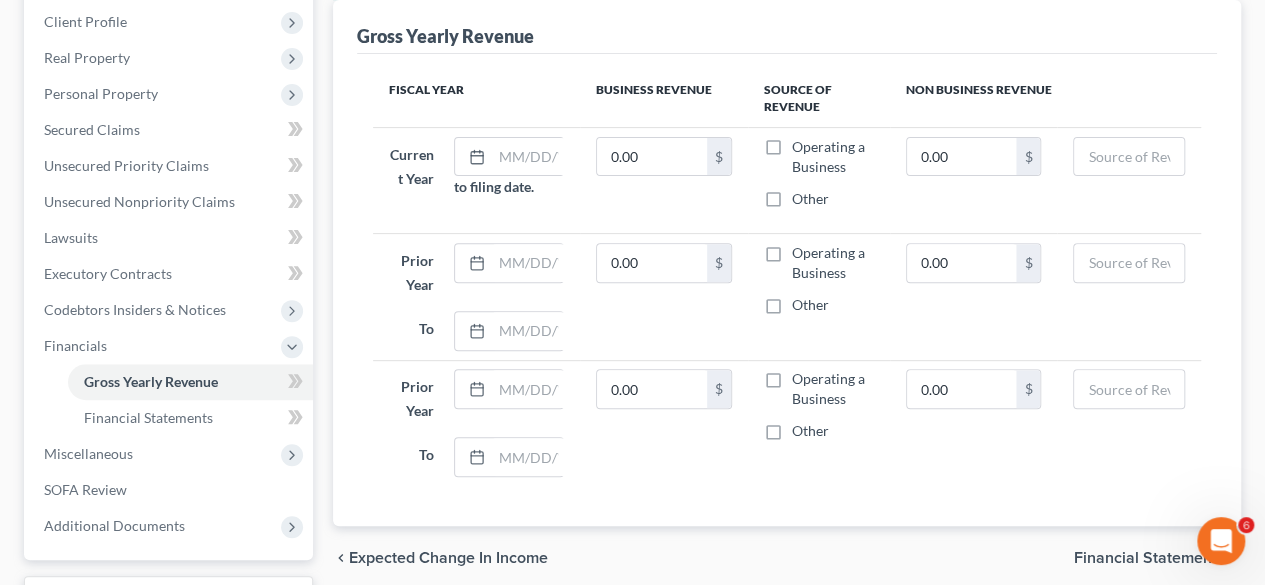scroll, scrollTop: 258, scrollLeft: 0, axis: vertical 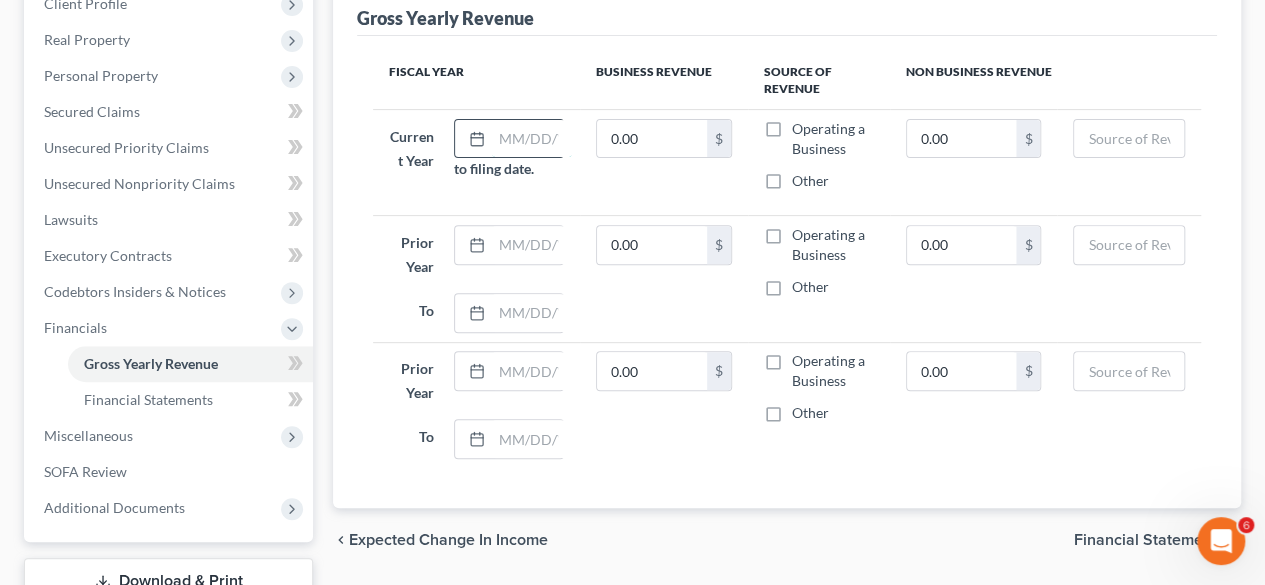 click at bounding box center (532, 139) 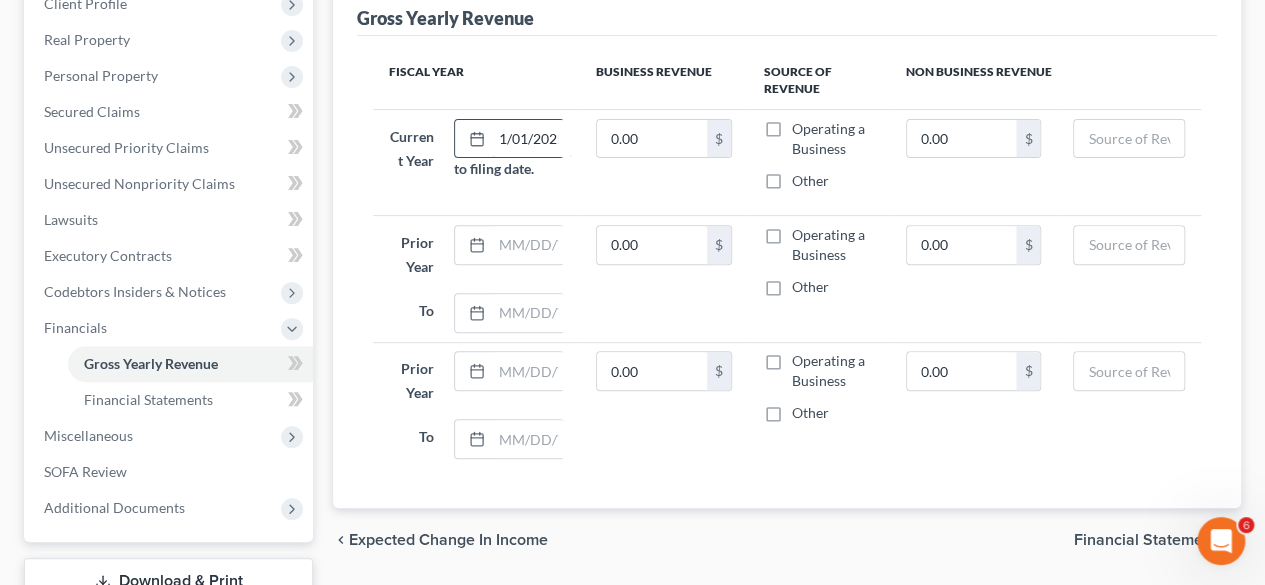 scroll, scrollTop: 0, scrollLeft: 16, axis: horizontal 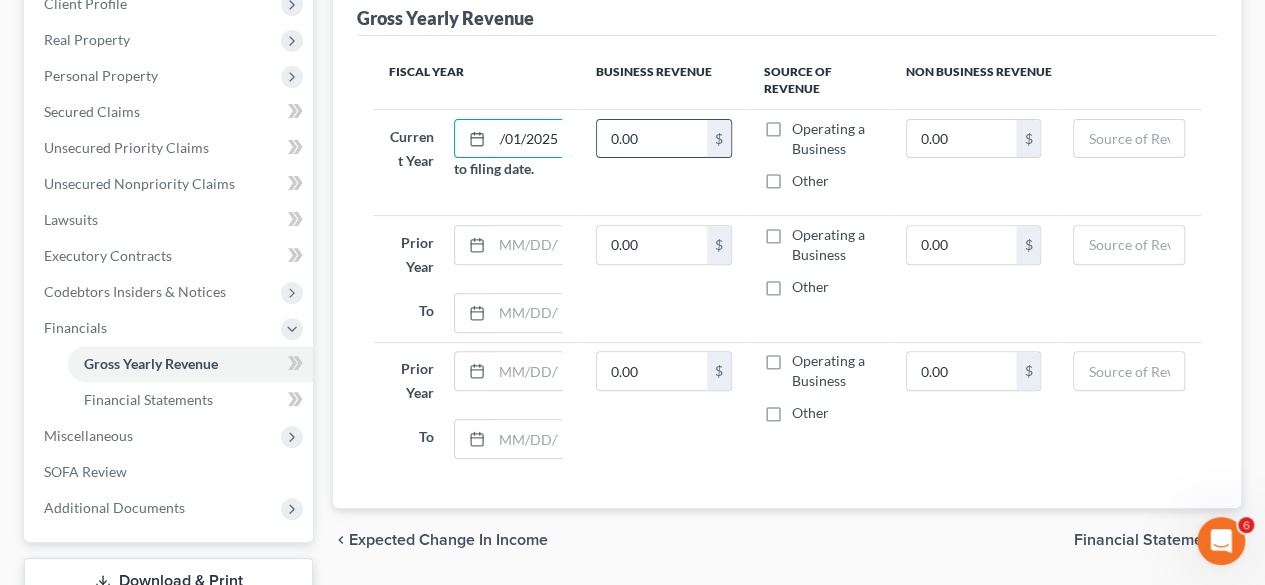 type on "01/01/2025" 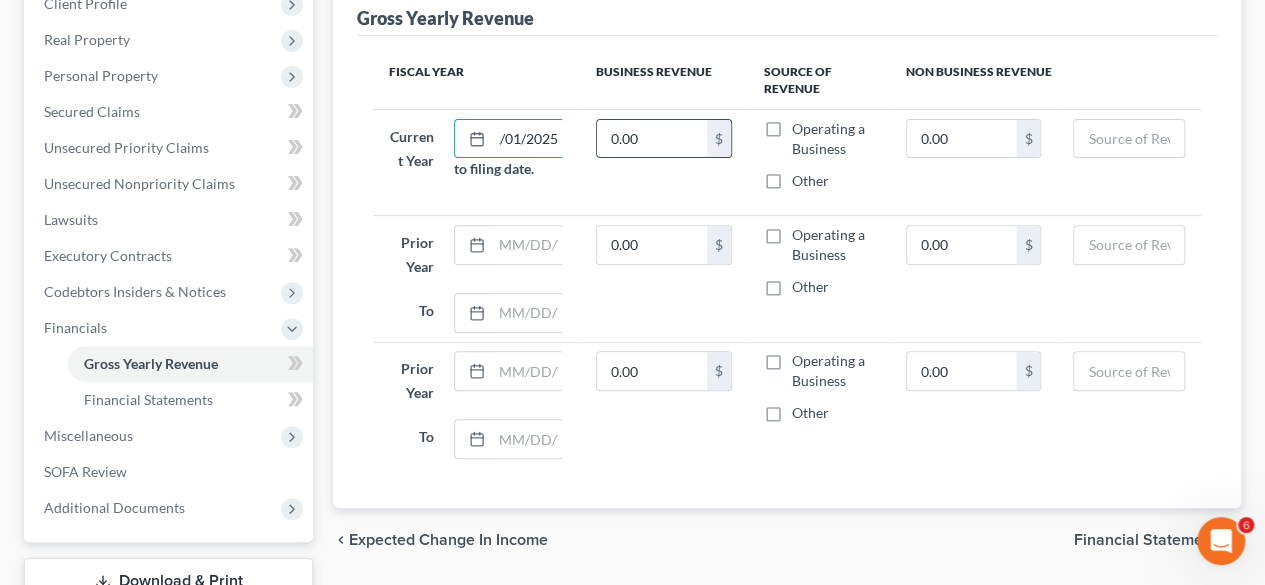 scroll, scrollTop: 0, scrollLeft: 0, axis: both 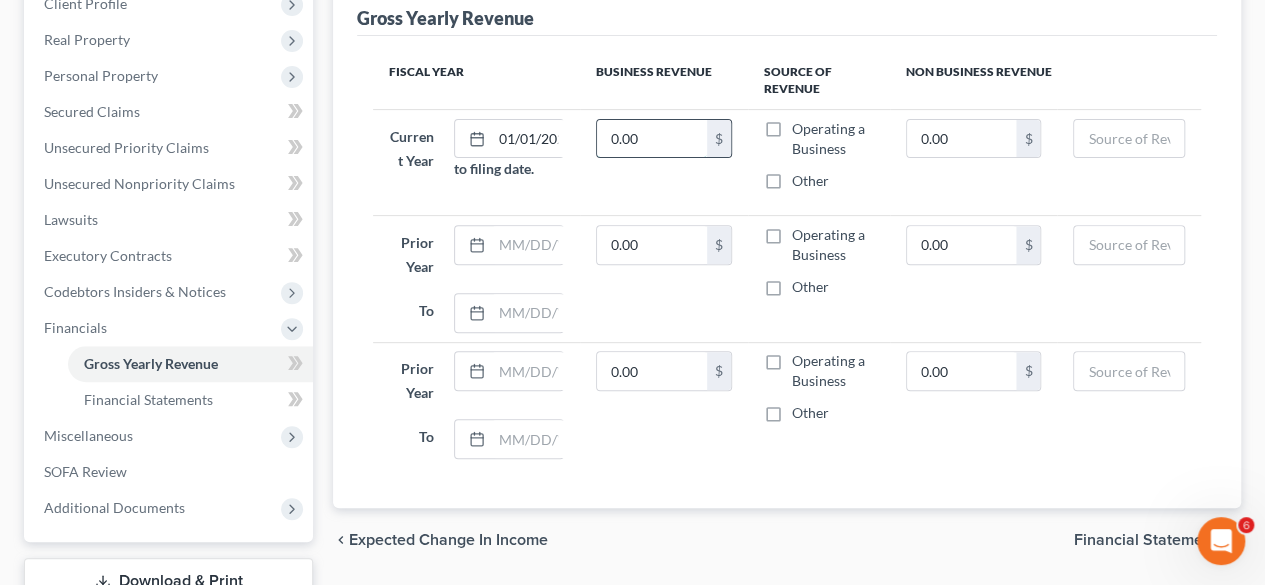 click on "0.00" at bounding box center (652, 139) 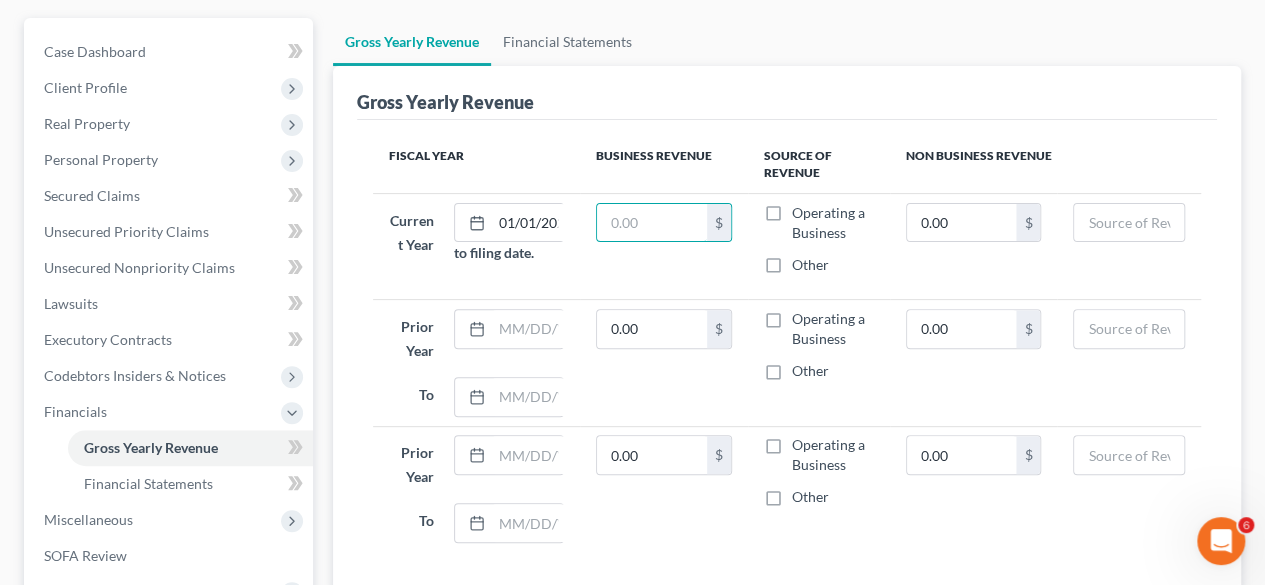 scroll, scrollTop: 181, scrollLeft: 0, axis: vertical 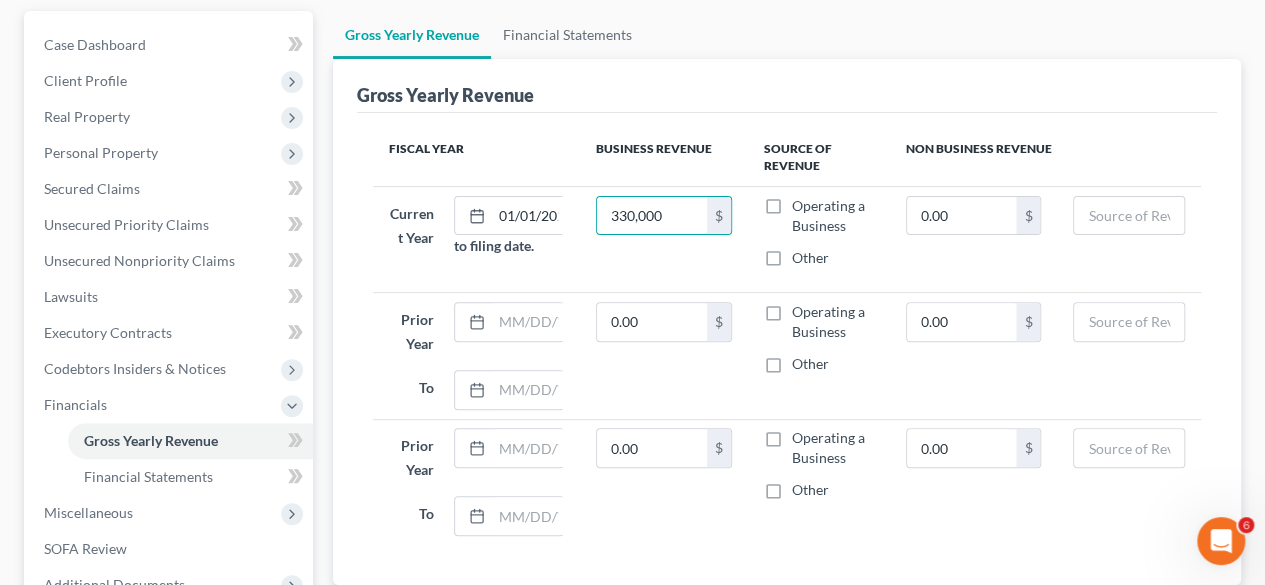 type on "330,000" 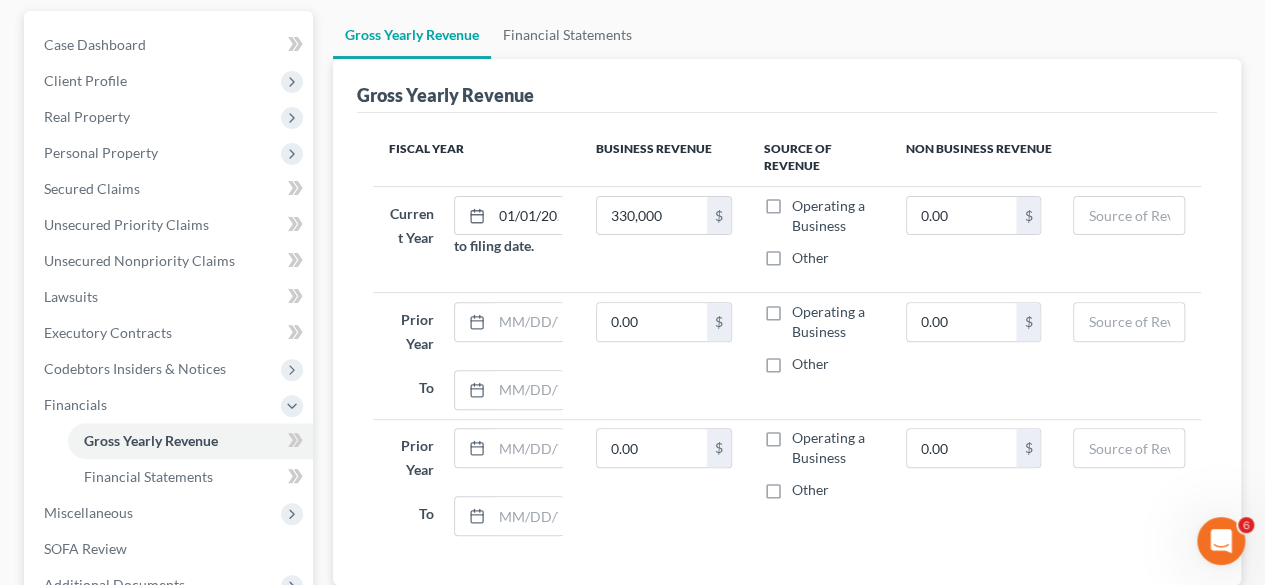 click on "Operating a Business" at bounding box center [833, 216] 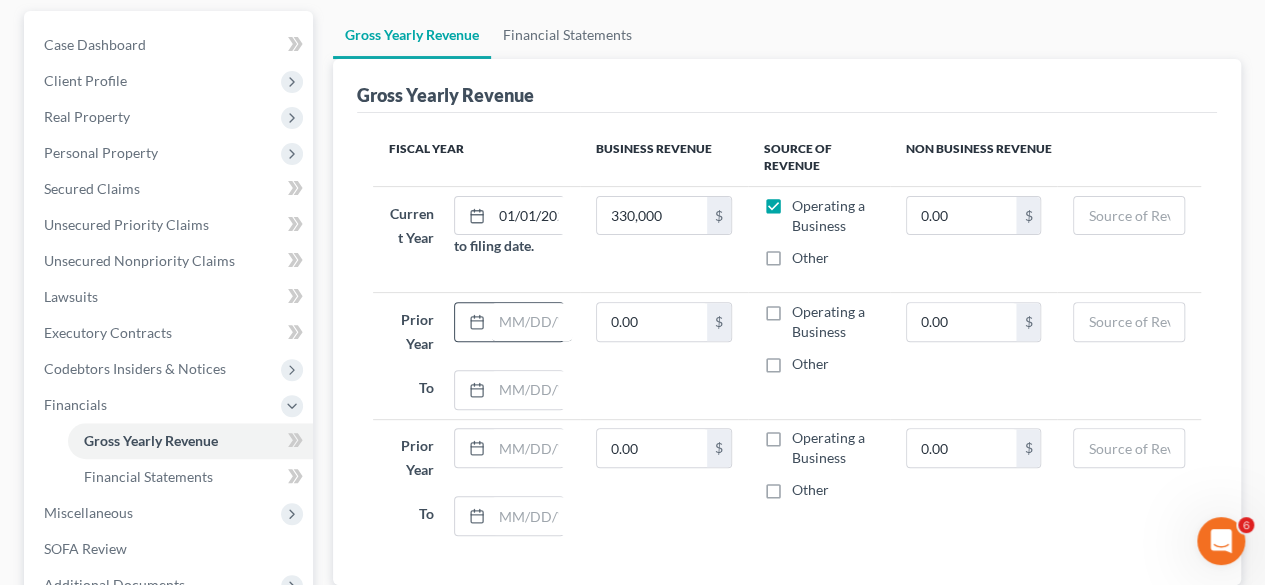 drag, startPoint x: 532, startPoint y: 340, endPoint x: 538, endPoint y: 323, distance: 18.027756 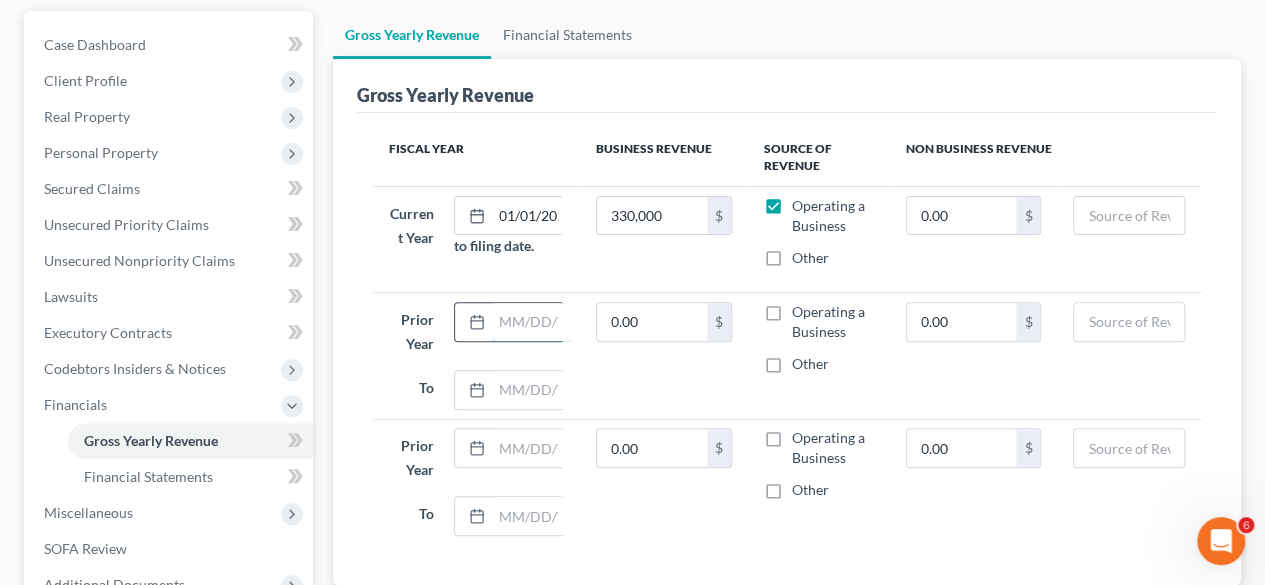 click at bounding box center (532, 322) 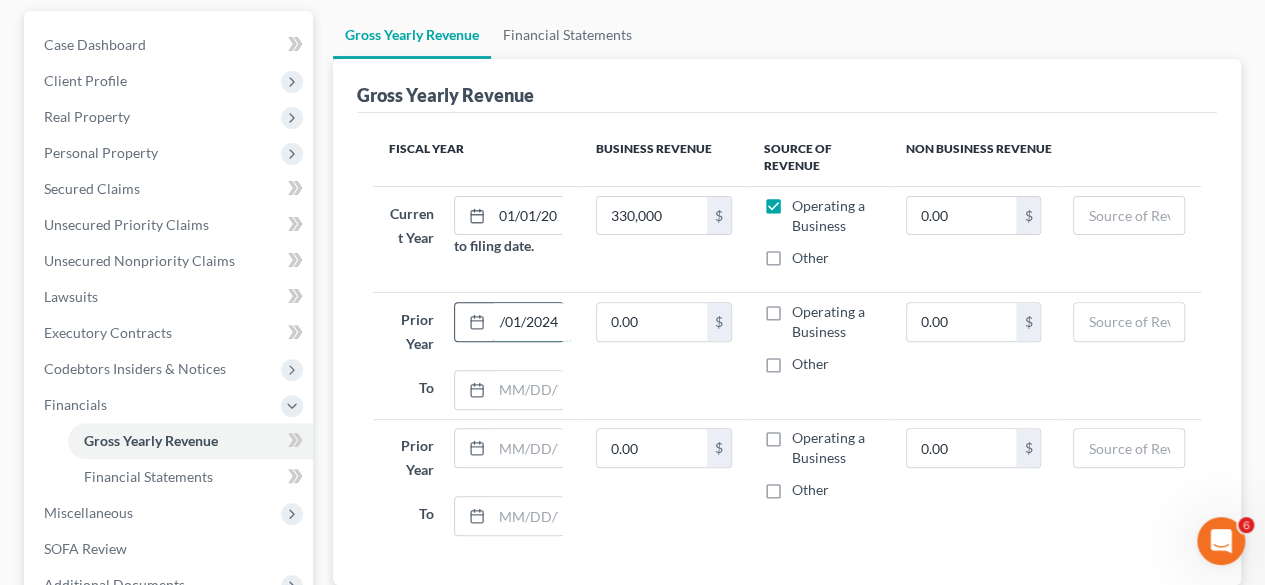 scroll, scrollTop: 0, scrollLeft: 16, axis: horizontal 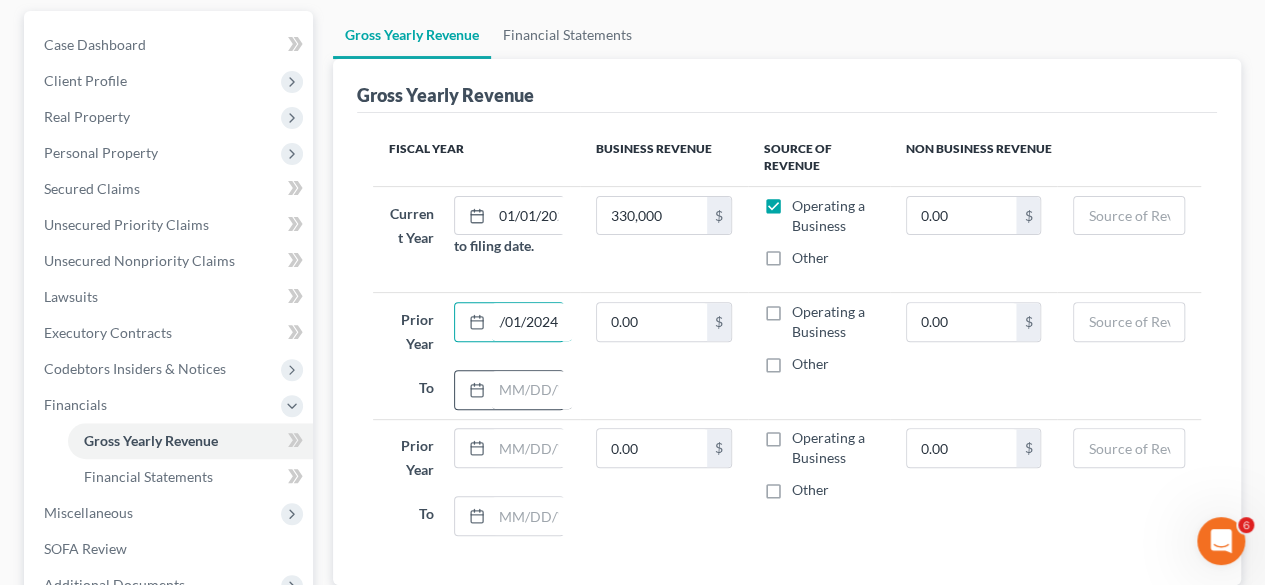 type on "01/01/2024" 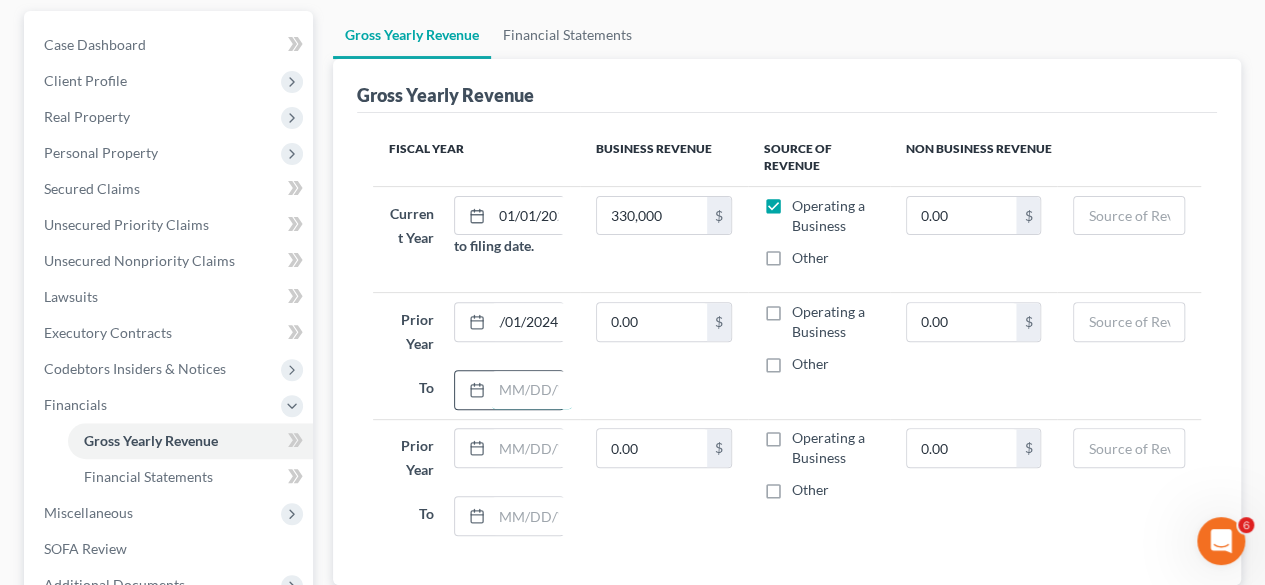 scroll, scrollTop: 0, scrollLeft: 0, axis: both 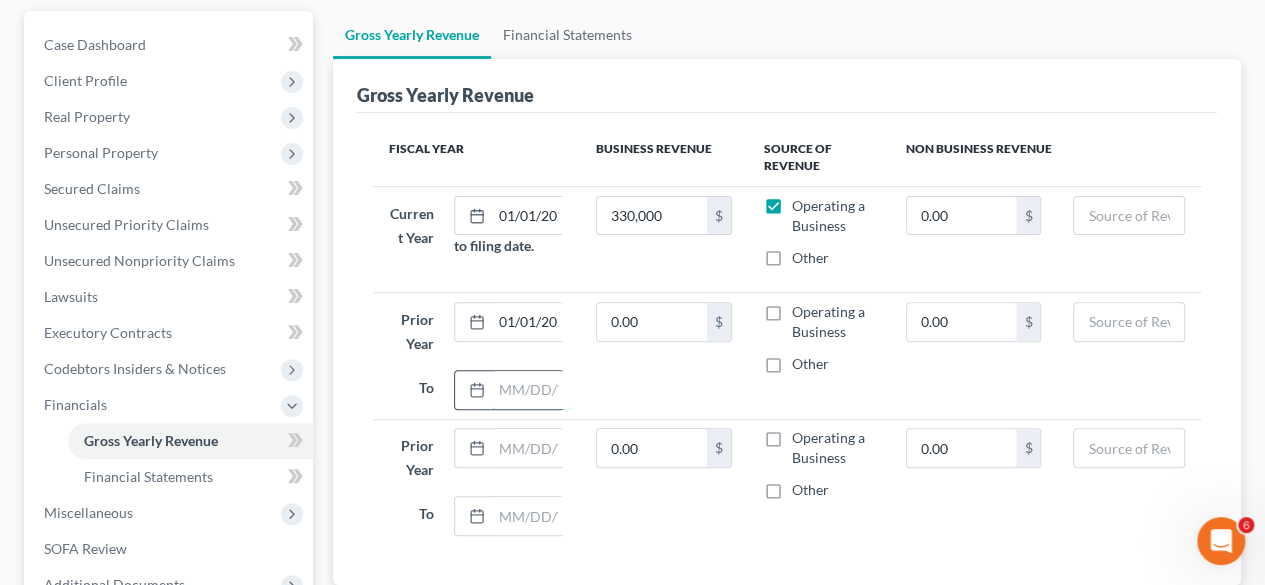 click at bounding box center [532, 390] 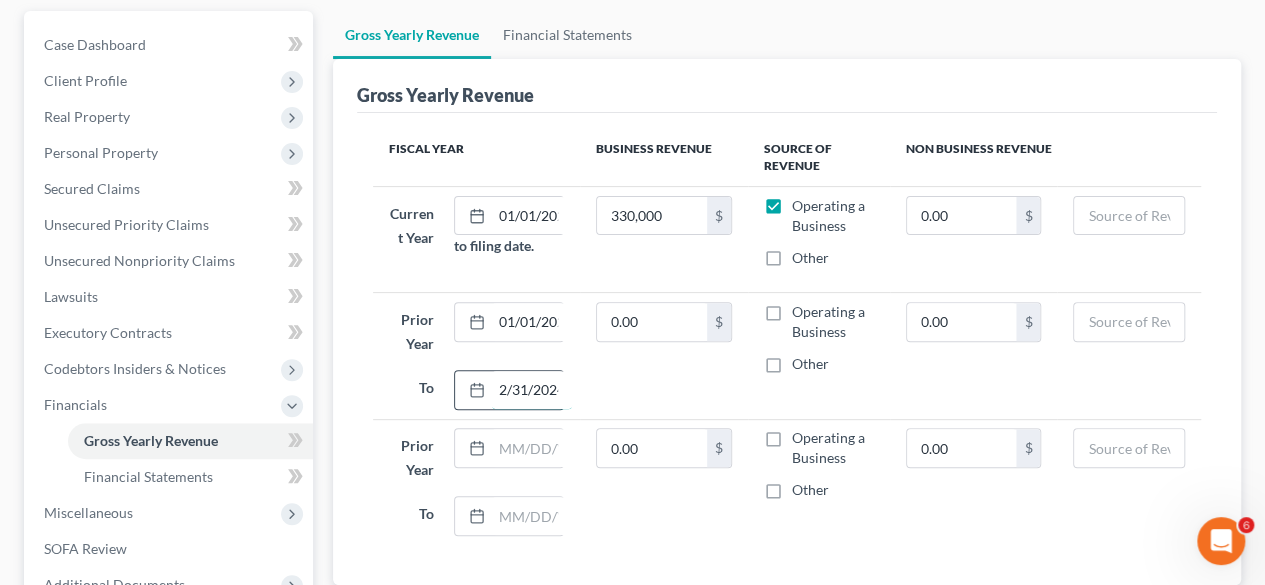 scroll, scrollTop: 0, scrollLeft: 16, axis: horizontal 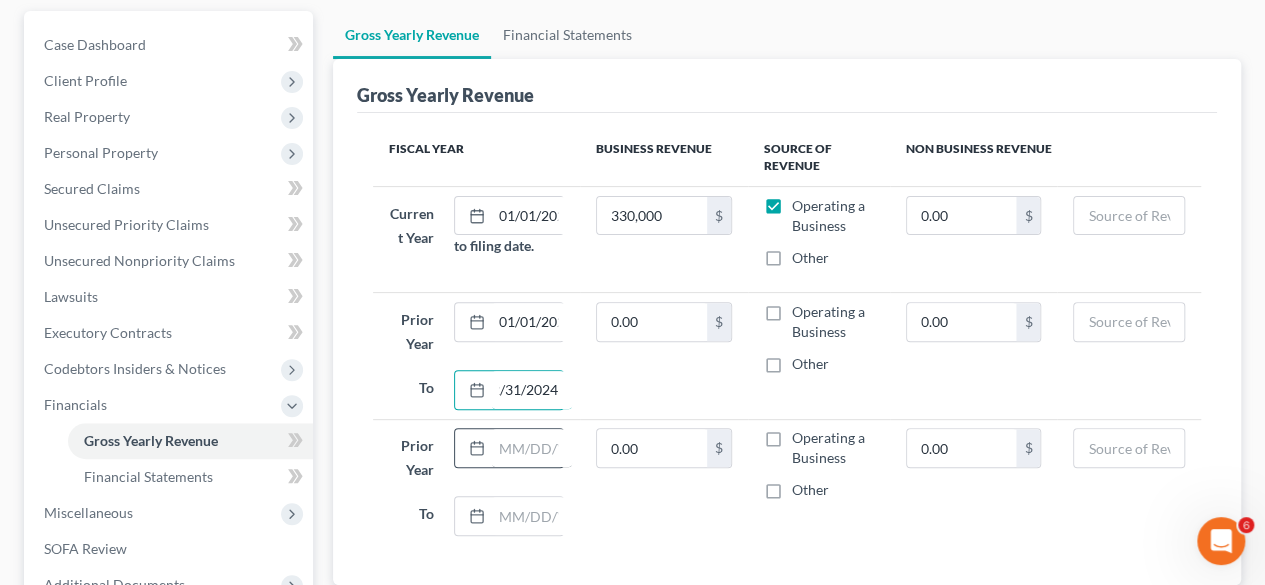type on "12/31/2024" 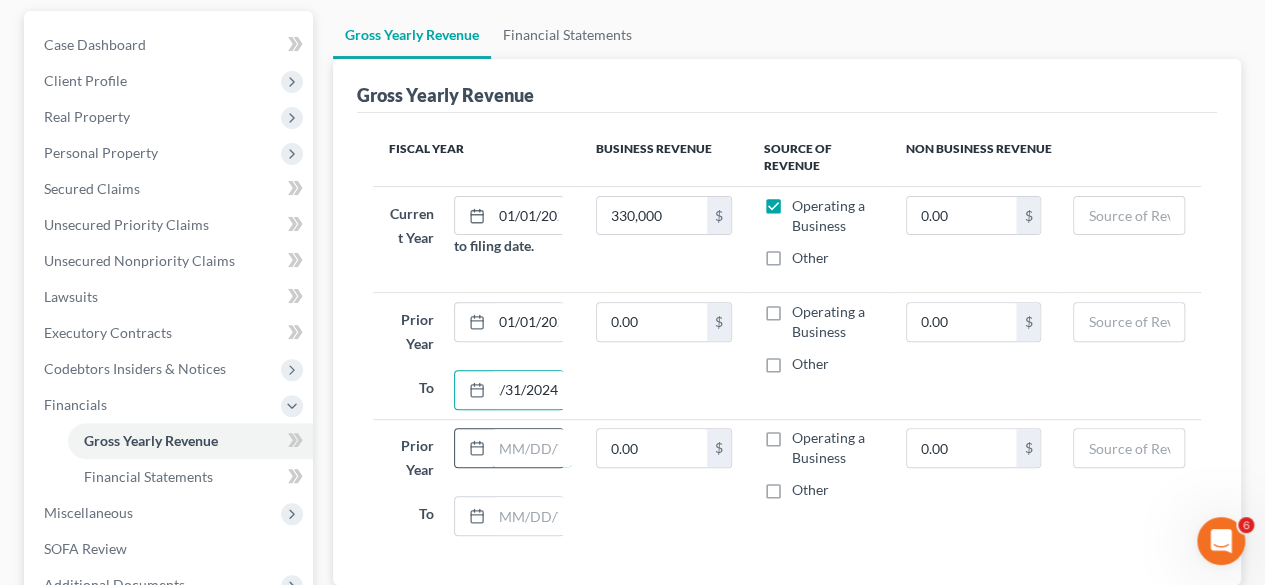 scroll, scrollTop: 0, scrollLeft: 0, axis: both 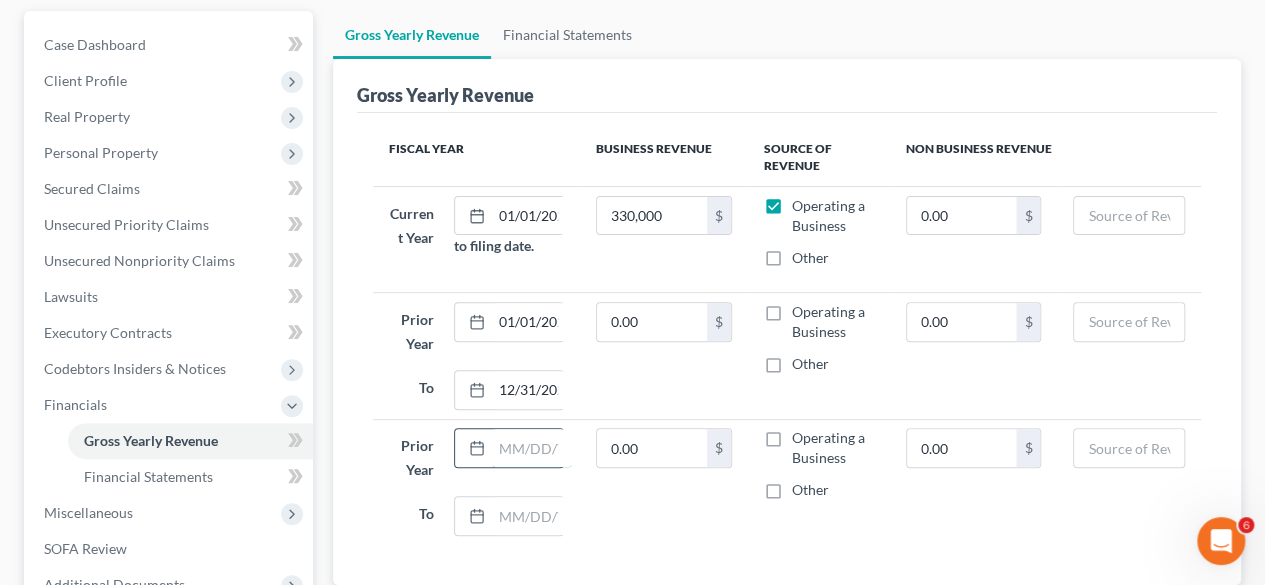 click at bounding box center (532, 448) 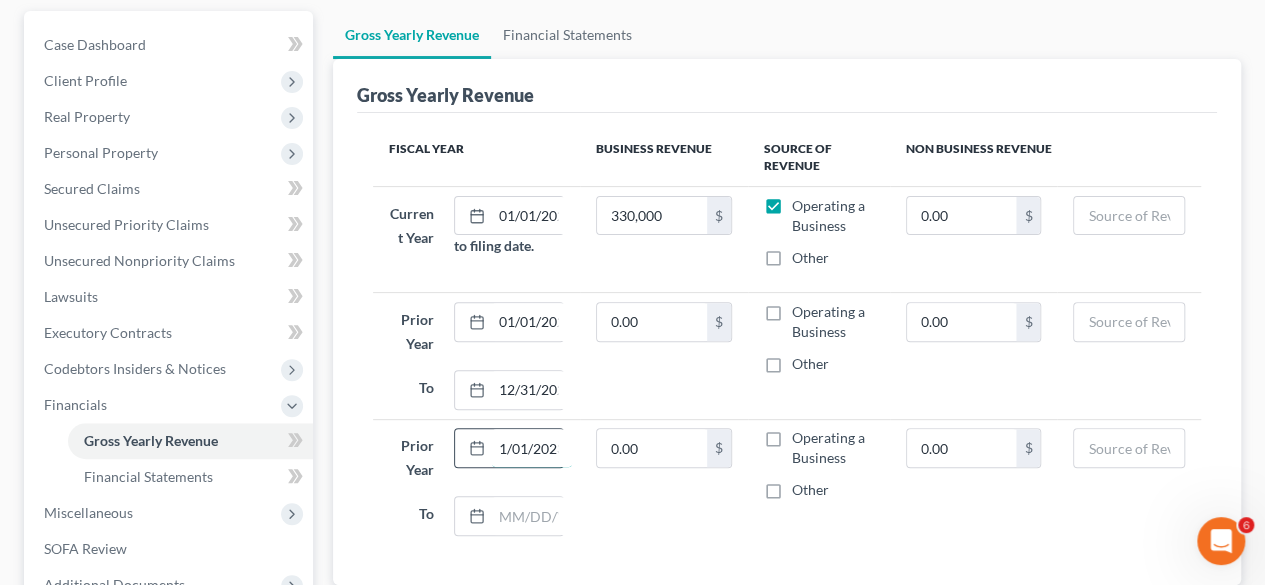 scroll, scrollTop: 0, scrollLeft: 16, axis: horizontal 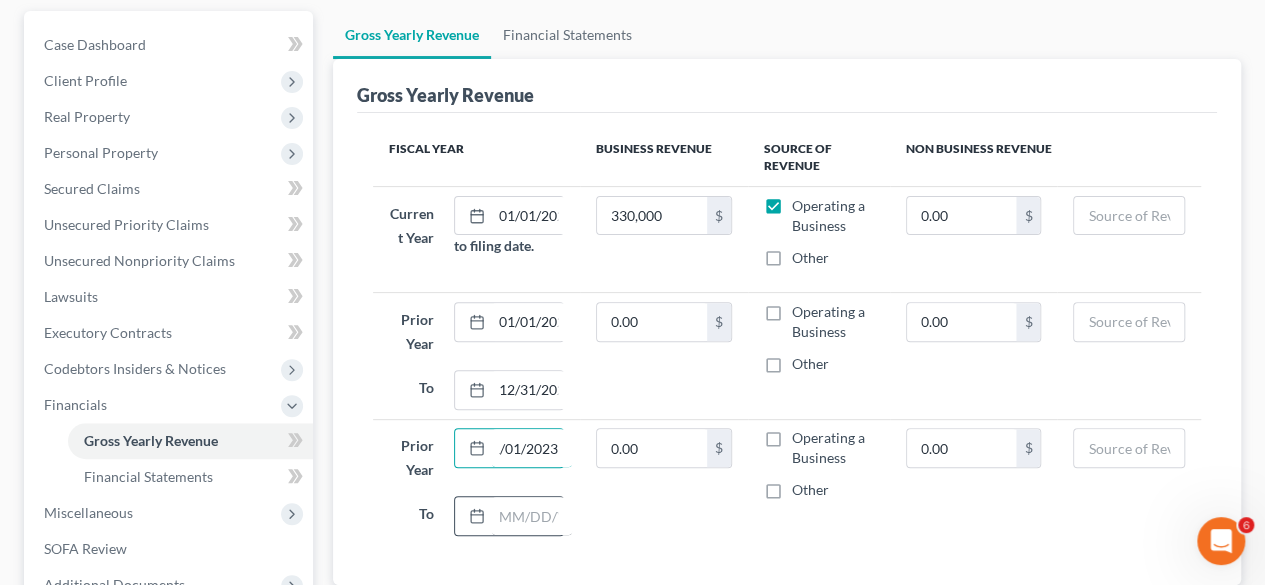 type on "01/01/2023" 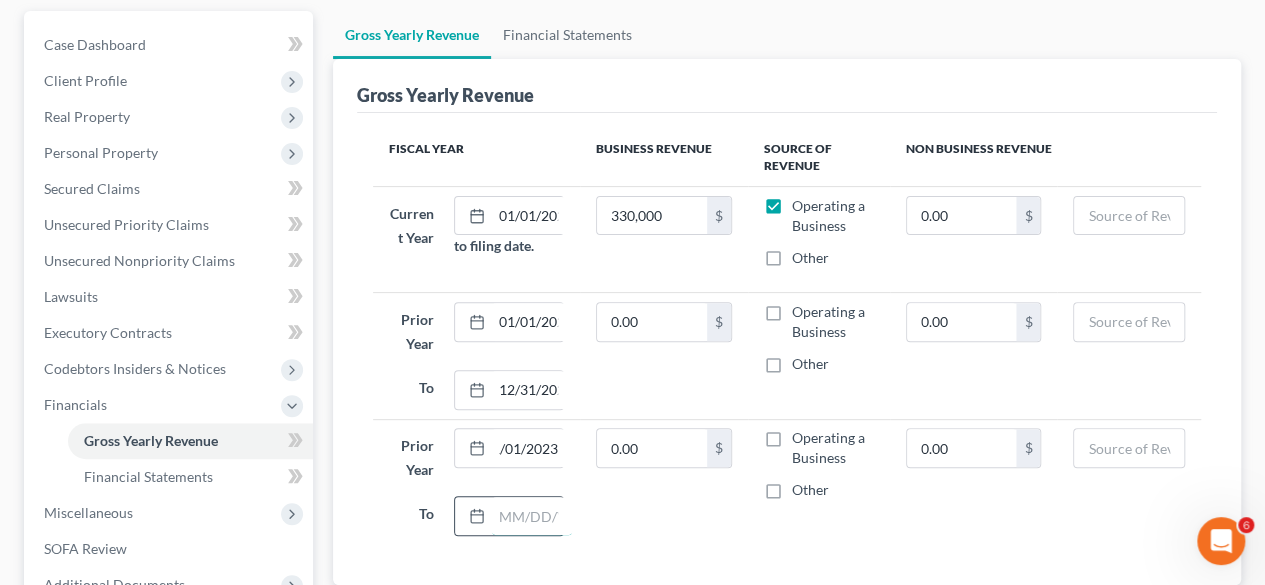 scroll, scrollTop: 0, scrollLeft: 0, axis: both 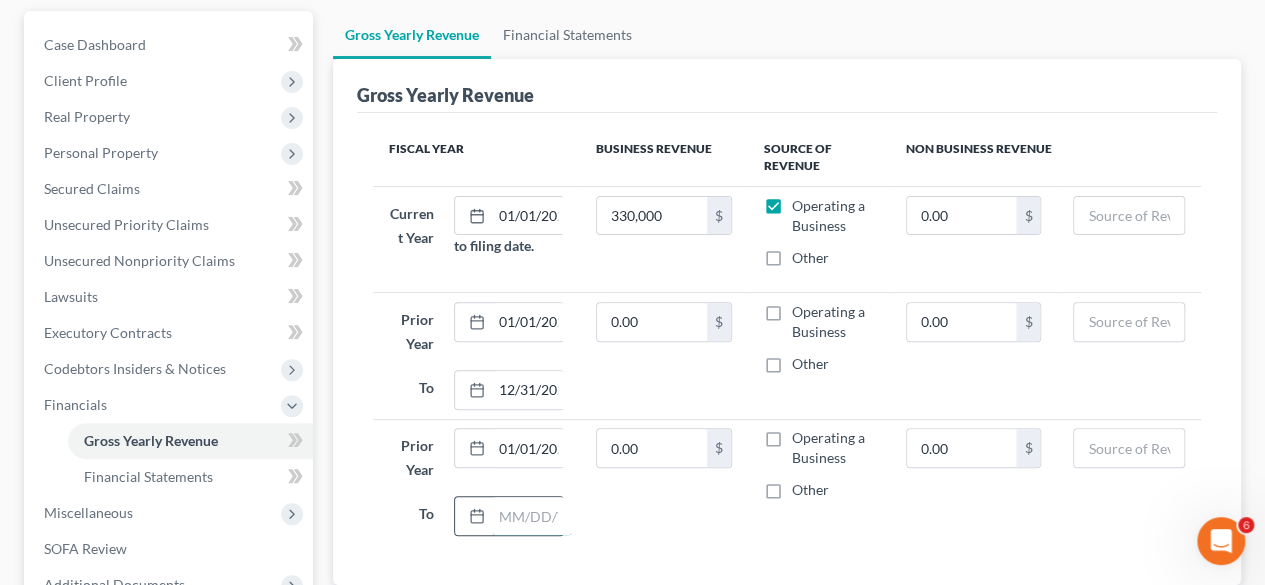 click at bounding box center [532, 516] 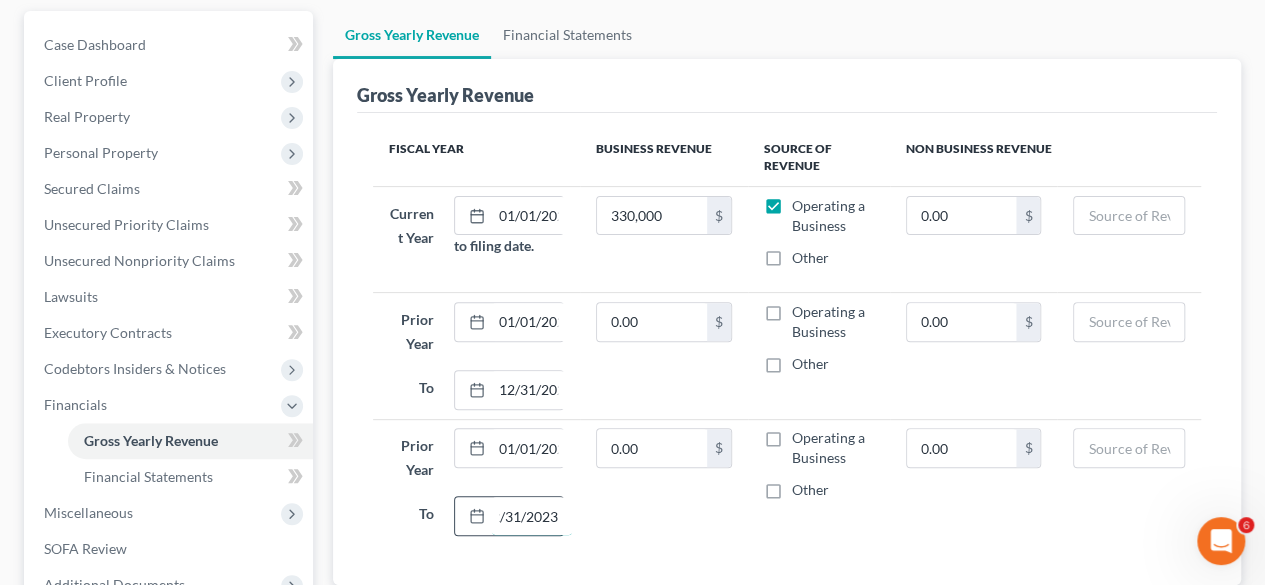 scroll, scrollTop: 0, scrollLeft: 16, axis: horizontal 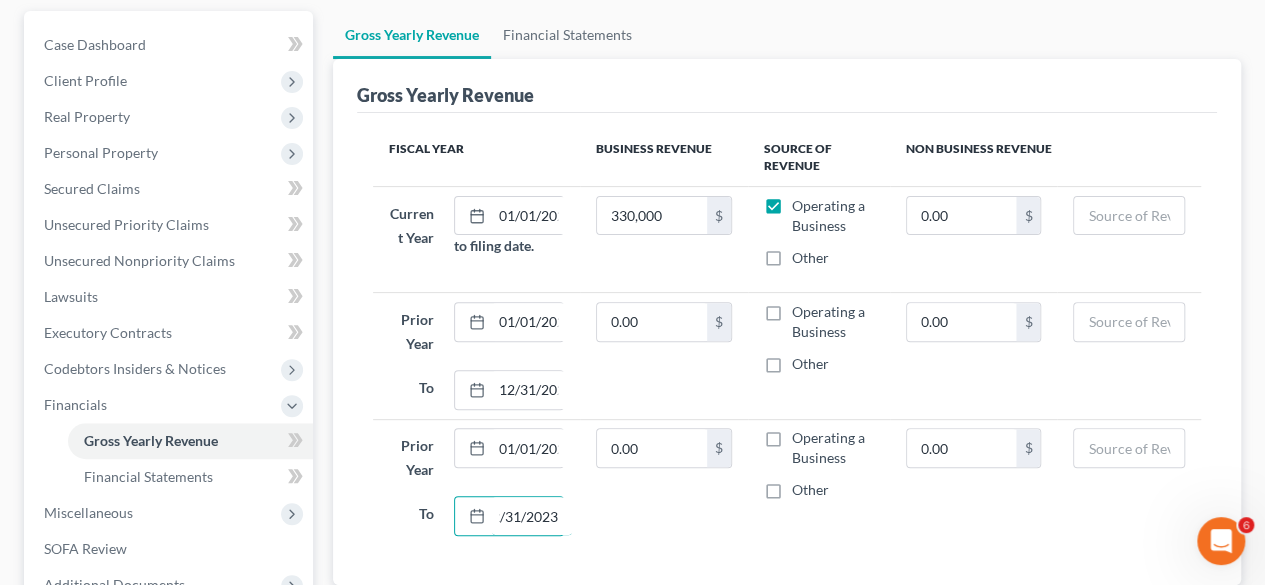 type on "12/31/2023" 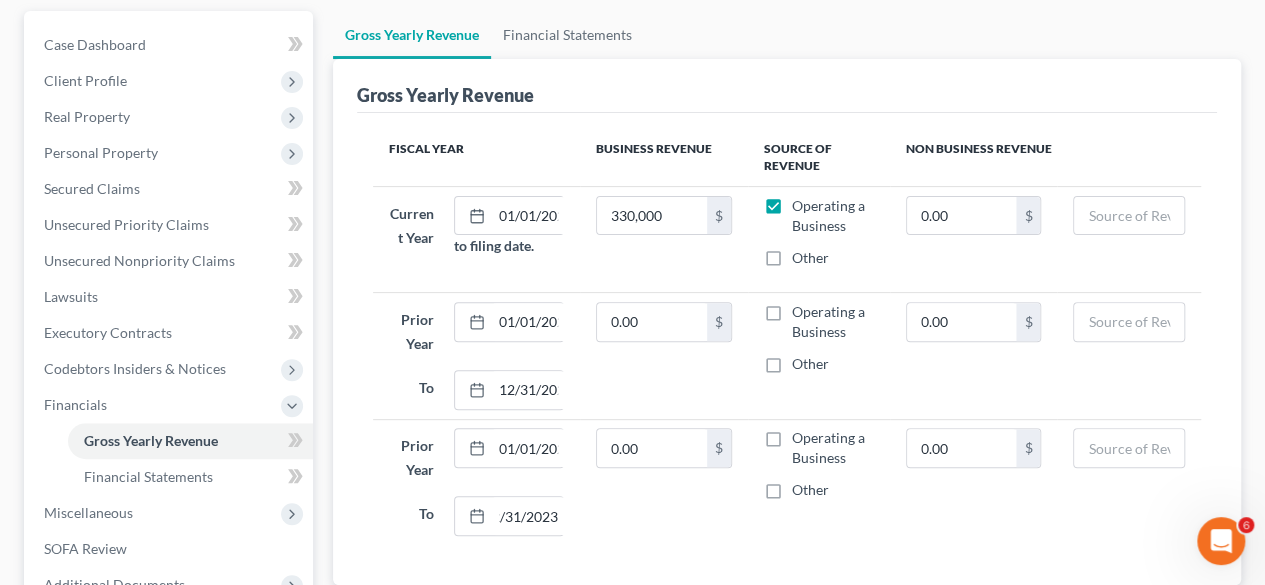 scroll, scrollTop: 0, scrollLeft: 0, axis: both 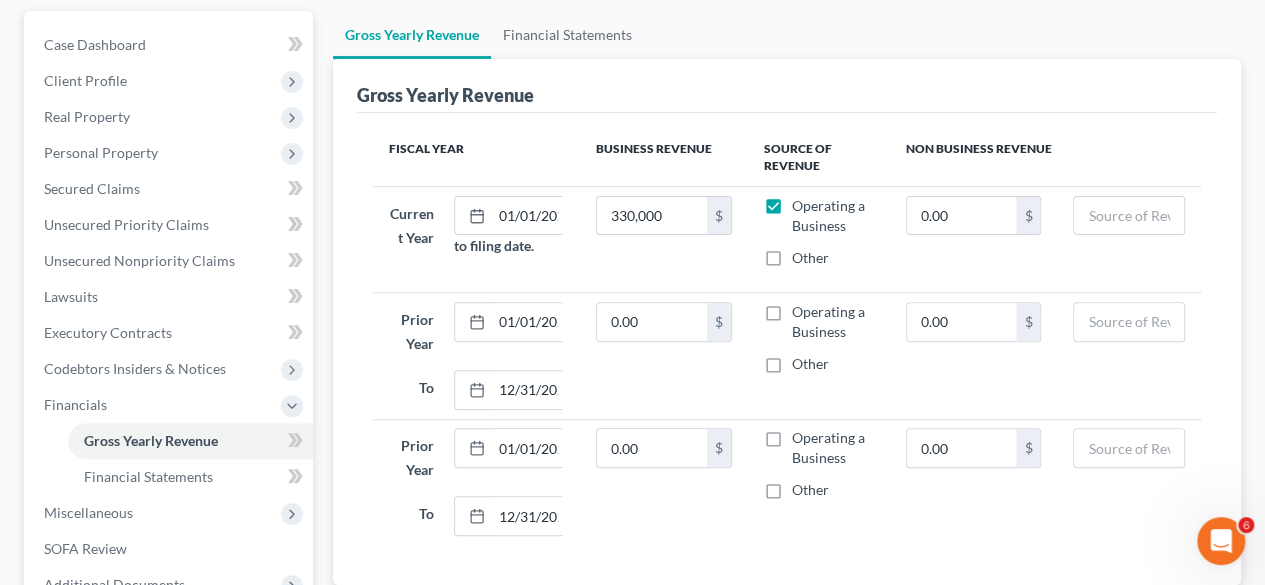 click on "0.00 $" at bounding box center [664, 482] 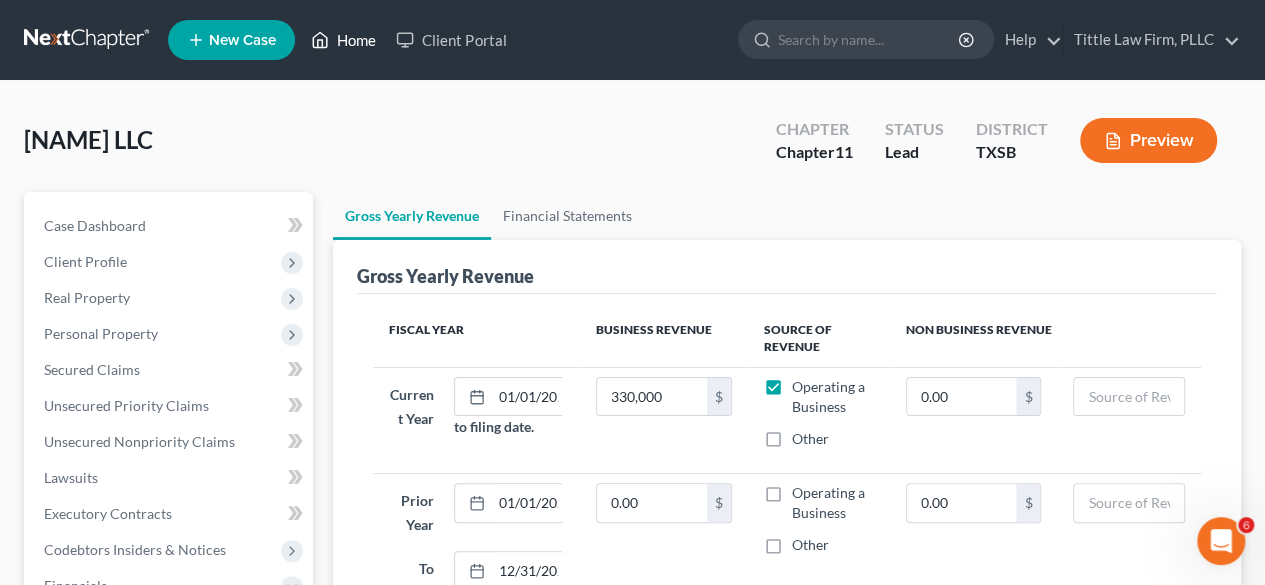 click on "Home" at bounding box center [343, 40] 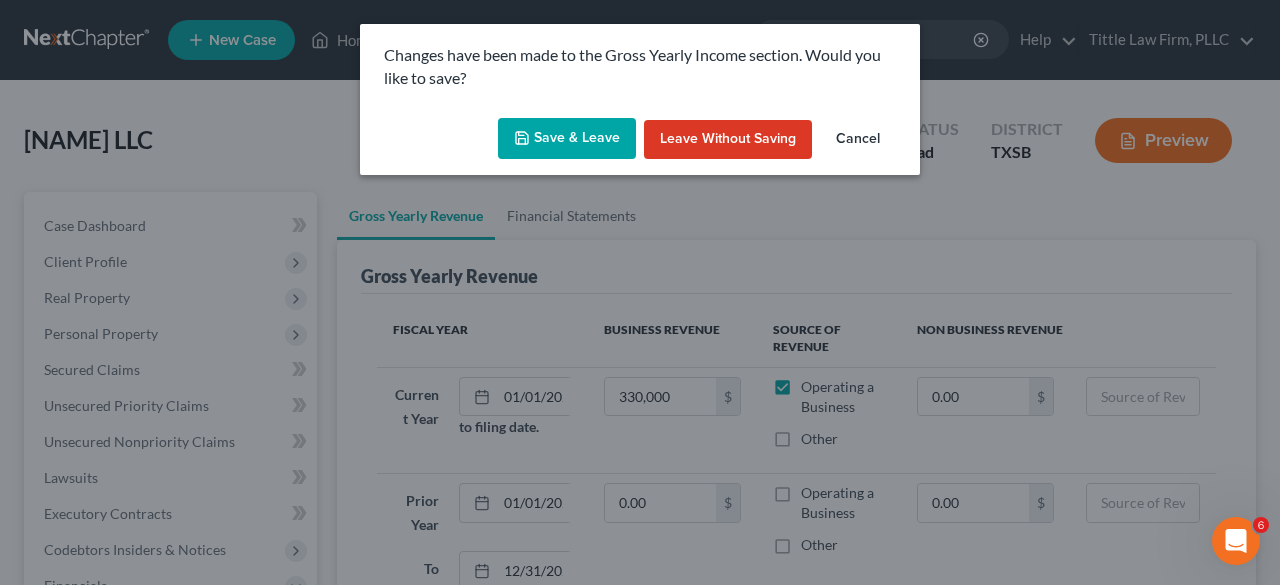 click on "Save & Leave" at bounding box center (567, 139) 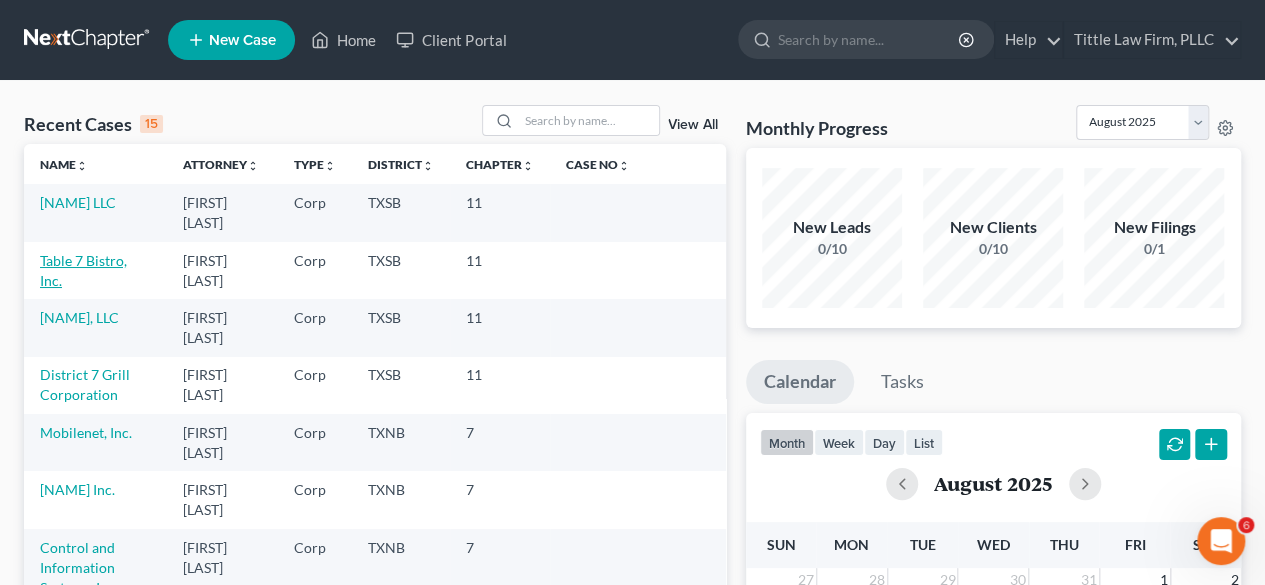 click on "Table 7 Bistro, Inc." at bounding box center [83, 270] 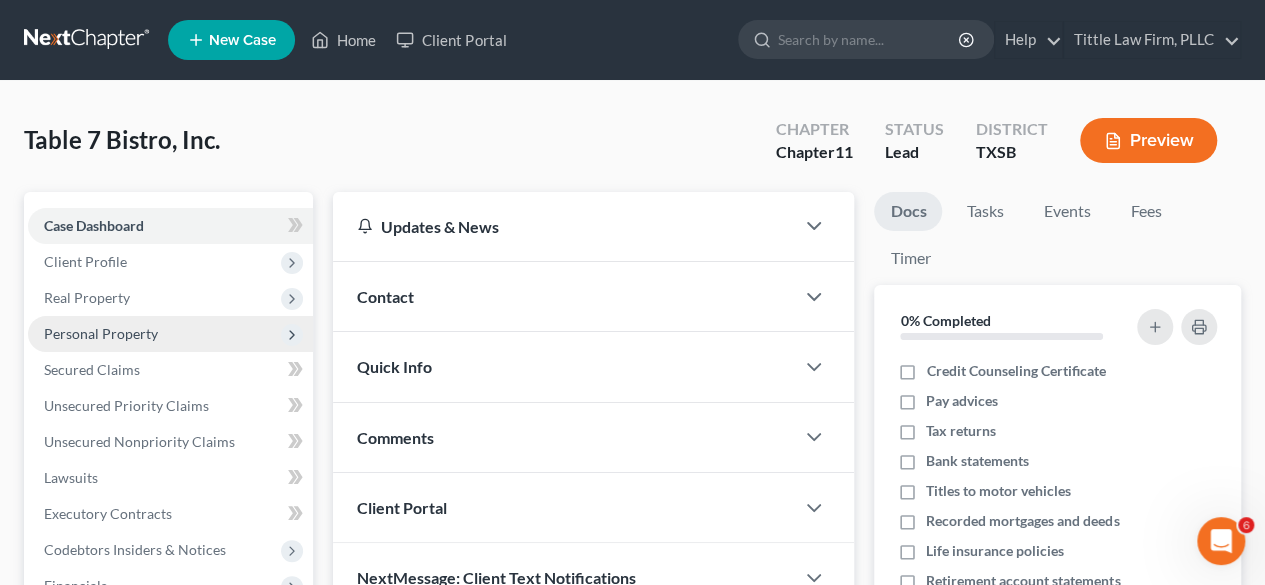 scroll, scrollTop: 416, scrollLeft: 0, axis: vertical 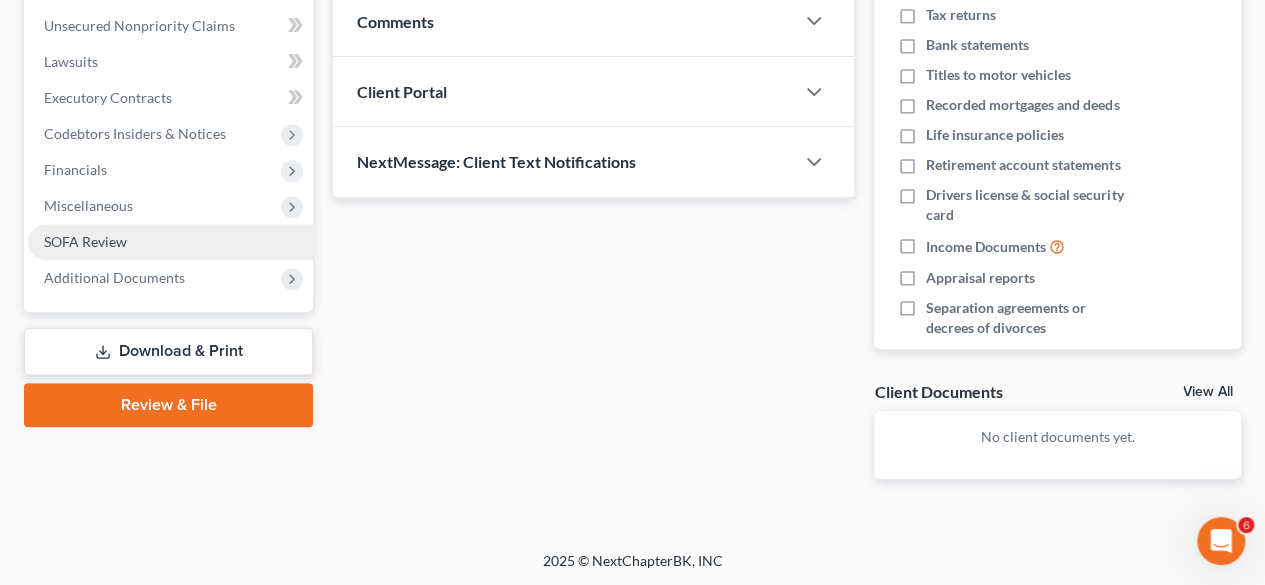 click on "SOFA Review" at bounding box center (85, 241) 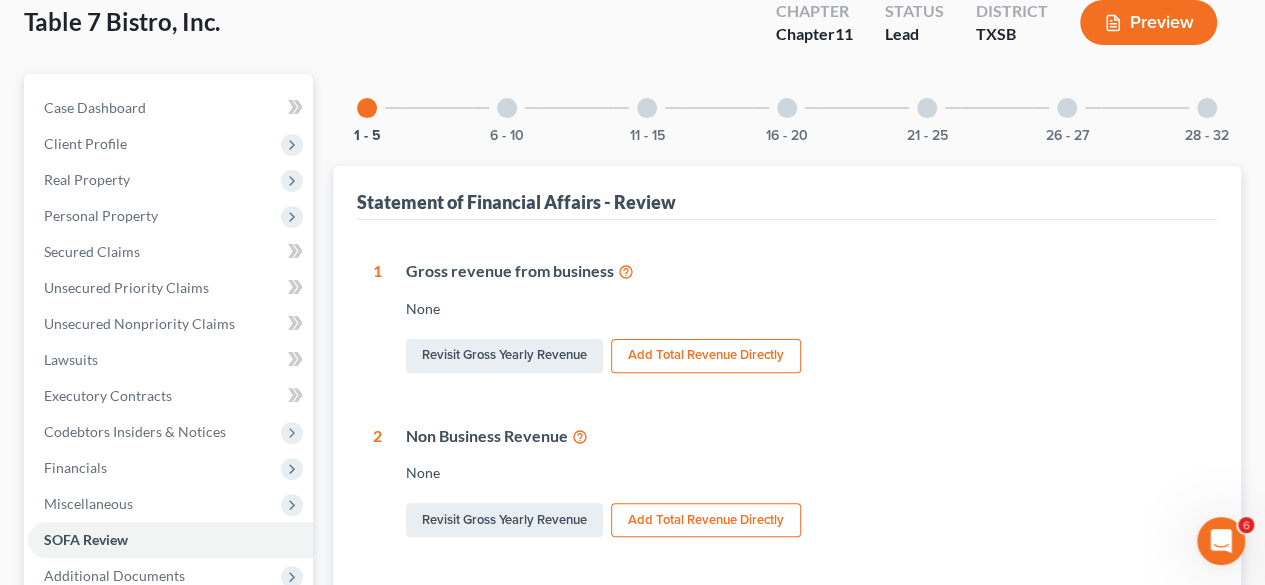 scroll, scrollTop: 119, scrollLeft: 0, axis: vertical 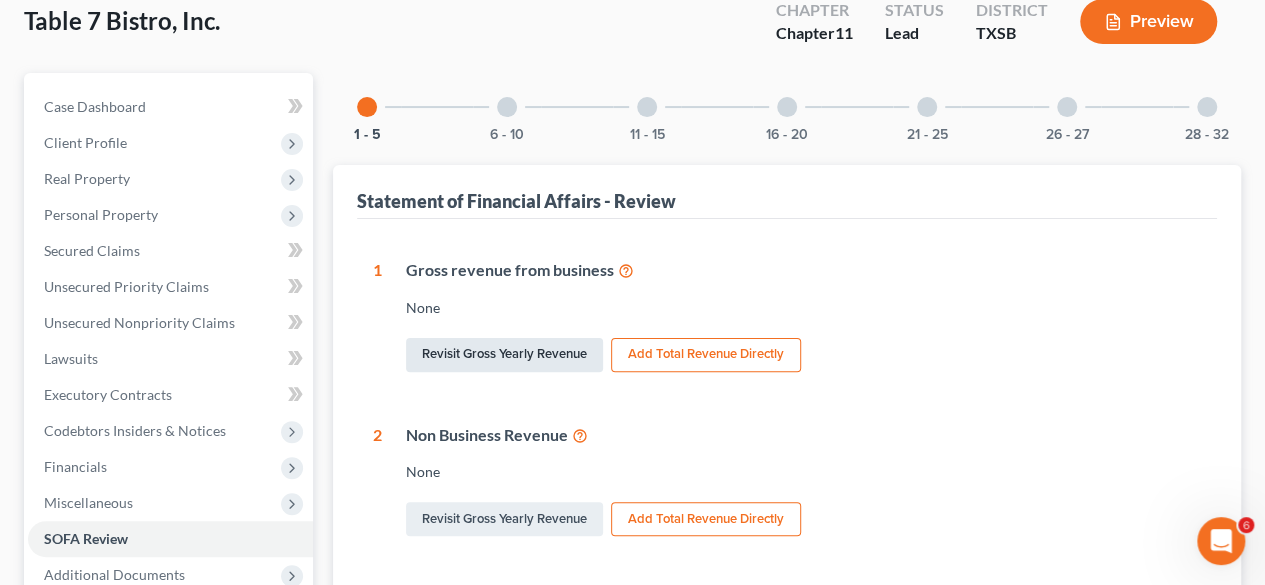 click on "Revisit Gross Yearly Revenue" at bounding box center [504, 355] 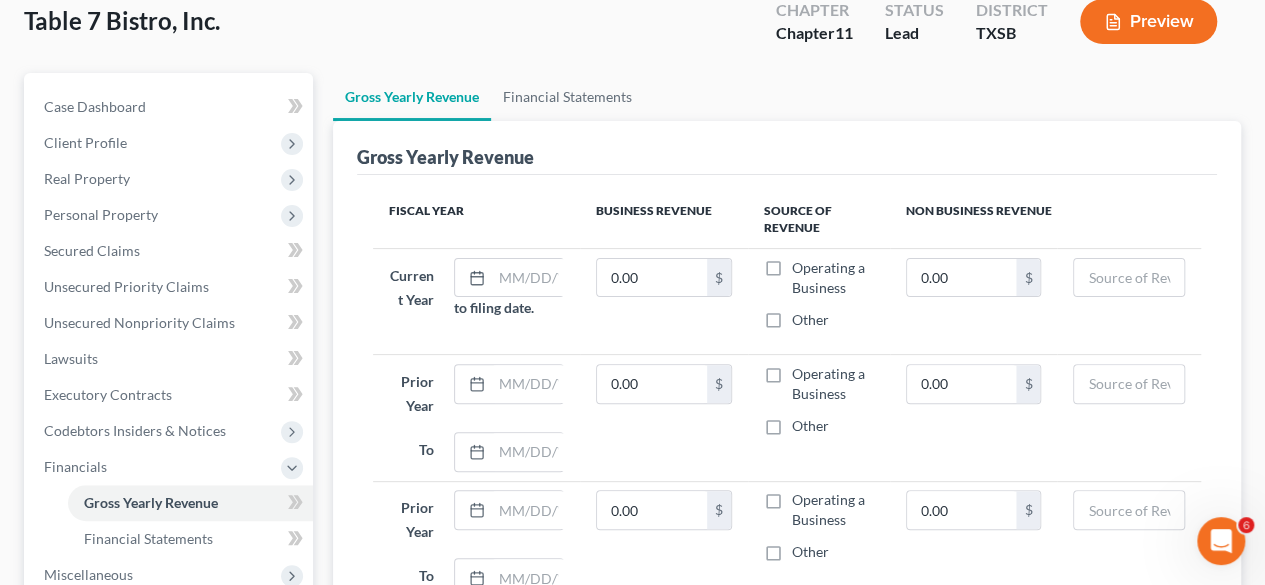 scroll, scrollTop: 0, scrollLeft: 0, axis: both 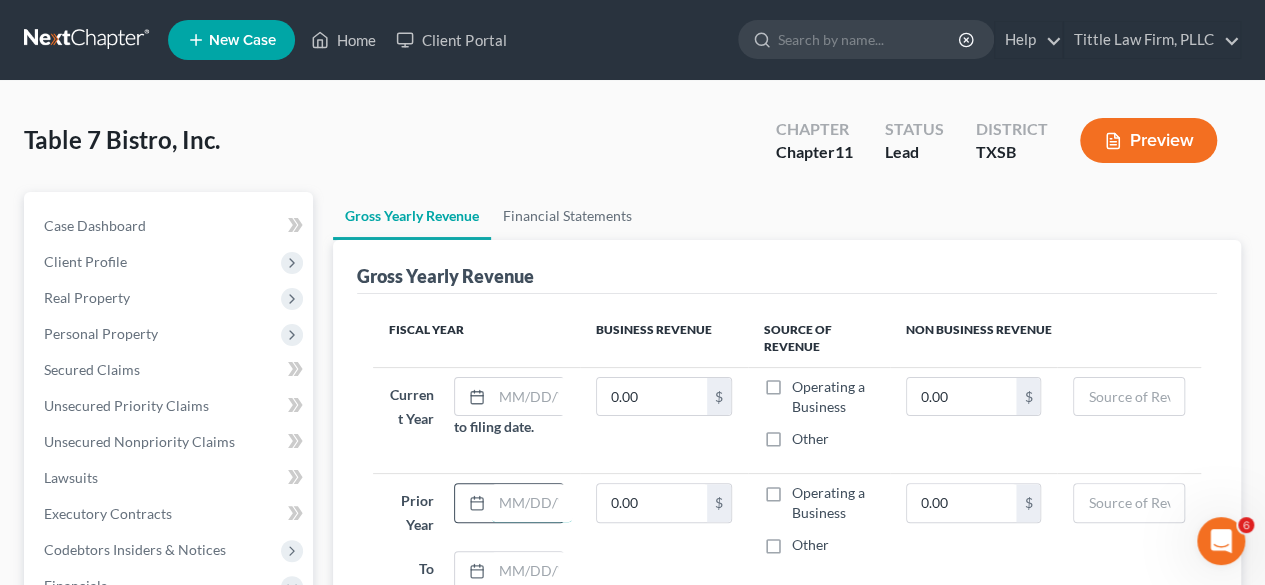 click at bounding box center (532, 503) 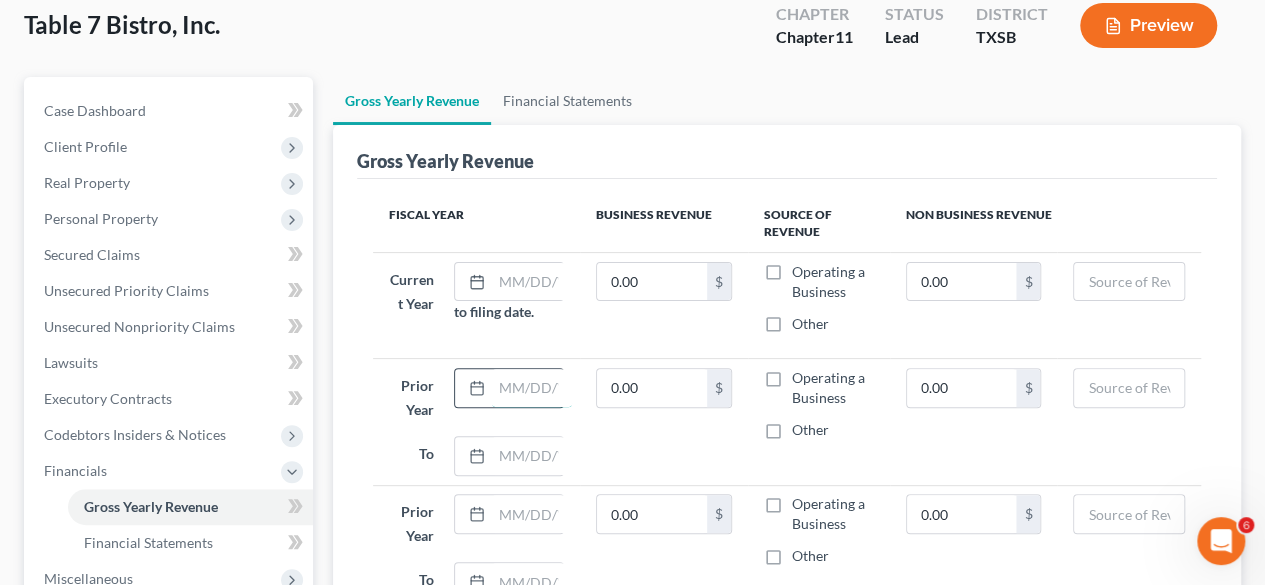 scroll, scrollTop: 116, scrollLeft: 0, axis: vertical 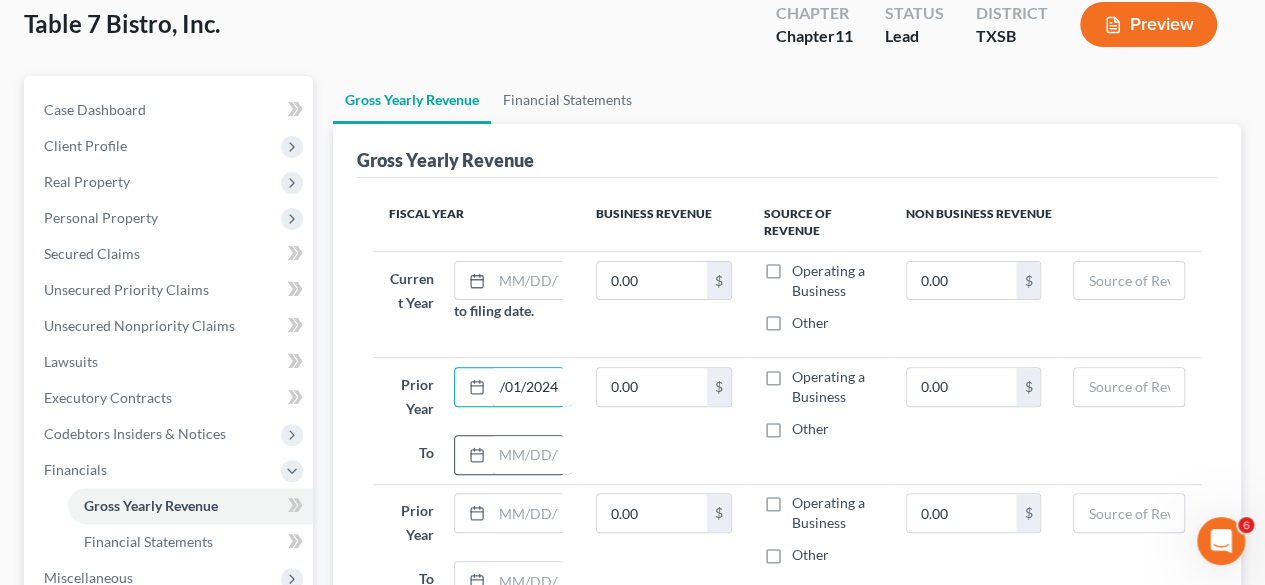 type on "01/01/2024" 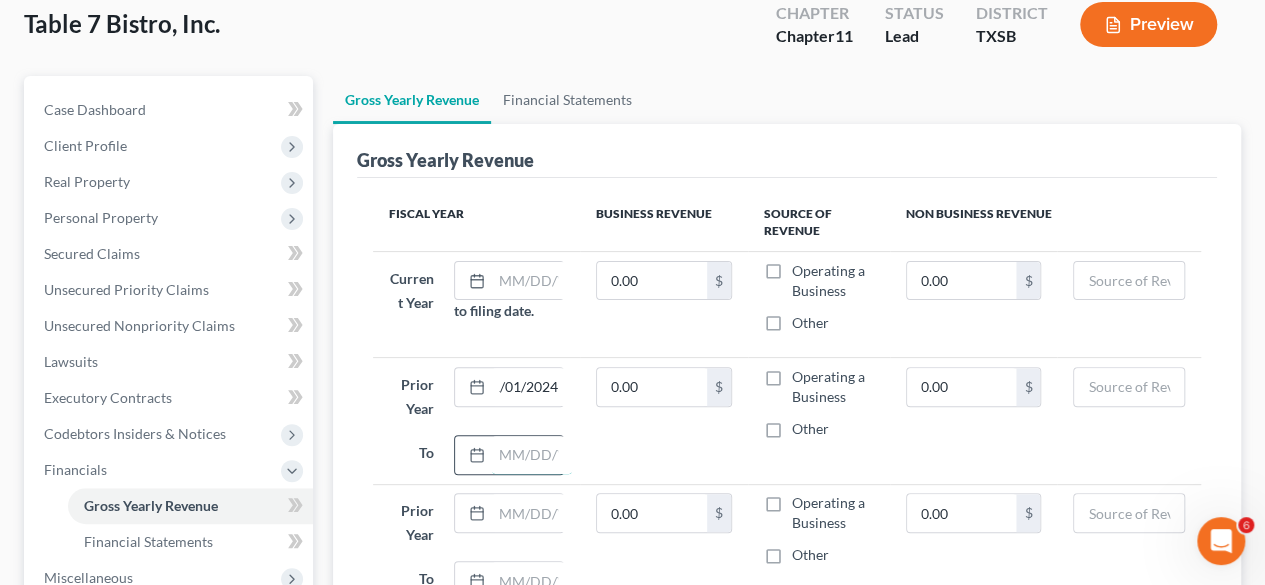 scroll, scrollTop: 0, scrollLeft: 0, axis: both 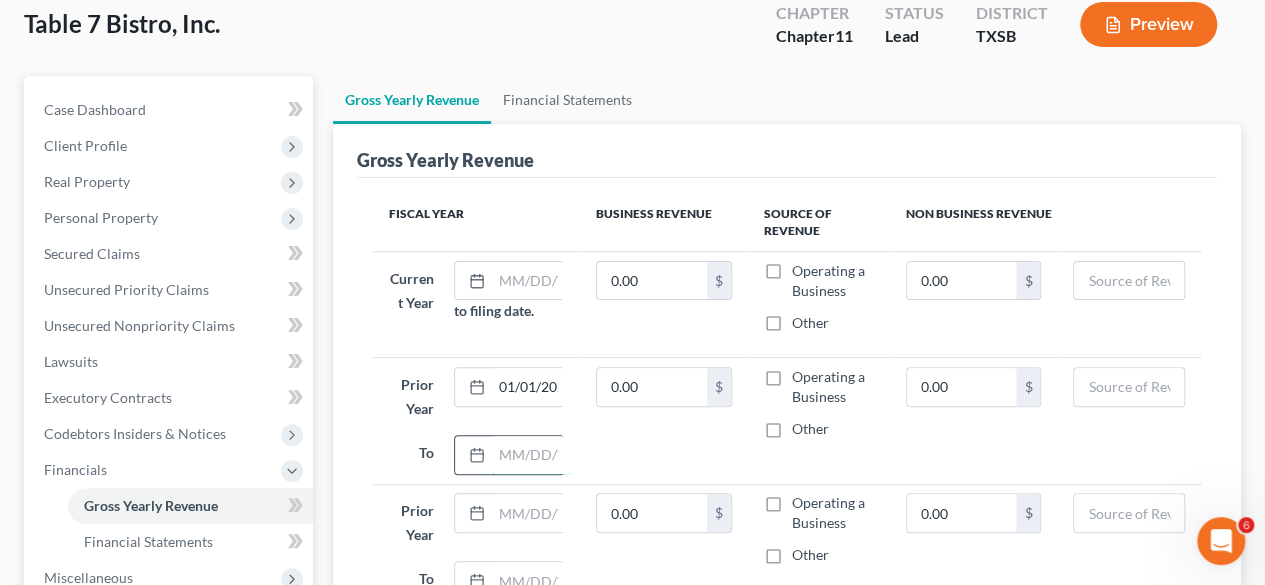 click at bounding box center (532, 455) 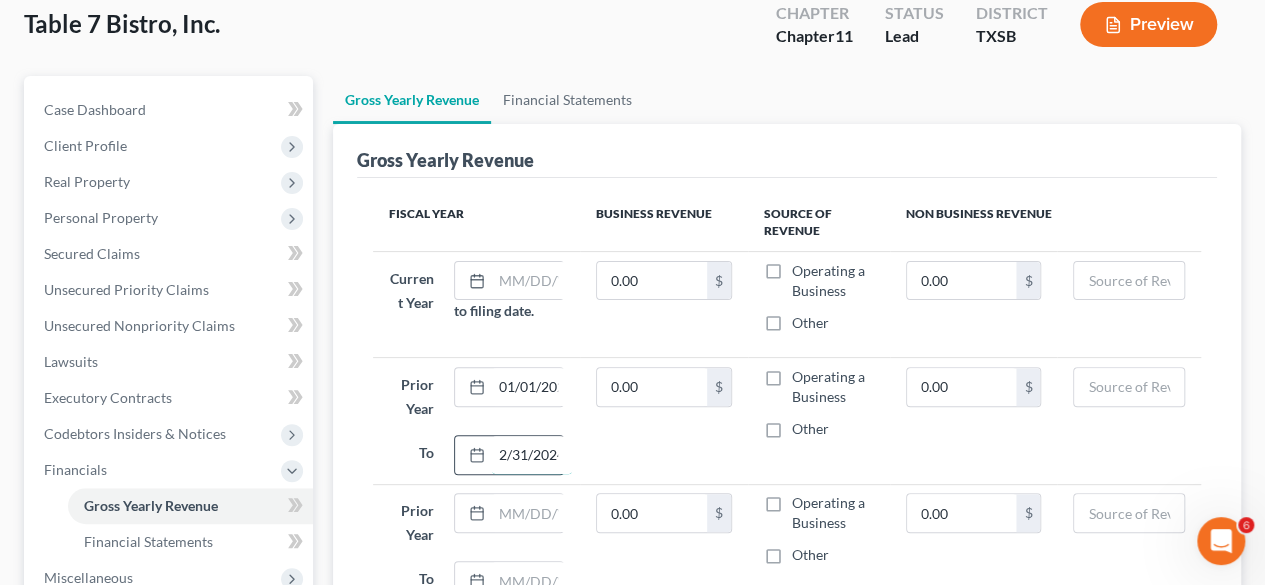 scroll, scrollTop: 0, scrollLeft: 16, axis: horizontal 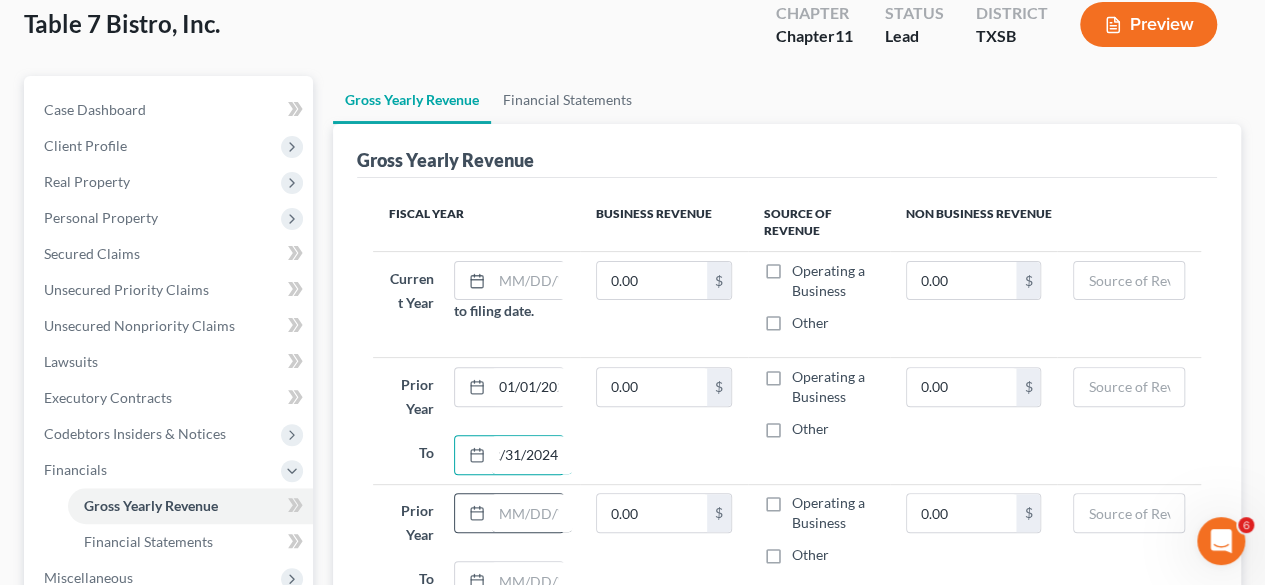 type on "12/31/2024" 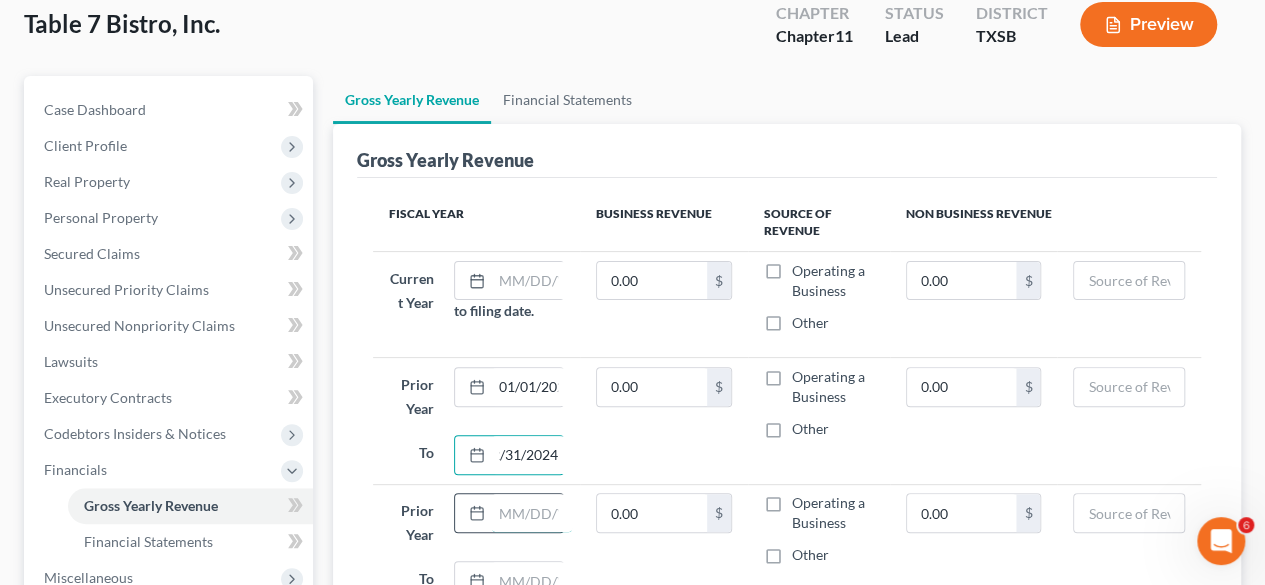 scroll, scrollTop: 0, scrollLeft: 0, axis: both 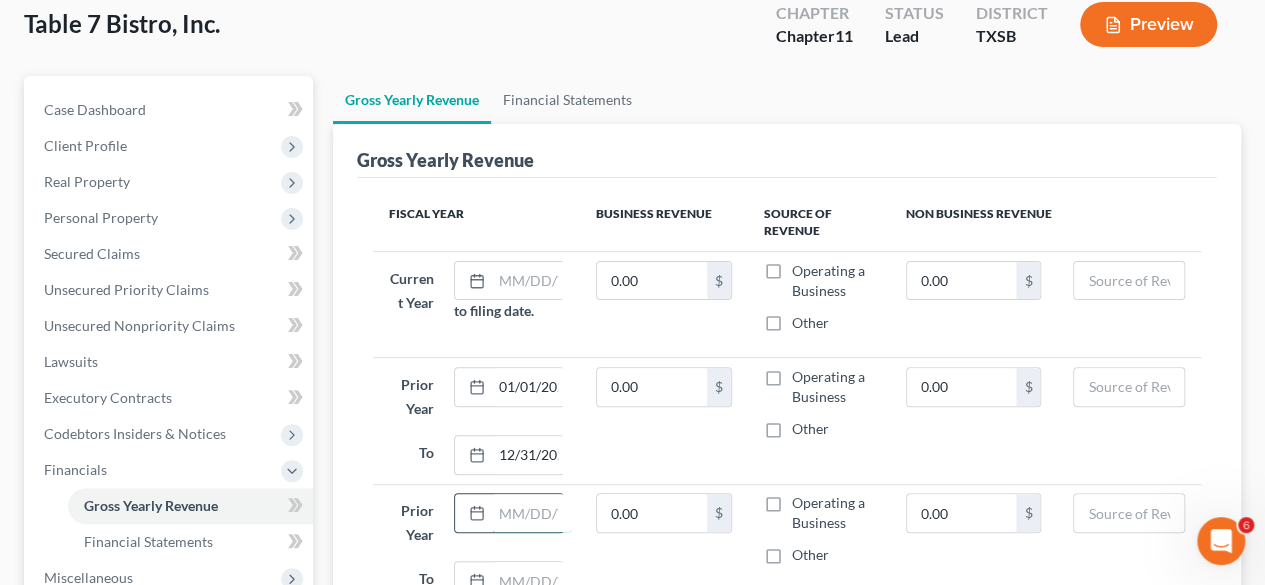click at bounding box center [532, 513] 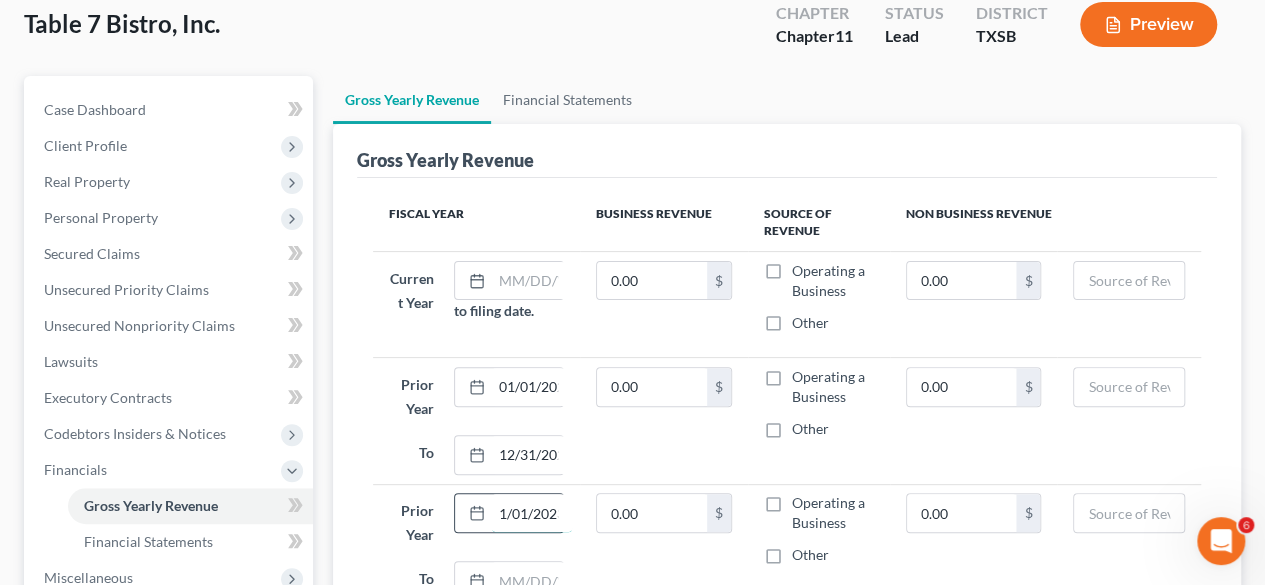 scroll, scrollTop: 0, scrollLeft: 16, axis: horizontal 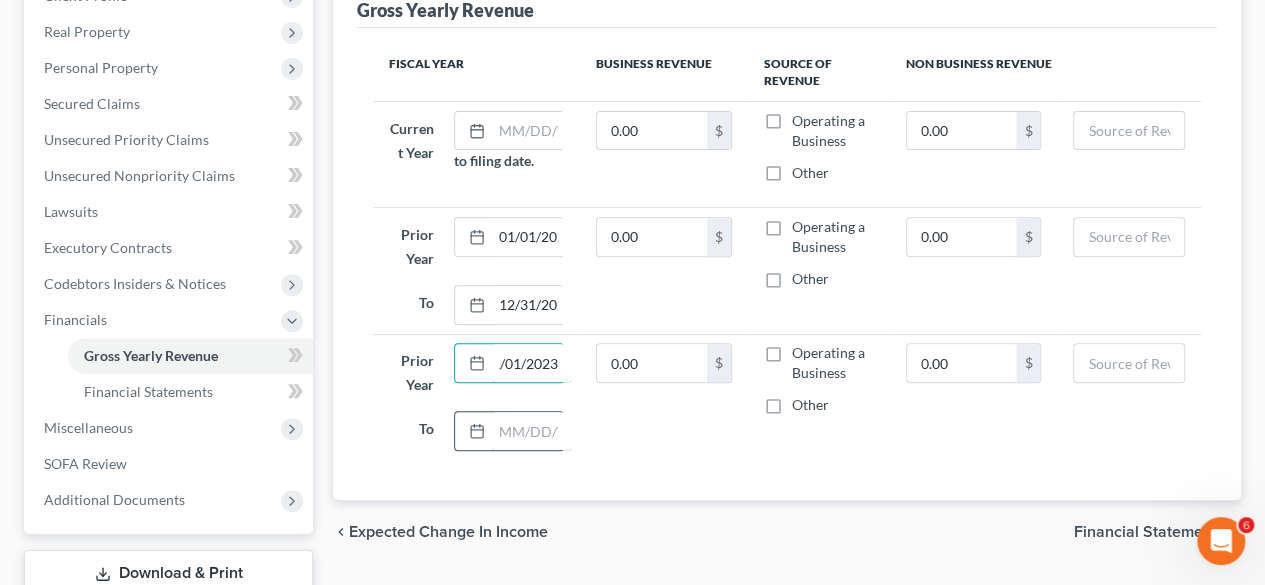 type on "01/01/2023" 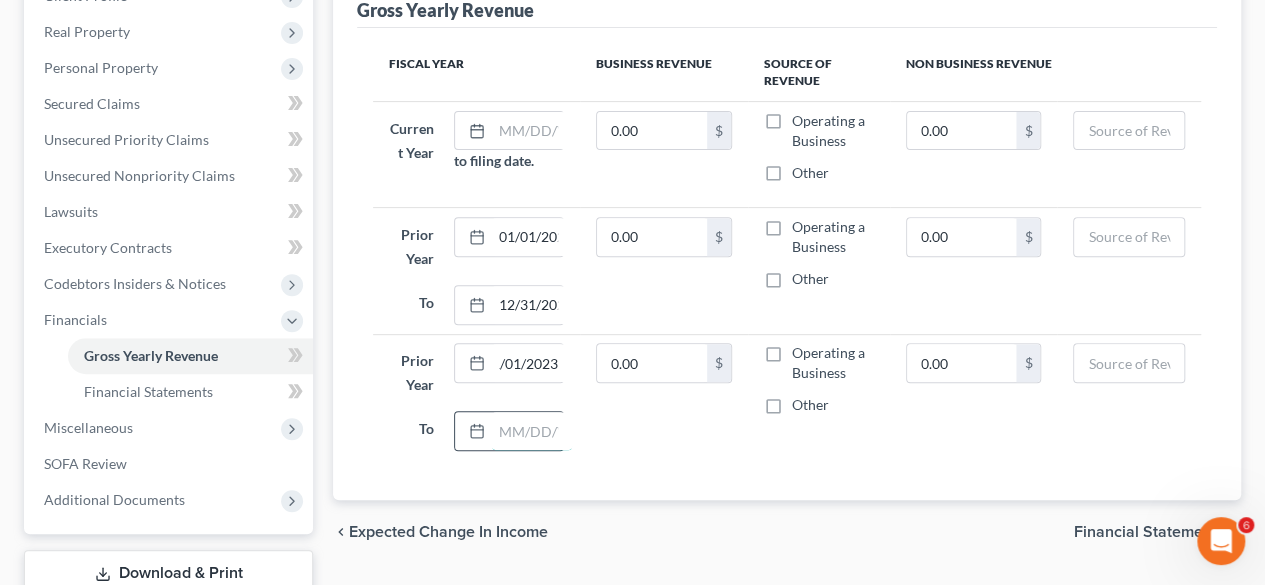 scroll, scrollTop: 0, scrollLeft: 0, axis: both 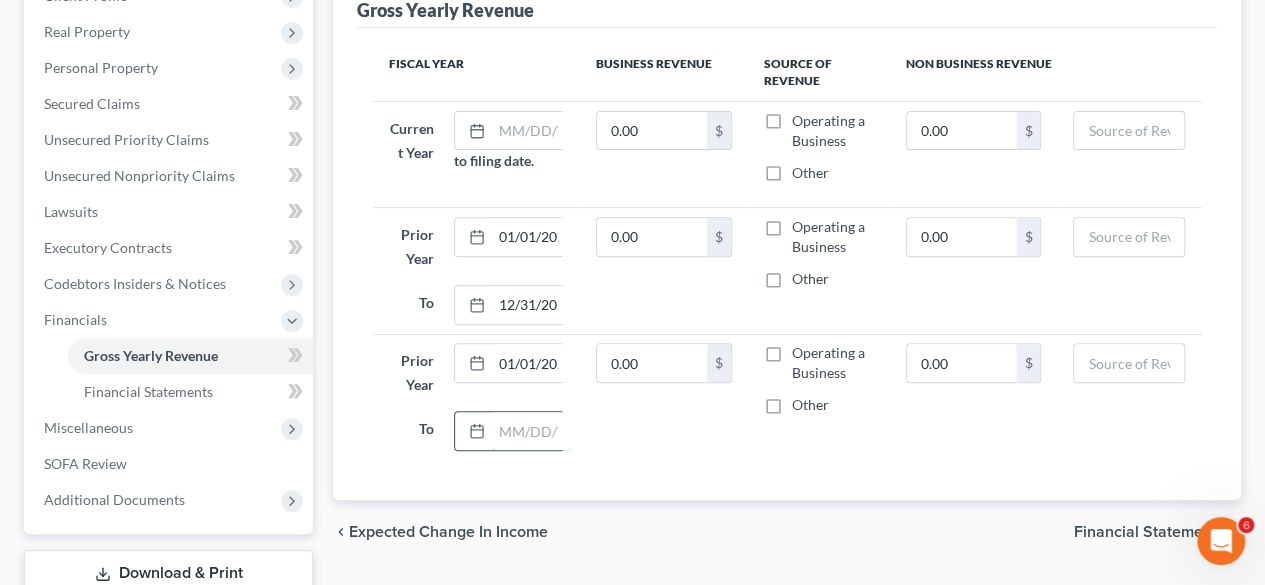 click at bounding box center [532, 431] 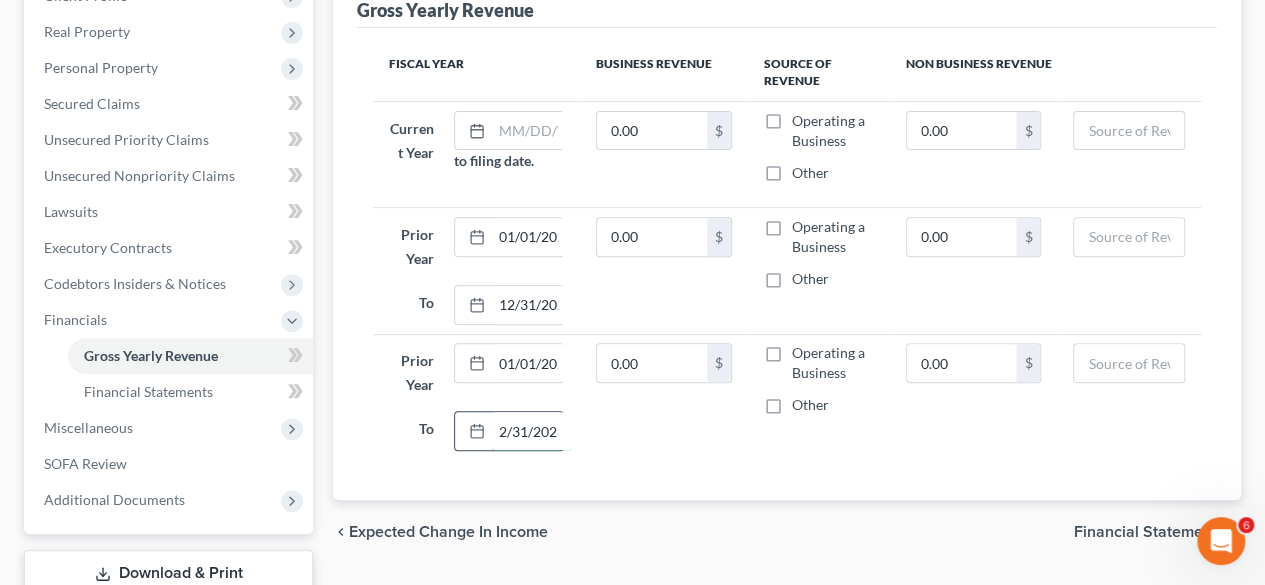 scroll, scrollTop: 0, scrollLeft: 16, axis: horizontal 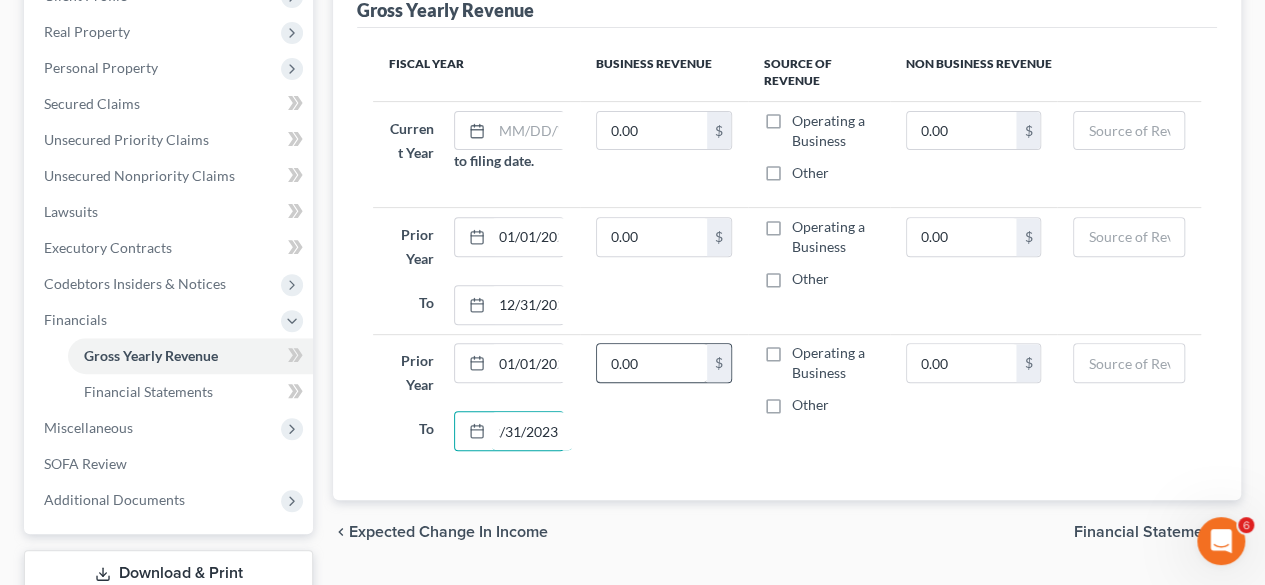 type on "12/31/2023" 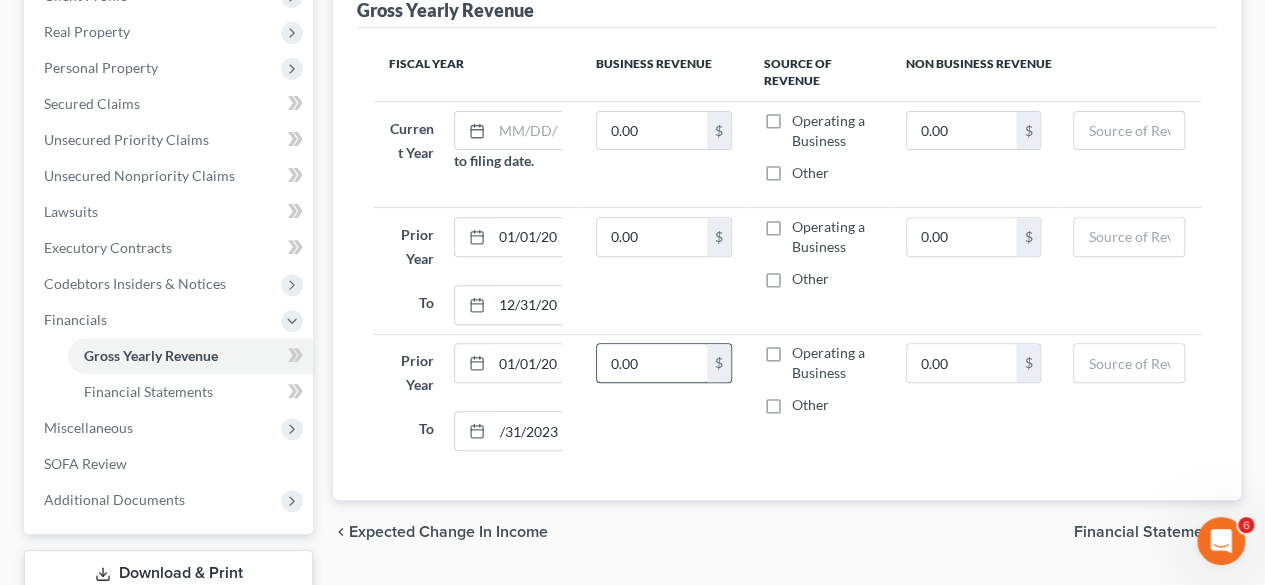 scroll, scrollTop: 0, scrollLeft: 0, axis: both 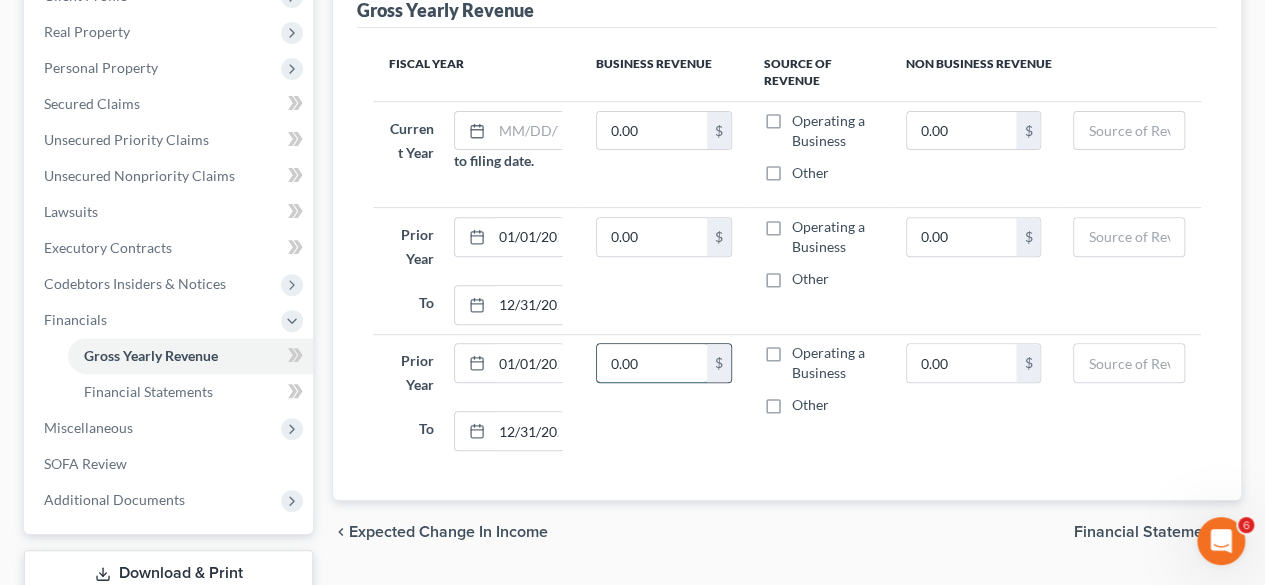 click on "0.00" at bounding box center (652, 363) 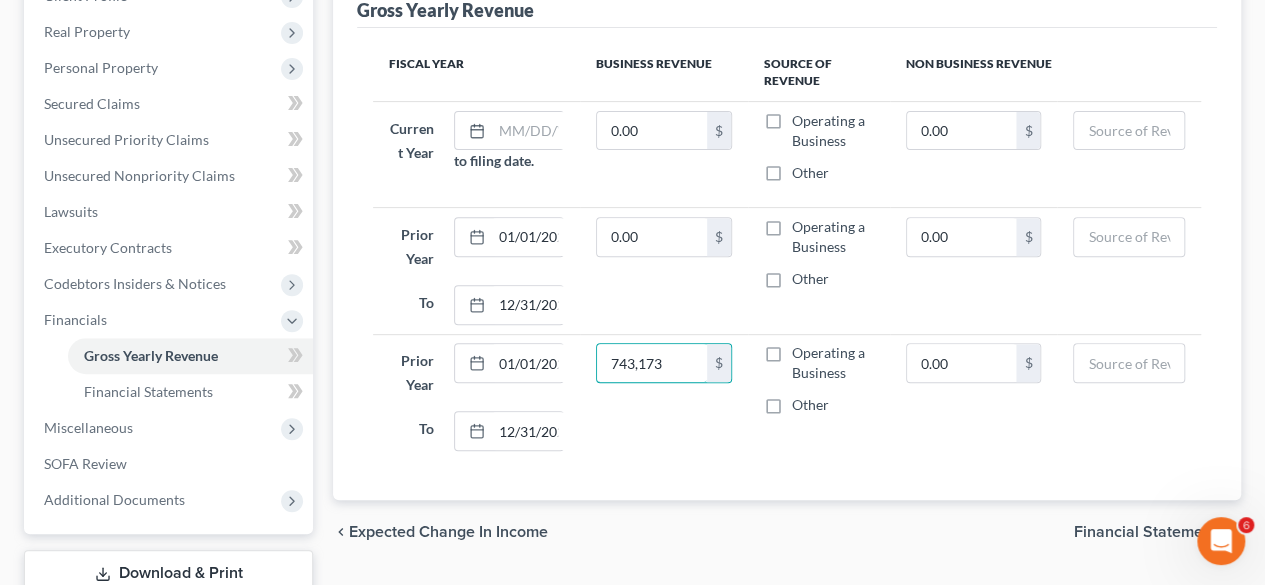 type on "743,173" 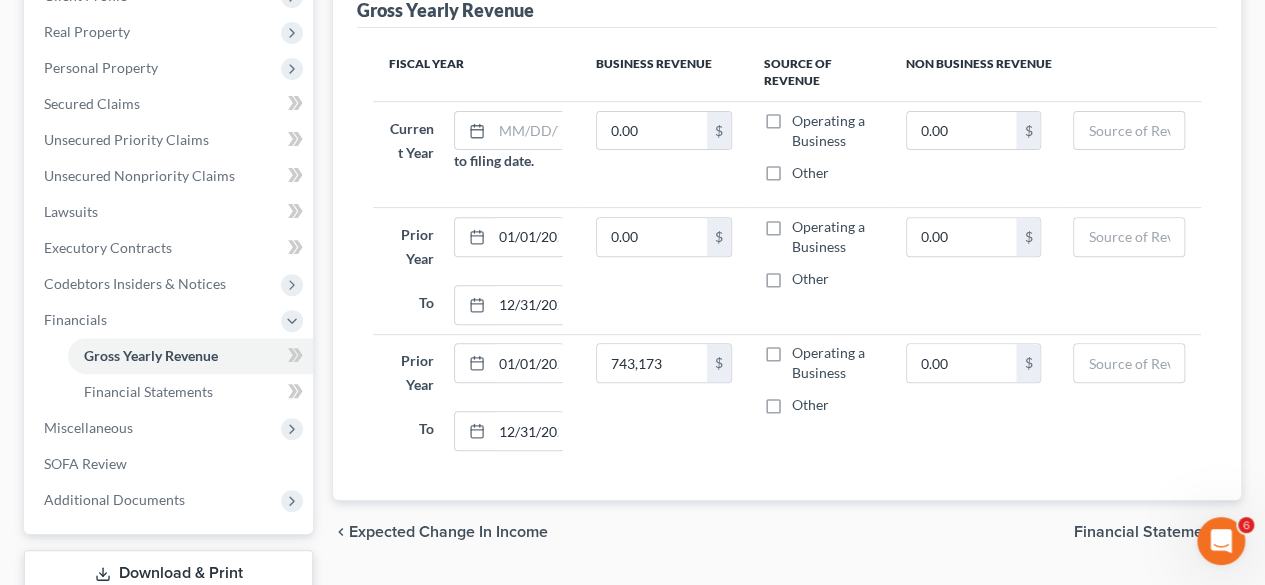 click on "Operating a Business" at bounding box center (833, 363) 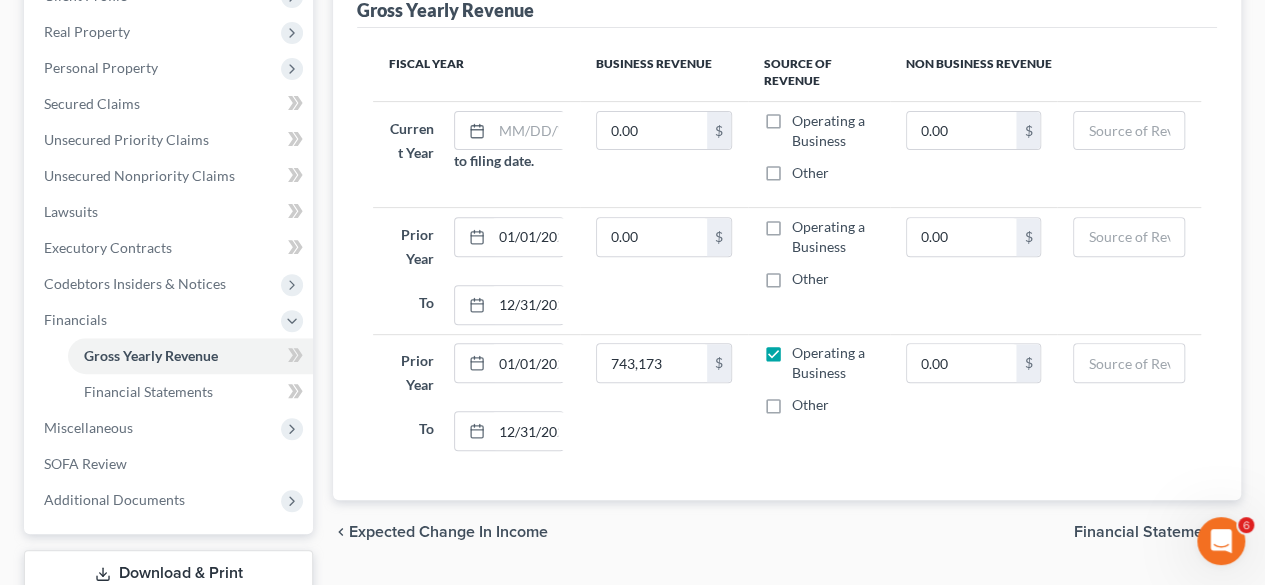click on "Operating a Business" at bounding box center (833, 237) 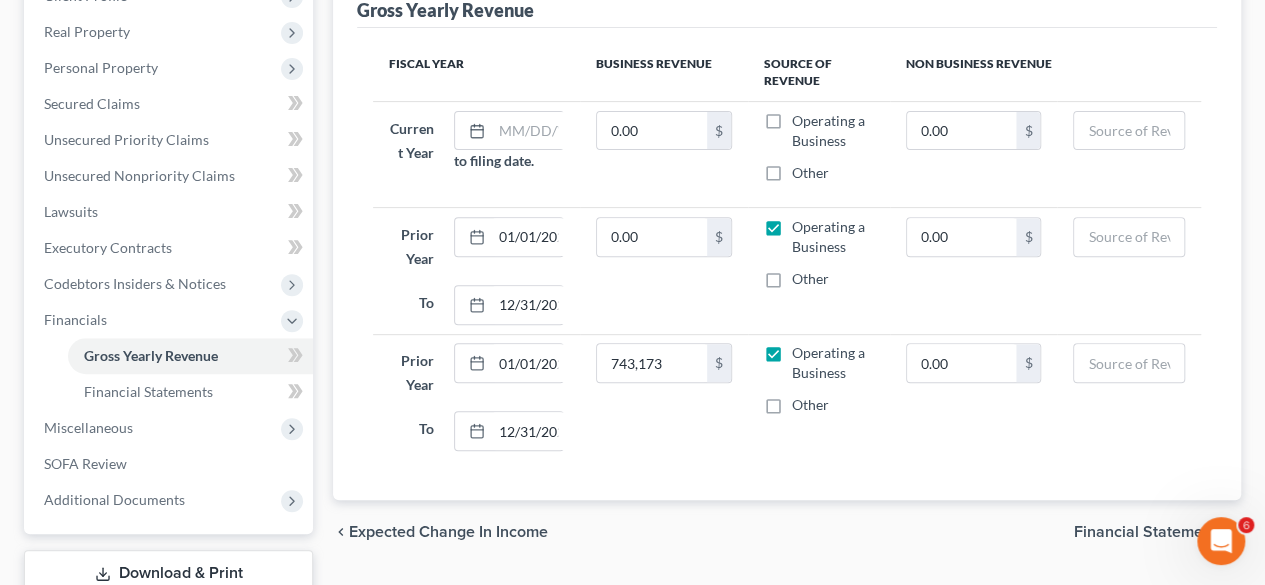 click on "Operating a Business" at bounding box center [833, 131] 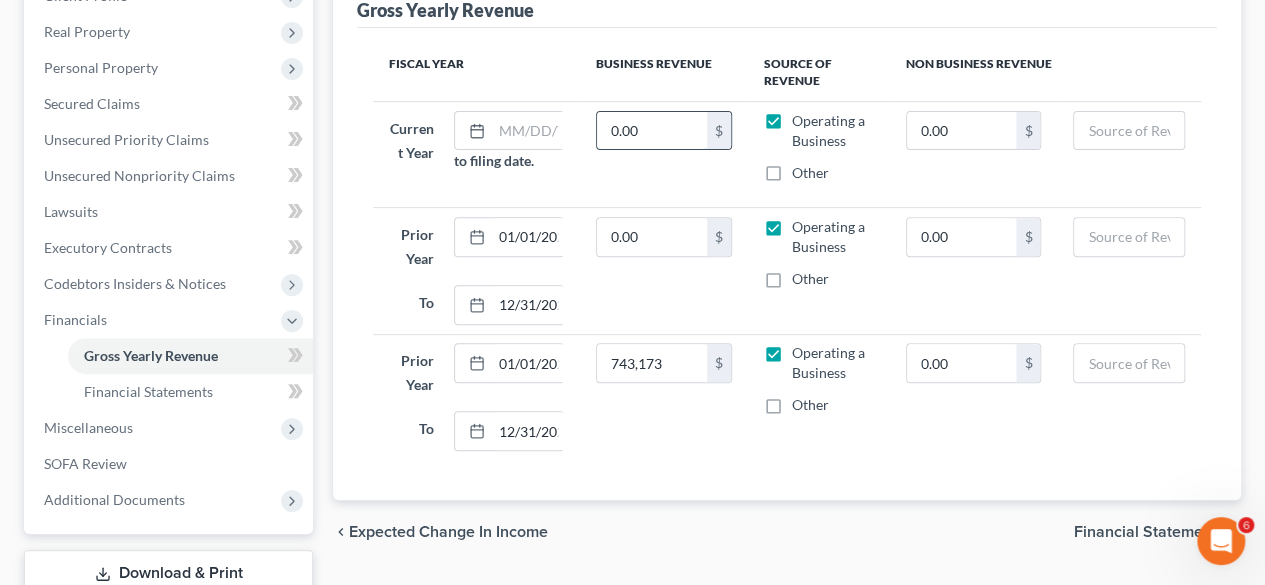 click on "0.00" at bounding box center (652, 131) 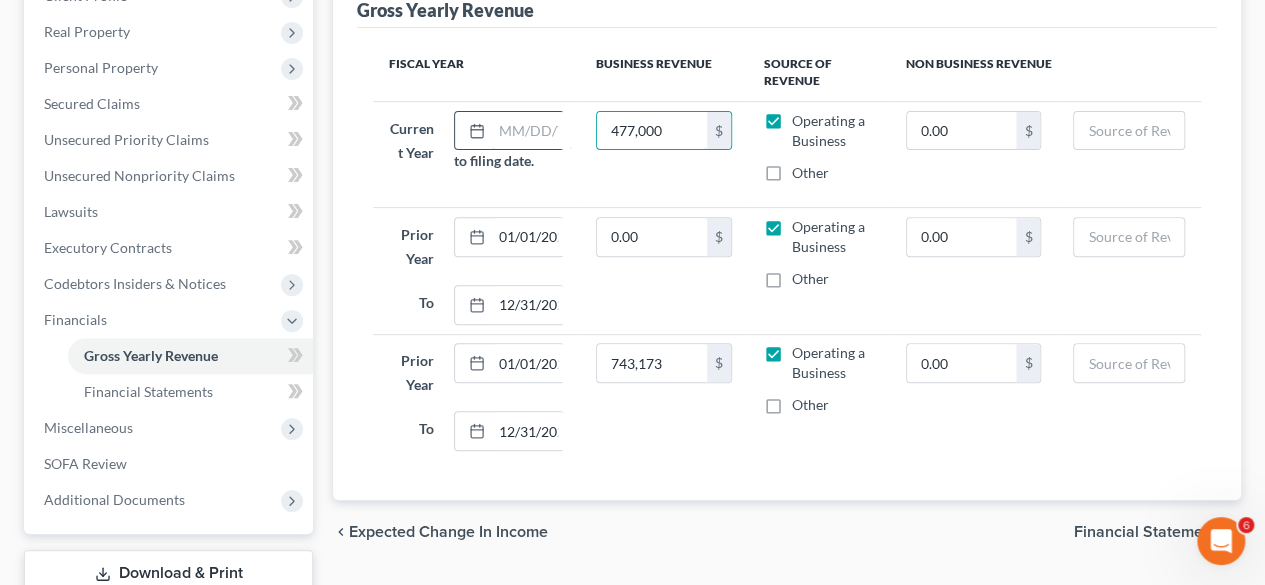 type on "477,000" 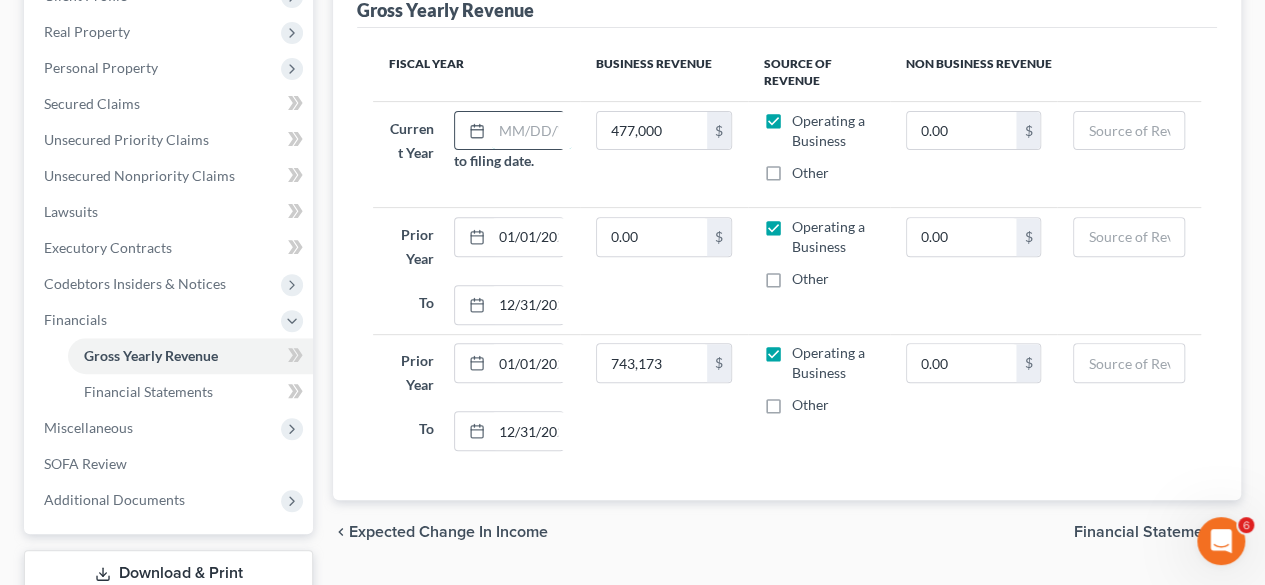 click at bounding box center (532, 131) 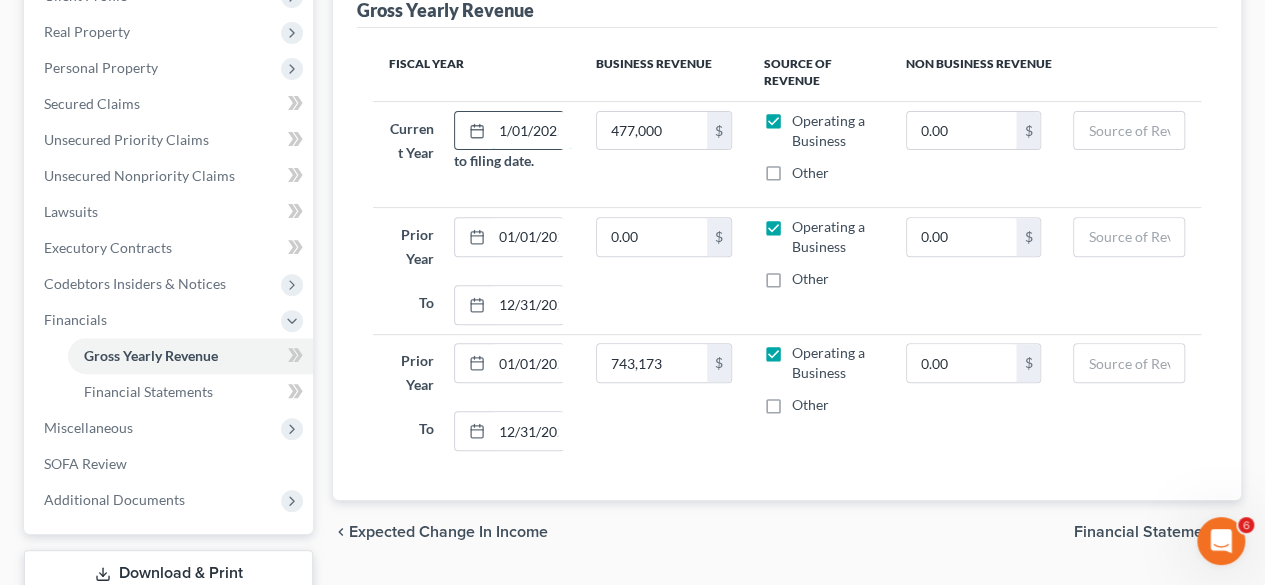 scroll, scrollTop: 0, scrollLeft: 16, axis: horizontal 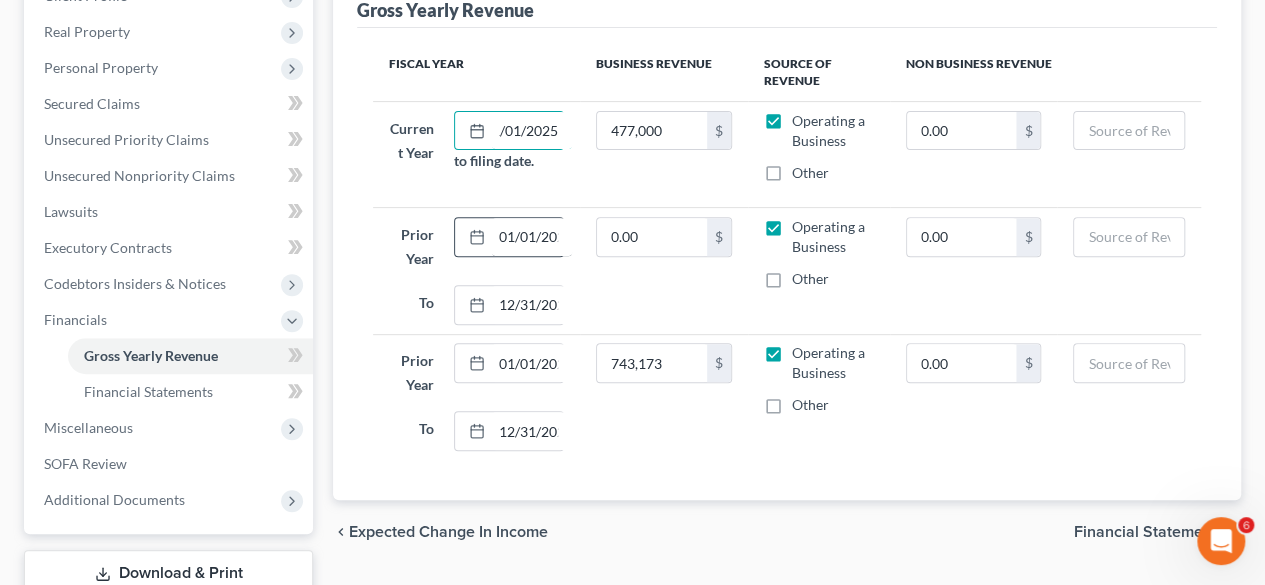 type on "01/01/2025" 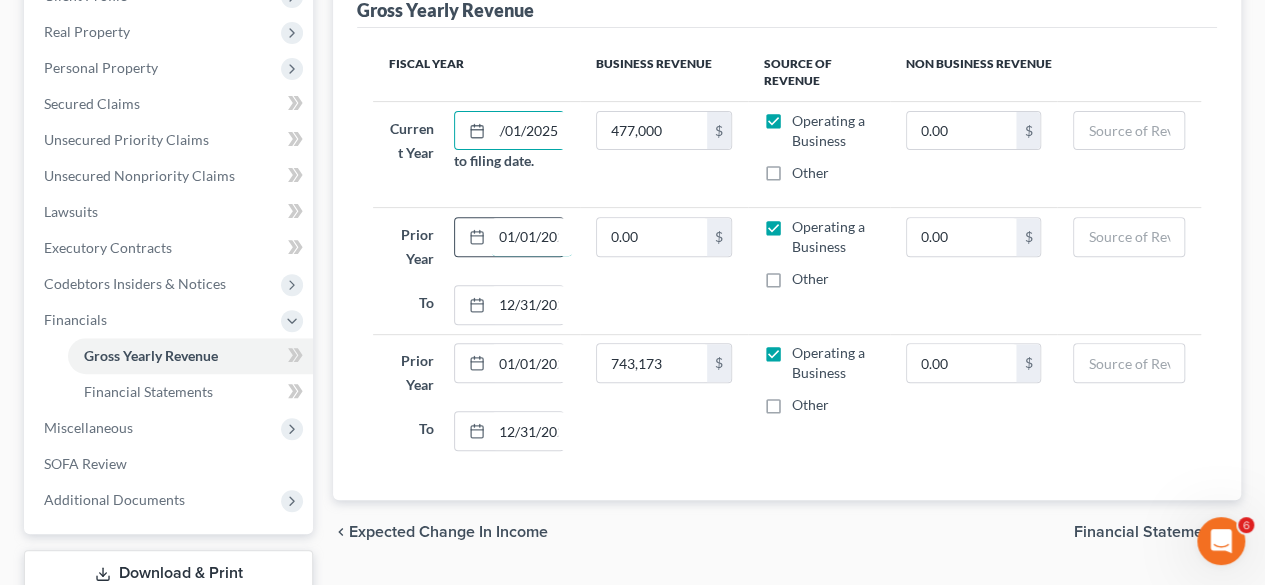 scroll, scrollTop: 0, scrollLeft: 0, axis: both 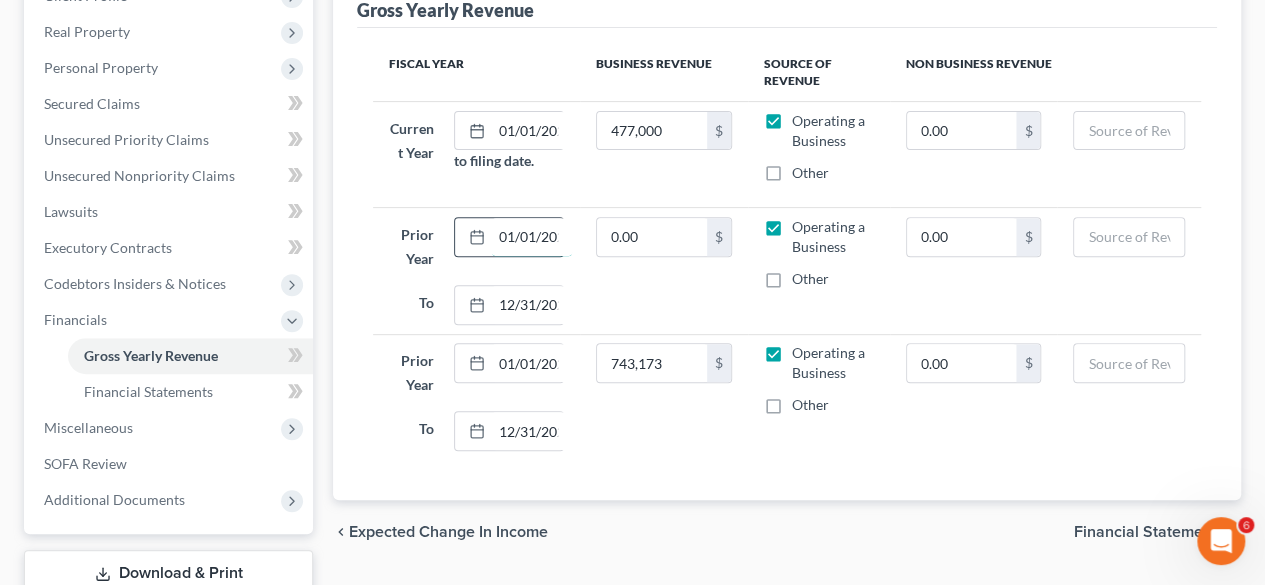 click on "01/01/2024" at bounding box center [532, 237] 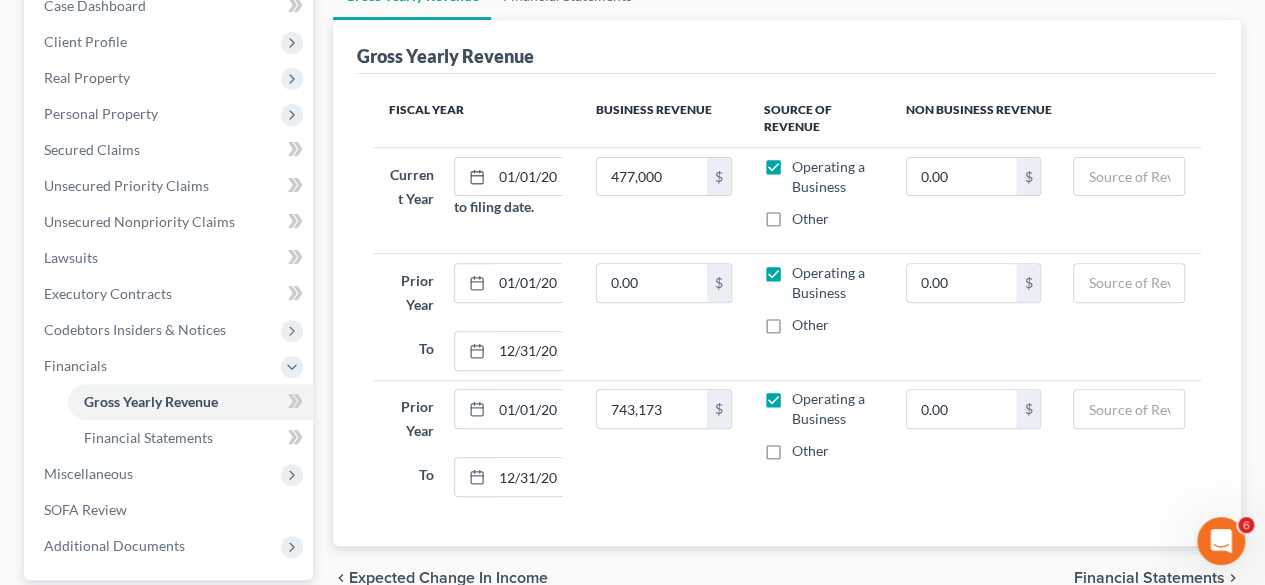 scroll, scrollTop: 0, scrollLeft: 0, axis: both 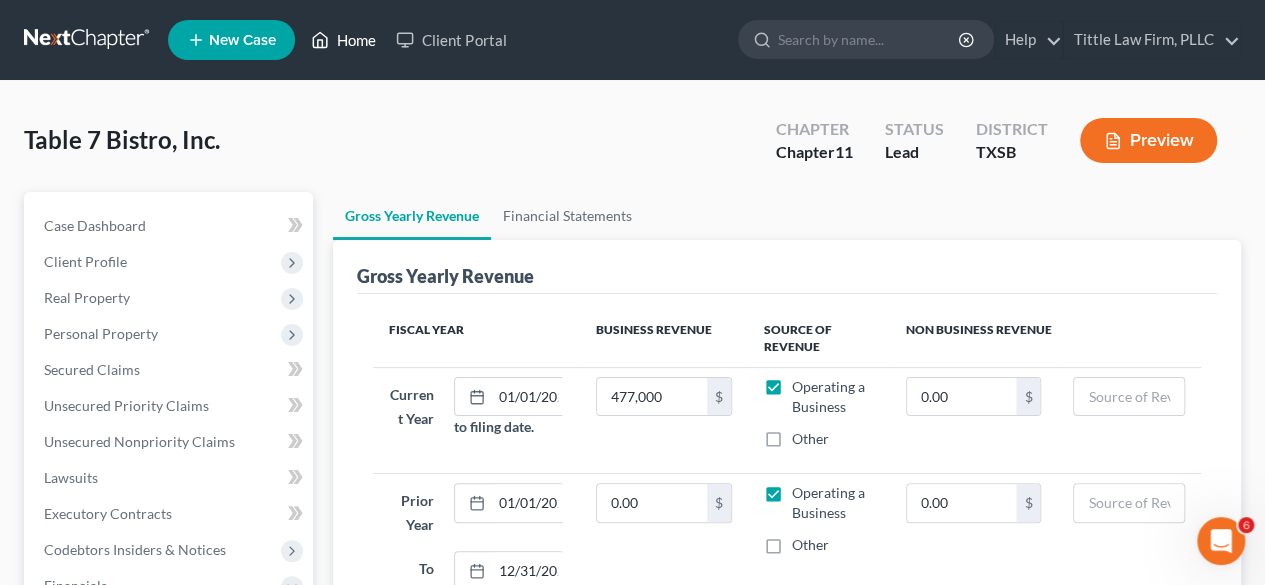 click on "Home" at bounding box center (343, 40) 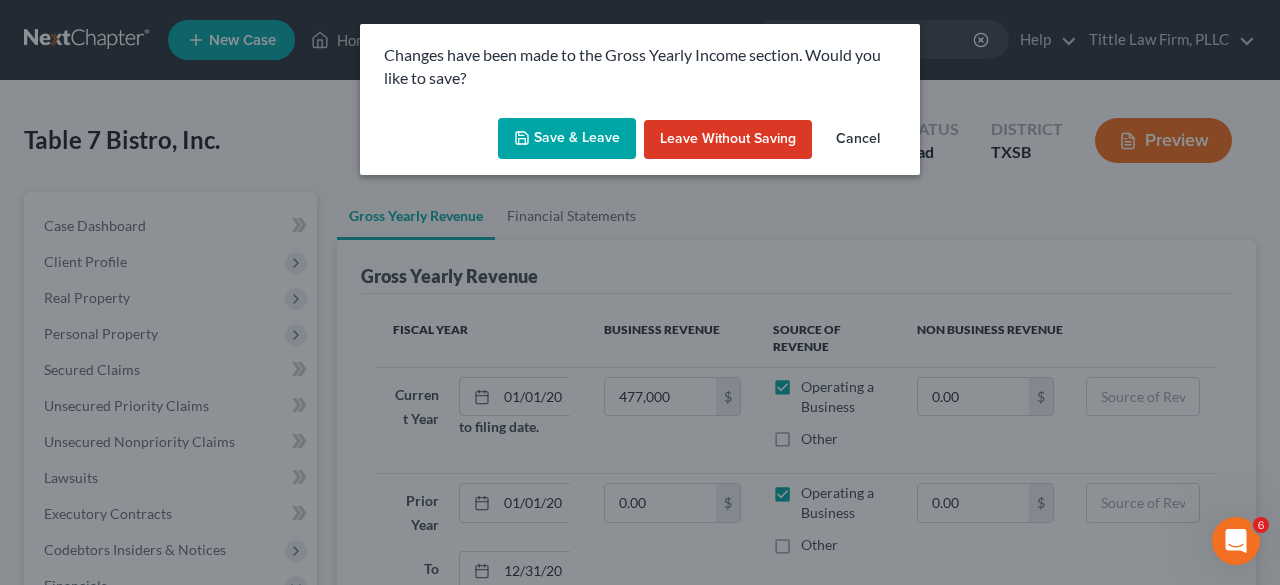 click on "Save & Leave" at bounding box center (567, 139) 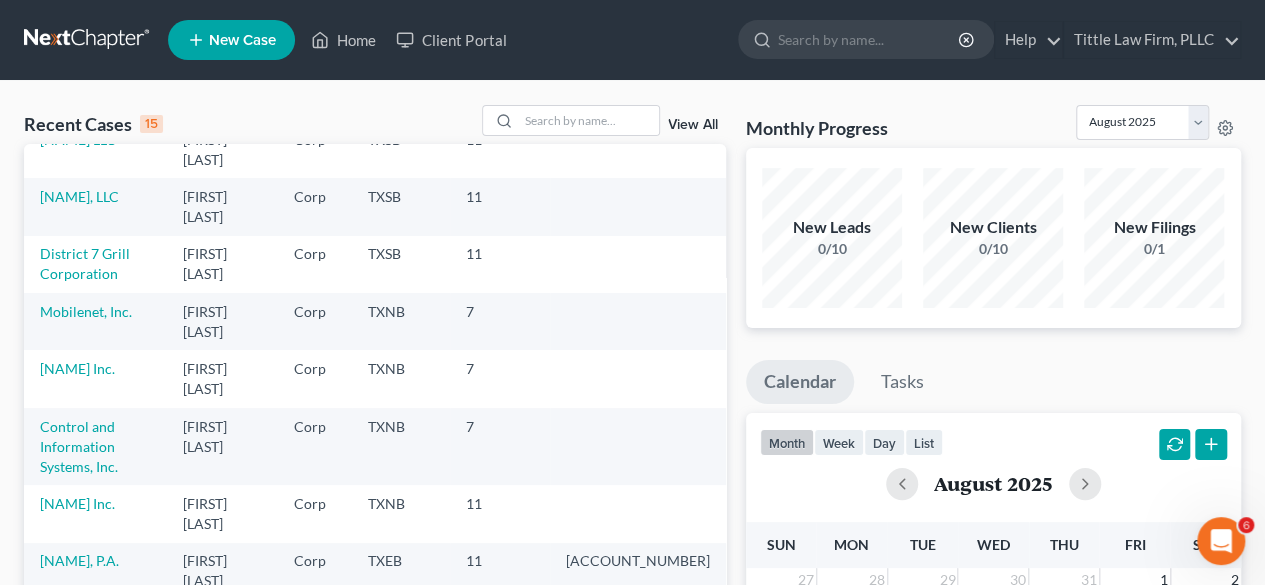 scroll, scrollTop: 0, scrollLeft: 0, axis: both 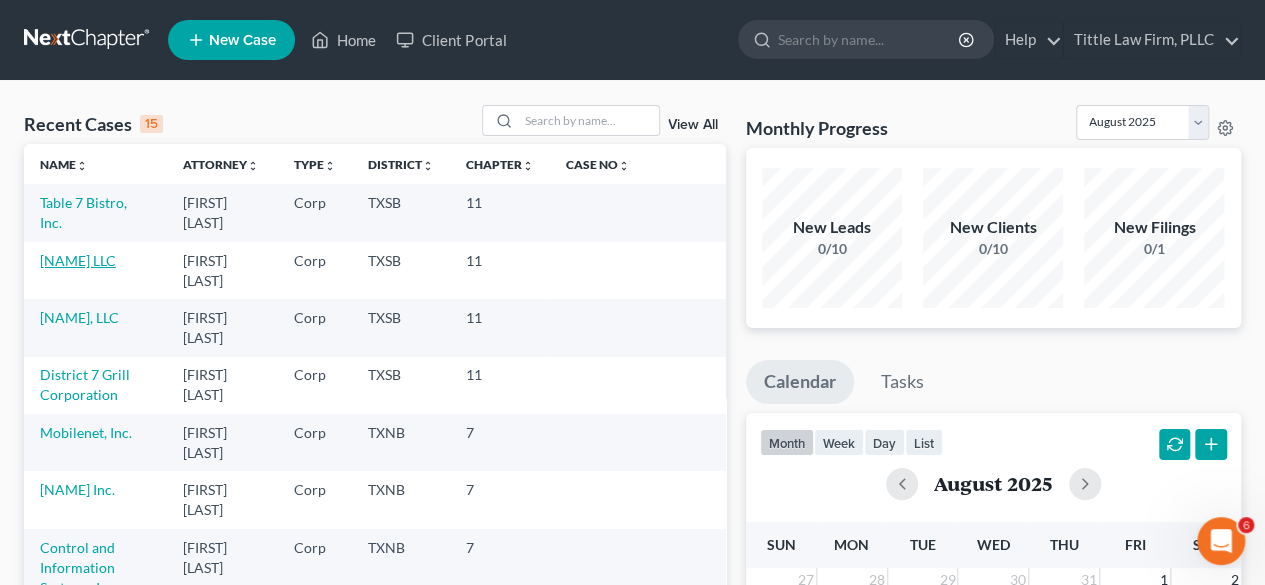 click on "[NAME] LLC" at bounding box center (78, 260) 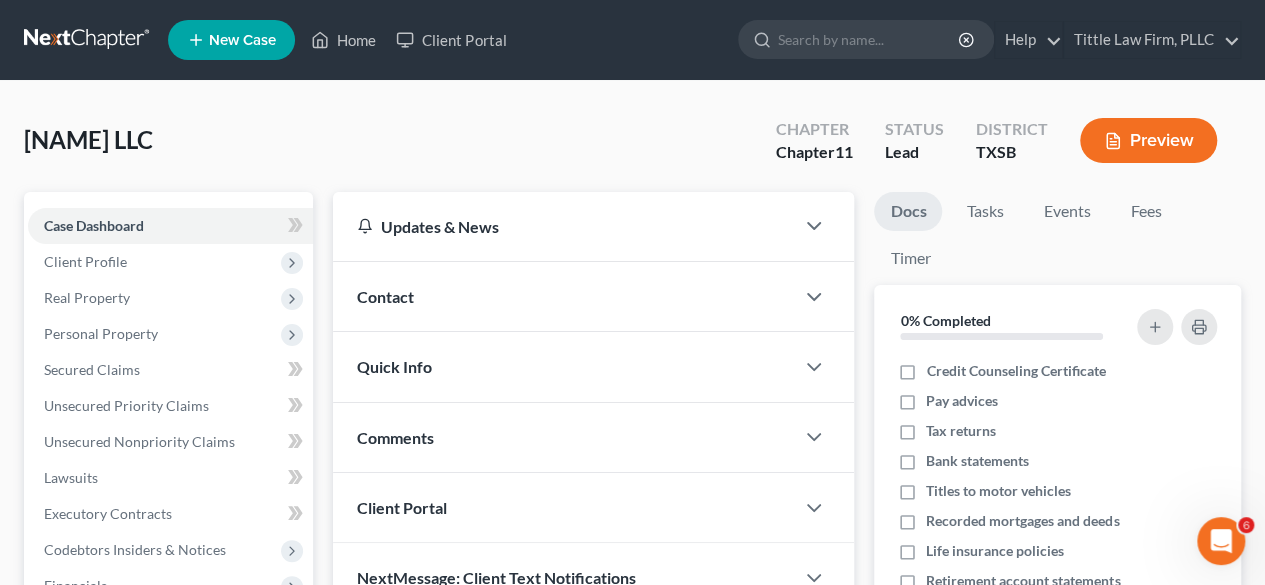 scroll, scrollTop: 416, scrollLeft: 0, axis: vertical 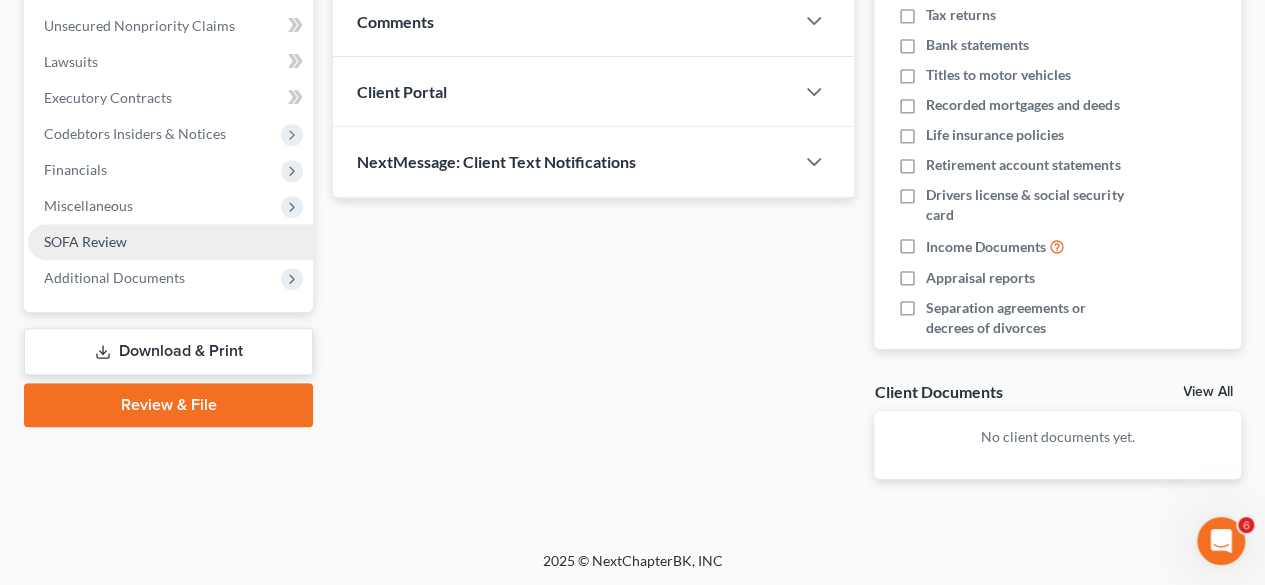 click on "SOFA Review" at bounding box center [85, 241] 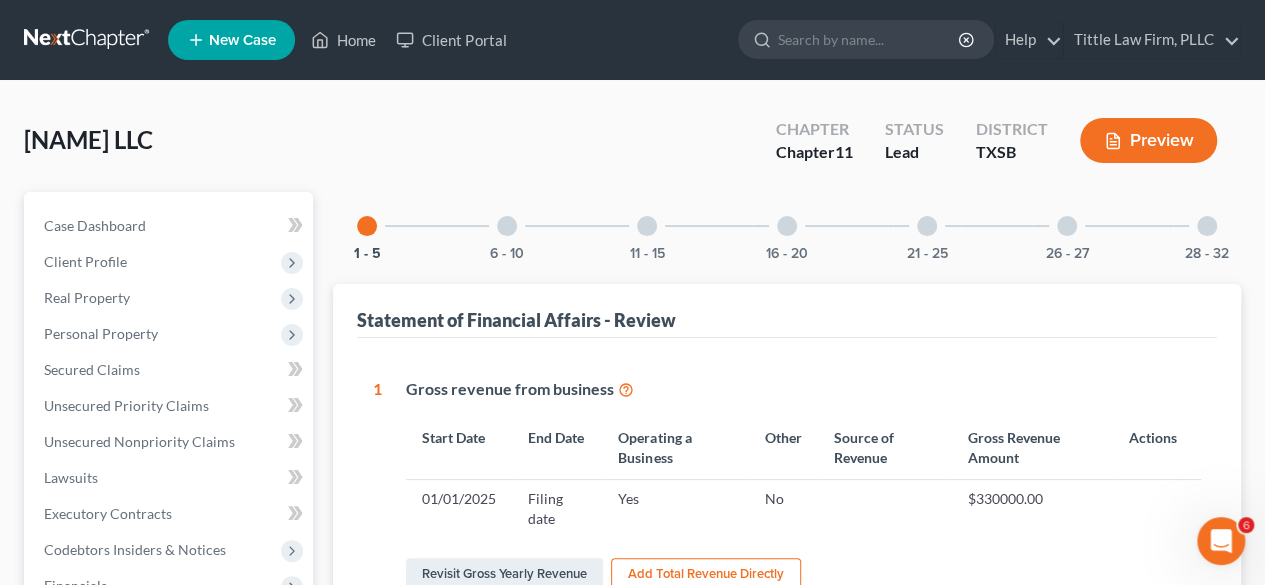 scroll, scrollTop: 210, scrollLeft: 0, axis: vertical 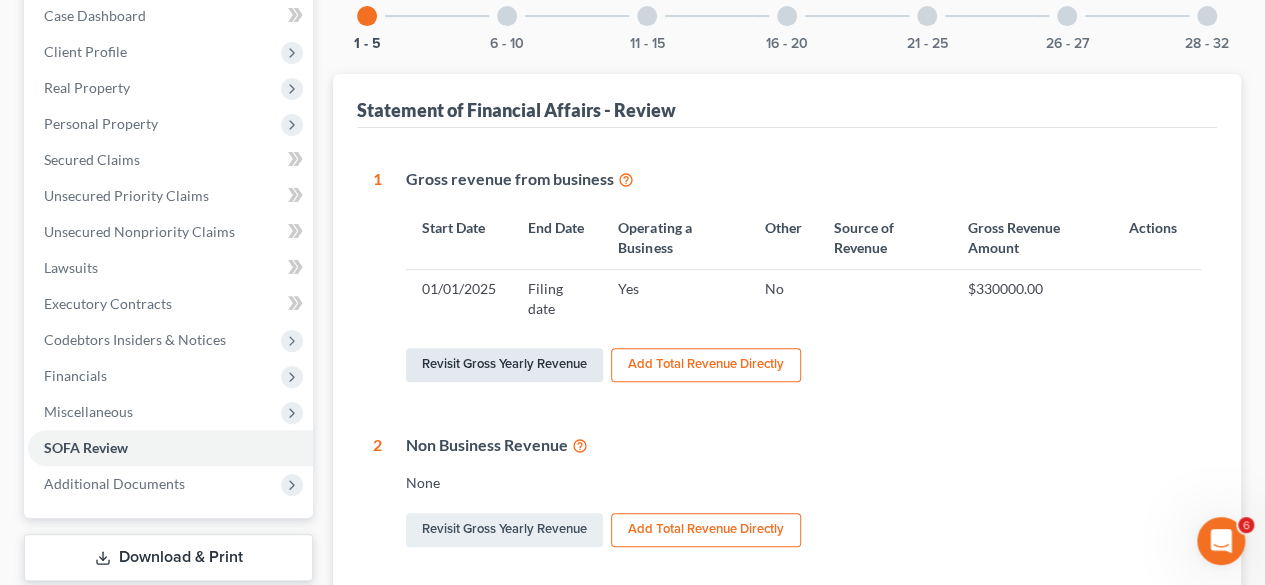 click on "Revisit Gross Yearly Revenue" at bounding box center (504, 365) 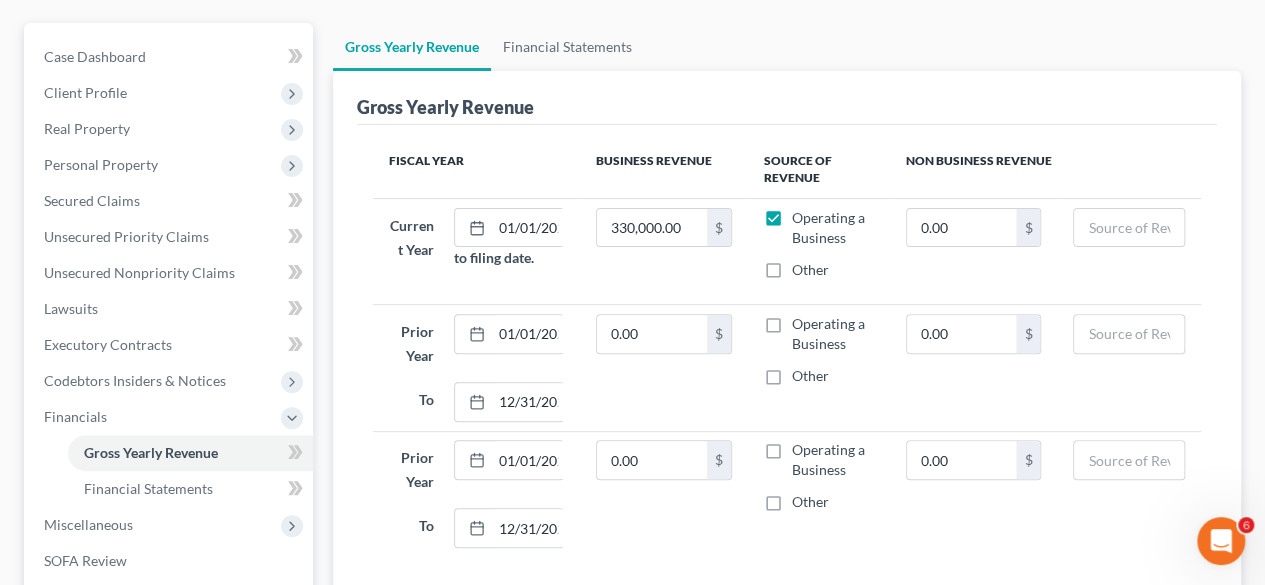 scroll, scrollTop: 174, scrollLeft: 0, axis: vertical 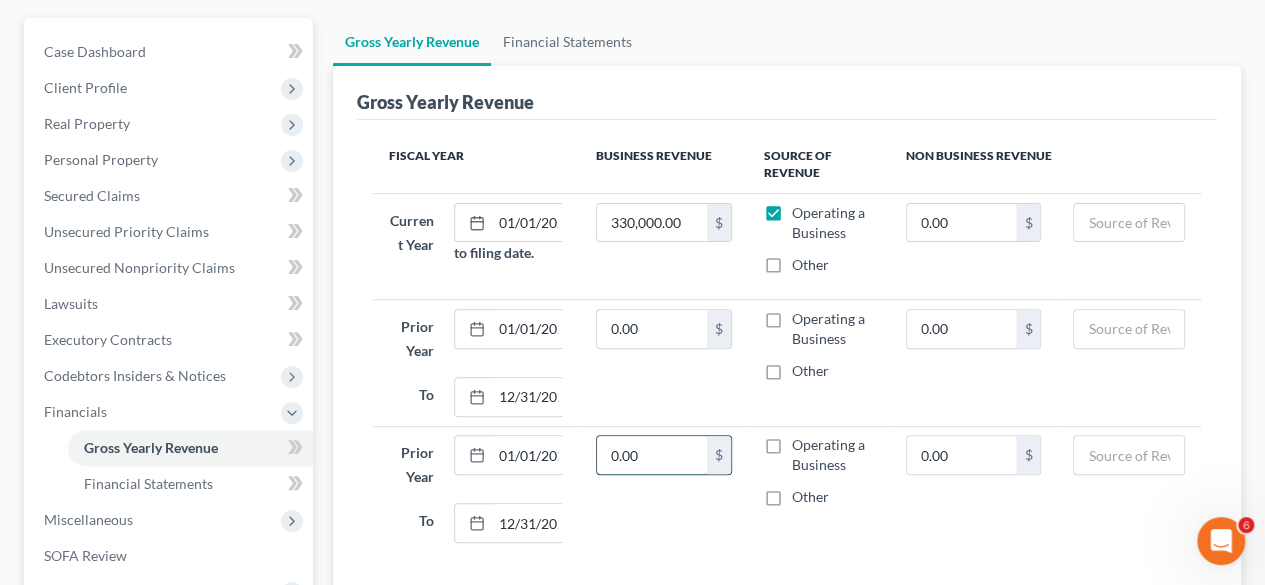 click on "0.00" at bounding box center [652, 455] 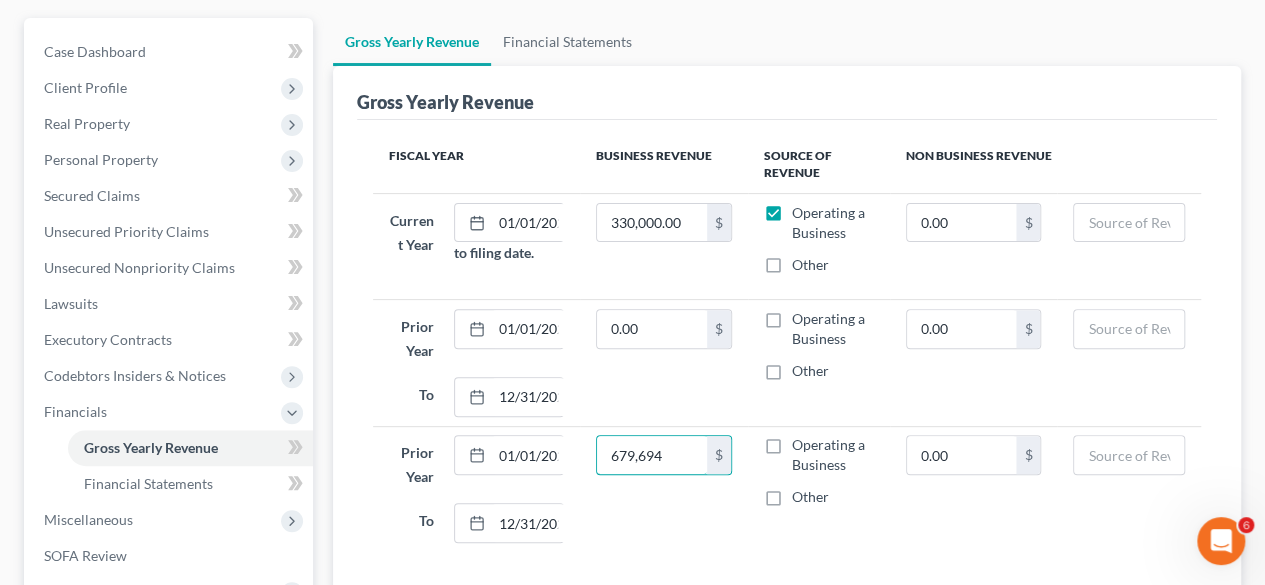 type on "679,694" 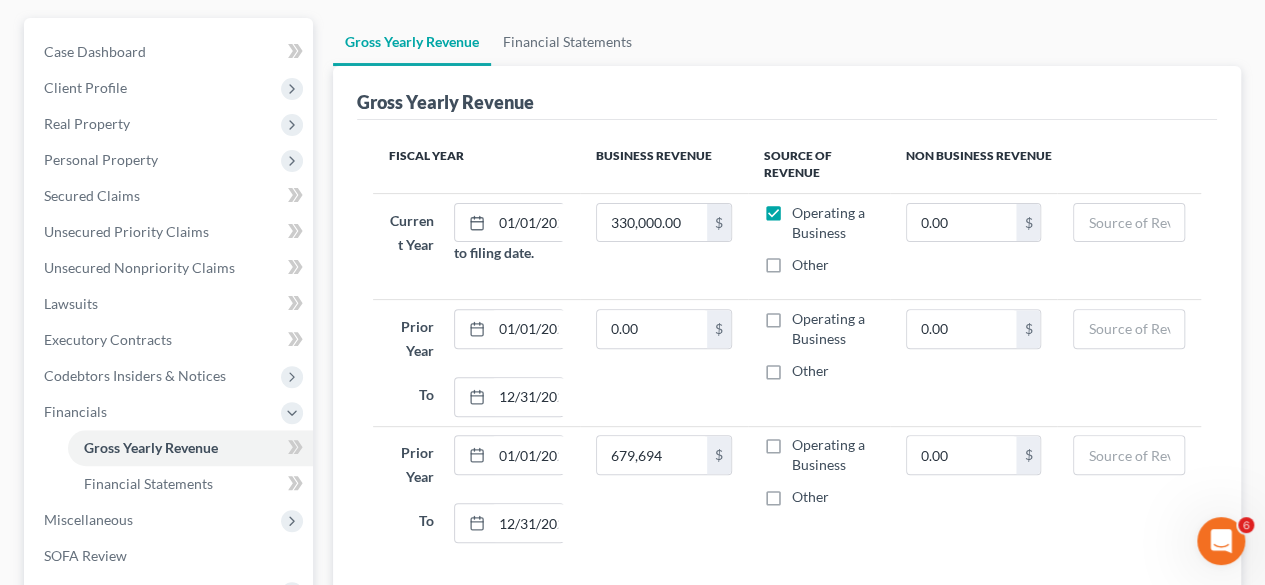 click on "Operating a Business" at bounding box center [833, 455] 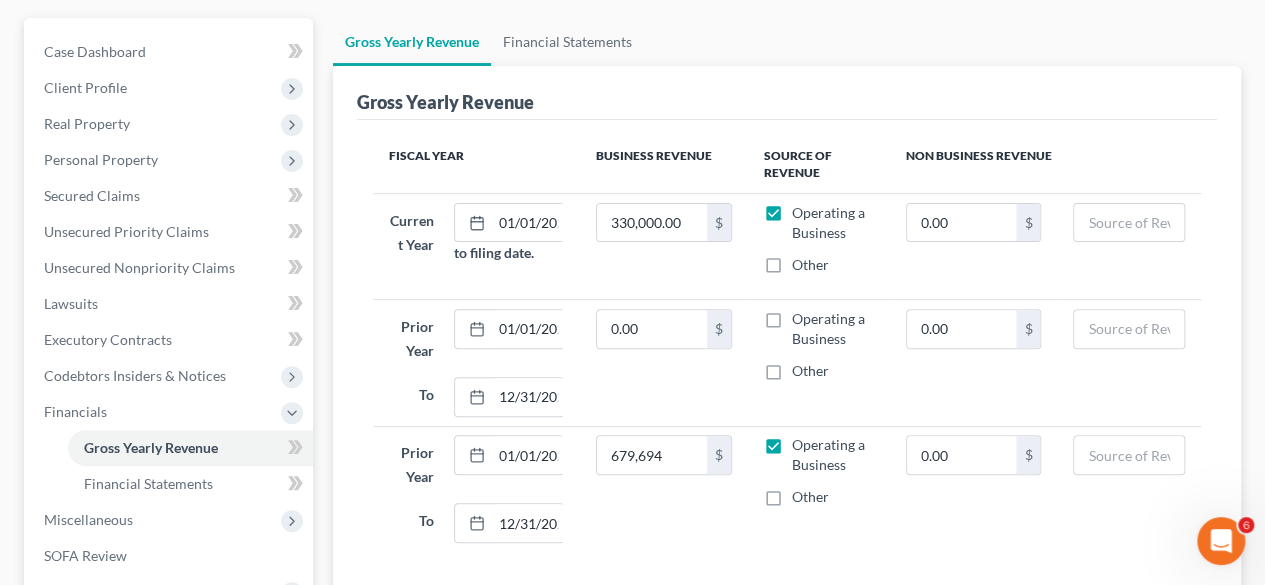 scroll, scrollTop: 0, scrollLeft: 0, axis: both 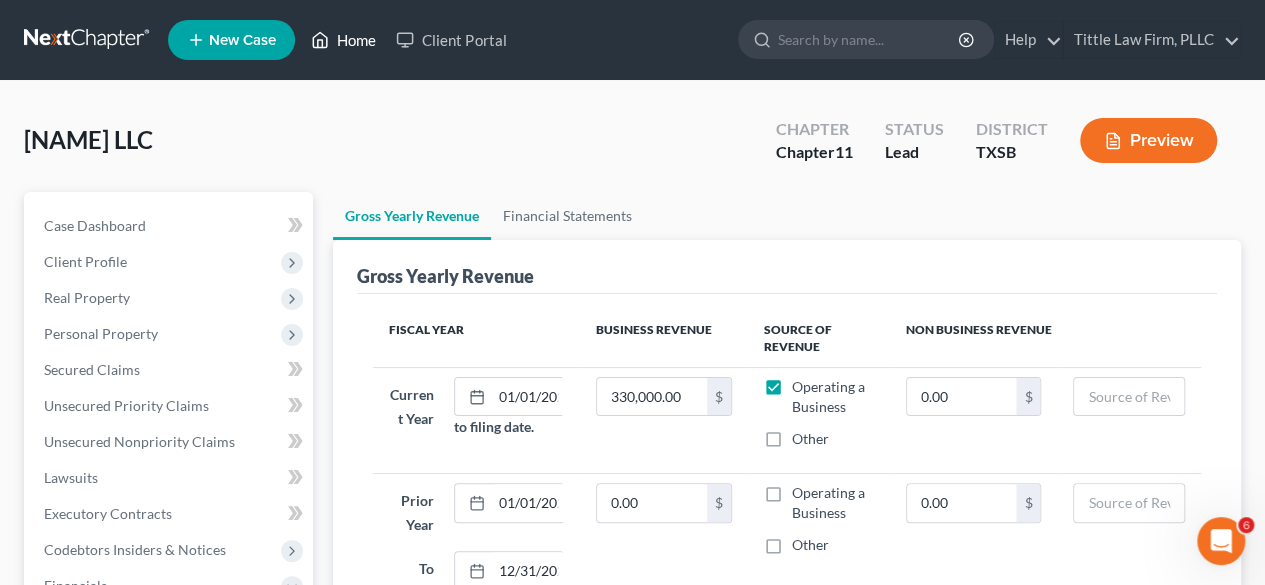 click on "Home" at bounding box center (343, 40) 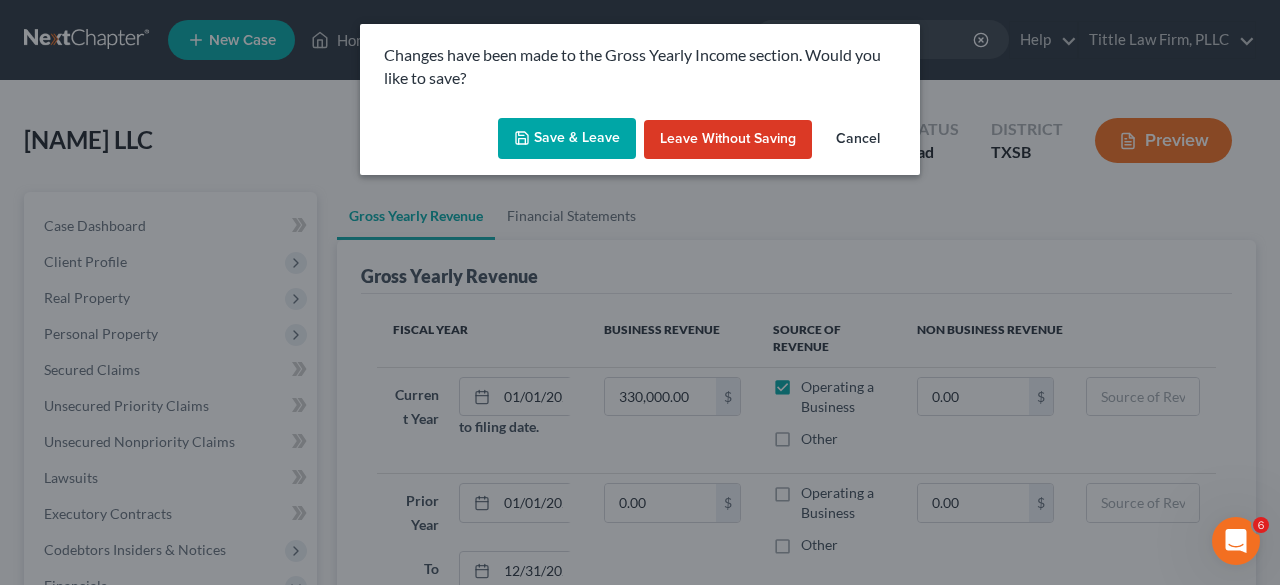 click on "Save & Leave" at bounding box center (567, 139) 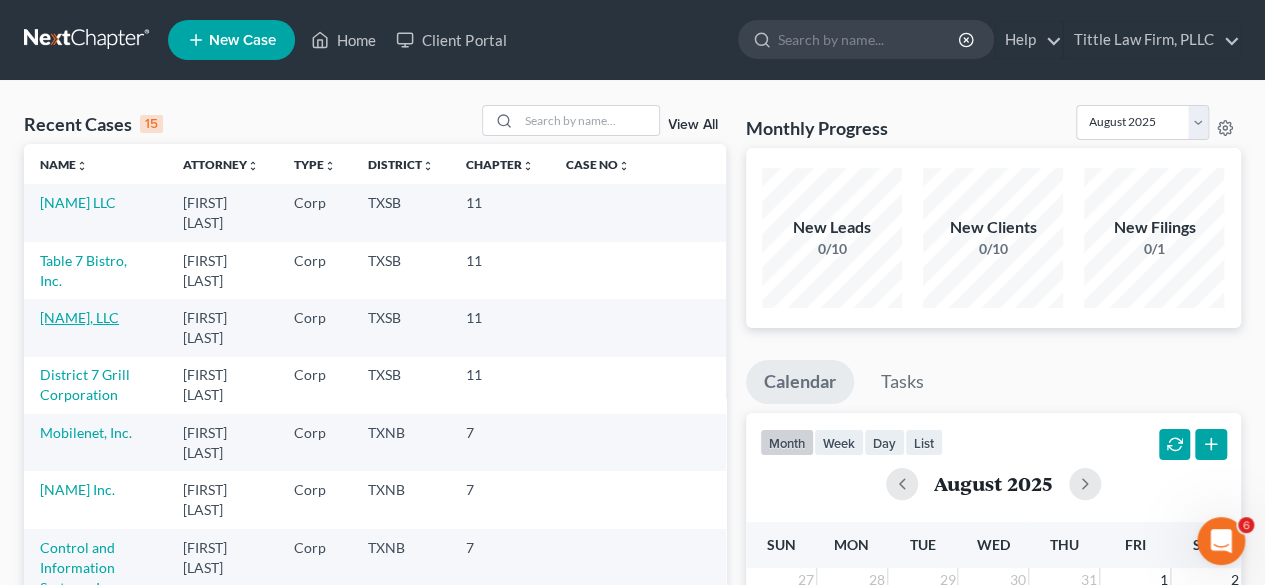 click on "[NAME], LLC" at bounding box center [79, 317] 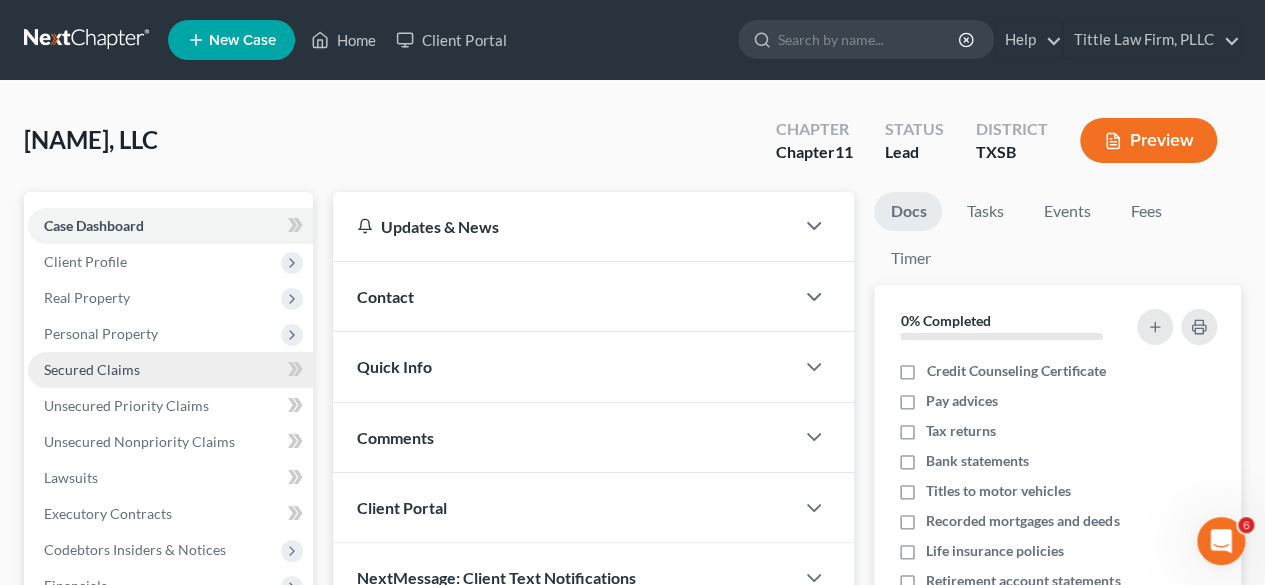 scroll, scrollTop: 416, scrollLeft: 0, axis: vertical 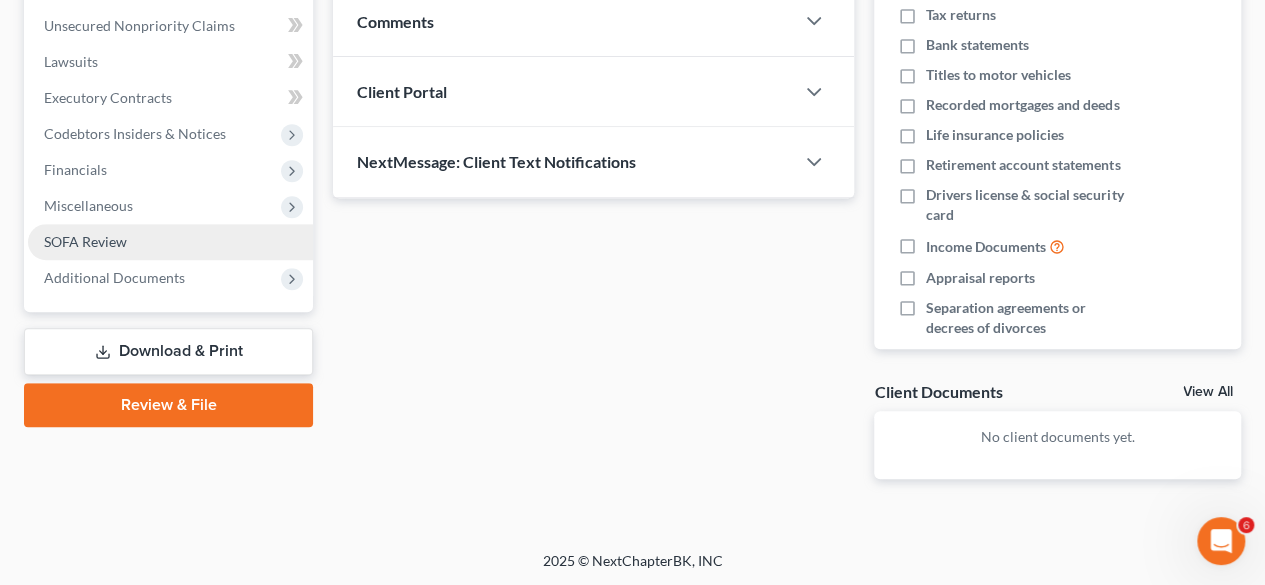 click on "SOFA Review" at bounding box center (170, 242) 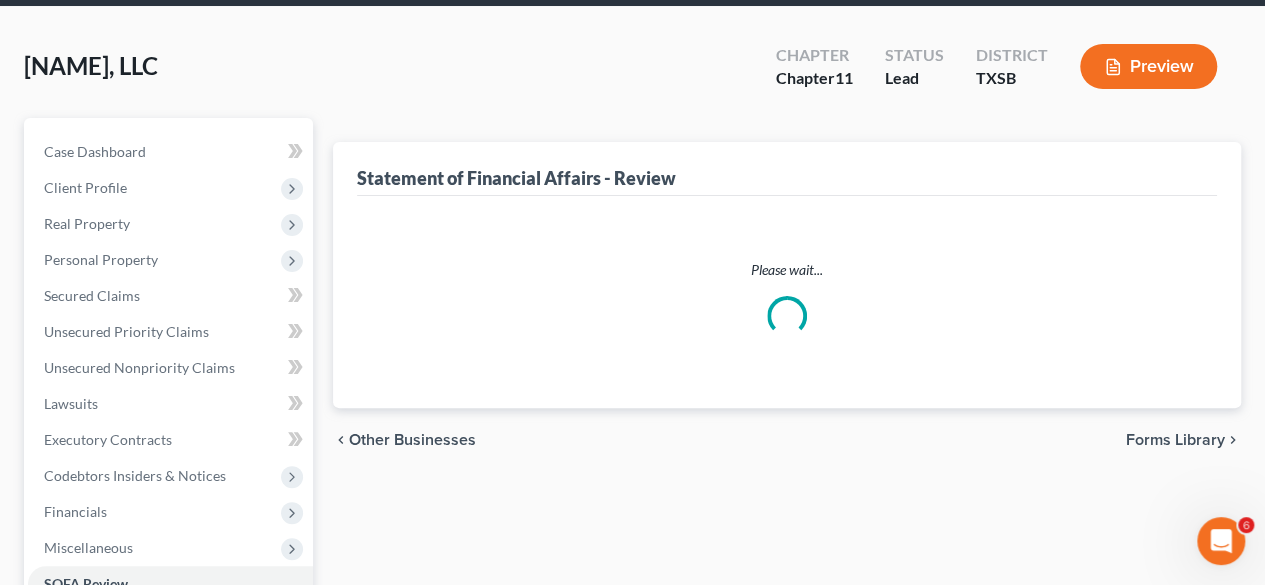 scroll, scrollTop: 0, scrollLeft: 0, axis: both 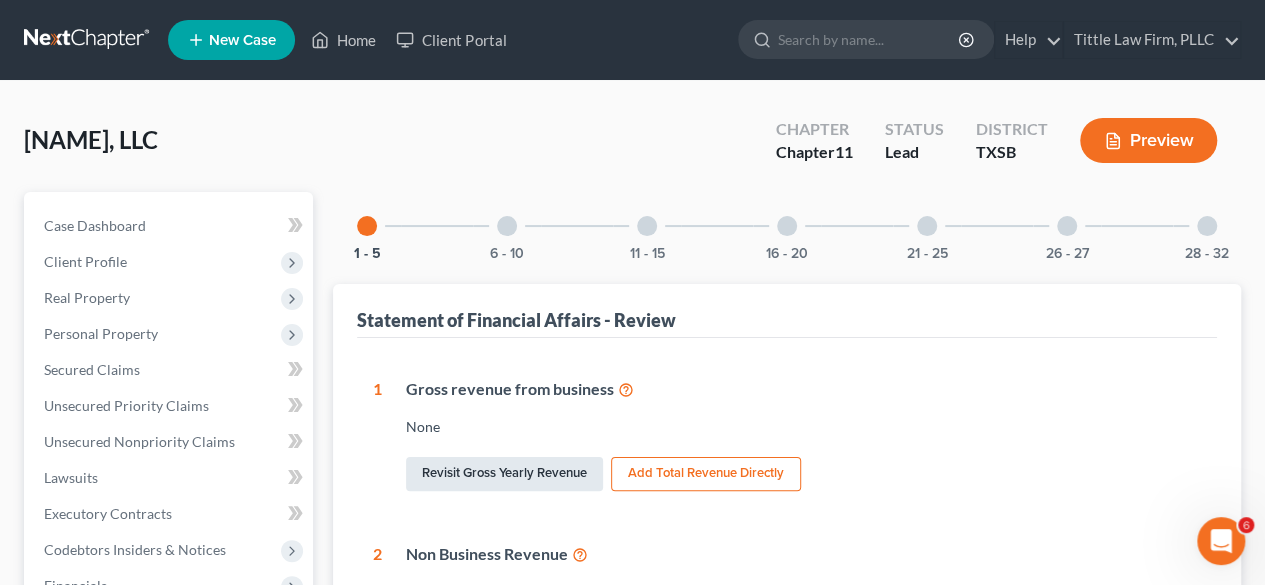 click on "Revisit Gross Yearly Revenue" at bounding box center (504, 474) 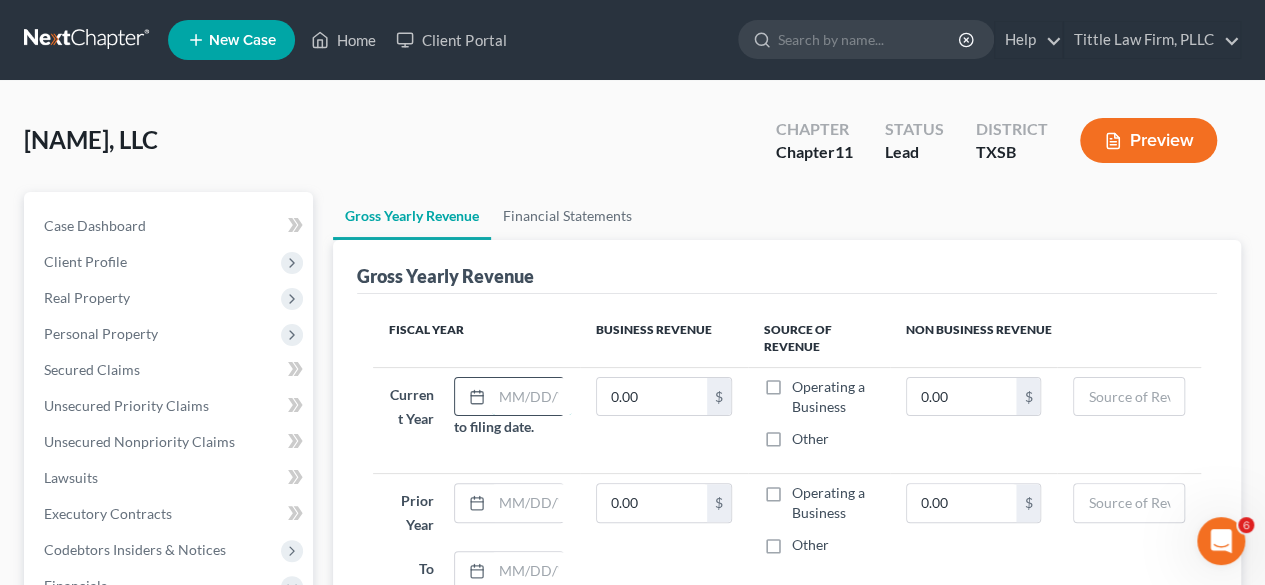 click at bounding box center (532, 397) 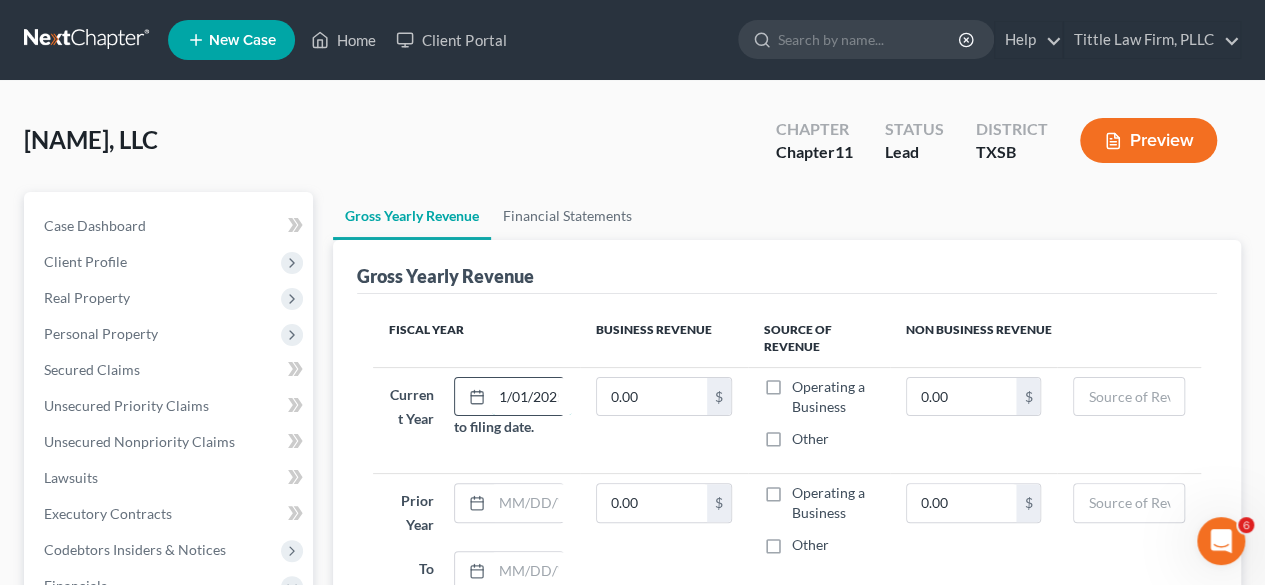 scroll, scrollTop: 0, scrollLeft: 16, axis: horizontal 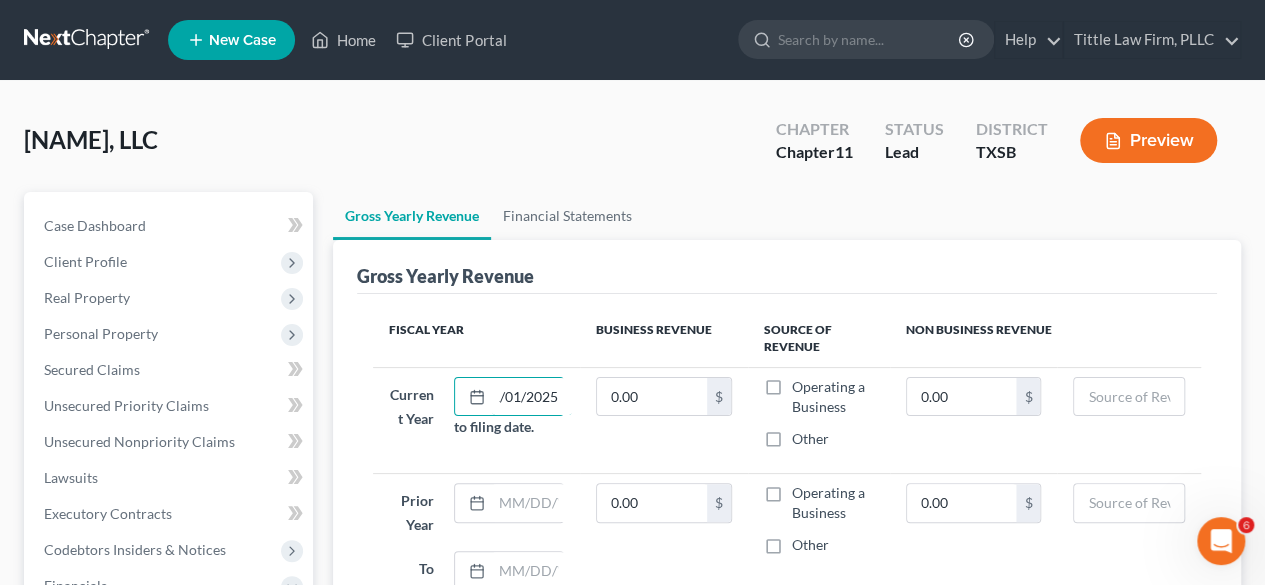 type on "01/01/2025" 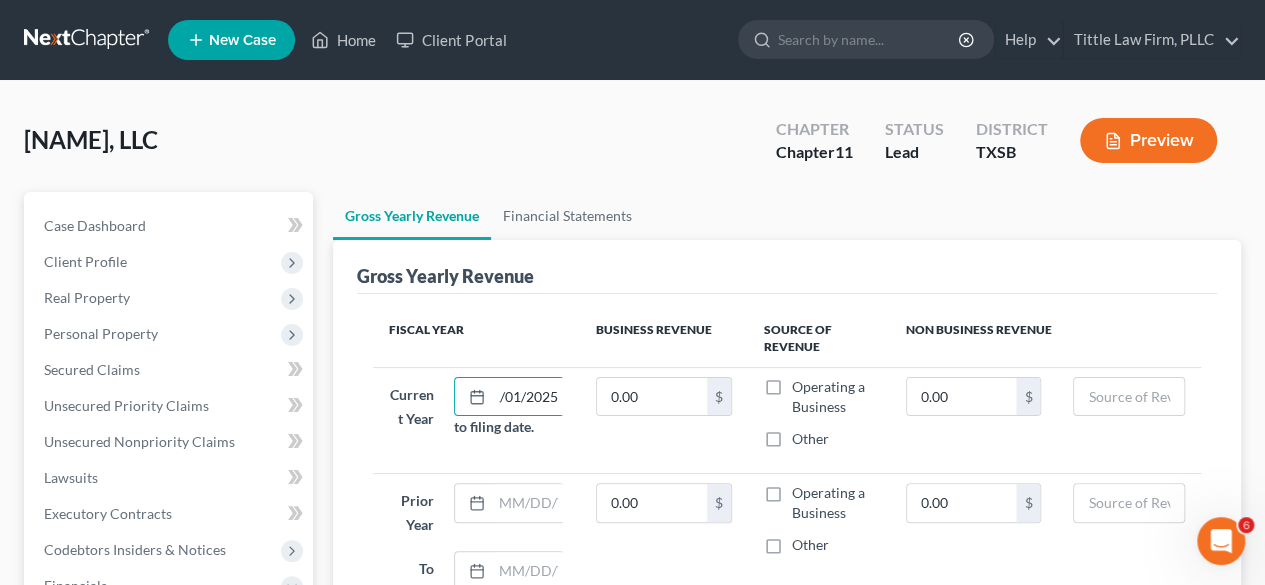 scroll, scrollTop: 0, scrollLeft: 0, axis: both 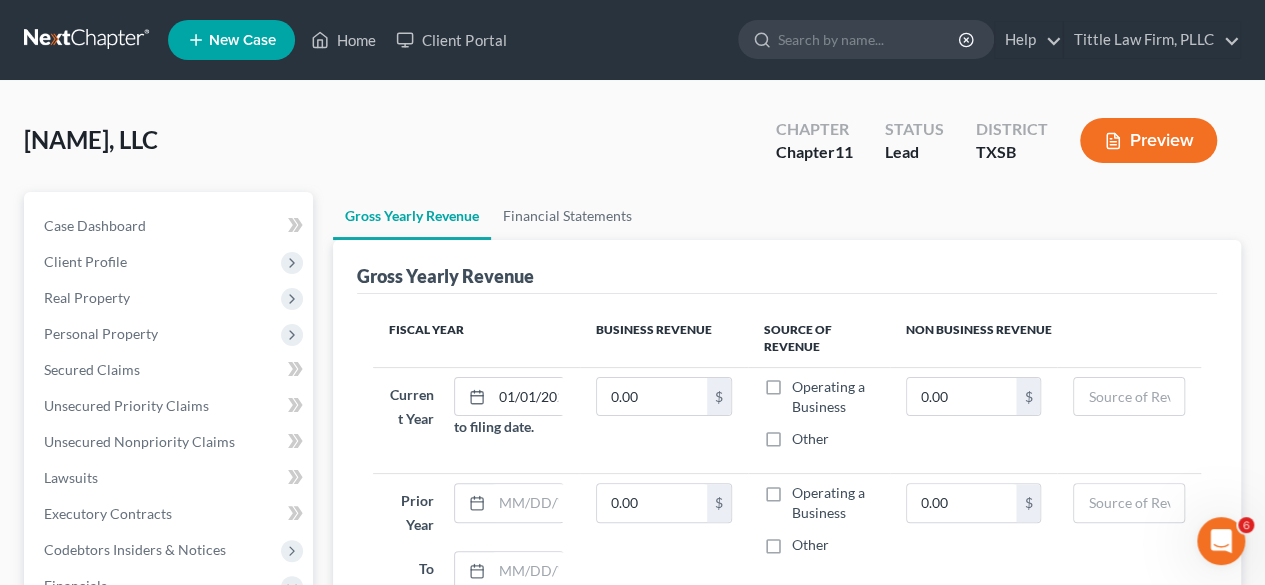 click on "Operating a Business" at bounding box center (833, 397) 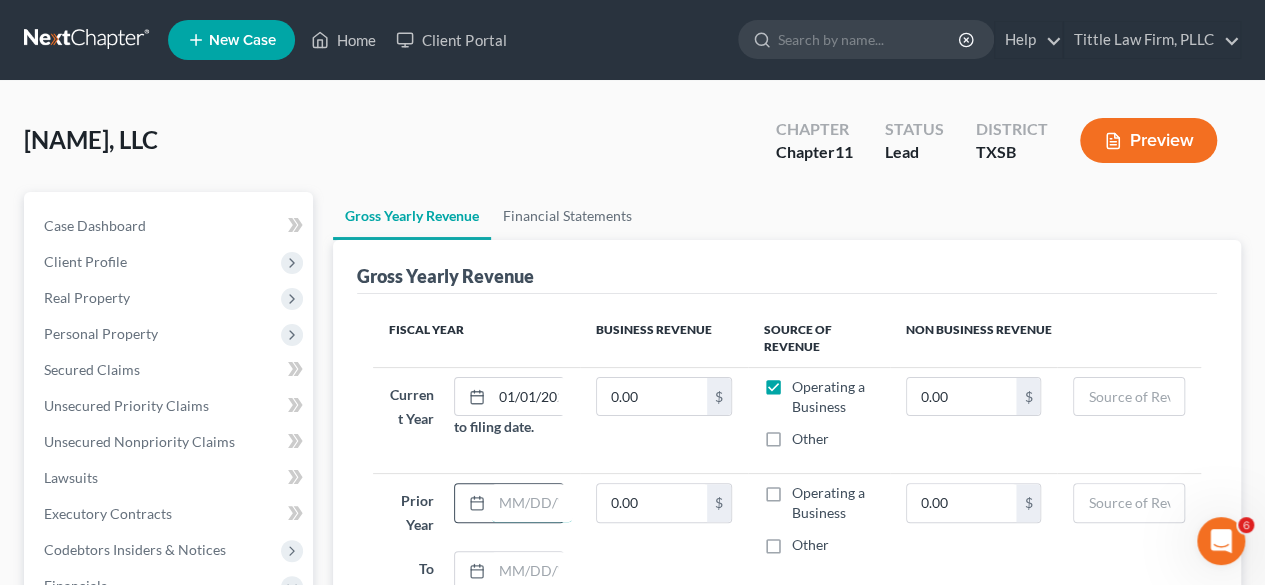 click at bounding box center (532, 503) 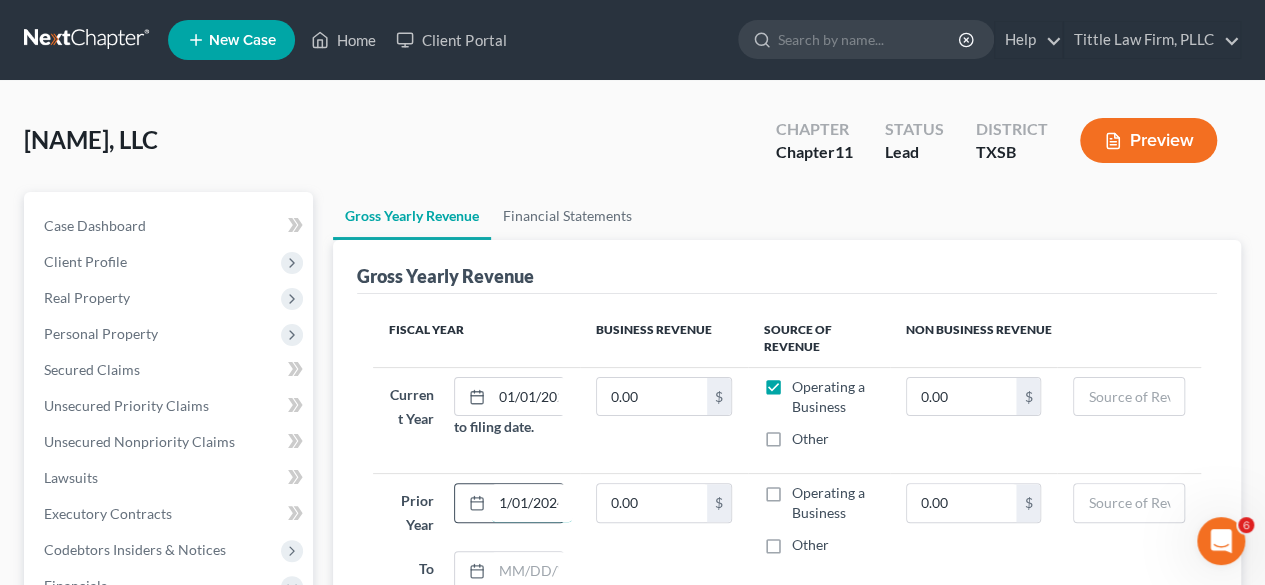 scroll, scrollTop: 0, scrollLeft: 16, axis: horizontal 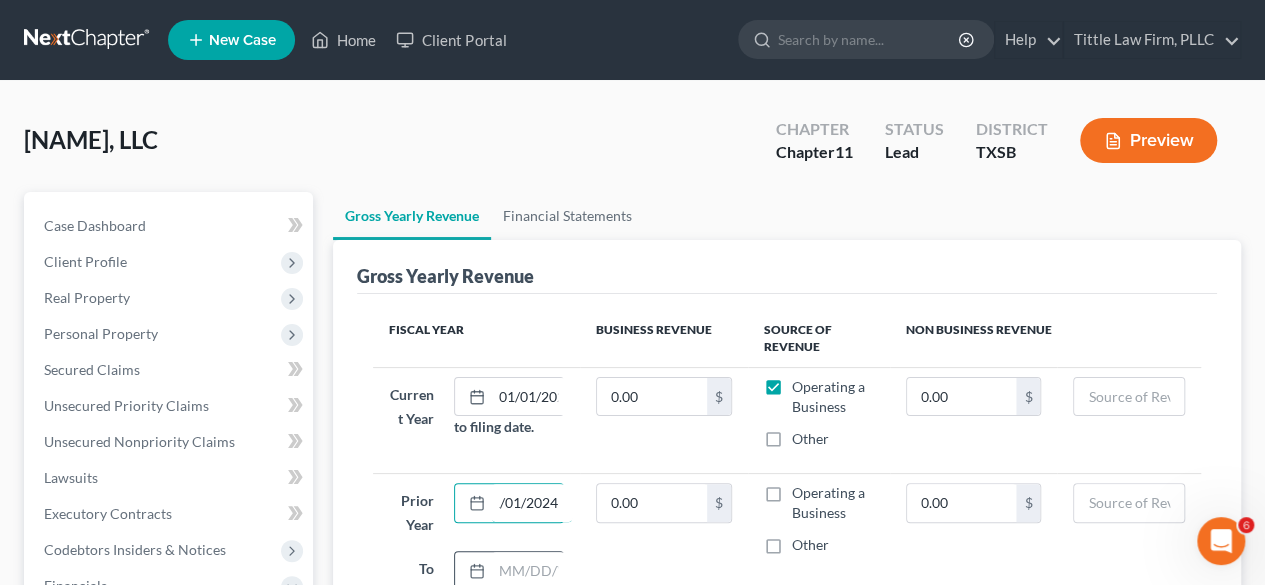 type on "01/01/2024" 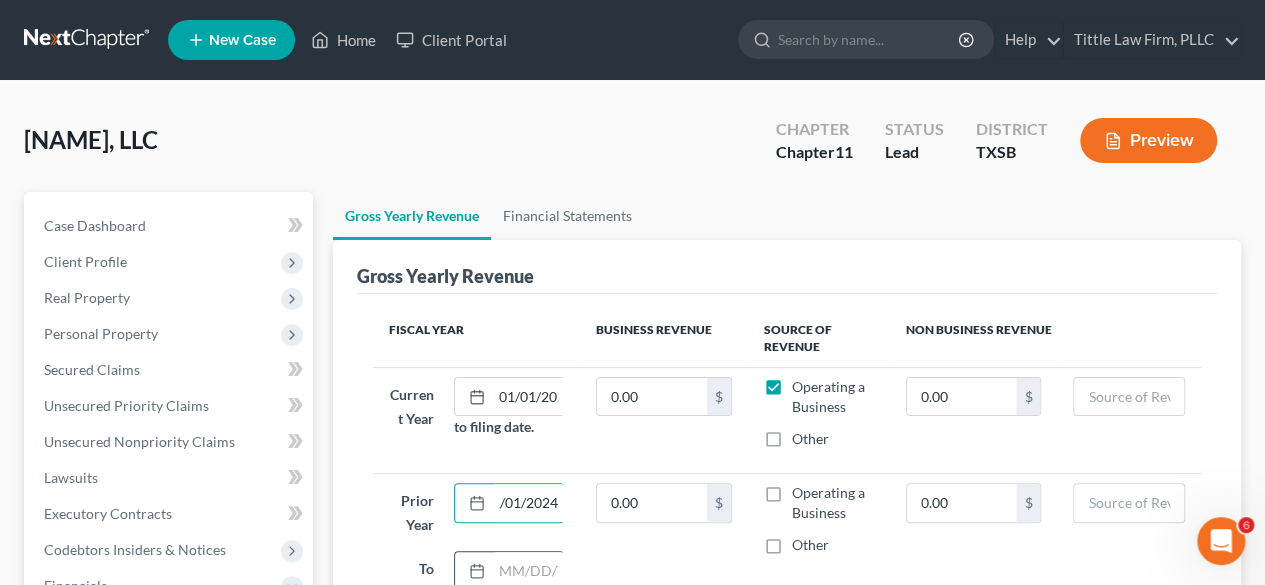 scroll, scrollTop: 0, scrollLeft: 0, axis: both 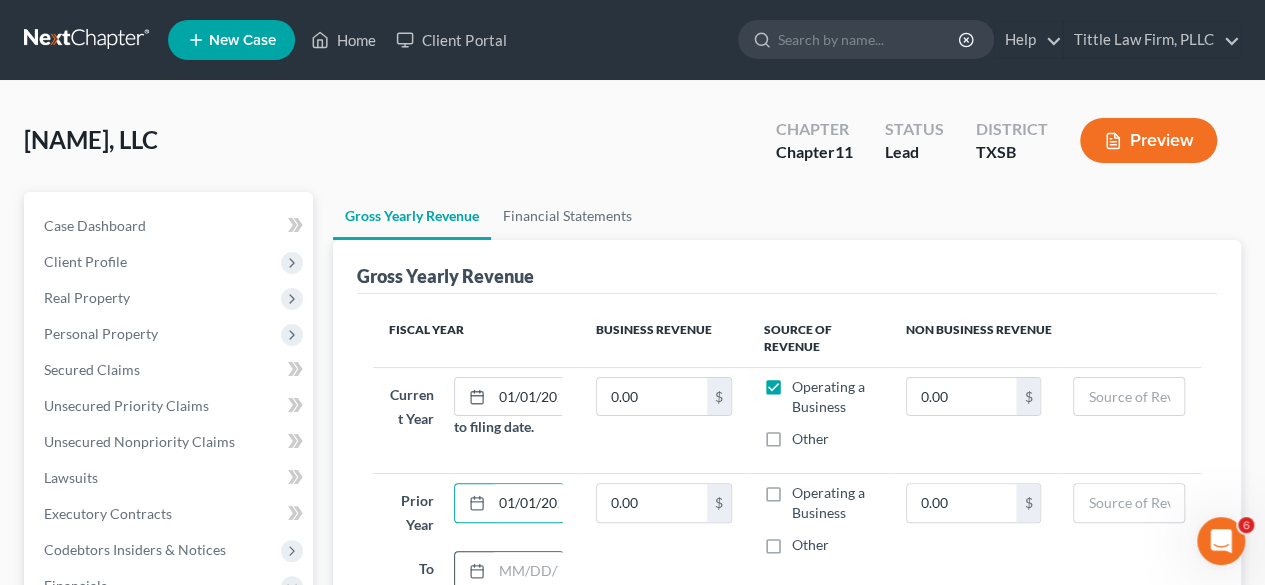 click at bounding box center (532, 571) 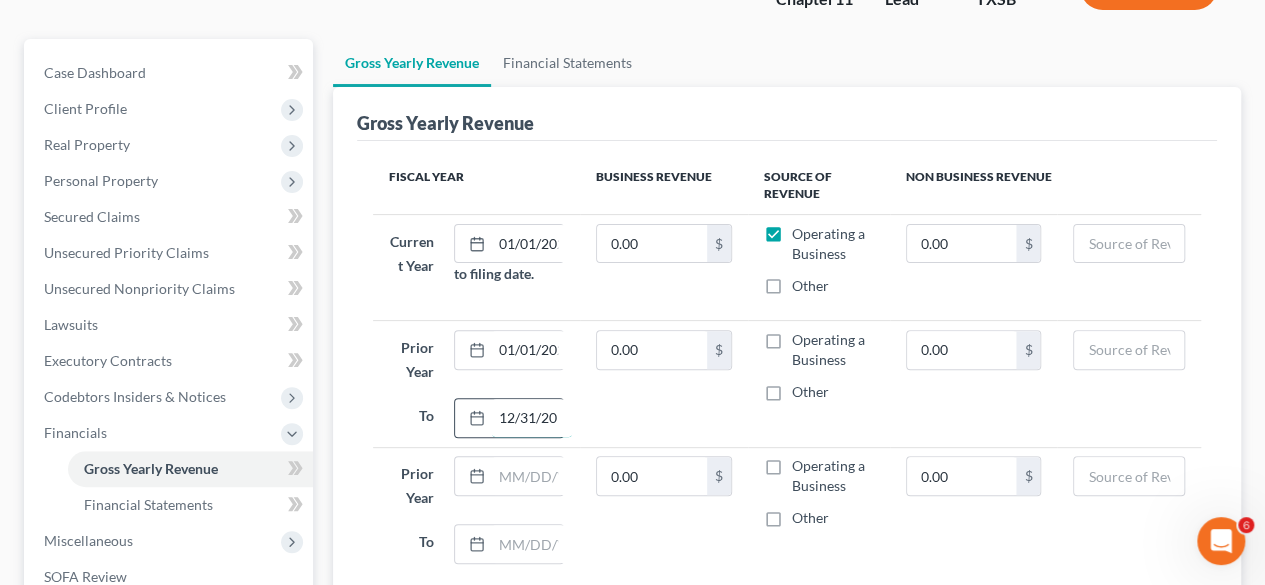 scroll, scrollTop: 164, scrollLeft: 0, axis: vertical 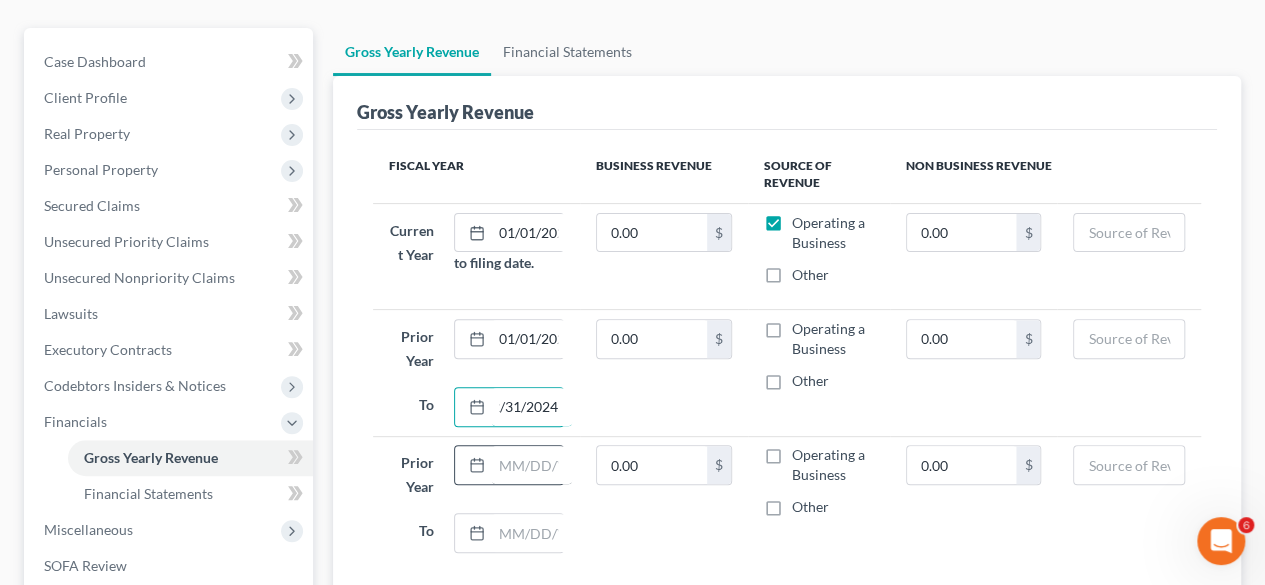 type on "12/31/2024" 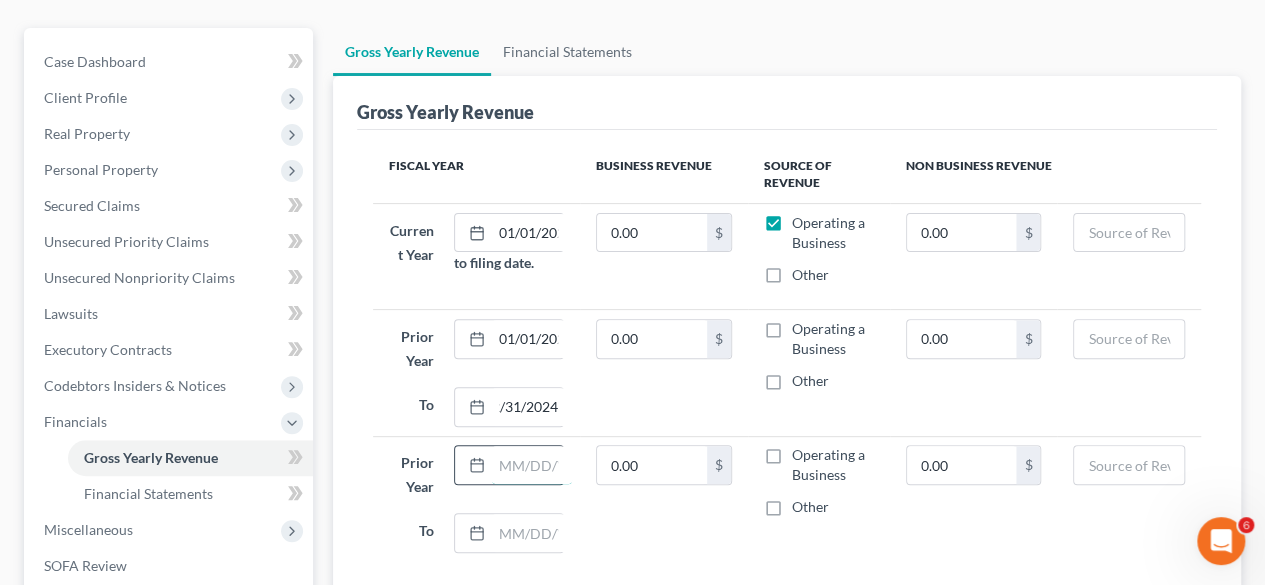 scroll, scrollTop: 0, scrollLeft: 0, axis: both 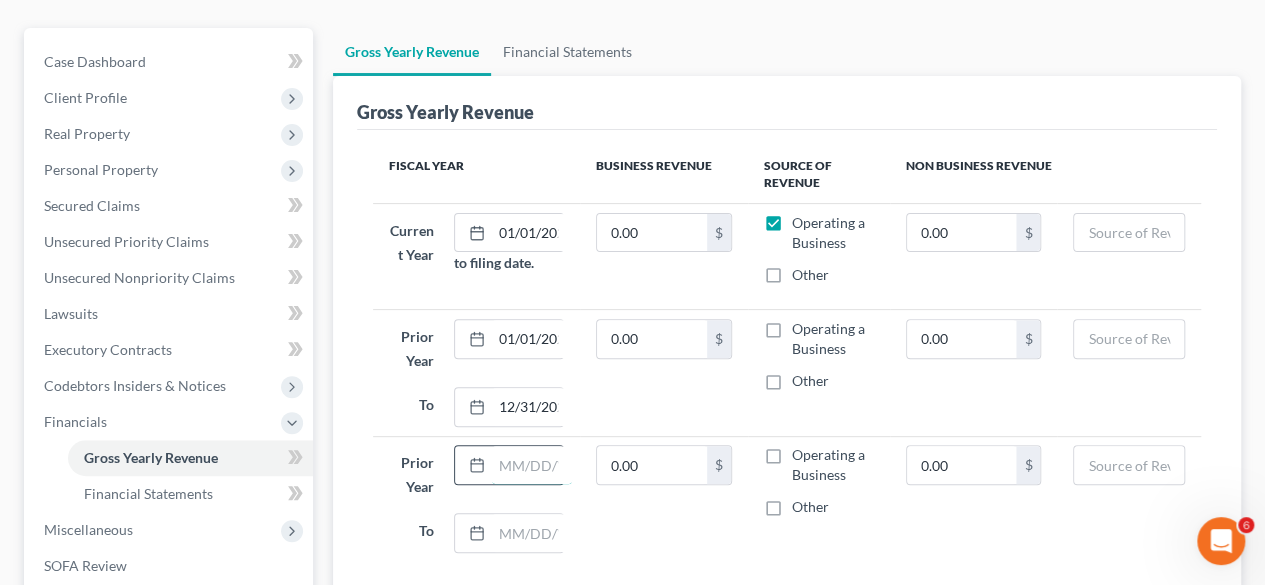 click at bounding box center (532, 465) 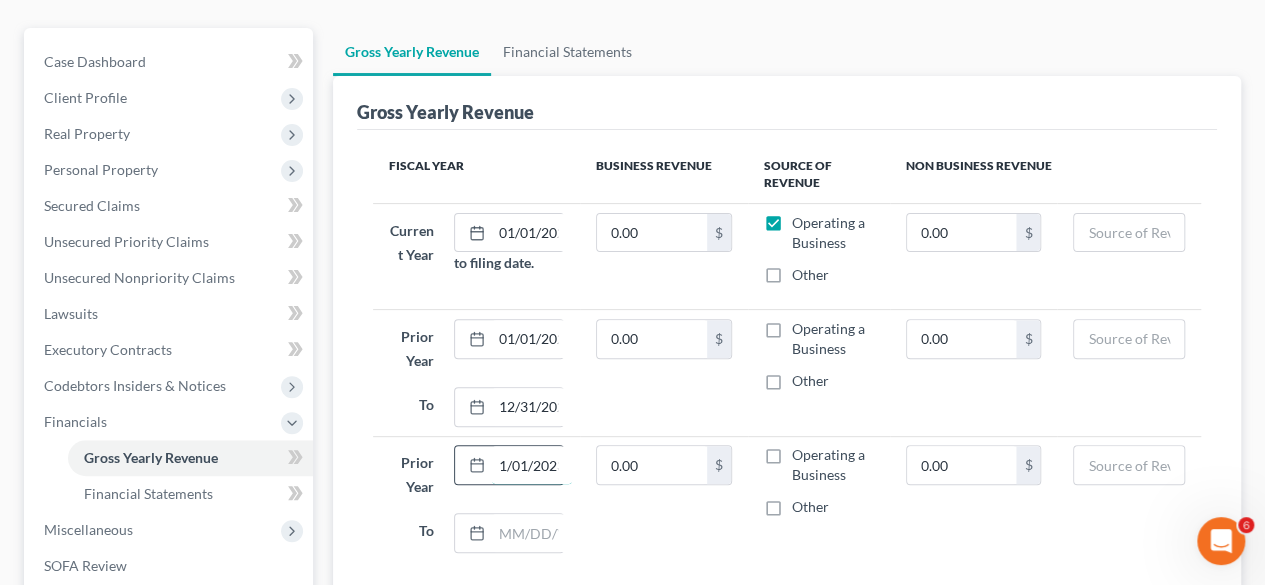 scroll, scrollTop: 0, scrollLeft: 16, axis: horizontal 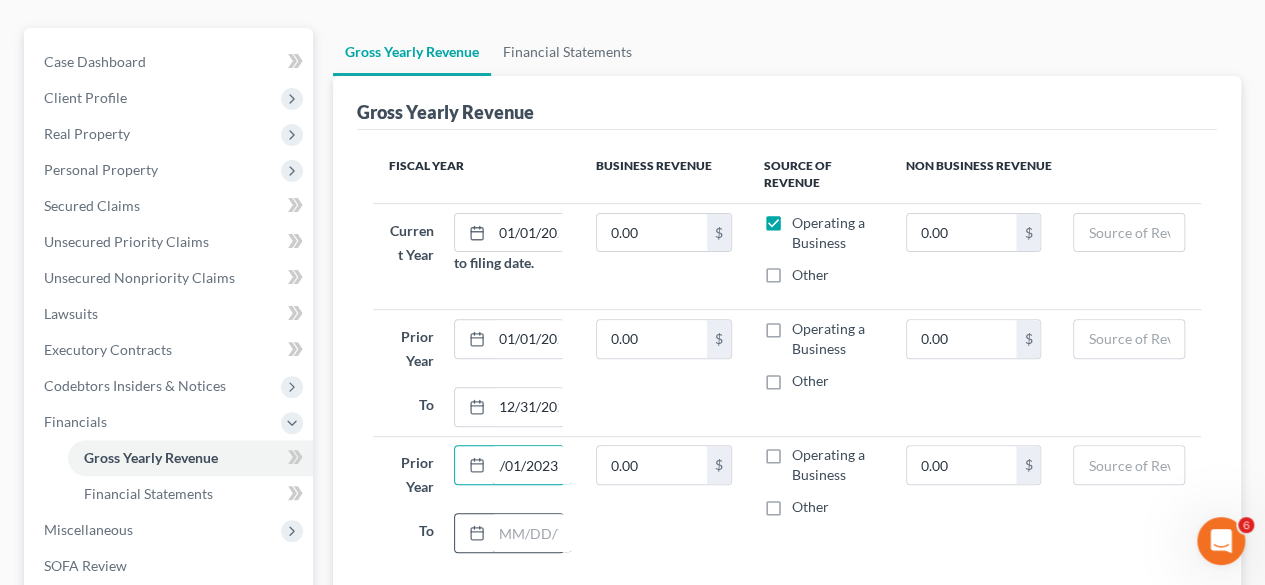 type on "01/01/2023" 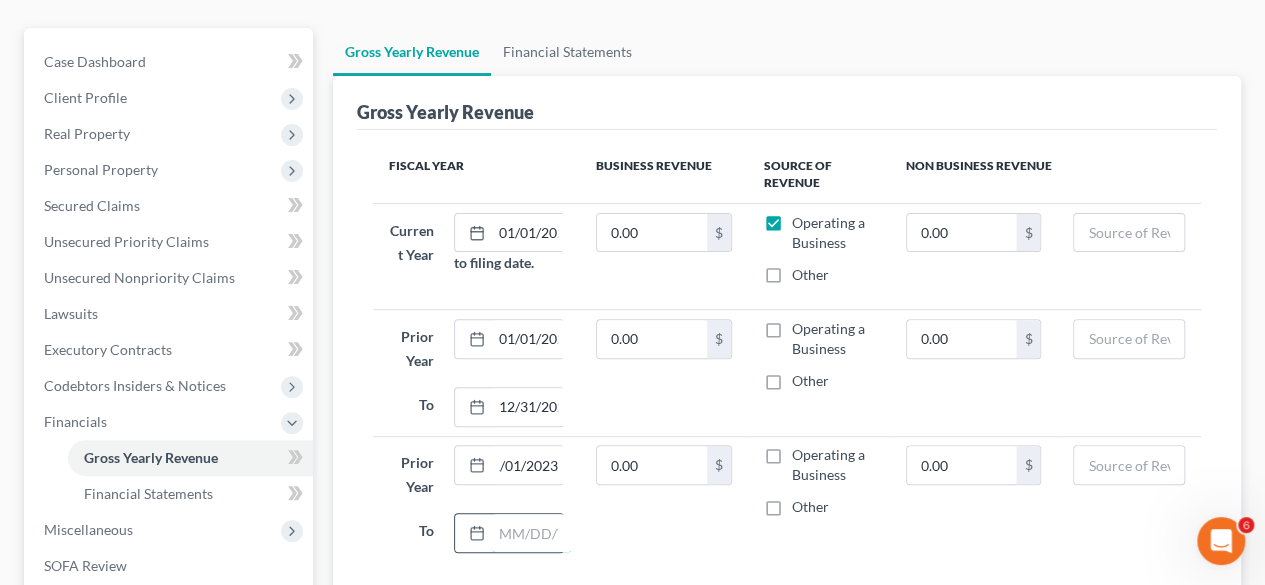 scroll, scrollTop: 0, scrollLeft: 0, axis: both 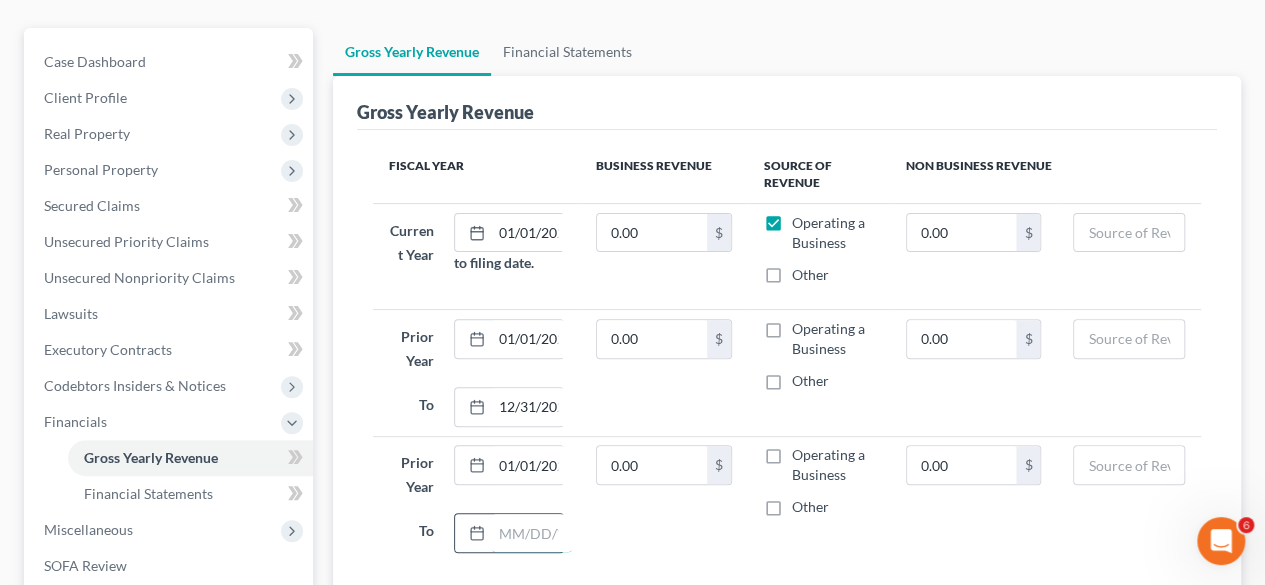 click at bounding box center (532, 533) 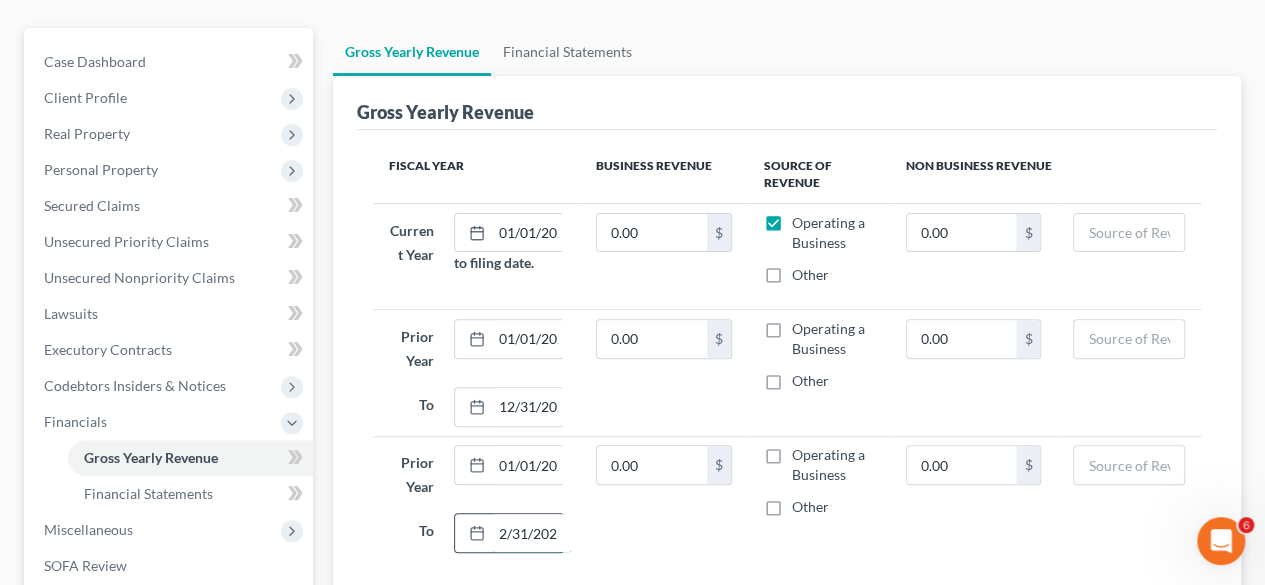scroll, scrollTop: 0, scrollLeft: 16, axis: horizontal 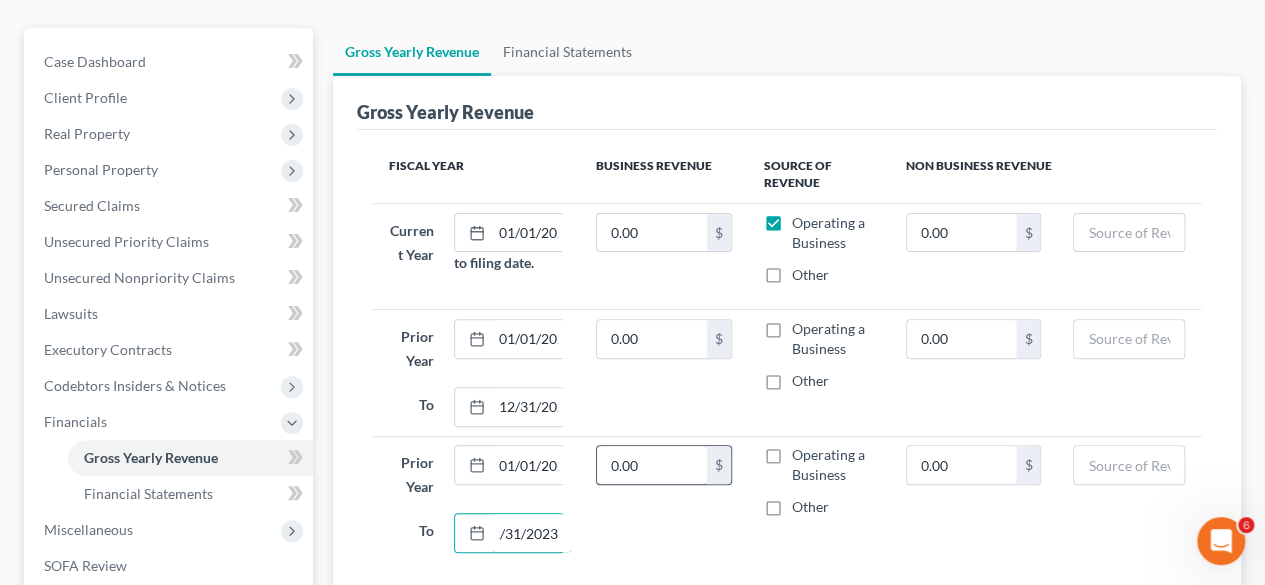 type on "12/31/2023" 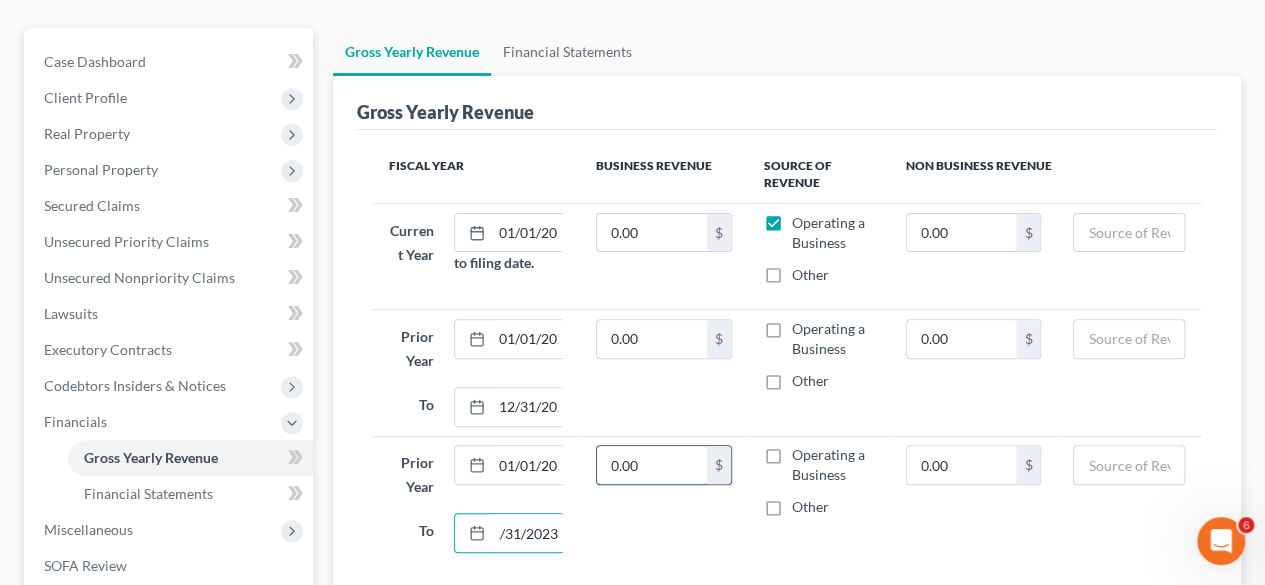 scroll, scrollTop: 0, scrollLeft: 0, axis: both 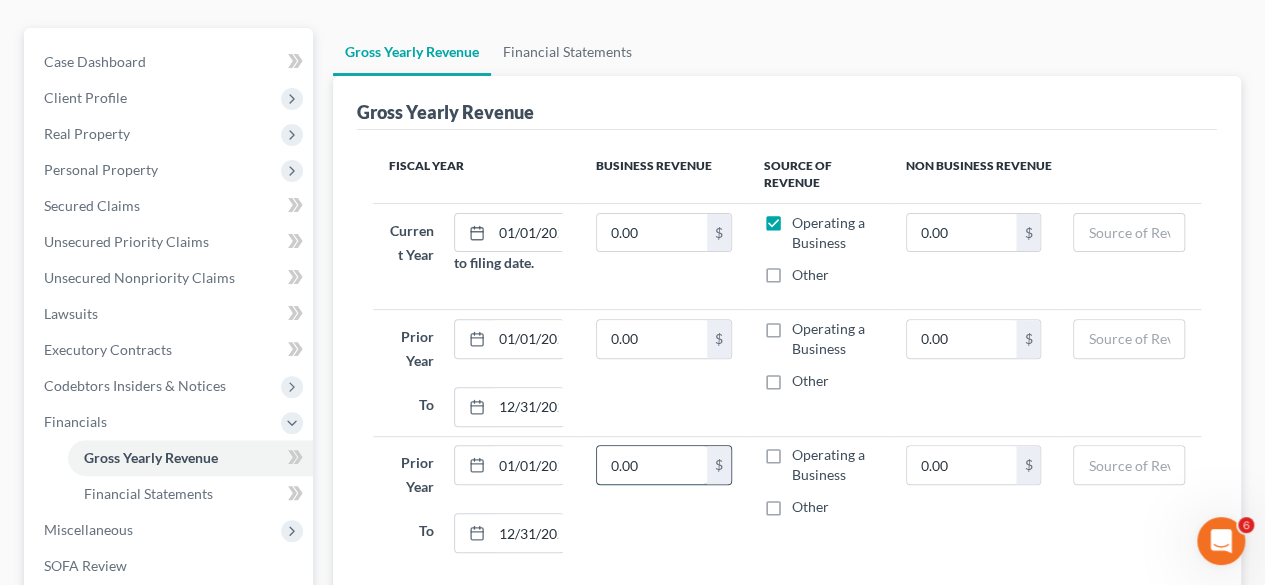 click on "0.00" at bounding box center [652, 465] 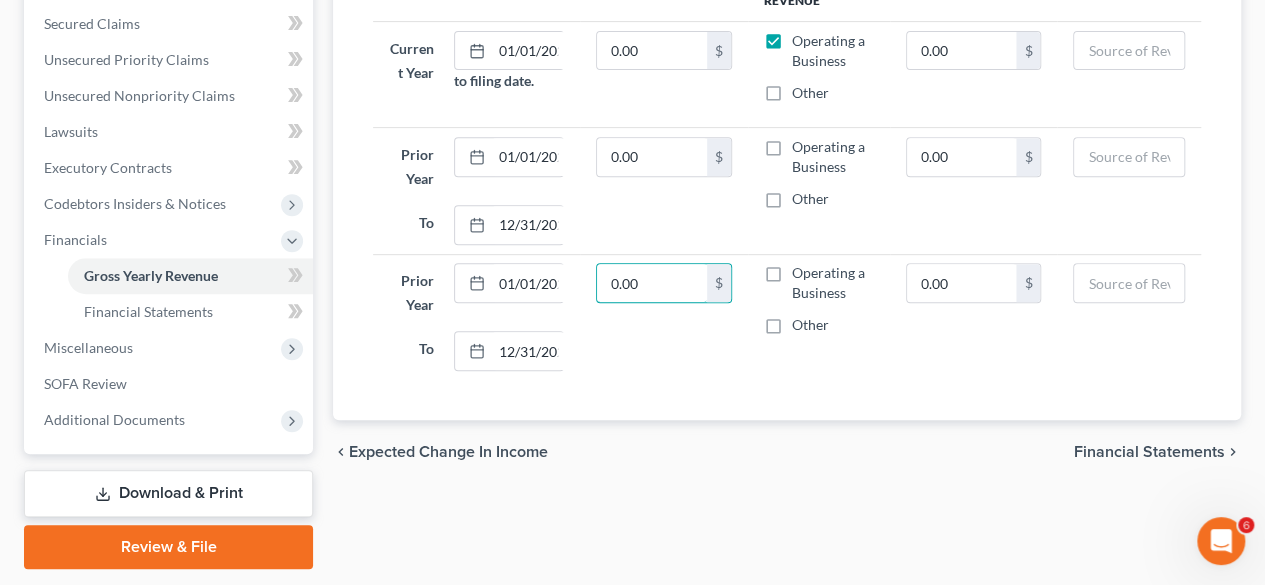 scroll, scrollTop: 352, scrollLeft: 0, axis: vertical 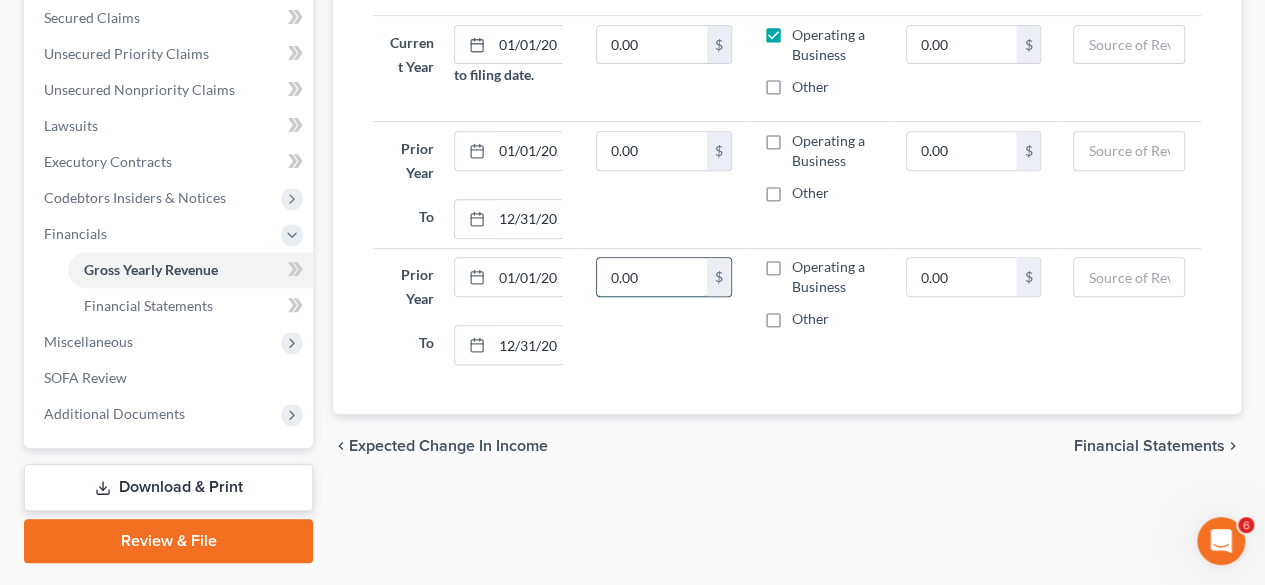 click on "0.00" at bounding box center (652, 277) 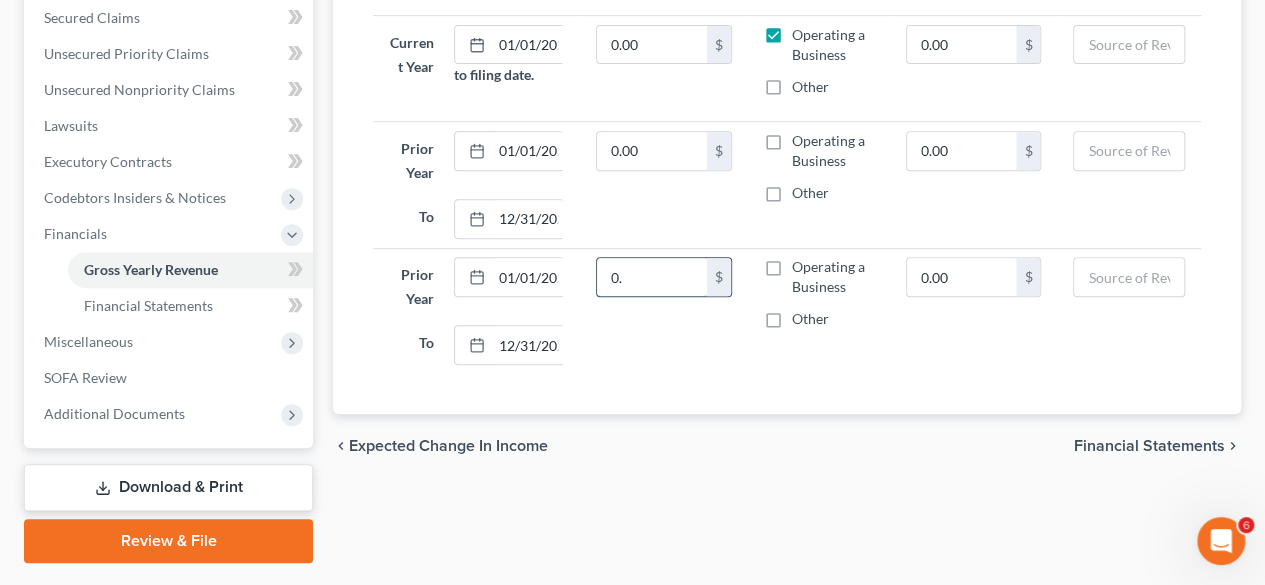 type on "0" 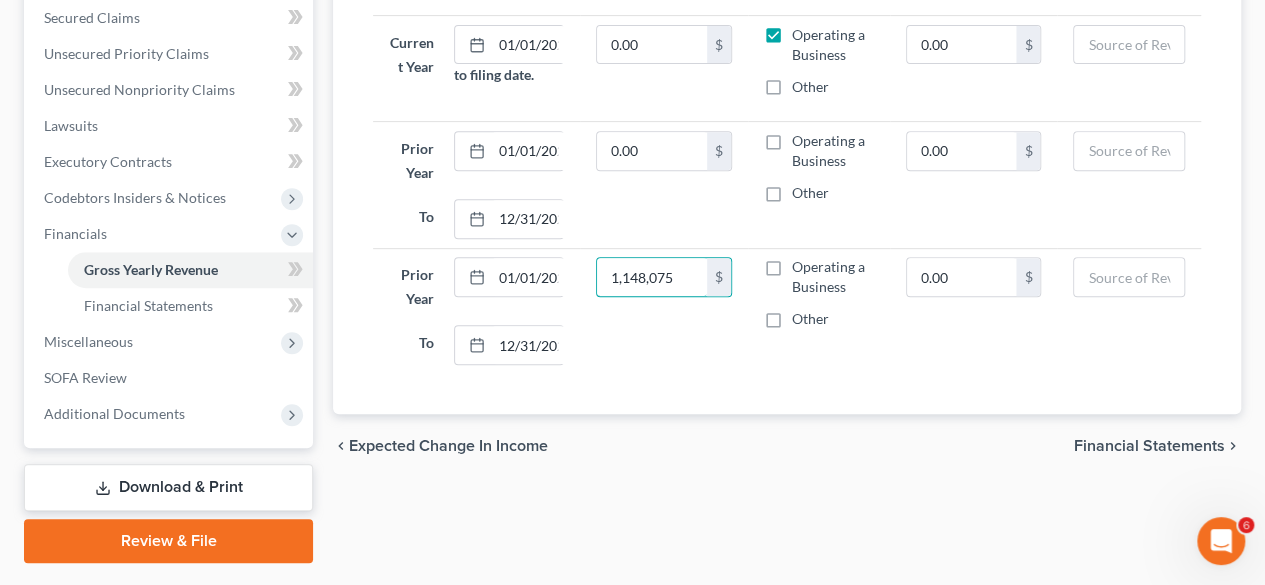 type on "1,148,075" 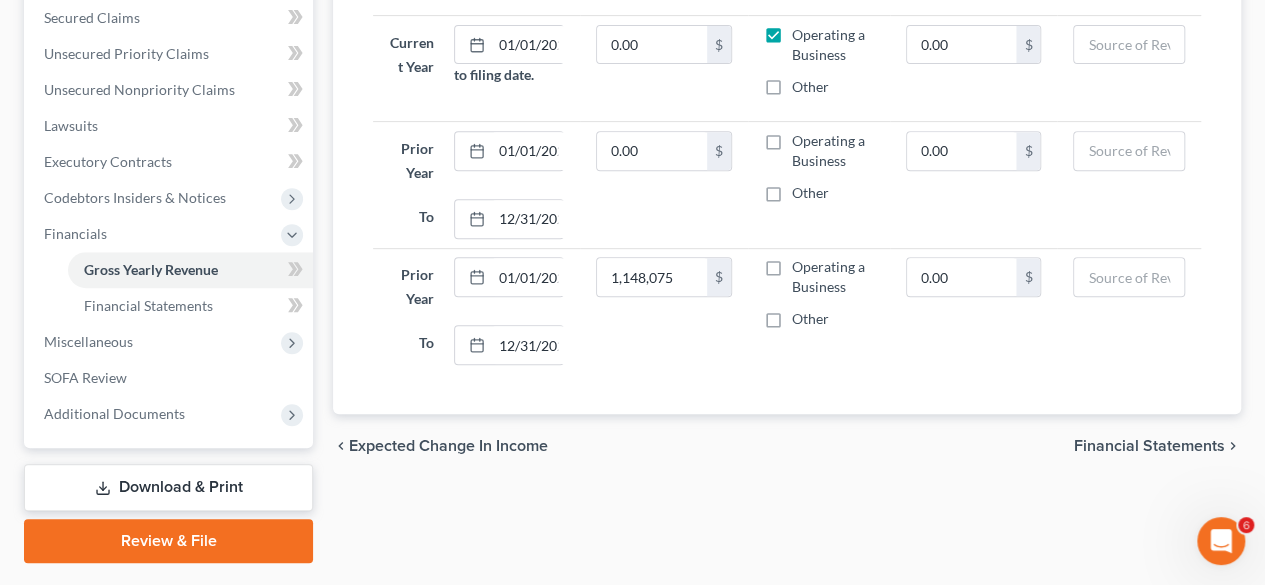 click on "Operating a Business" at bounding box center (833, 277) 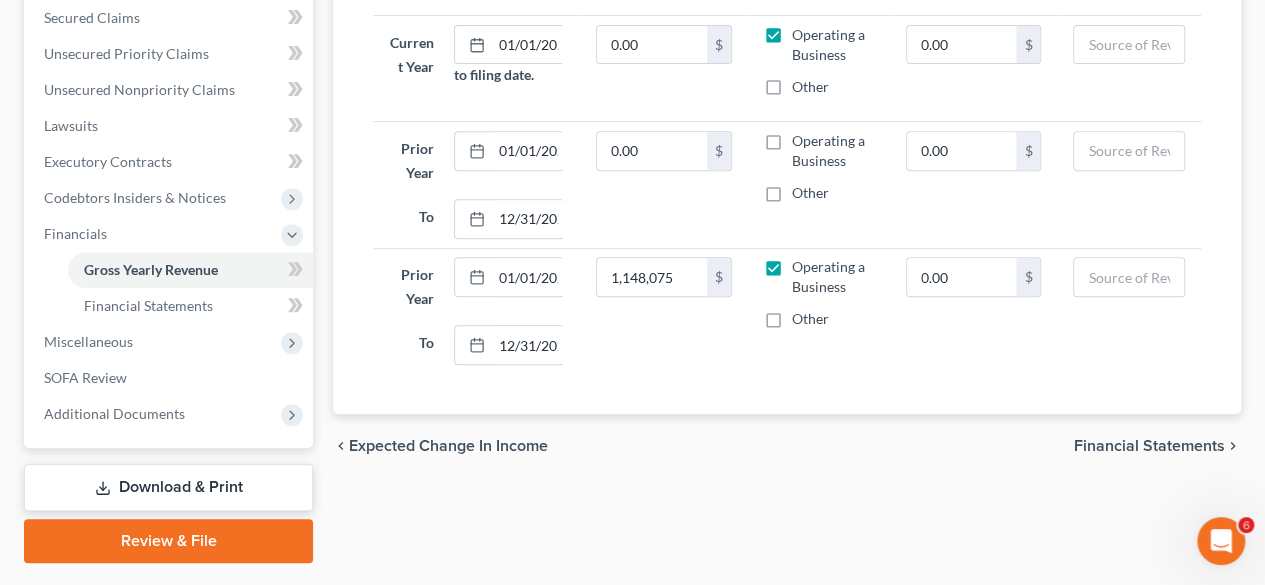 click on "Operating a Business" at bounding box center (833, 151) 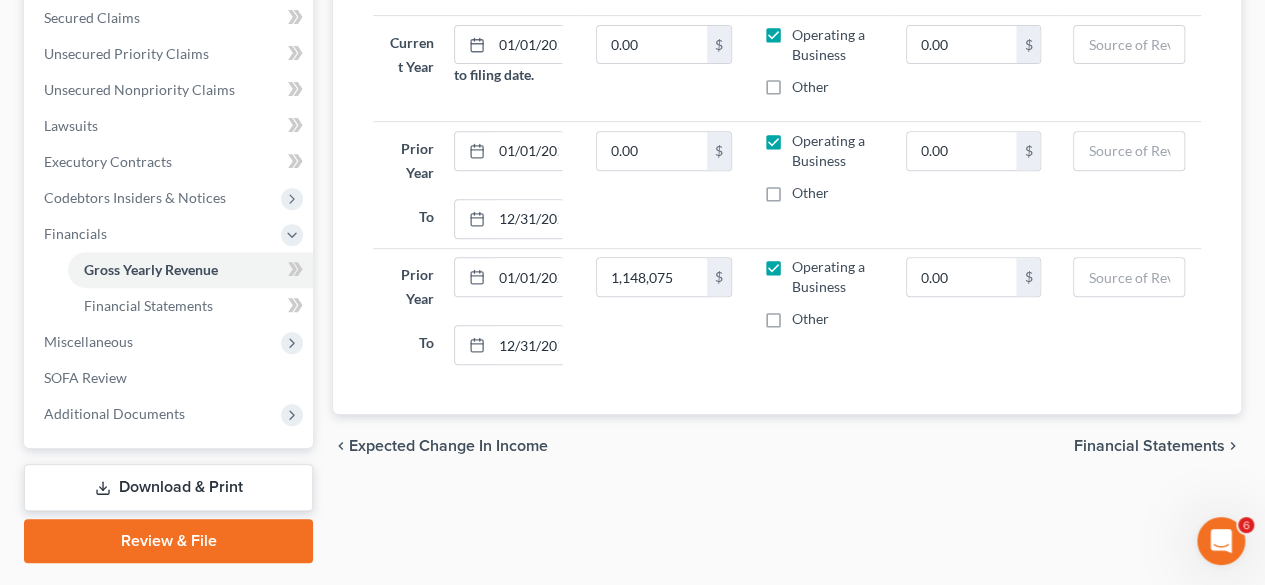 click on "chevron_left
Expected Change in Income
Financial Statements
chevron_right" at bounding box center [787, 446] 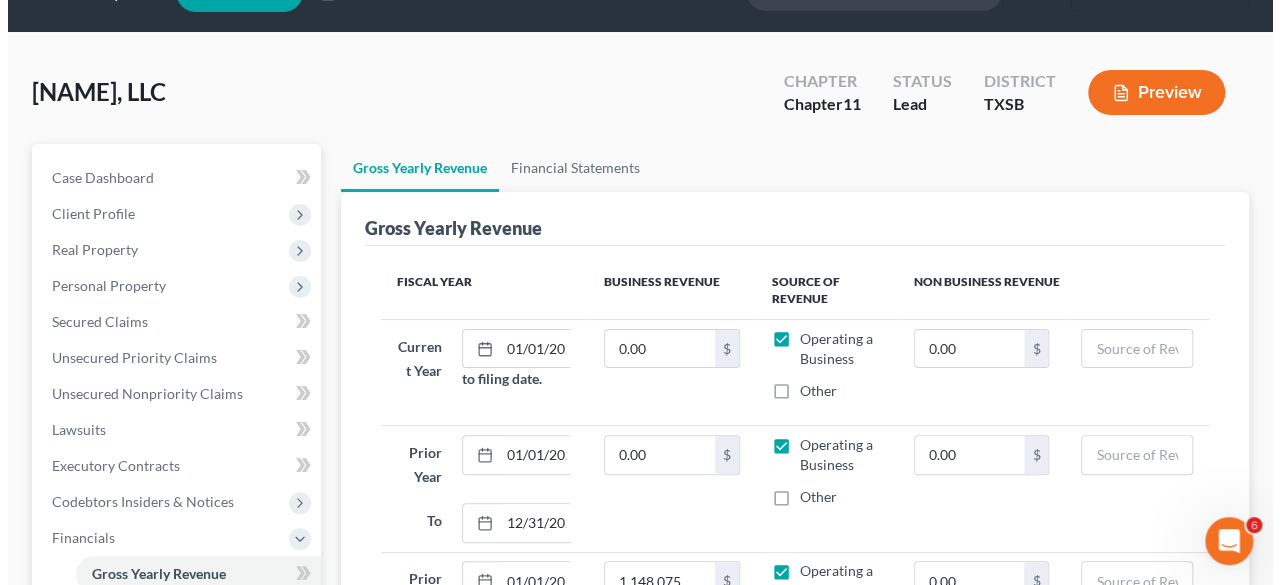 scroll, scrollTop: 21, scrollLeft: 0, axis: vertical 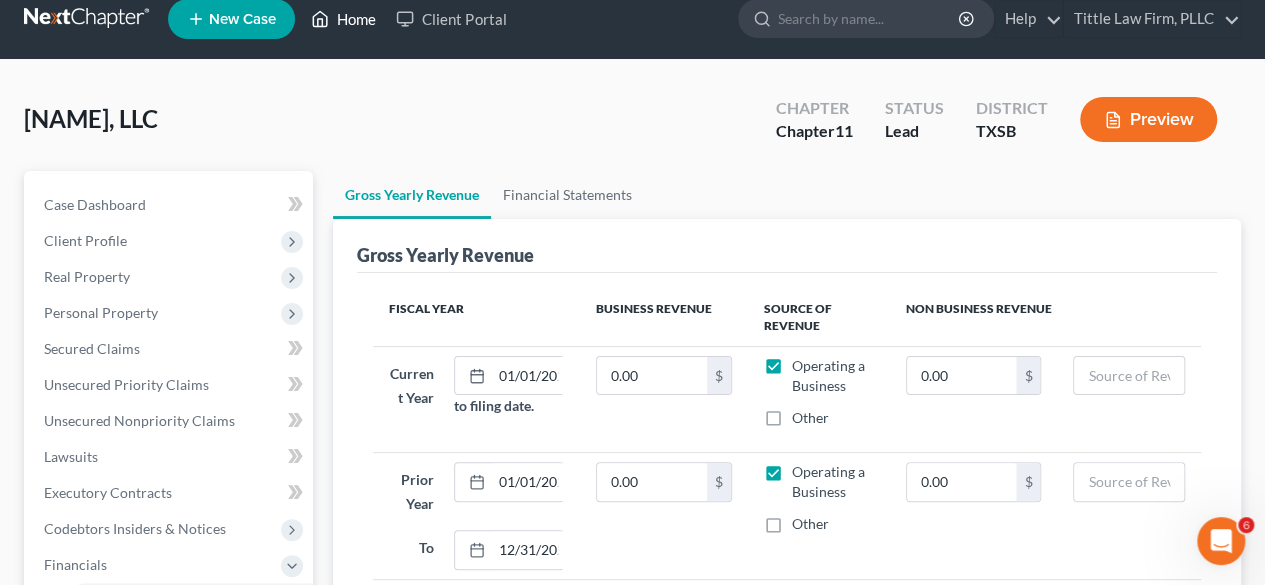 click on "Home" at bounding box center [343, 19] 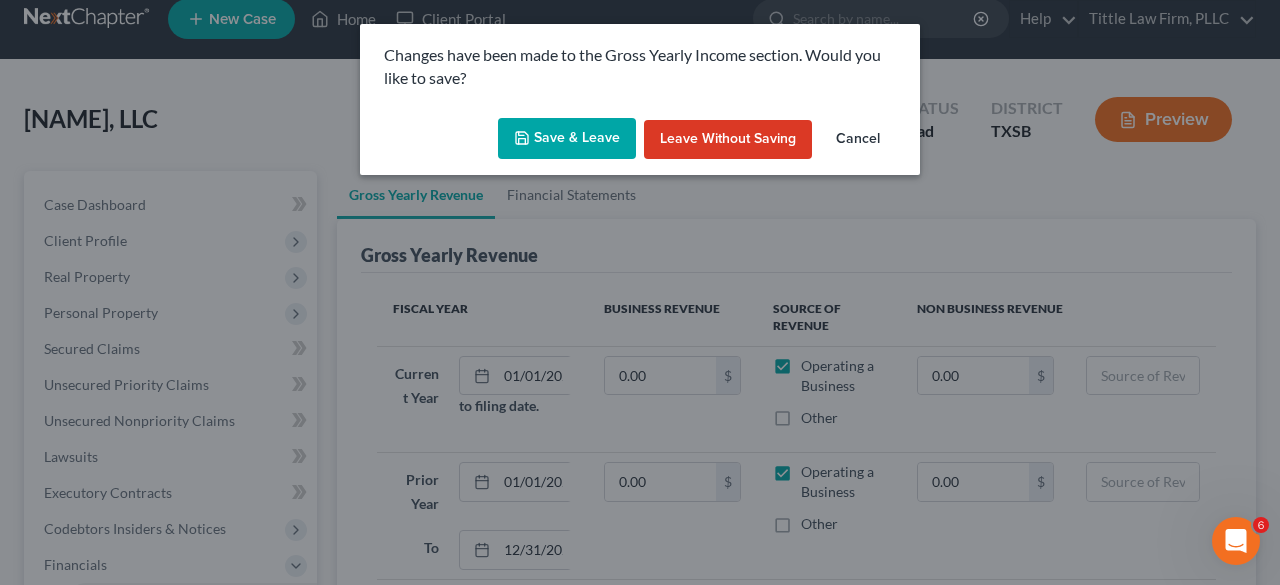 click 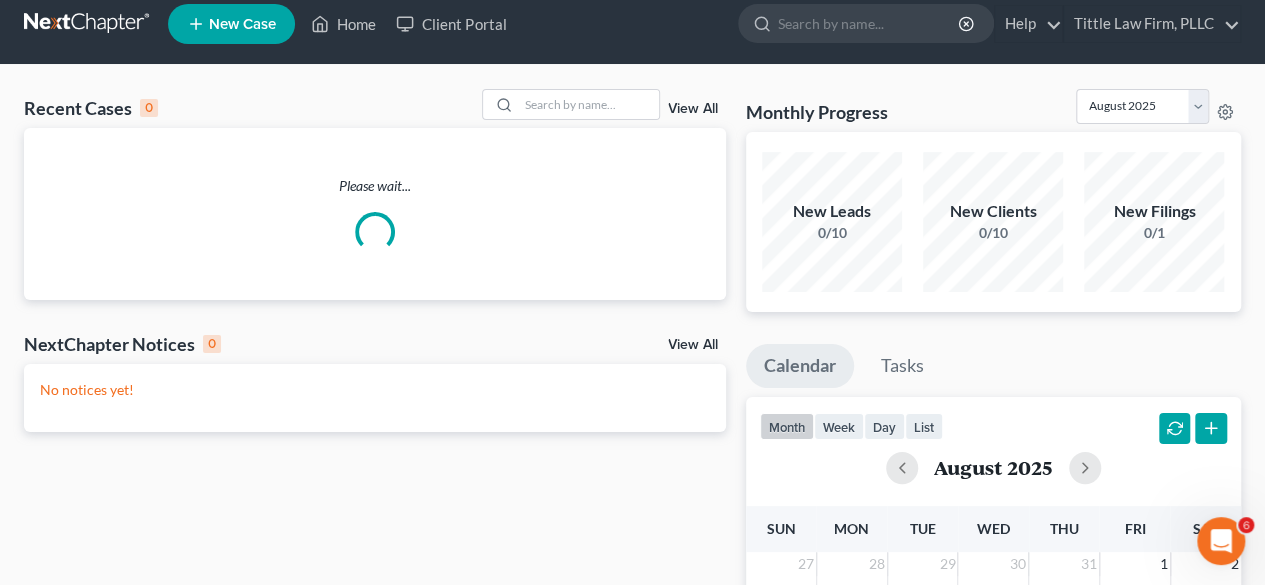 scroll, scrollTop: 0, scrollLeft: 0, axis: both 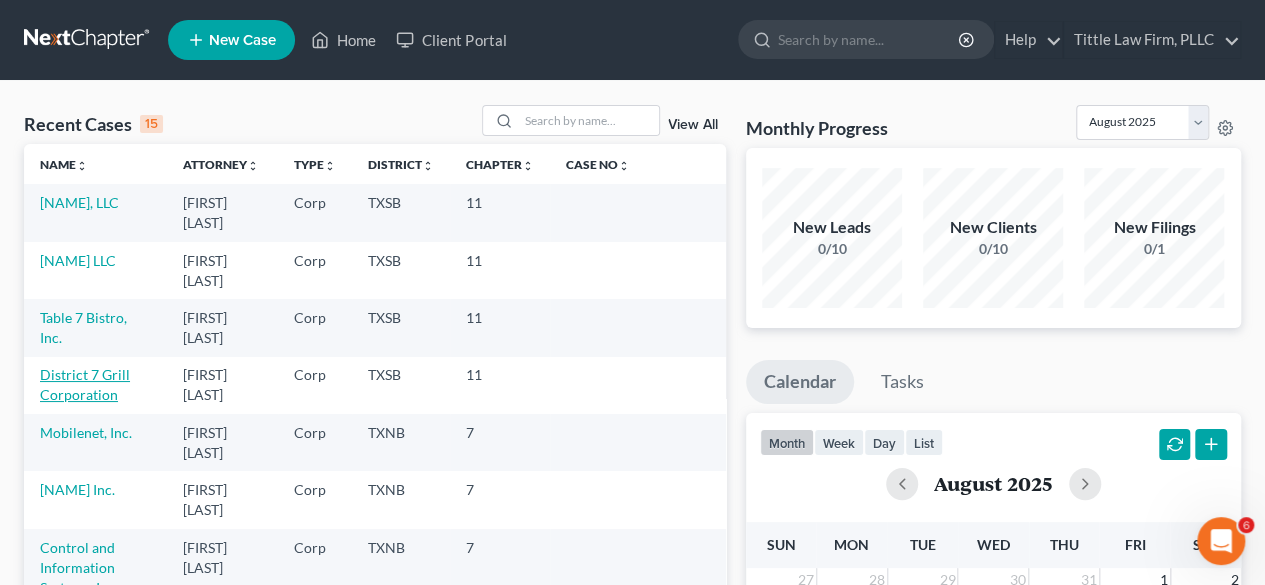 click on "District 7 Grill Corporation" at bounding box center [85, 384] 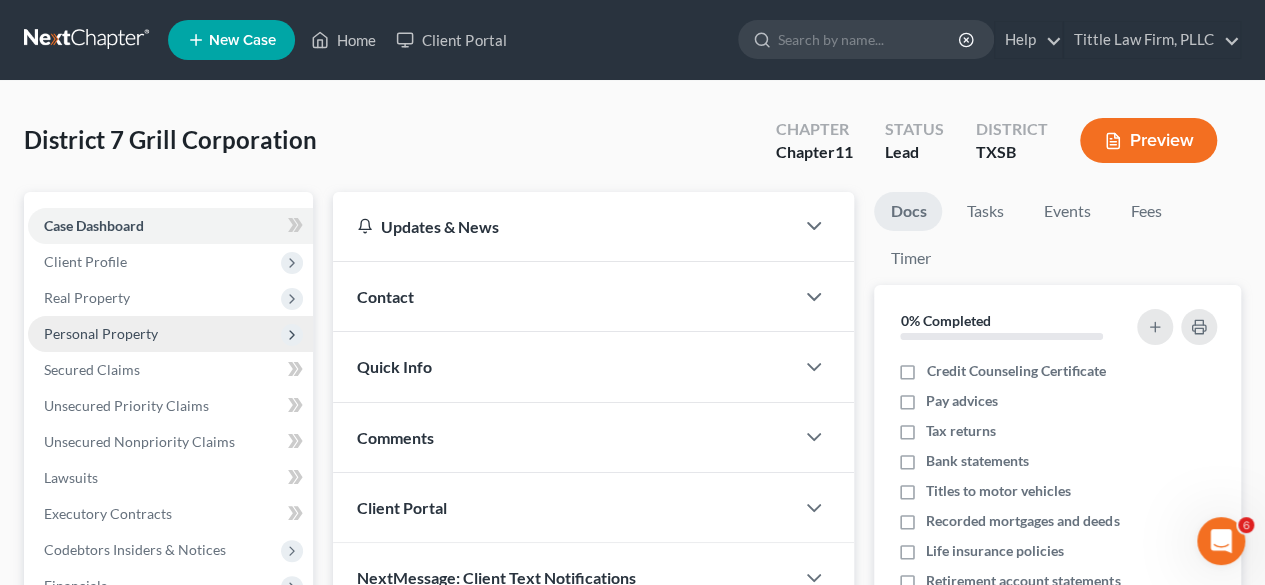 scroll, scrollTop: 416, scrollLeft: 0, axis: vertical 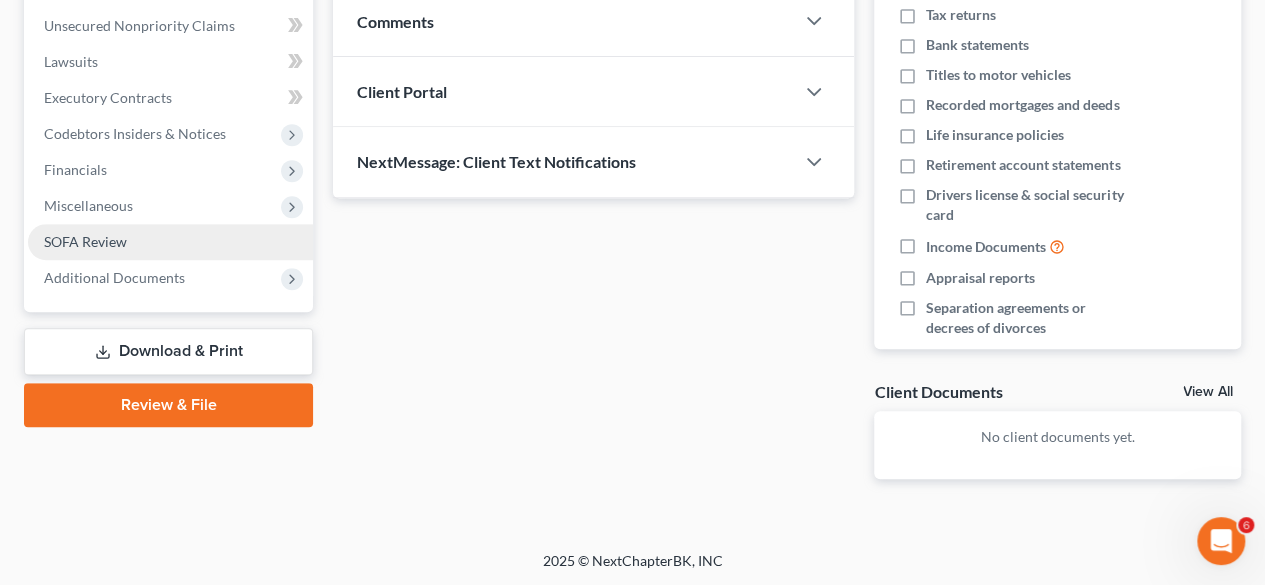 click on "SOFA Review" at bounding box center (170, 242) 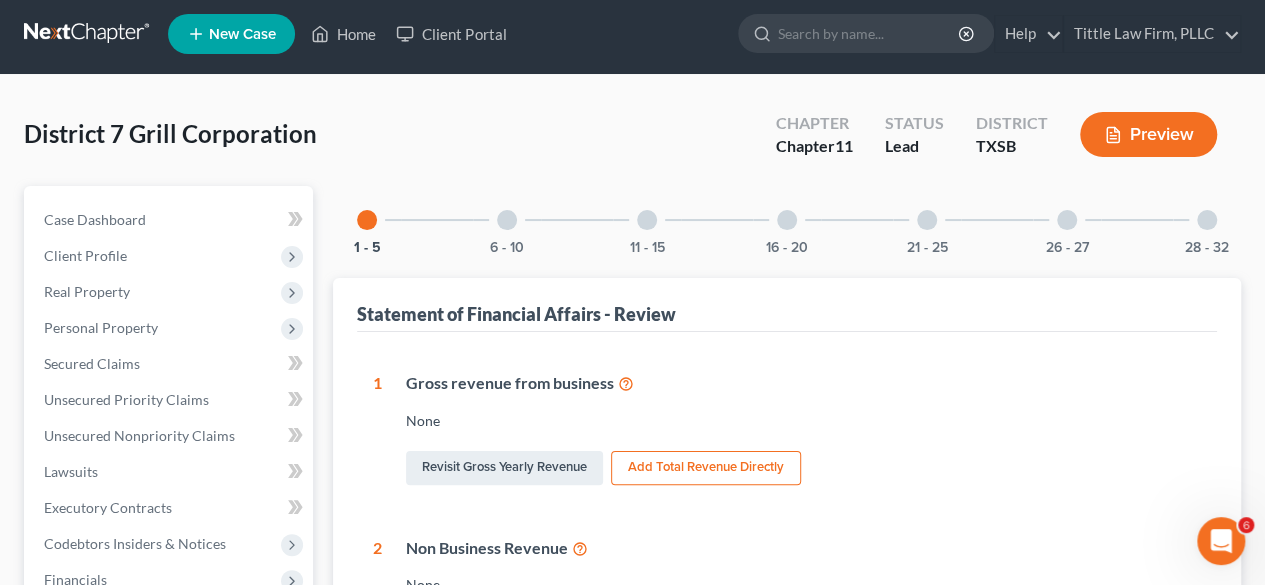 scroll, scrollTop: 0, scrollLeft: 0, axis: both 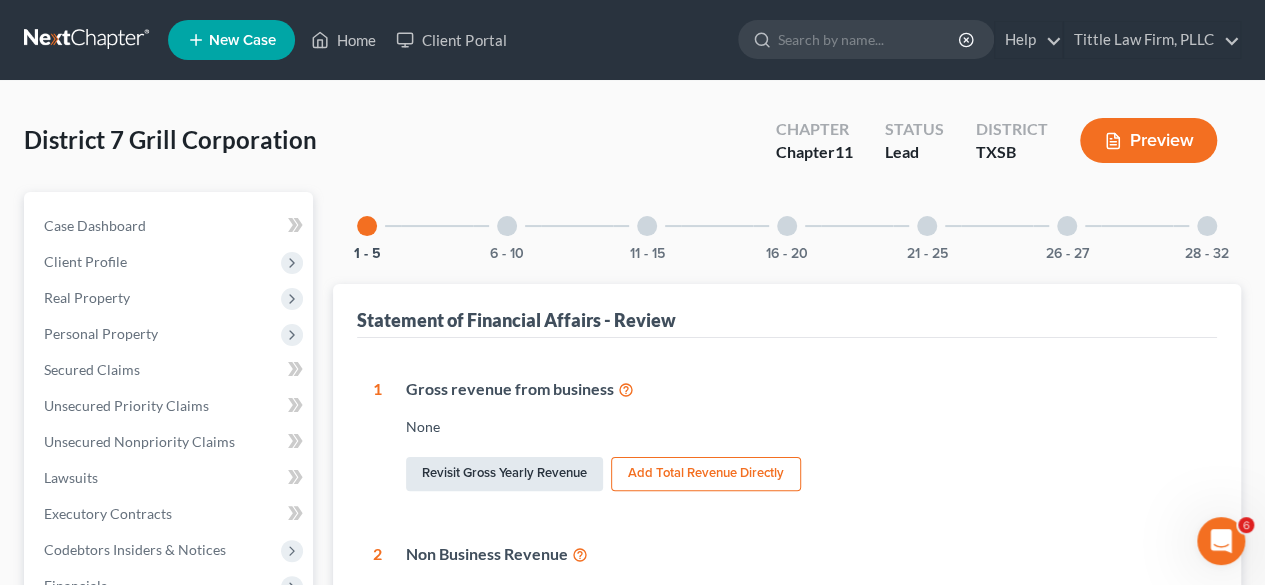 click on "Revisit Gross Yearly Revenue" at bounding box center [504, 474] 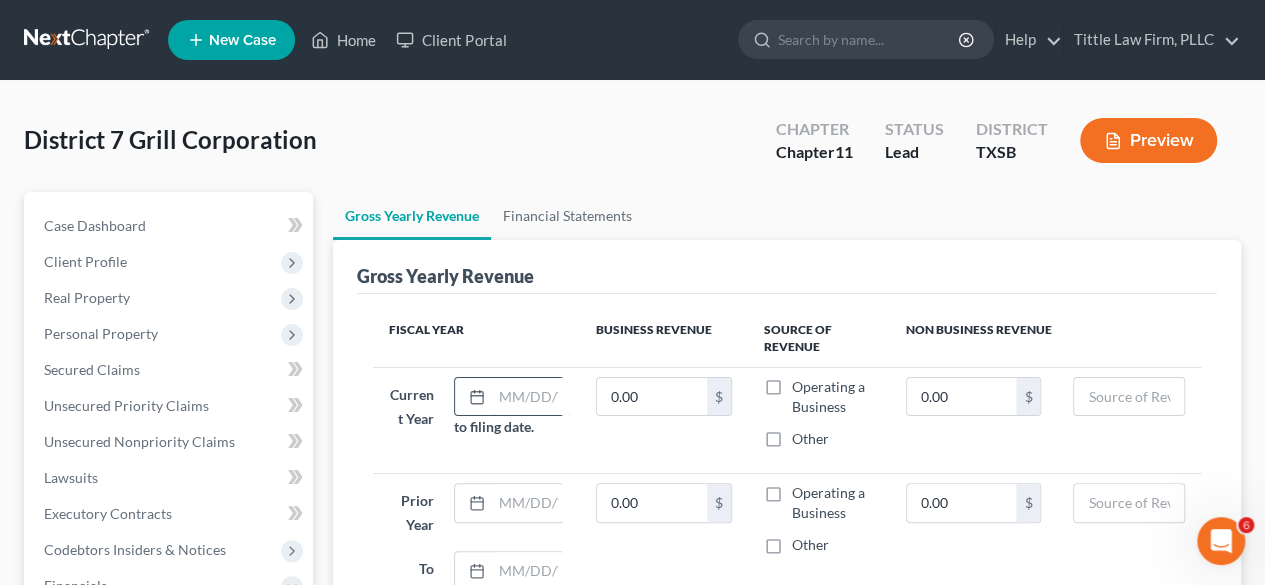 click at bounding box center (532, 397) 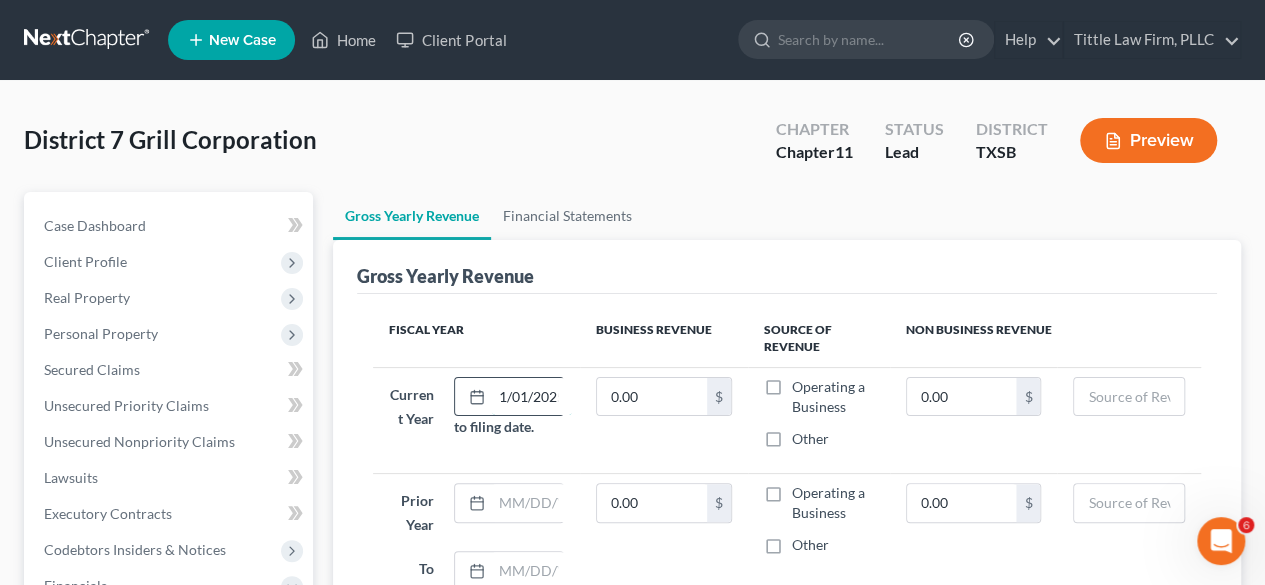 scroll, scrollTop: 0, scrollLeft: 16, axis: horizontal 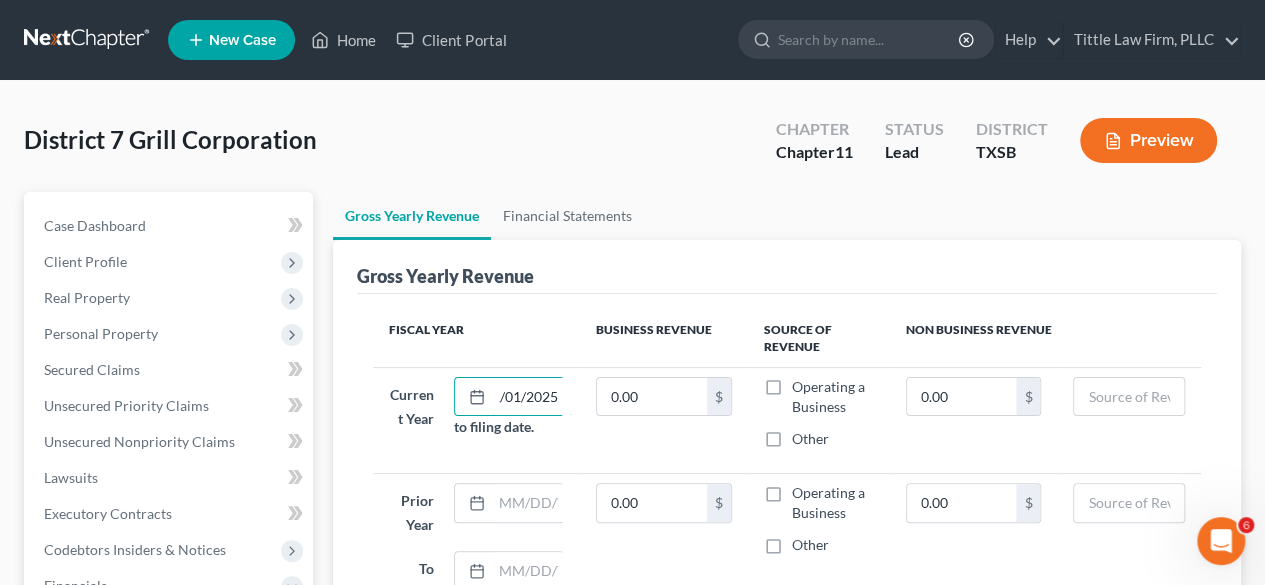 type on "01/01/2025" 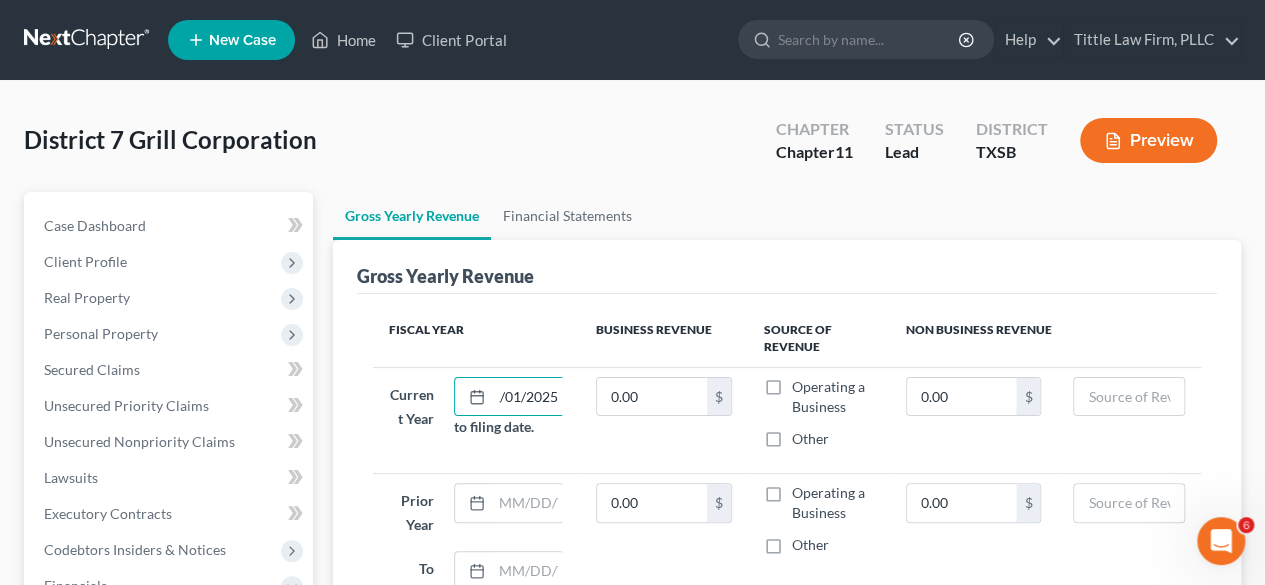 scroll, scrollTop: 0, scrollLeft: 0, axis: both 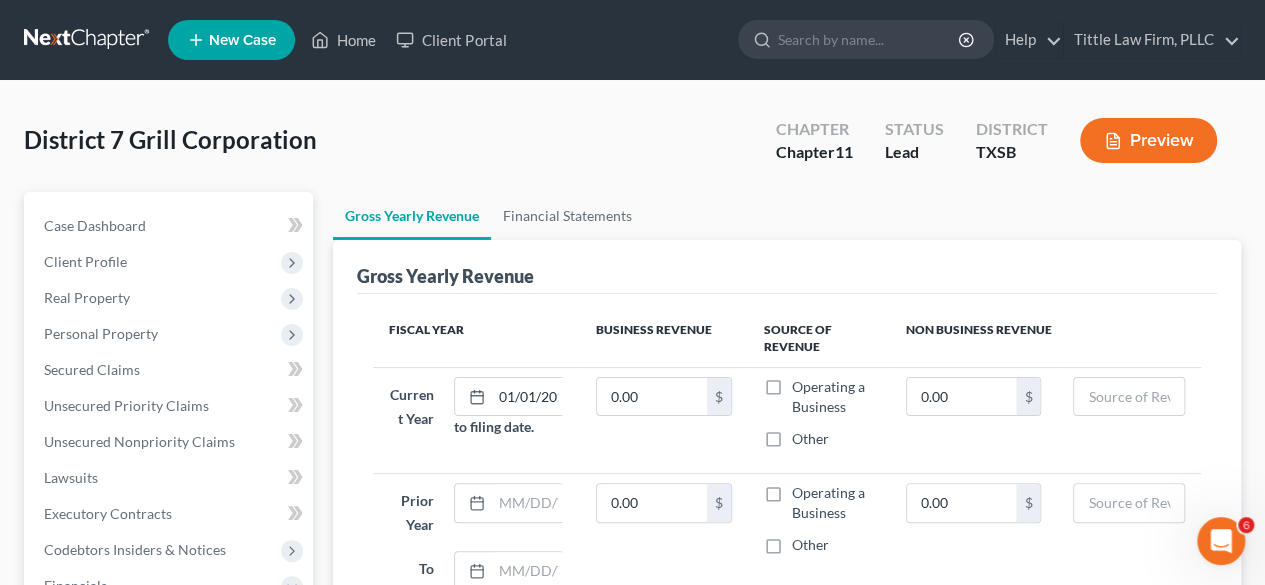 click on "Operating a Business" at bounding box center (833, 397) 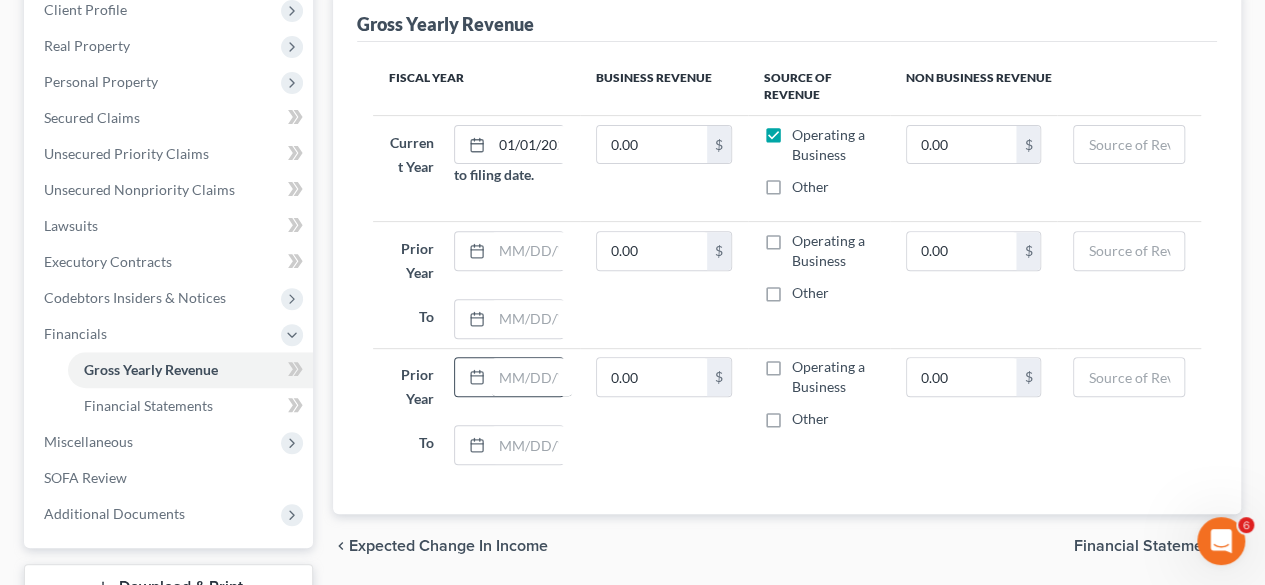 scroll, scrollTop: 256, scrollLeft: 0, axis: vertical 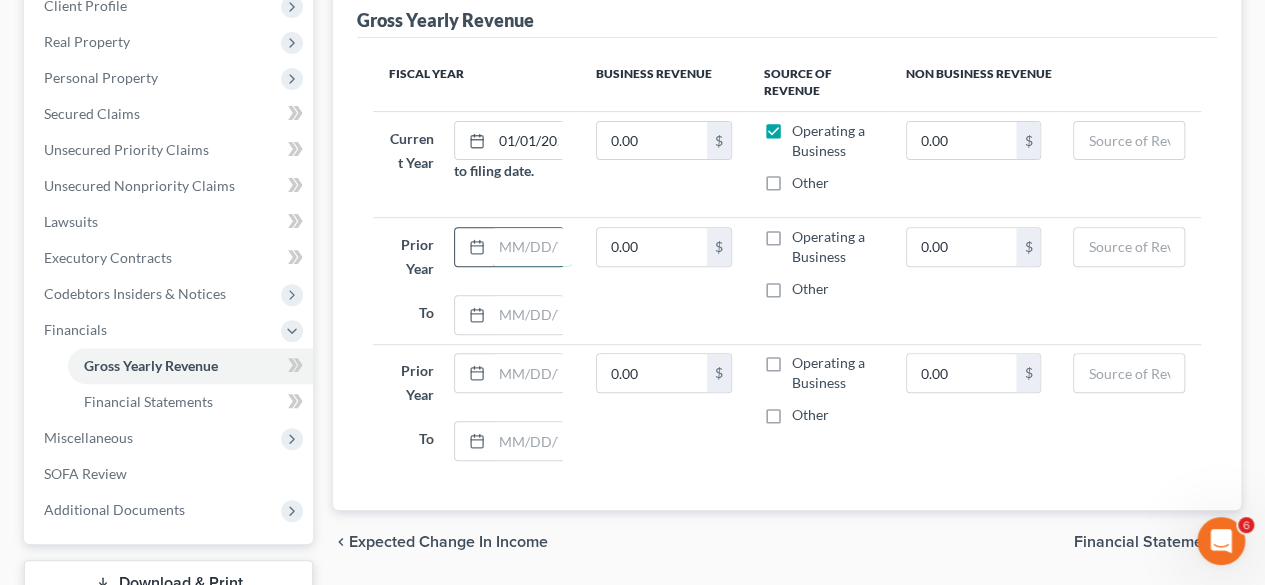 click at bounding box center (532, 247) 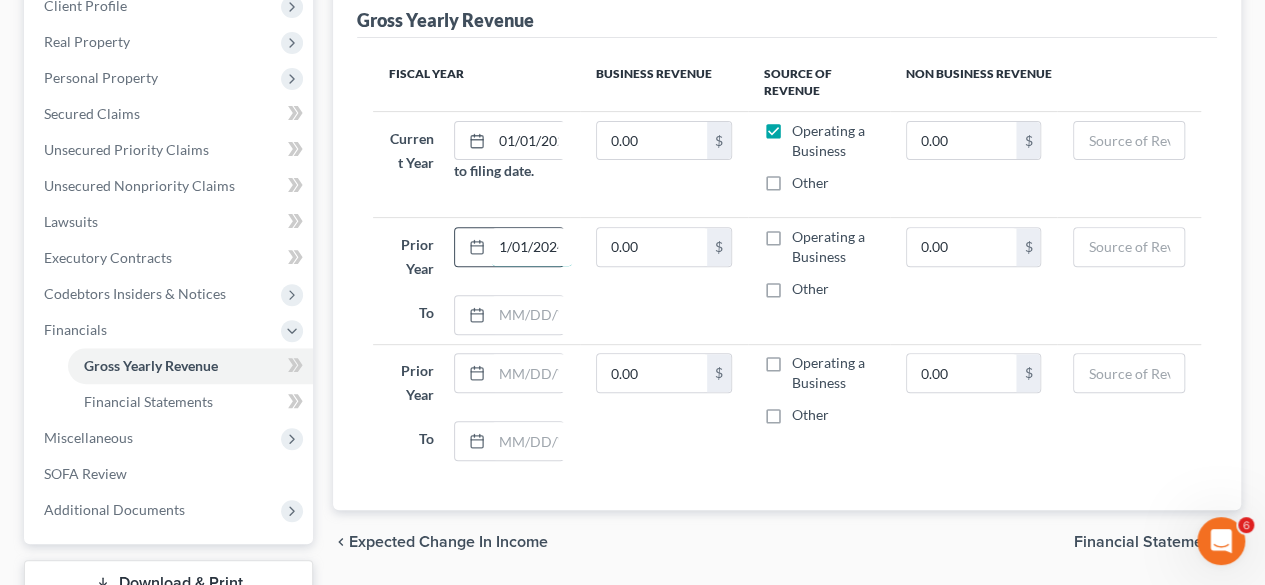 scroll, scrollTop: 0, scrollLeft: 16, axis: horizontal 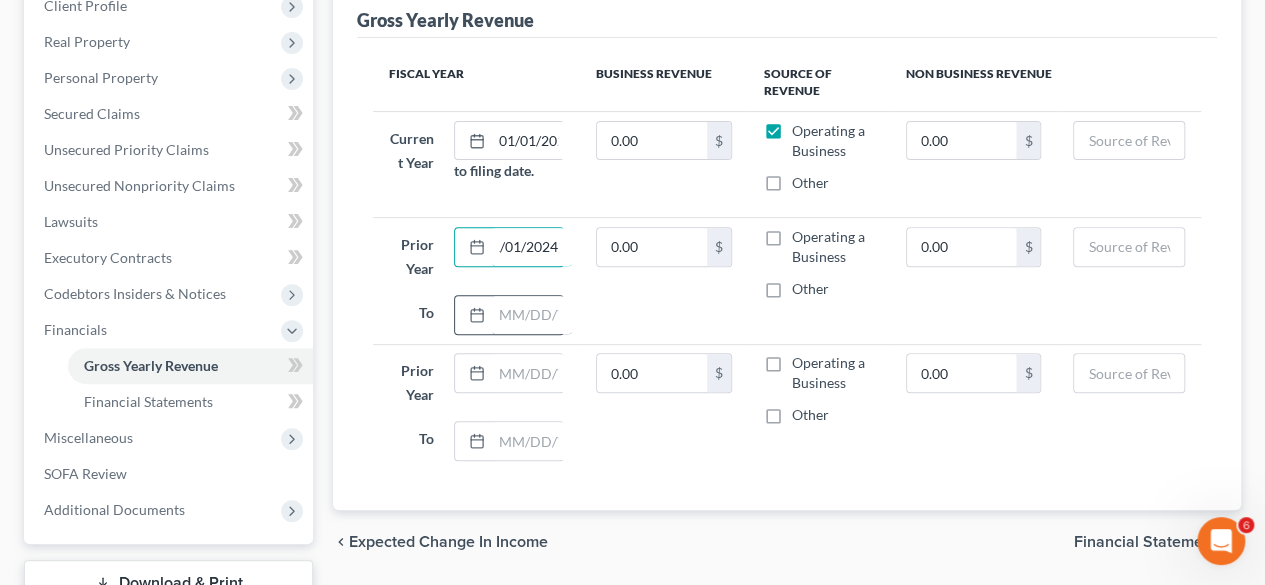 type on "01/01/2024" 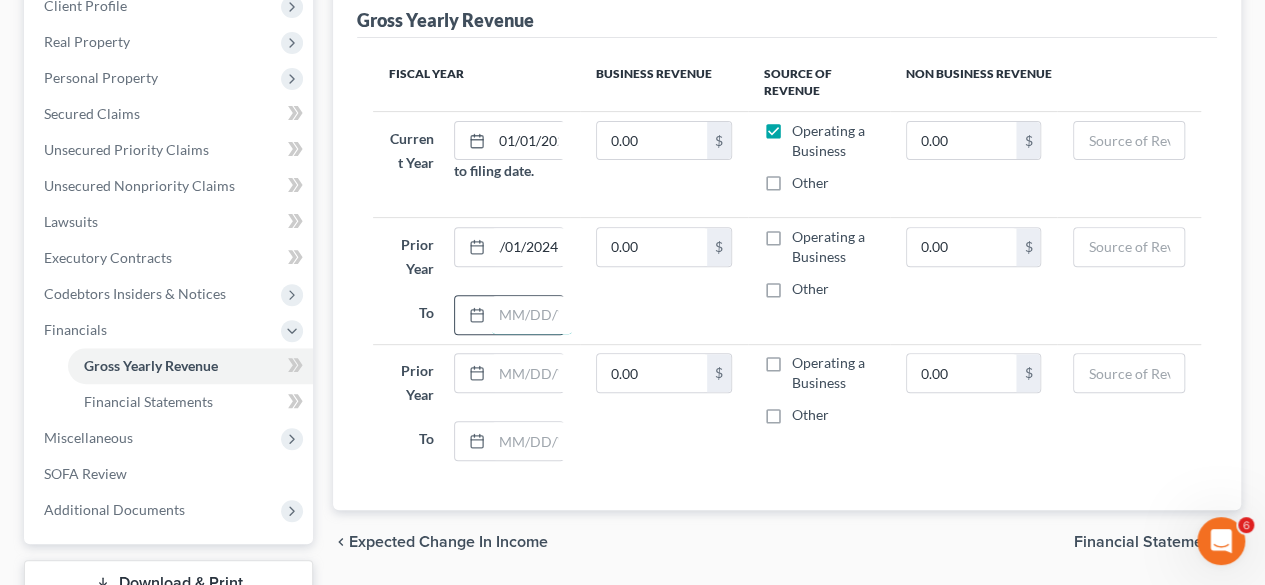 scroll, scrollTop: 0, scrollLeft: 0, axis: both 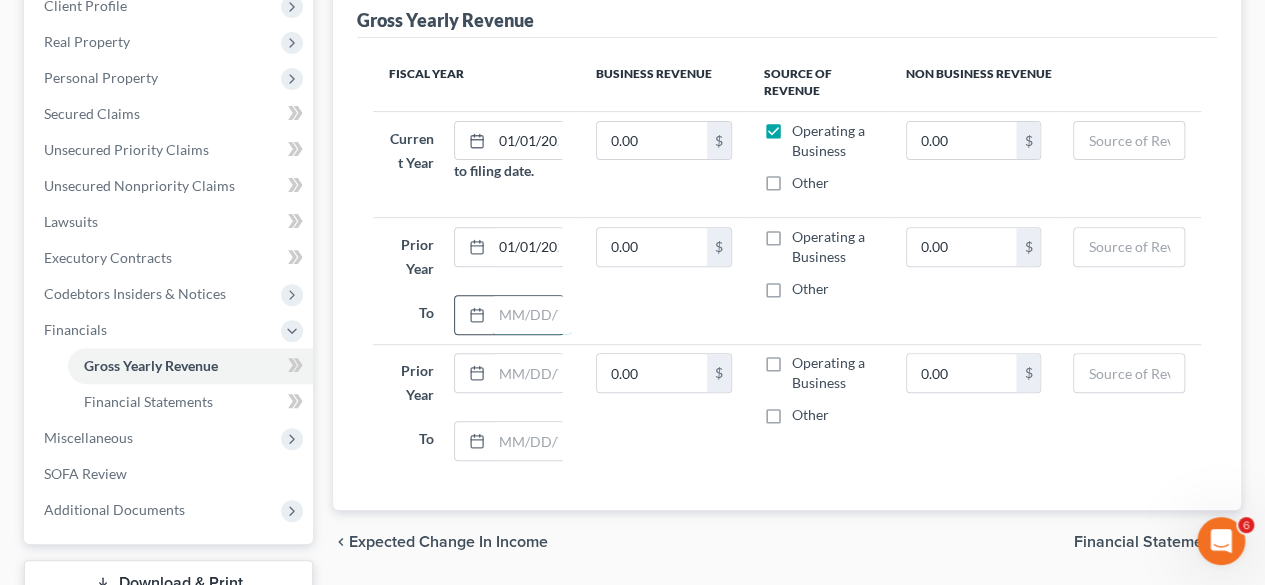 click at bounding box center [532, 315] 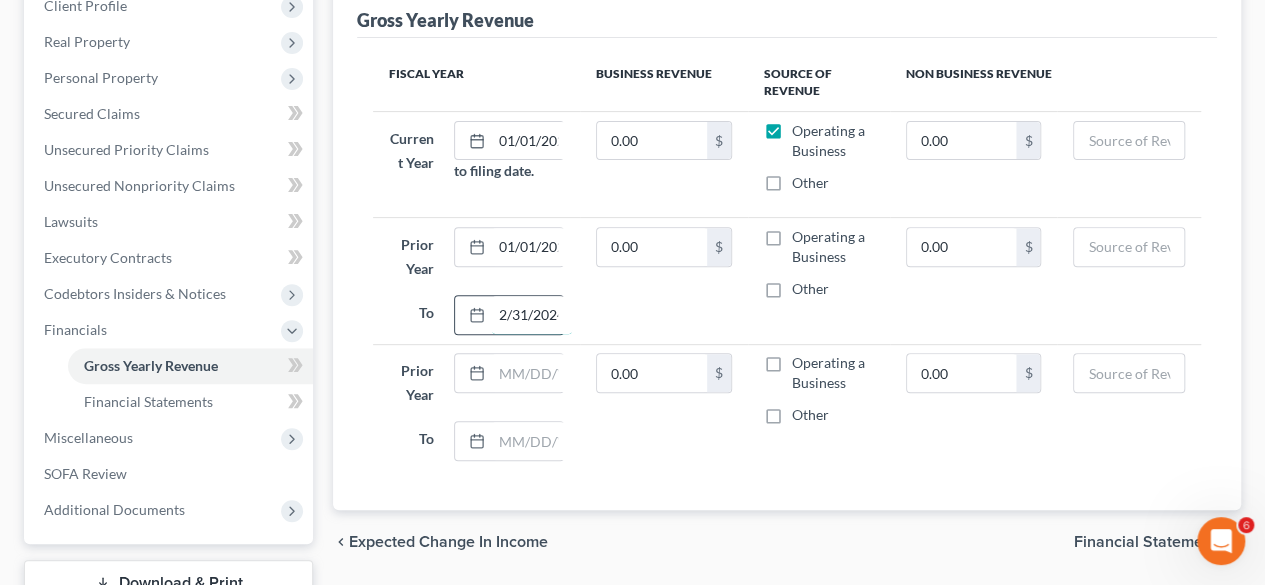 scroll, scrollTop: 0, scrollLeft: 16, axis: horizontal 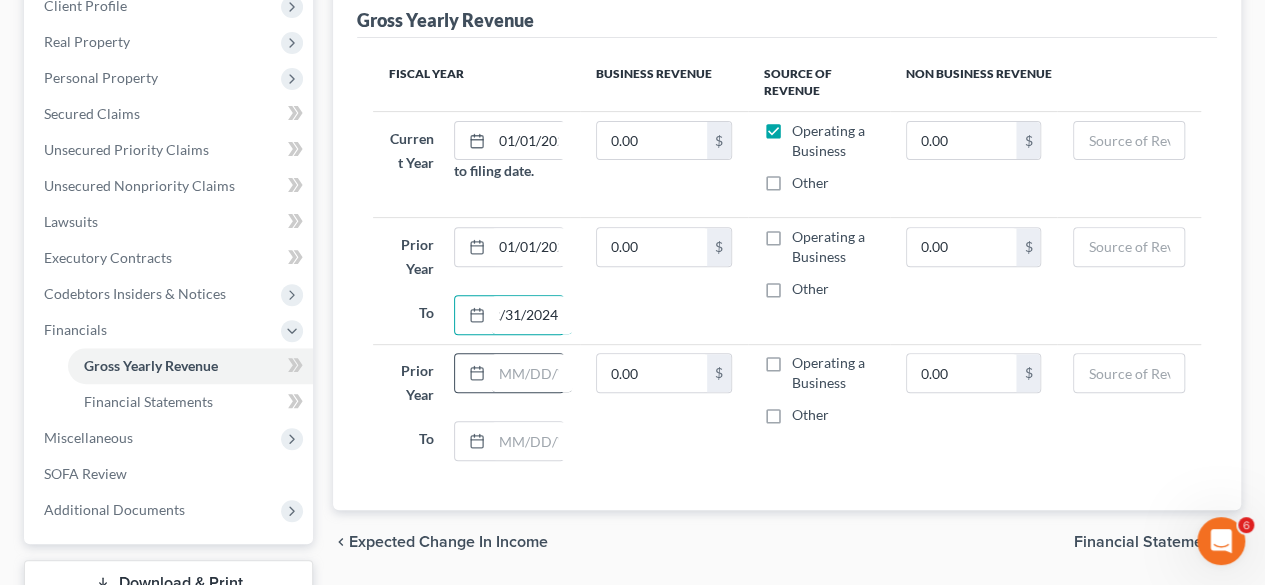 type on "12/31/2024" 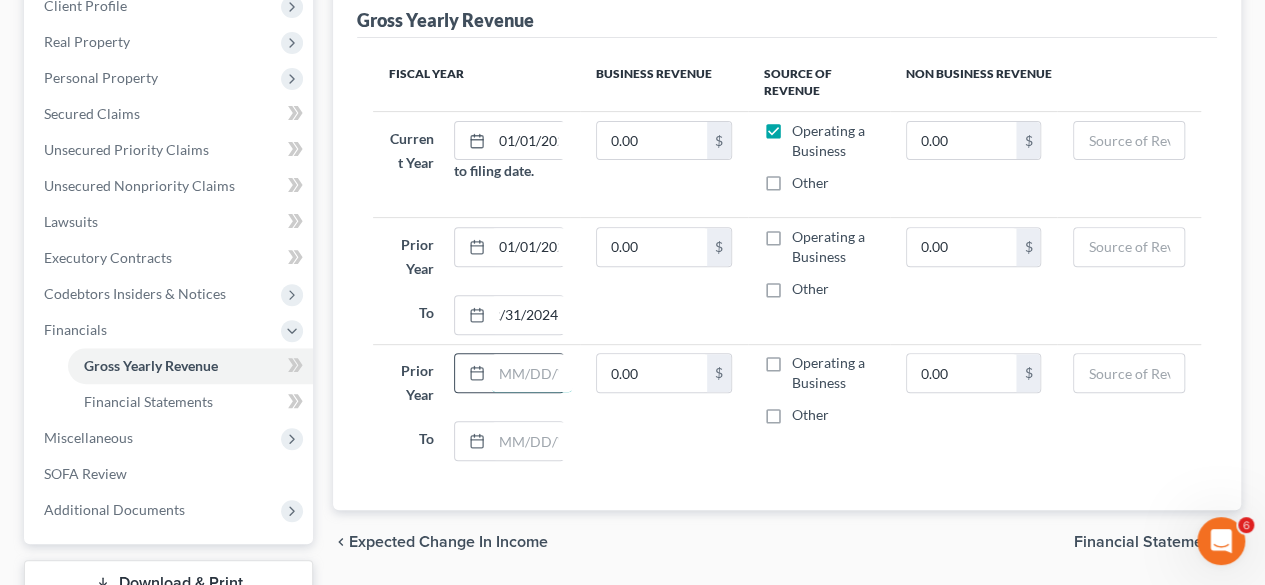 scroll, scrollTop: 0, scrollLeft: 0, axis: both 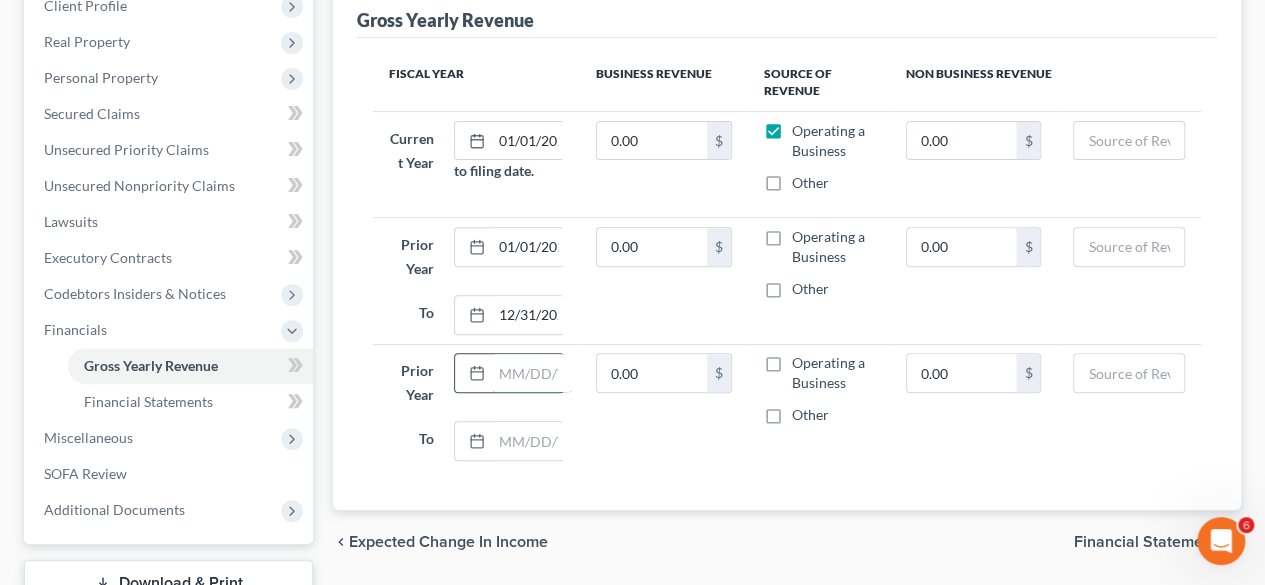 click at bounding box center (532, 373) 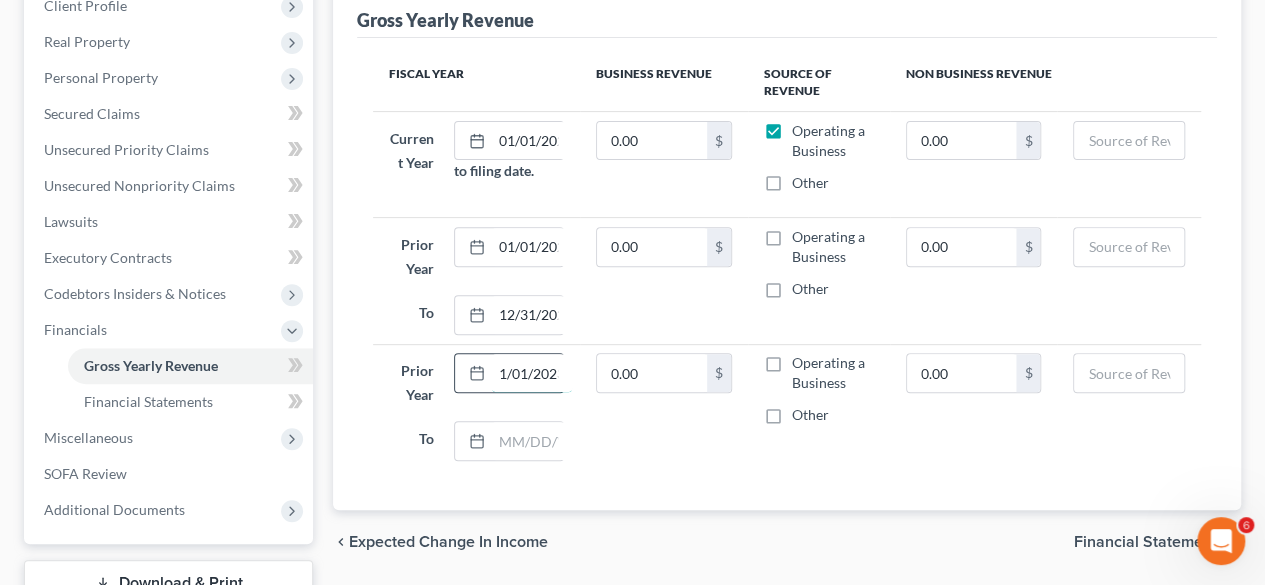 scroll, scrollTop: 0, scrollLeft: 16, axis: horizontal 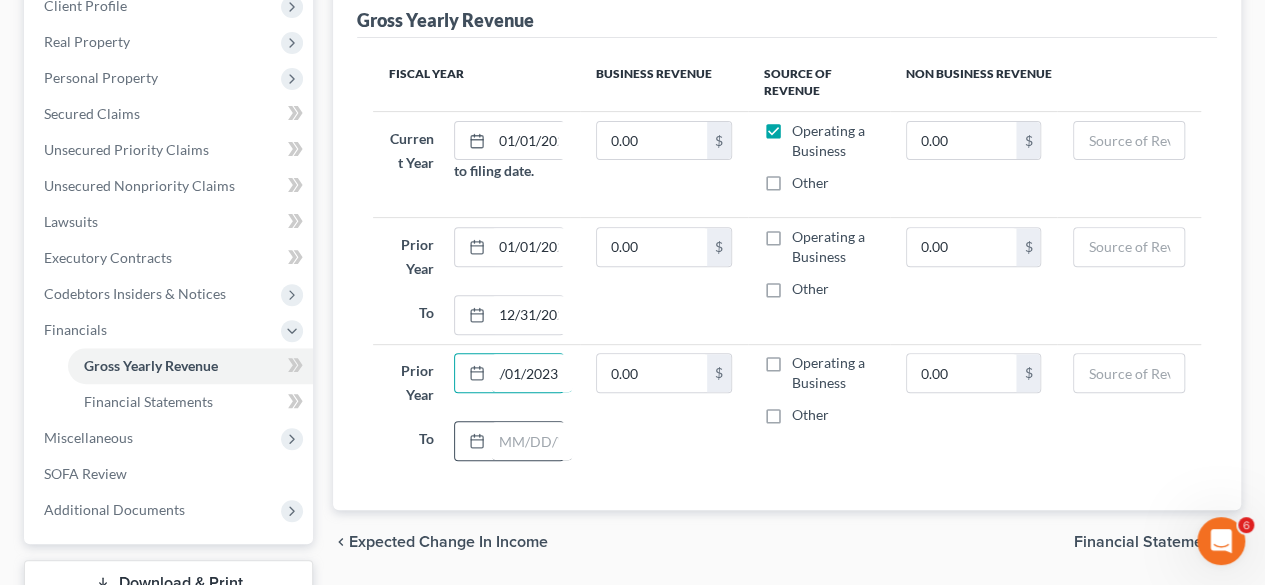 type on "01/01/2023" 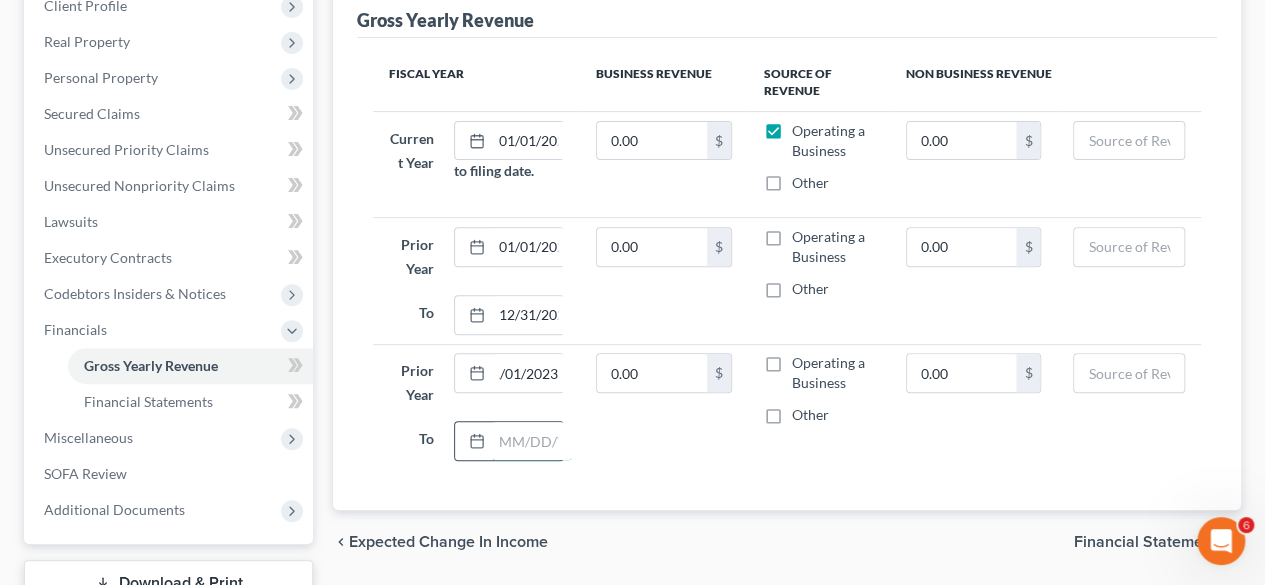 scroll, scrollTop: 0, scrollLeft: 0, axis: both 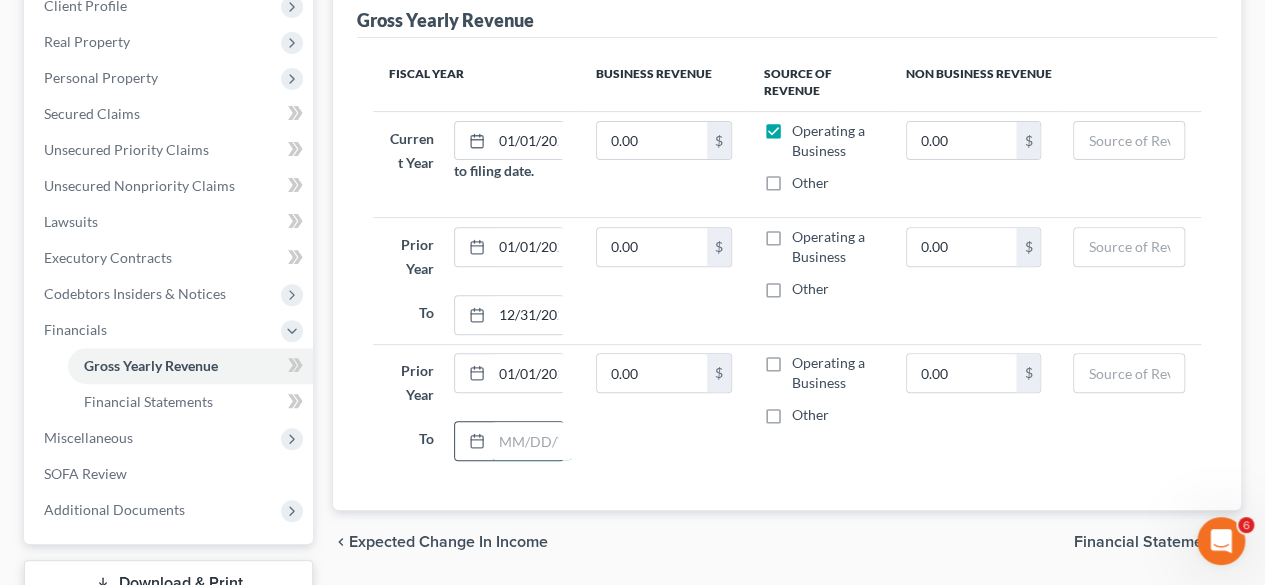 click at bounding box center (532, 441) 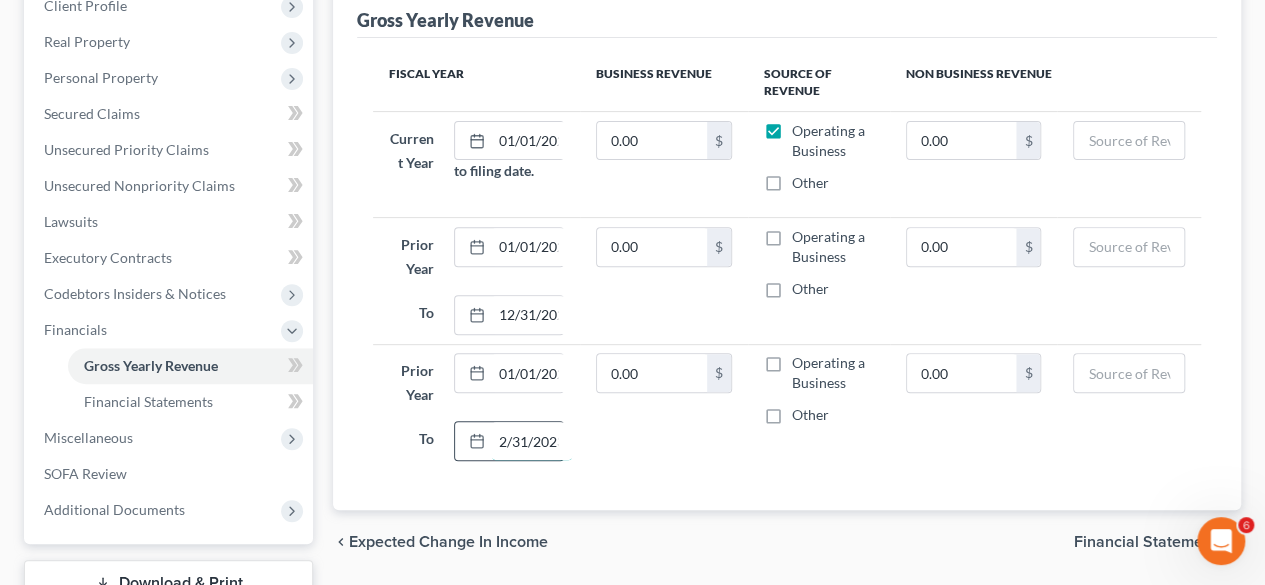 scroll, scrollTop: 0, scrollLeft: 16, axis: horizontal 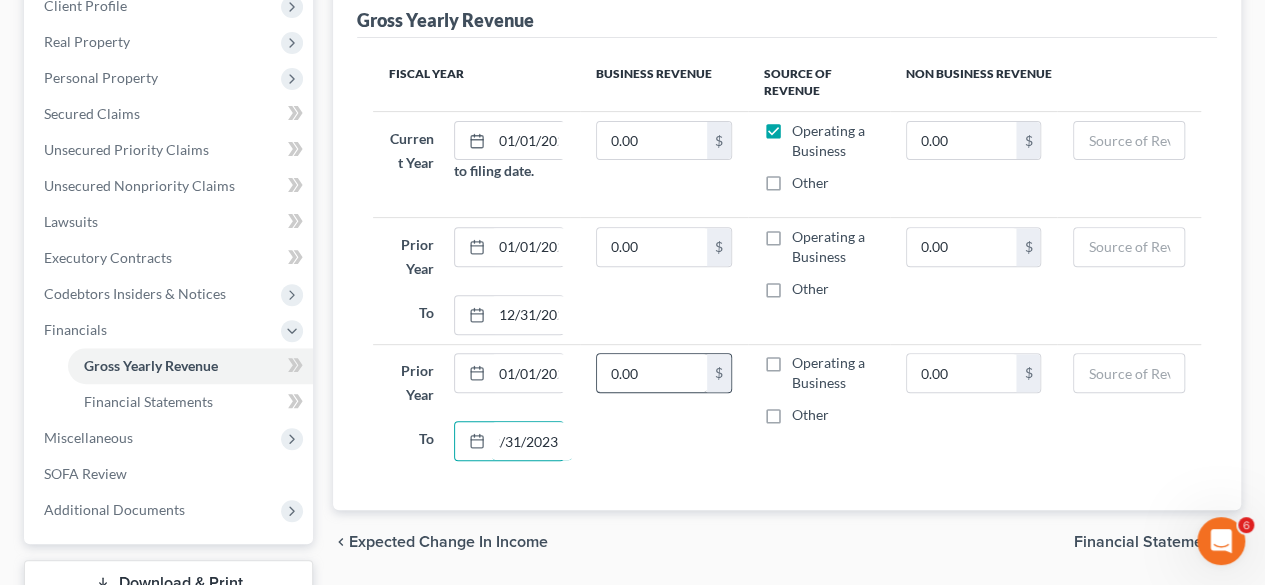 type on "12/31/2023" 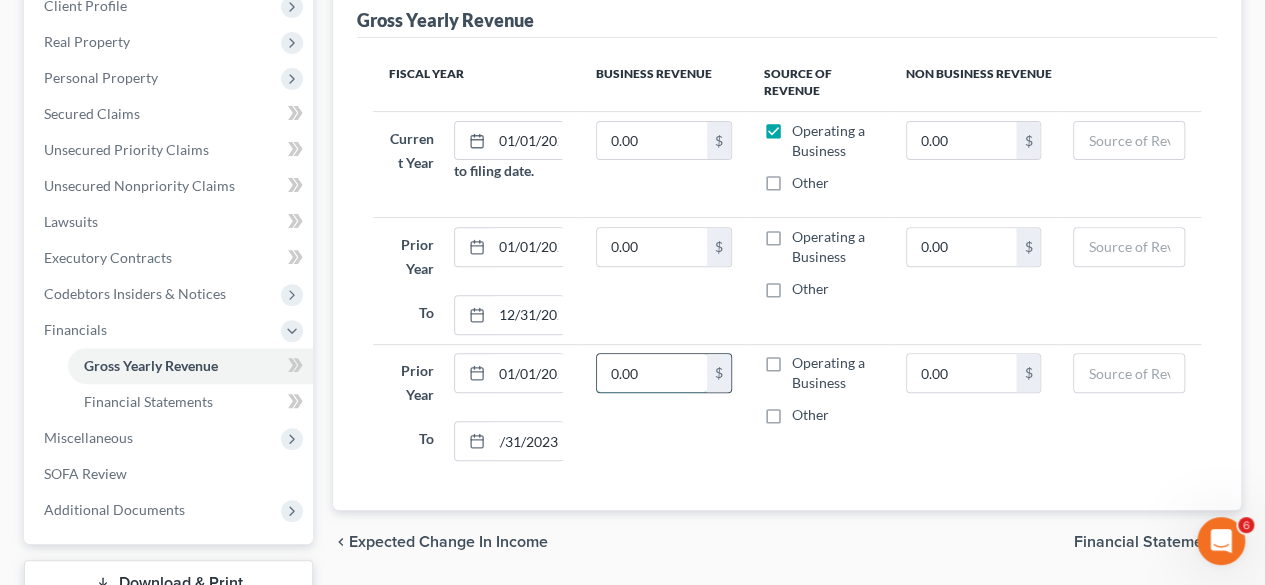 scroll, scrollTop: 0, scrollLeft: 0, axis: both 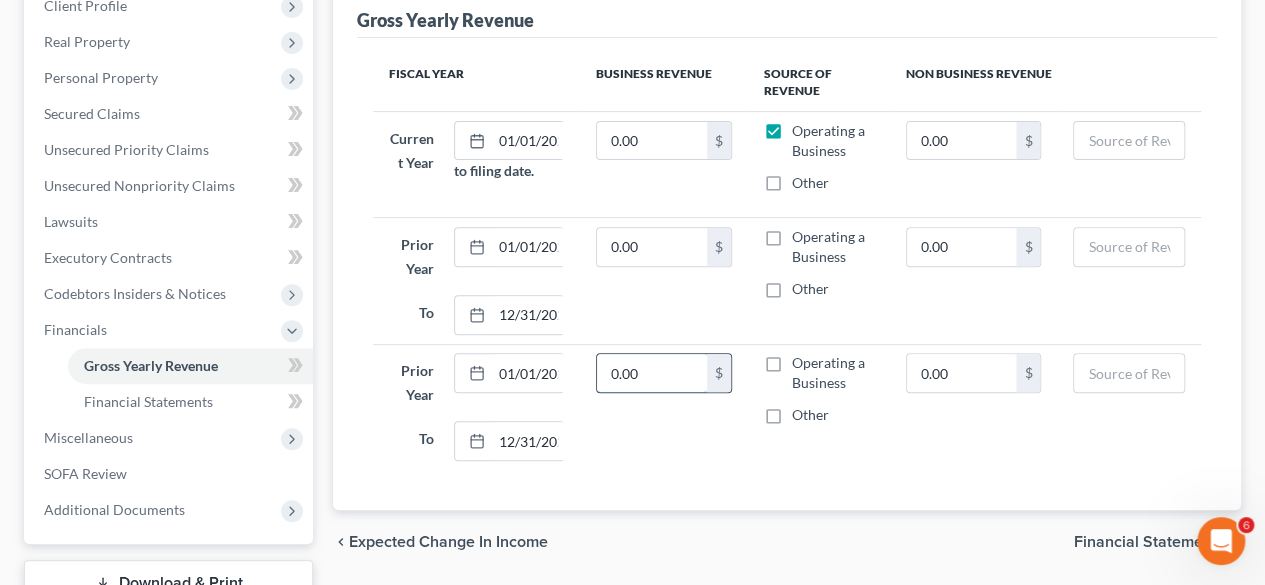 click on "0.00" at bounding box center [652, 373] 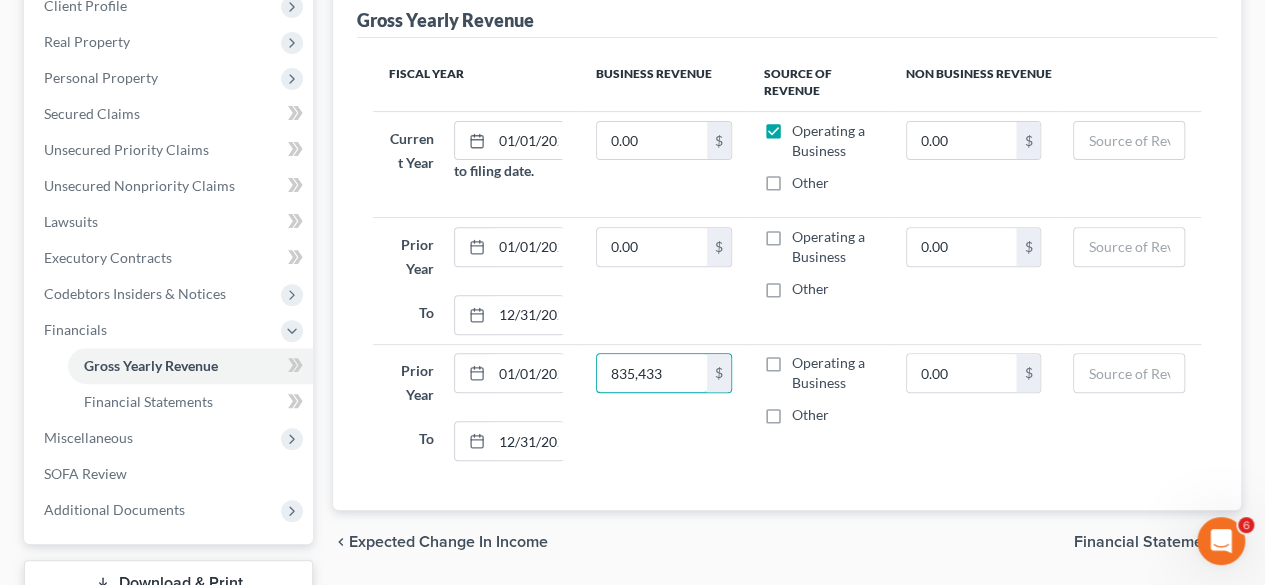 type on "835,433" 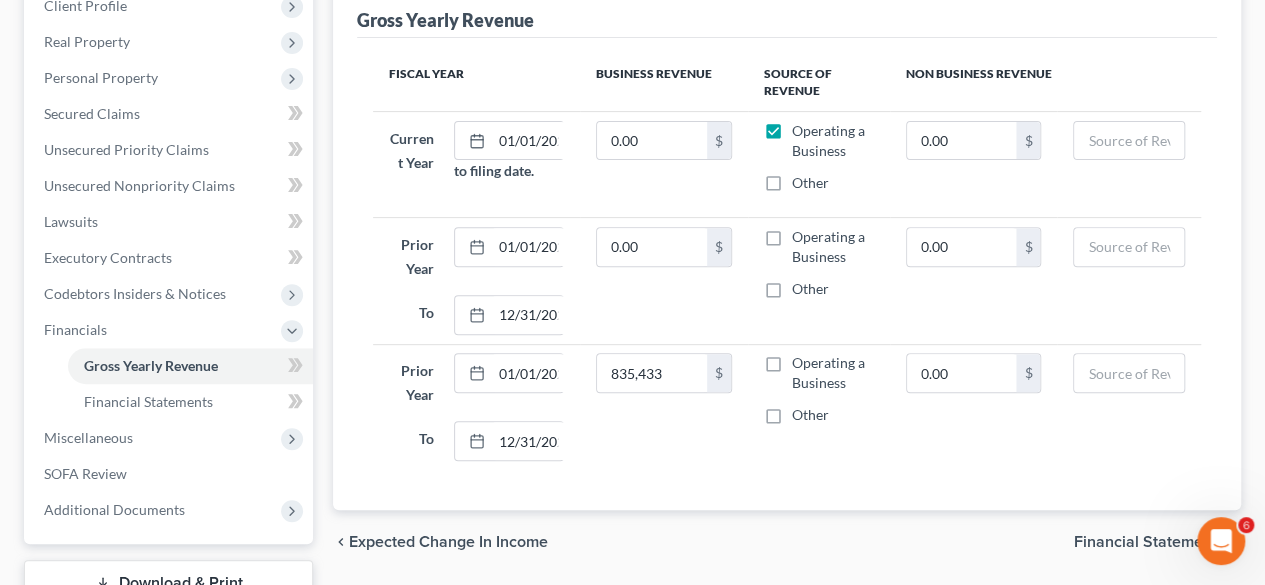 click on "Operating a Business" at bounding box center (833, 373) 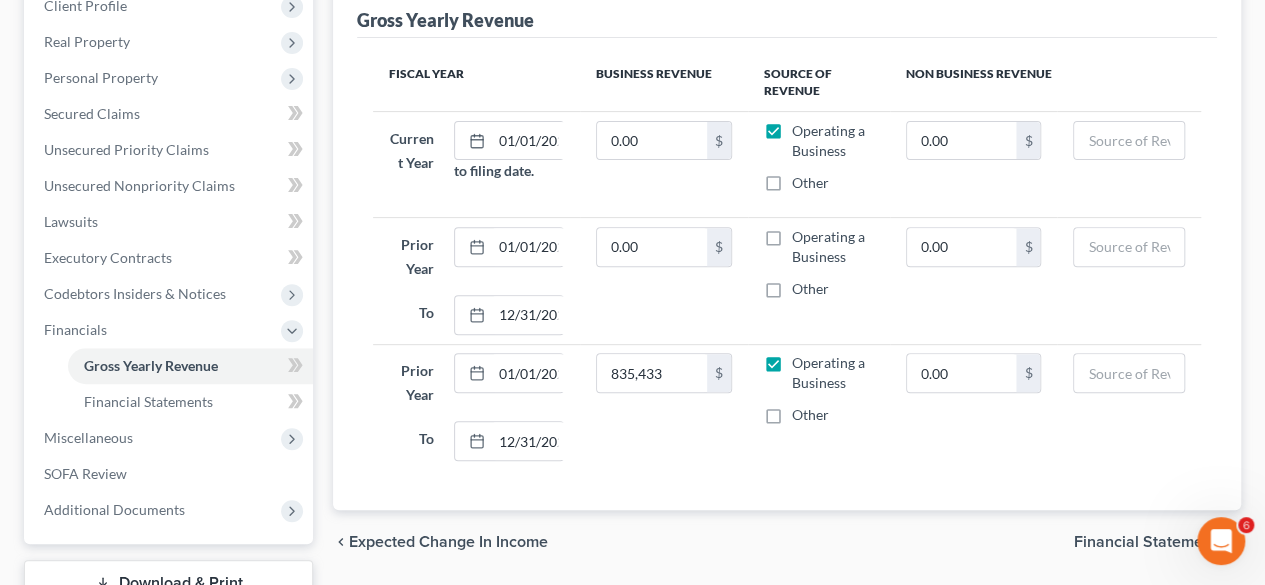 click on "Operating a Business" at bounding box center [833, 247] 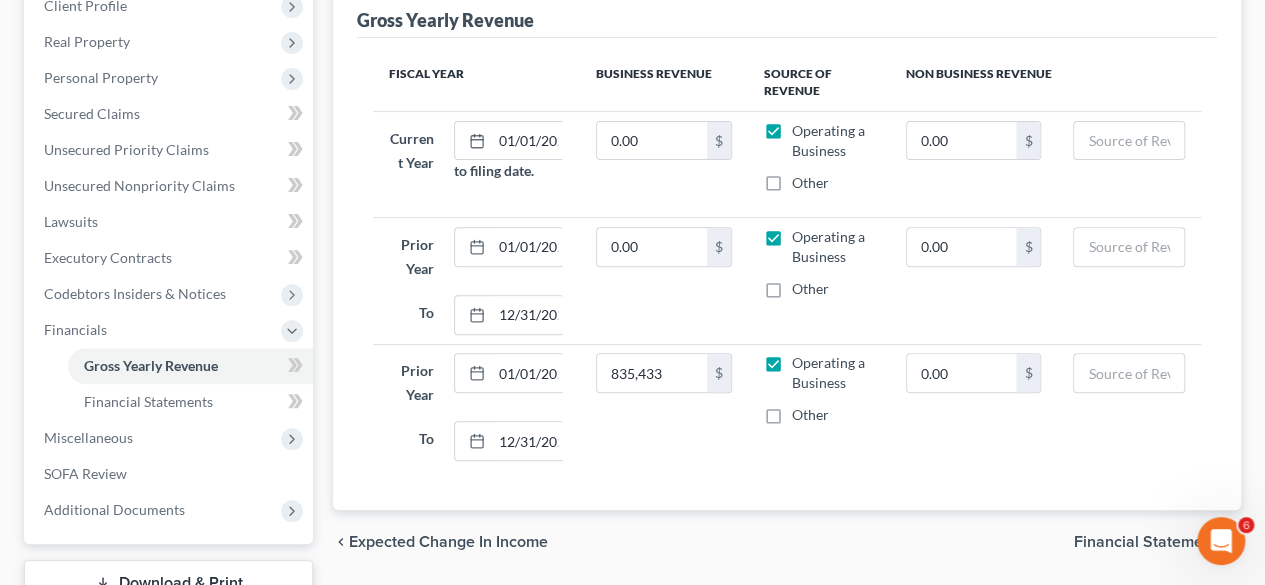click on "0.00 $" at bounding box center [664, 164] 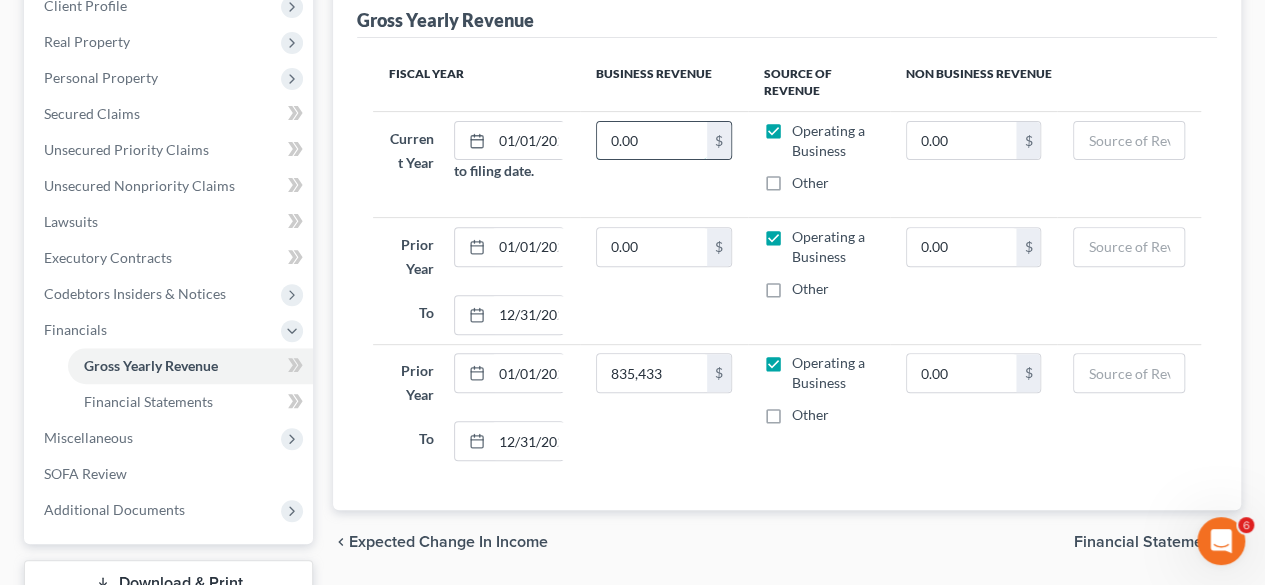 click on "0.00" at bounding box center (652, 141) 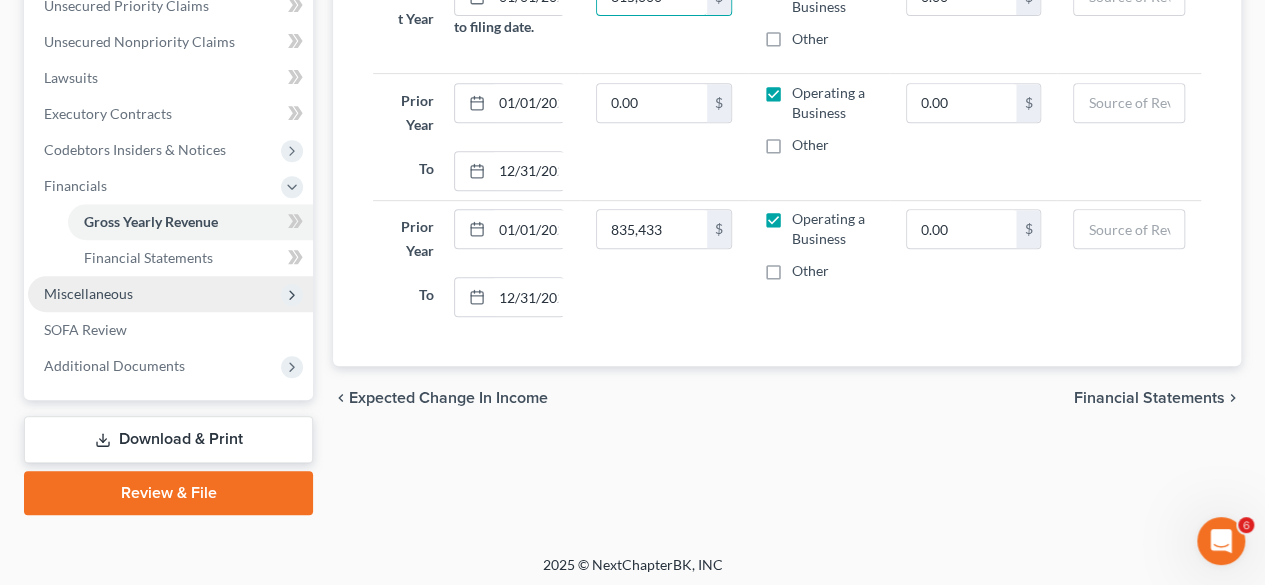scroll, scrollTop: 0, scrollLeft: 0, axis: both 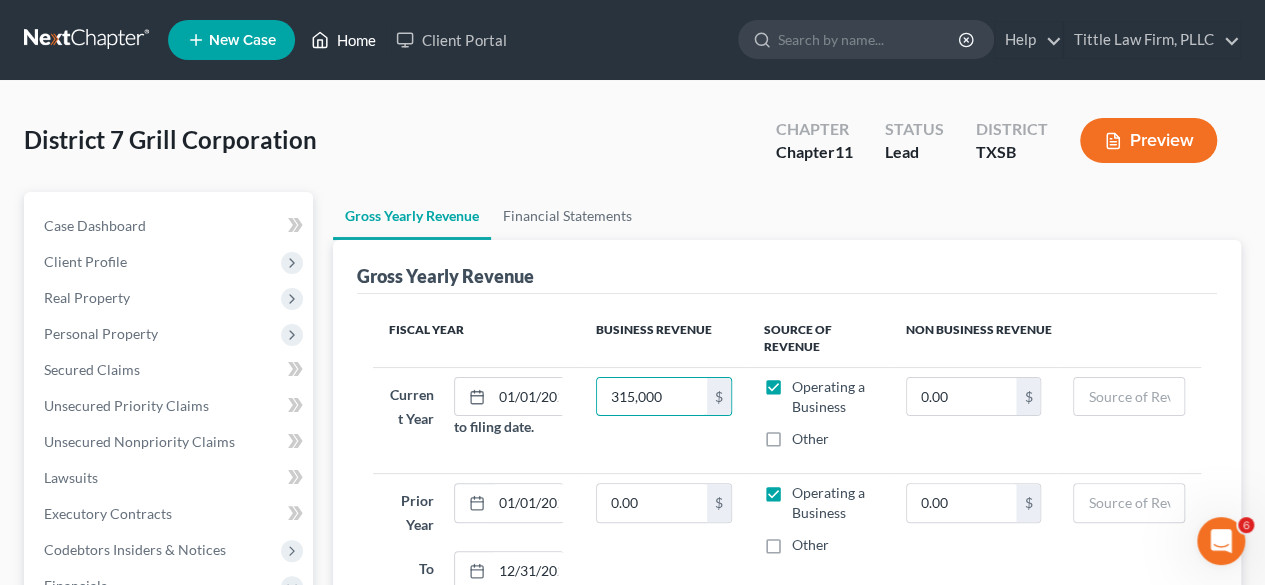 type on "315,000" 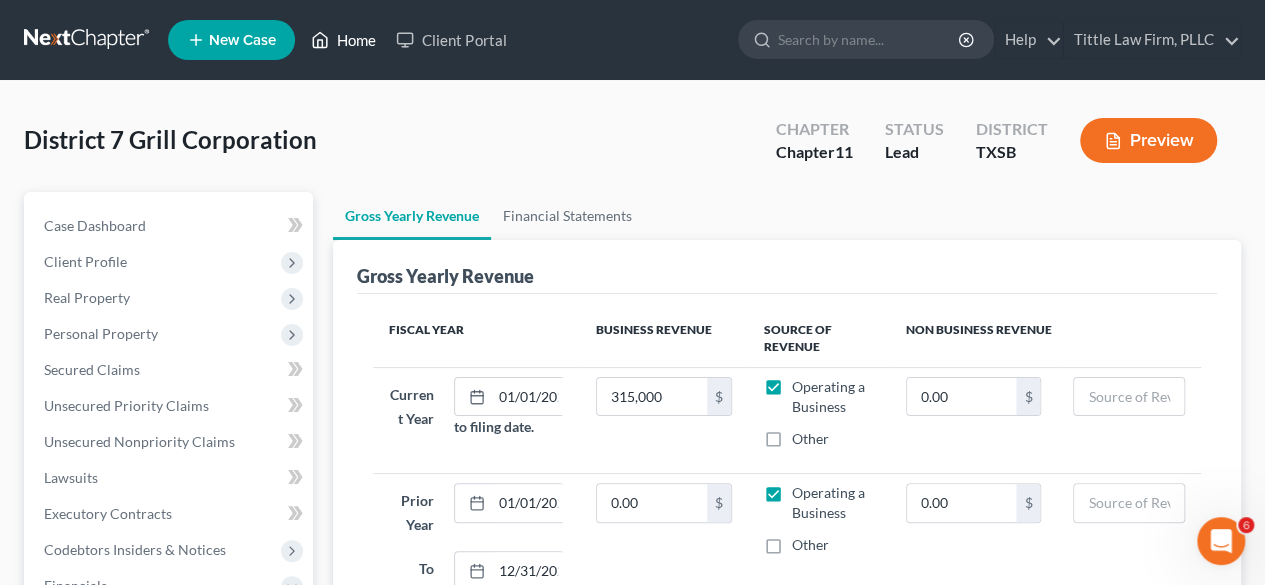 click on "Home" at bounding box center [343, 40] 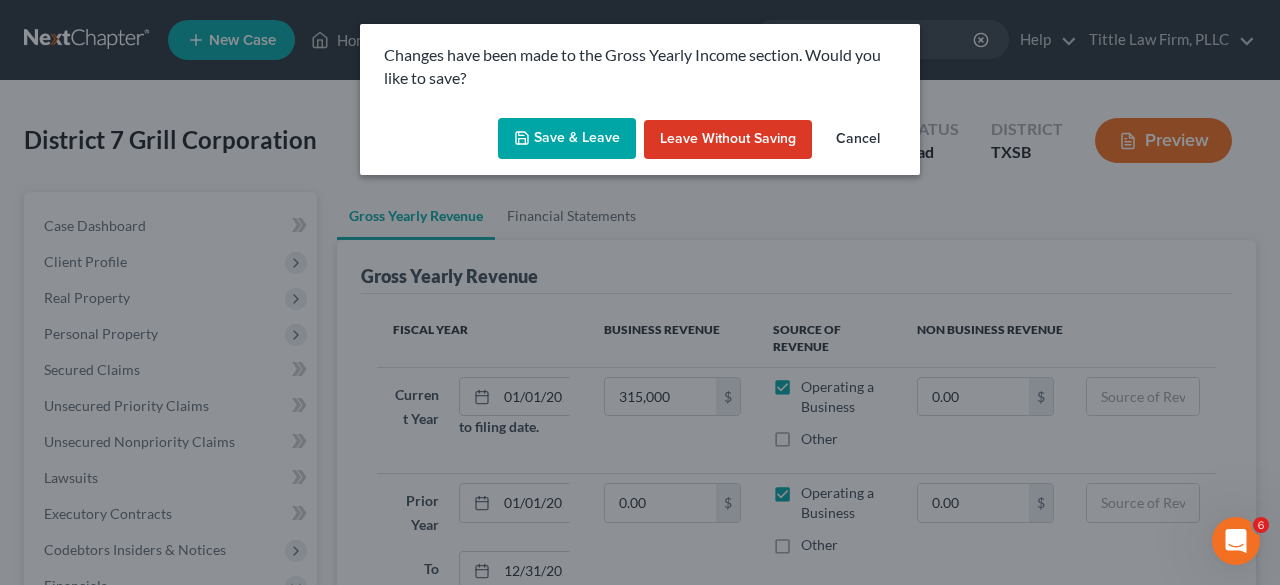 click on "Save & Leave" at bounding box center [567, 139] 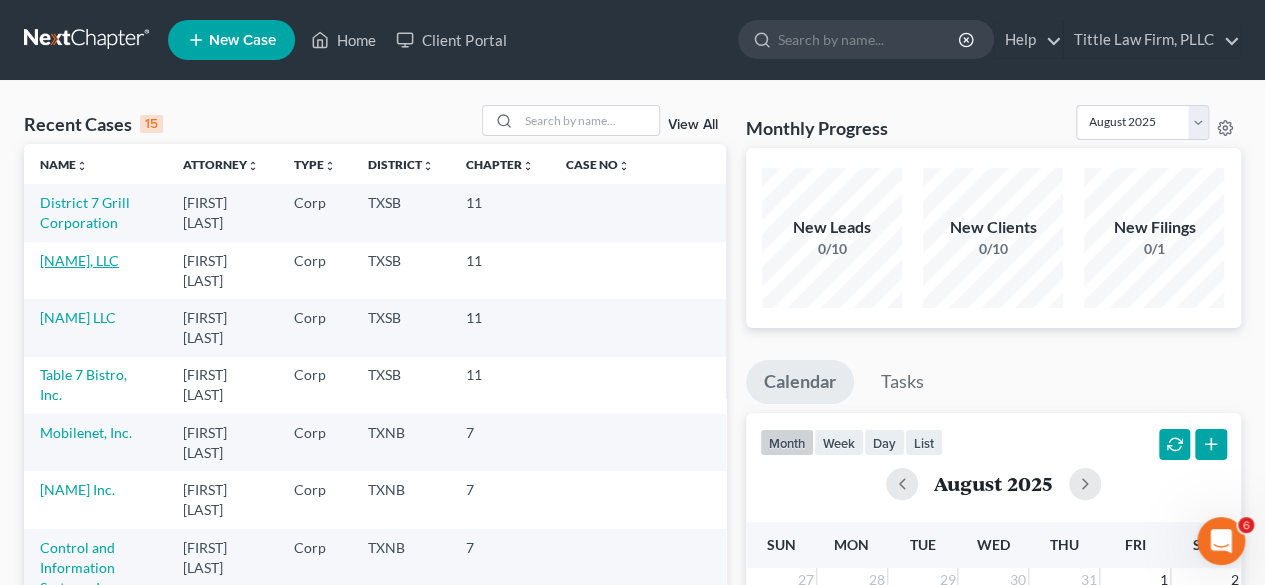click on "[NAME], LLC" at bounding box center (79, 260) 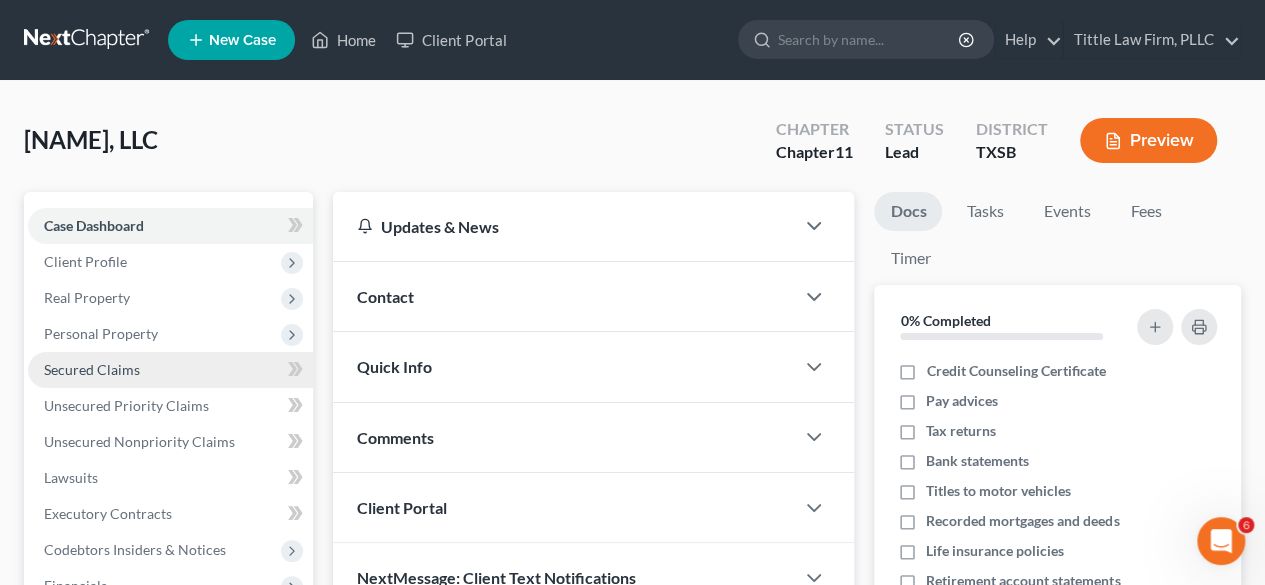 scroll, scrollTop: 416, scrollLeft: 0, axis: vertical 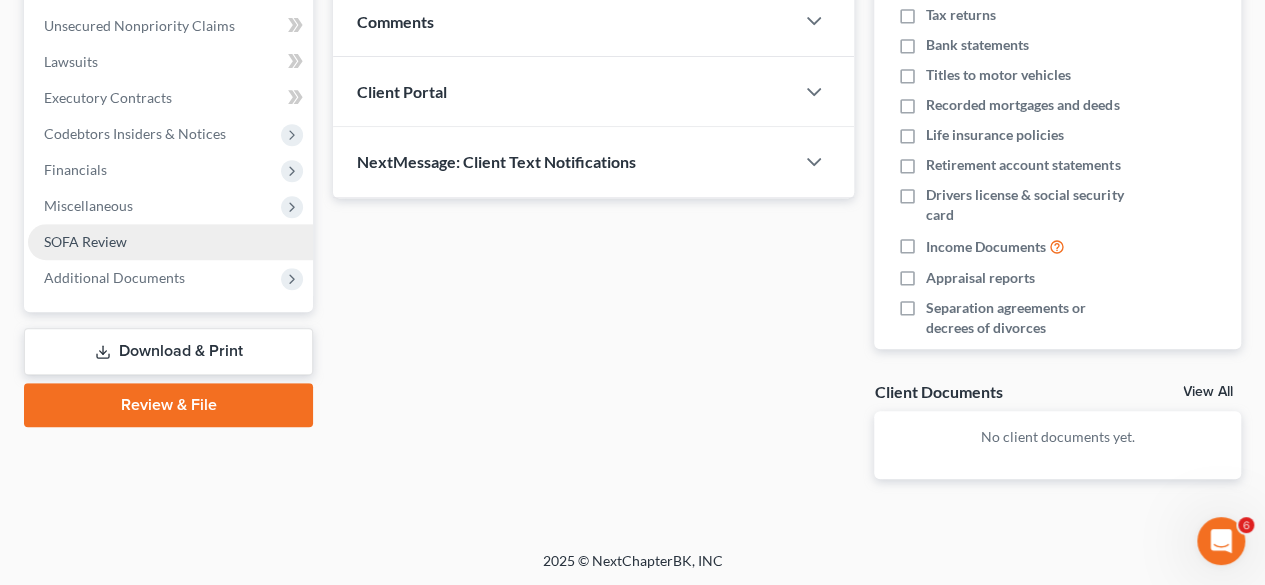 click on "SOFA Review" at bounding box center [170, 242] 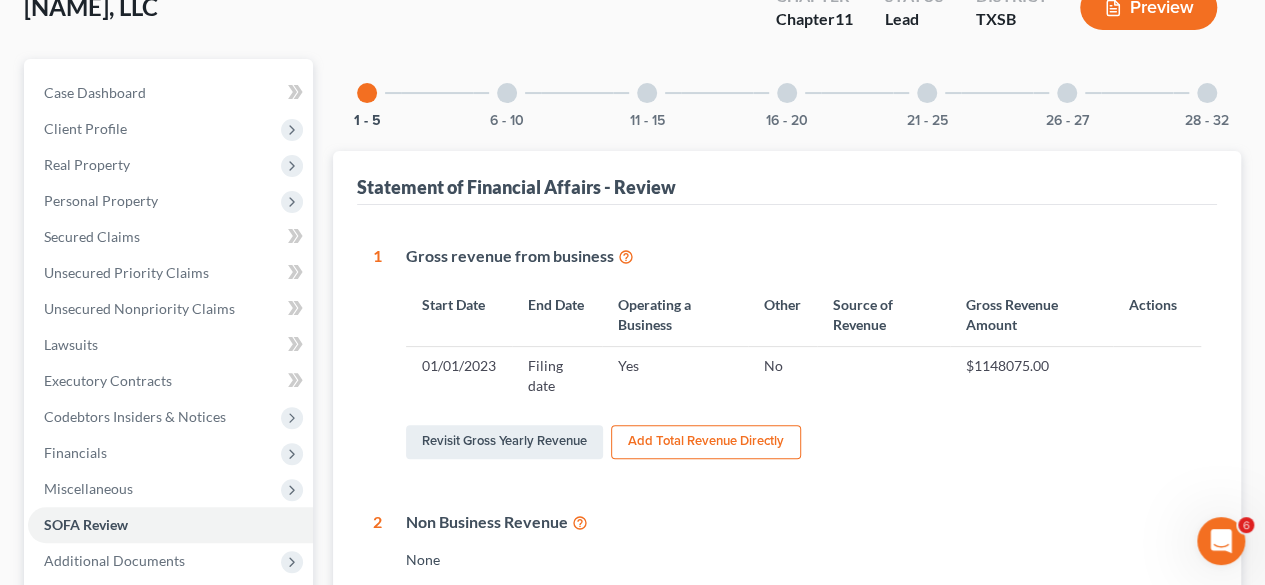 scroll, scrollTop: 134, scrollLeft: 0, axis: vertical 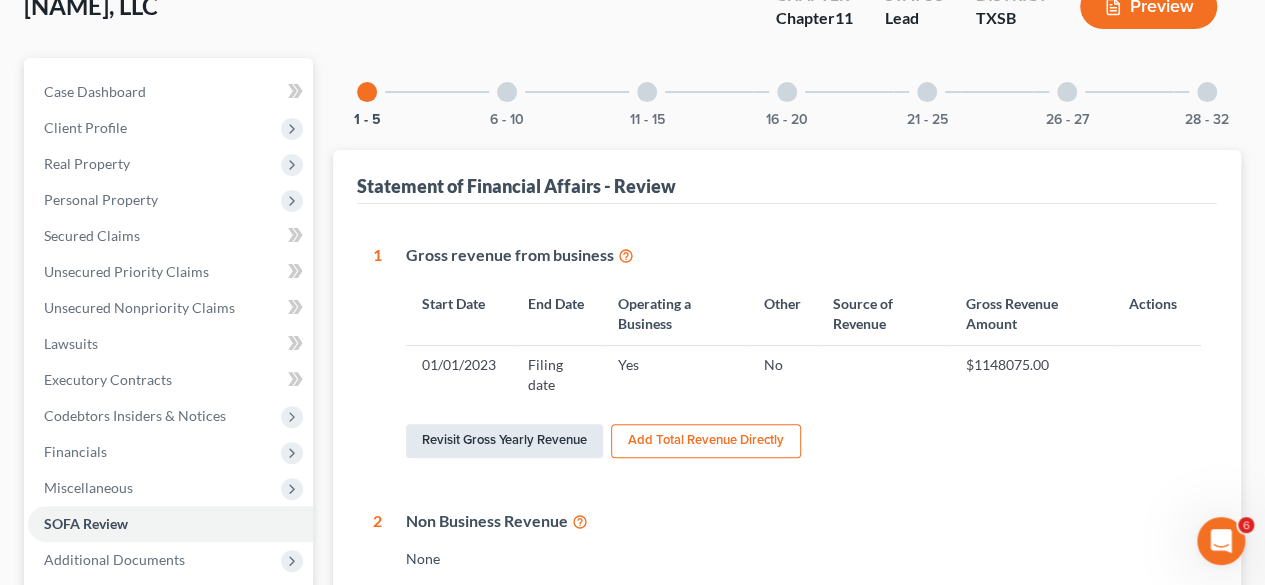 click on "Revisit Gross Yearly Revenue" at bounding box center [504, 441] 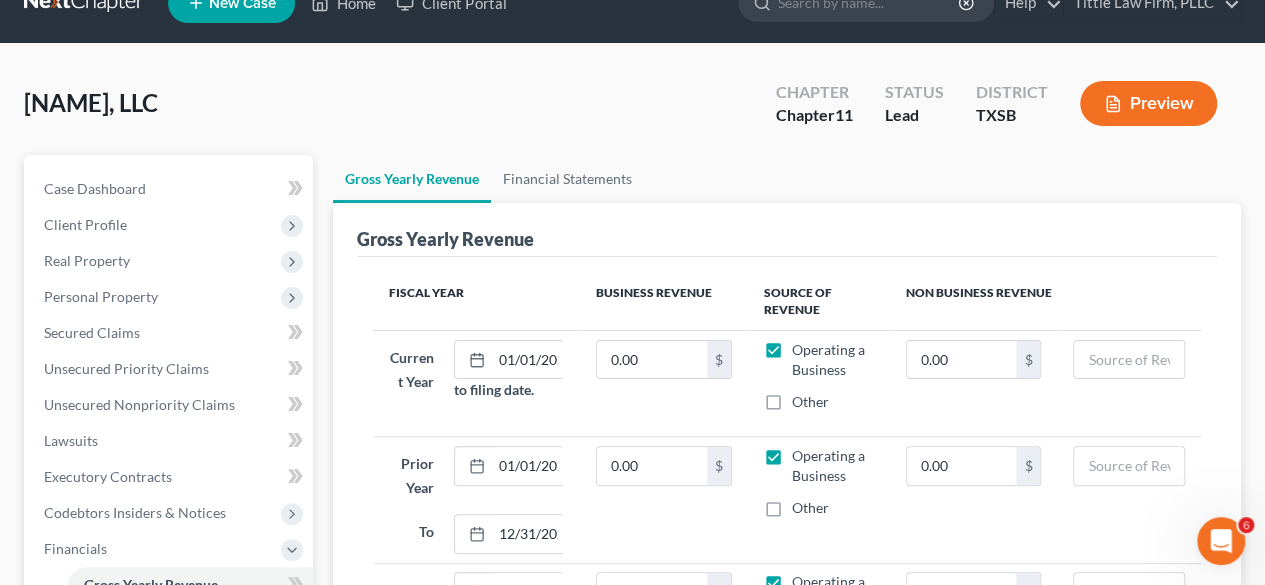 scroll, scrollTop: 0, scrollLeft: 0, axis: both 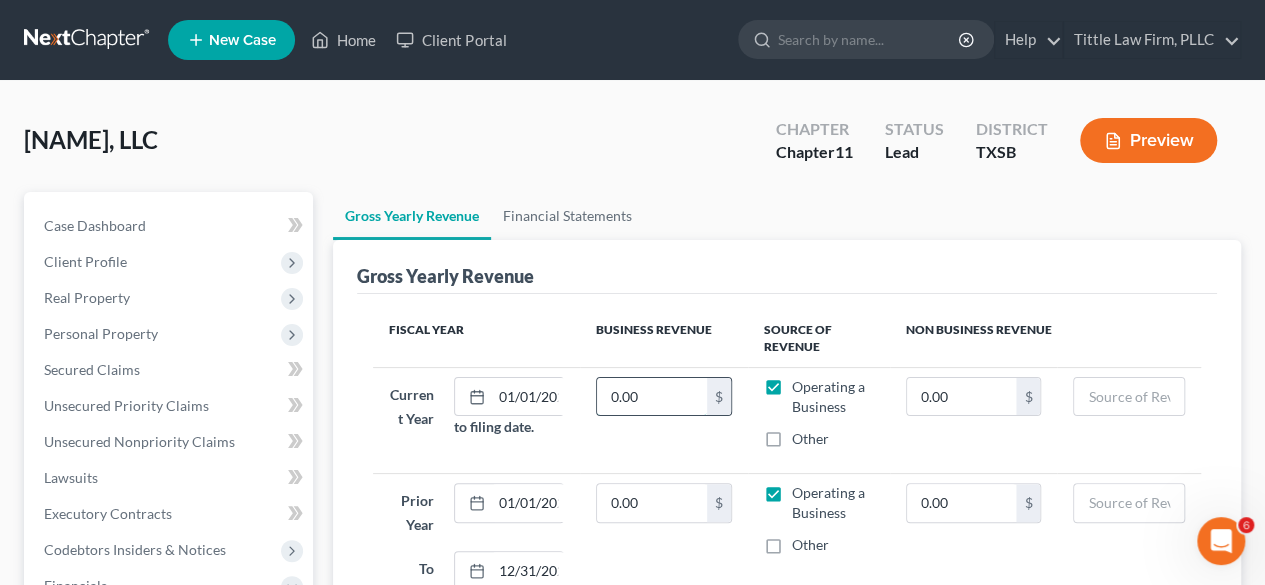 click on "0.00" at bounding box center (652, 397) 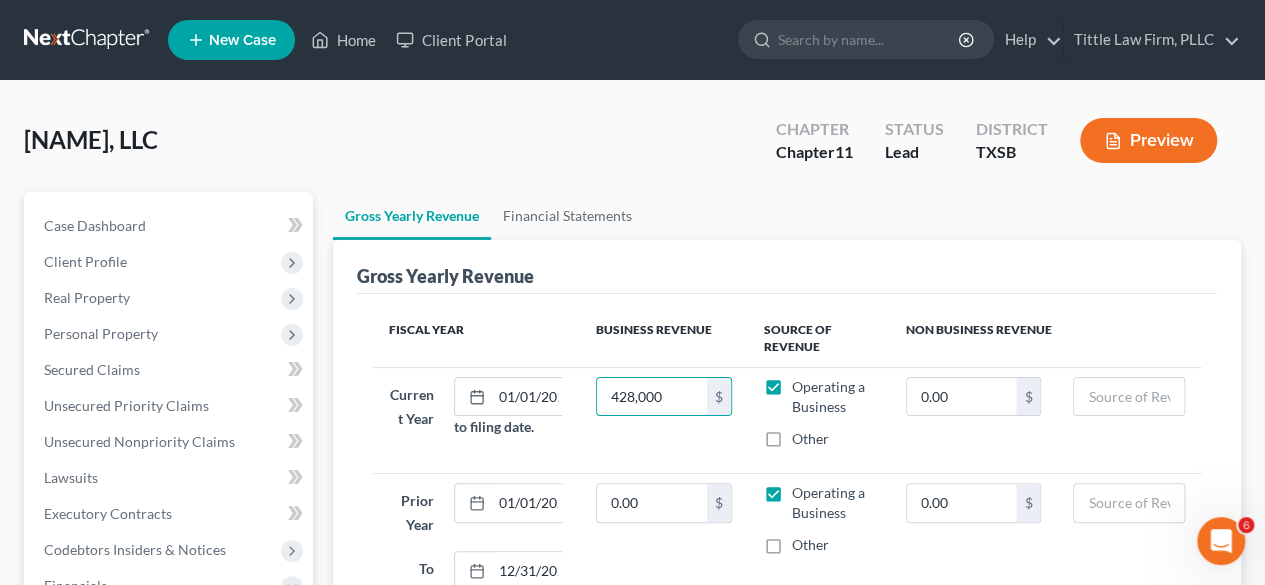 type on "428,000" 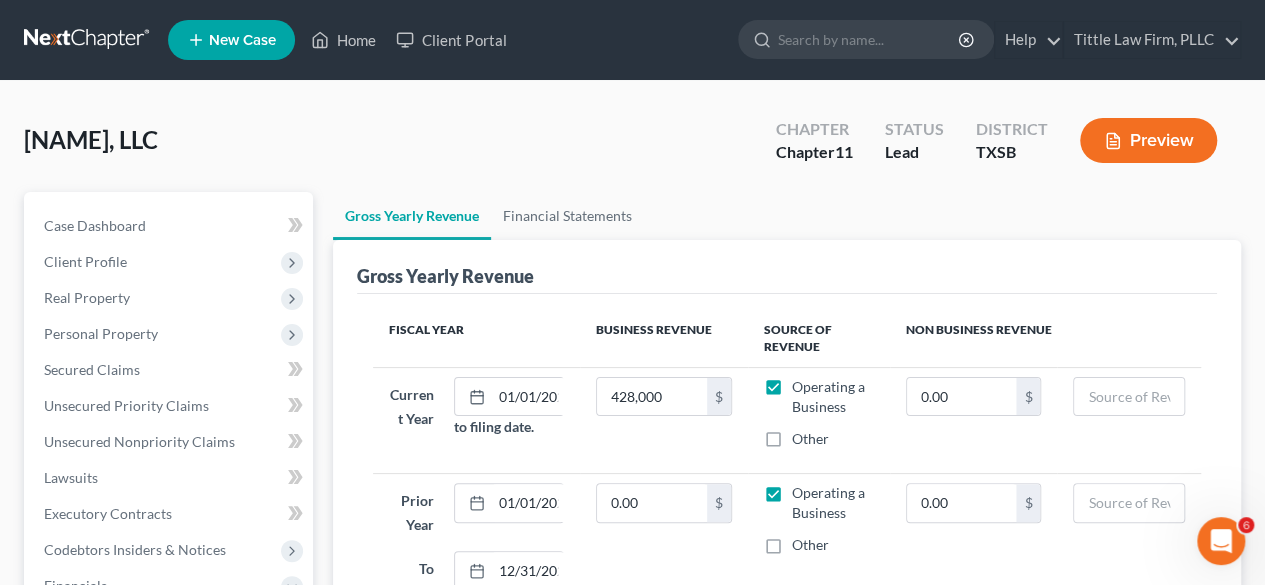 click on "Gross Yearly Revenue" at bounding box center (787, 267) 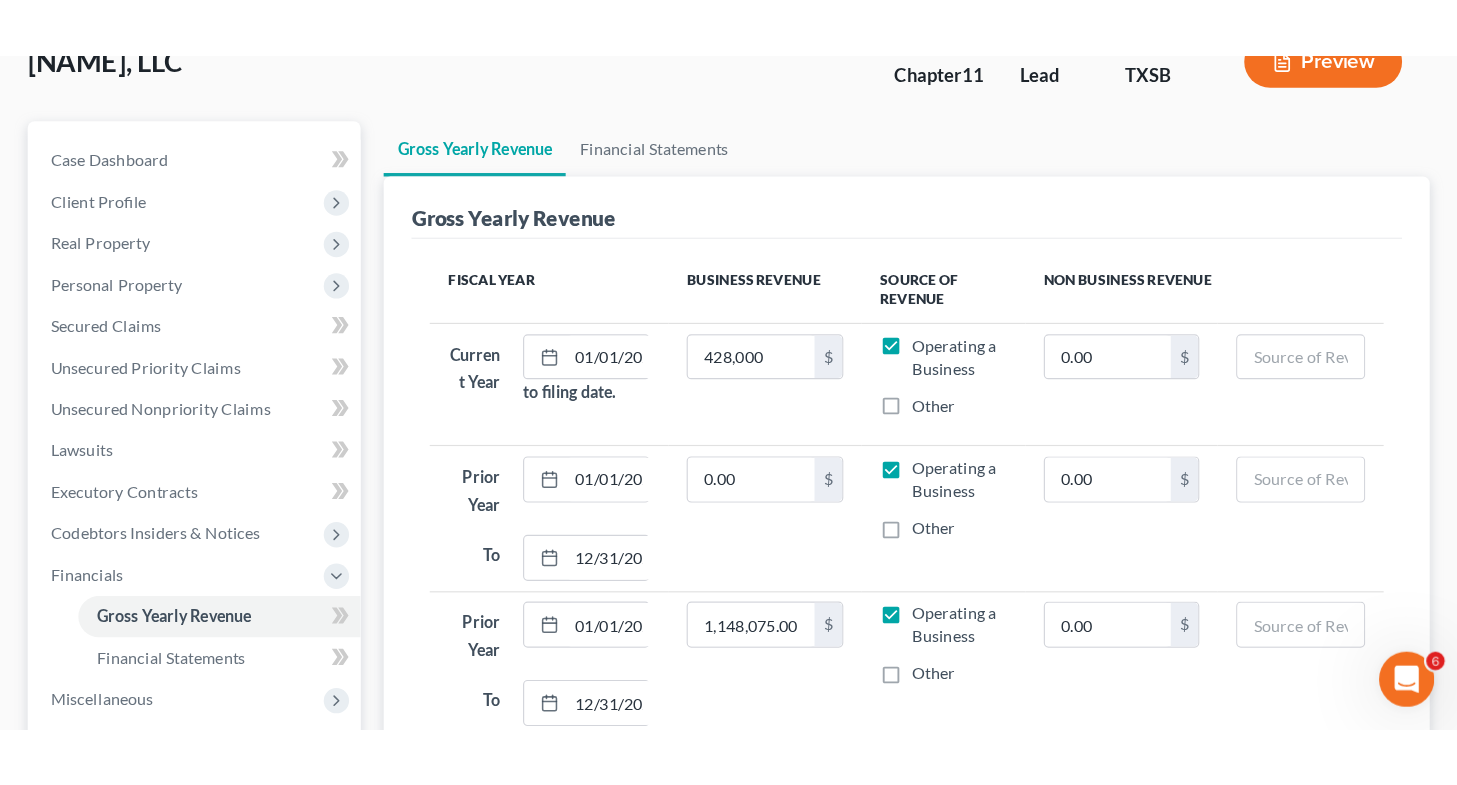 scroll, scrollTop: 0, scrollLeft: 0, axis: both 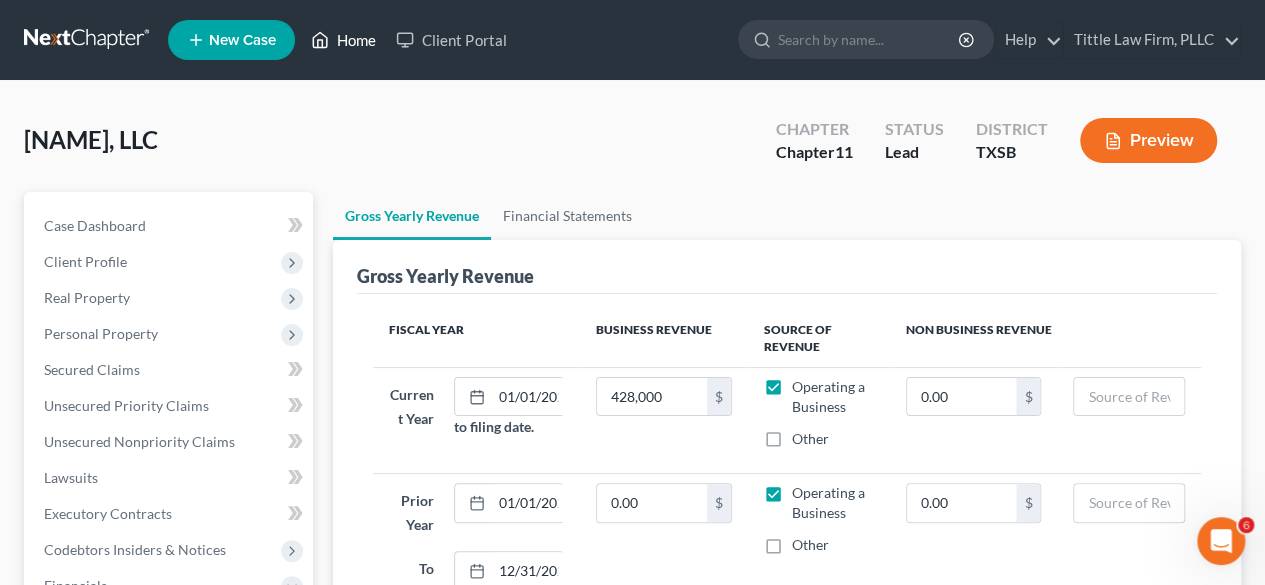 click on "Home" at bounding box center [343, 40] 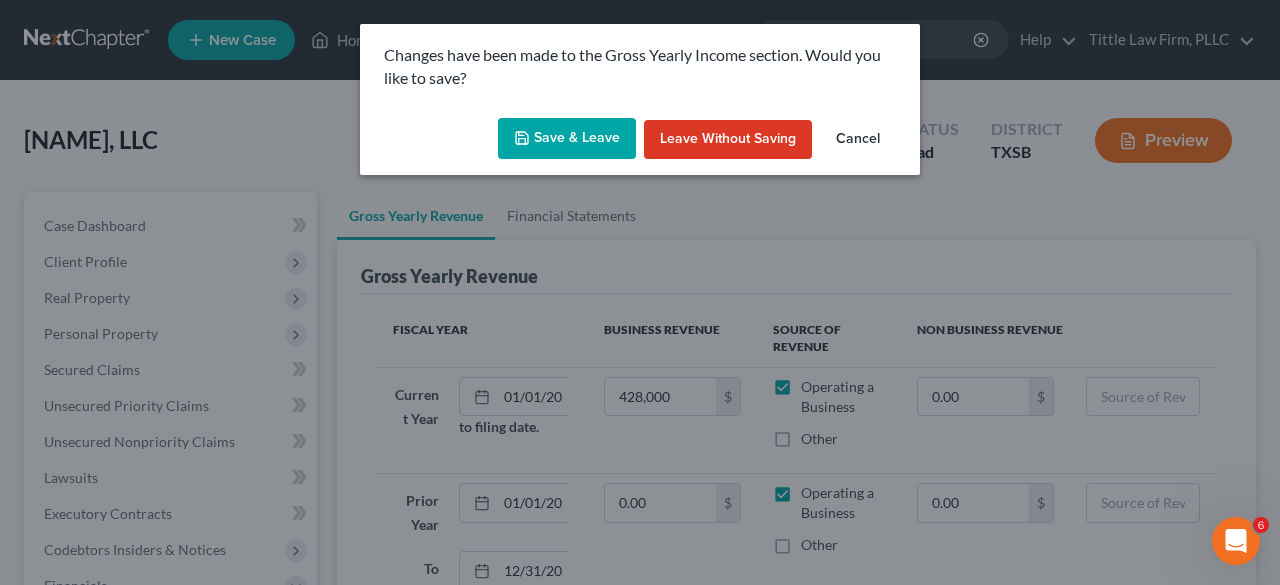 click on "Save & Leave" at bounding box center [567, 139] 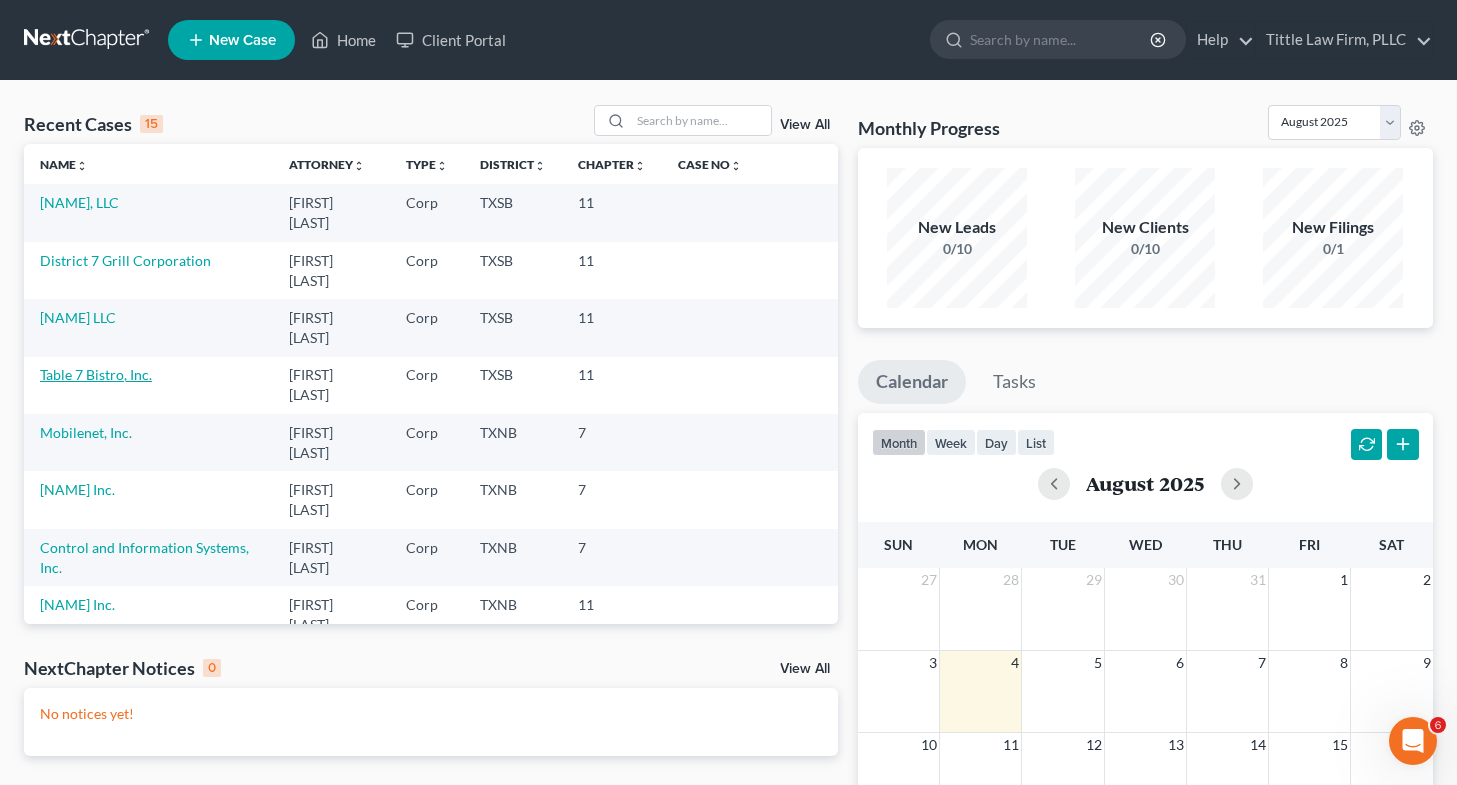 click on "Table 7 Bistro, Inc." at bounding box center (96, 374) 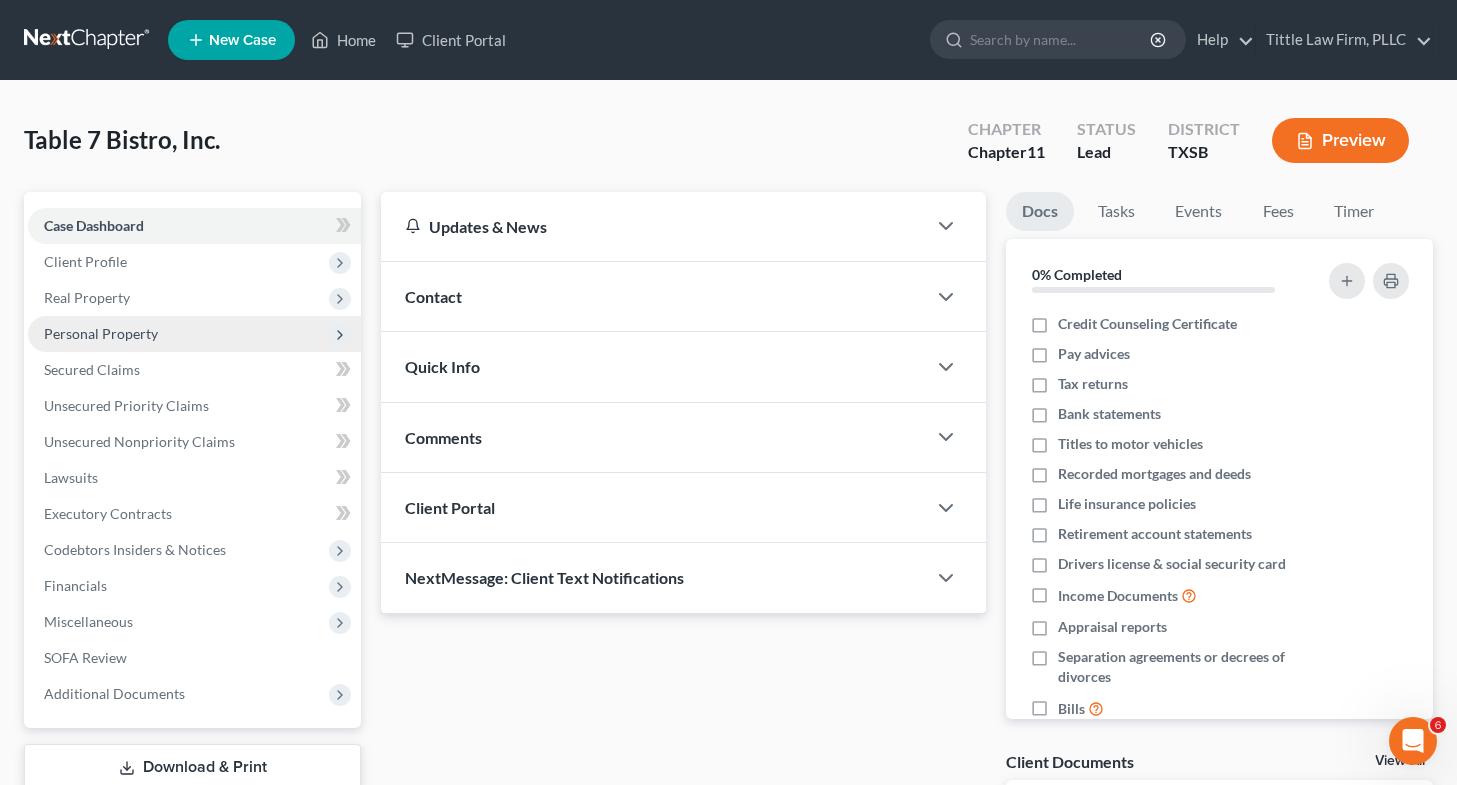 click on "Personal Property" at bounding box center [101, 333] 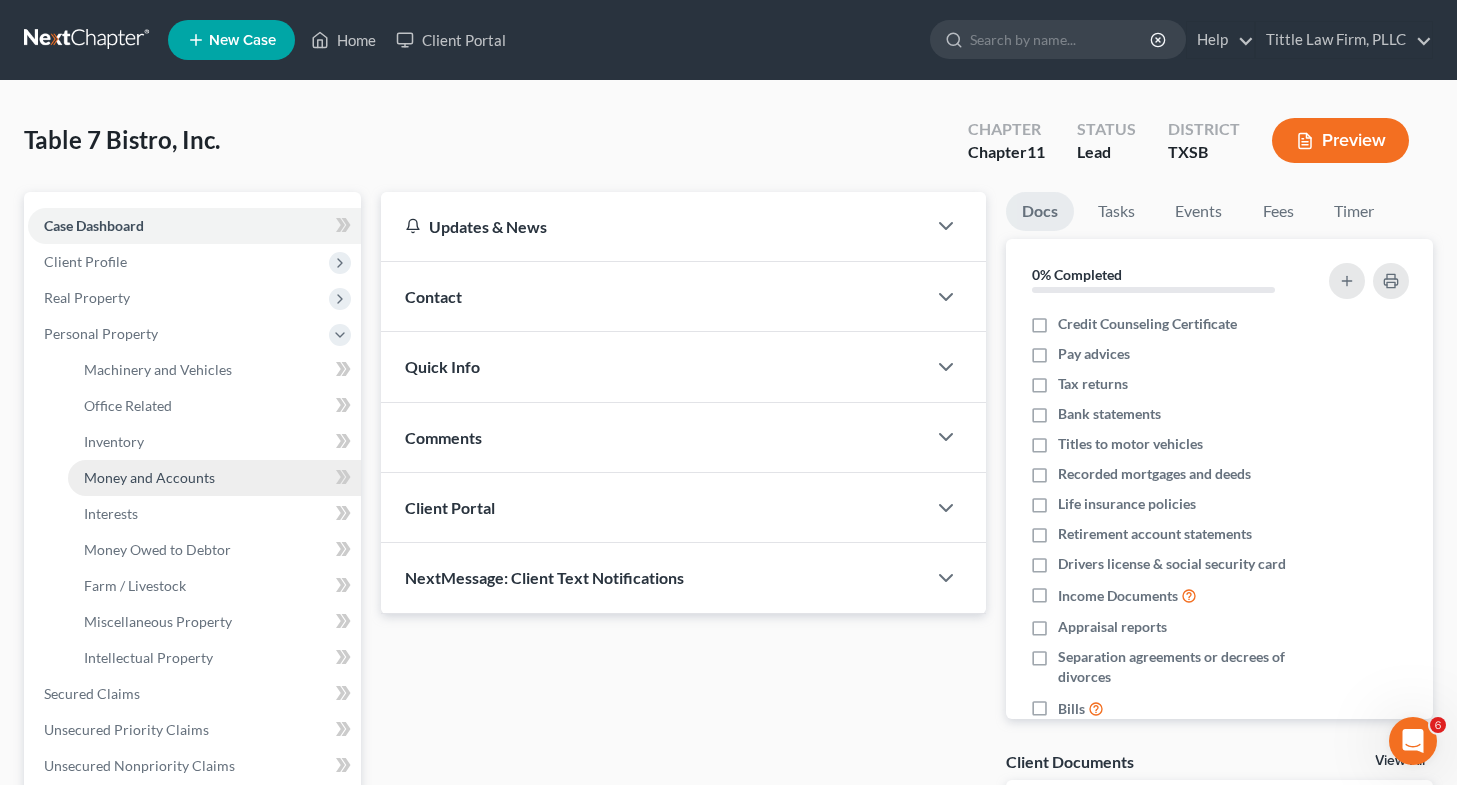 click on "Money and Accounts" at bounding box center [149, 477] 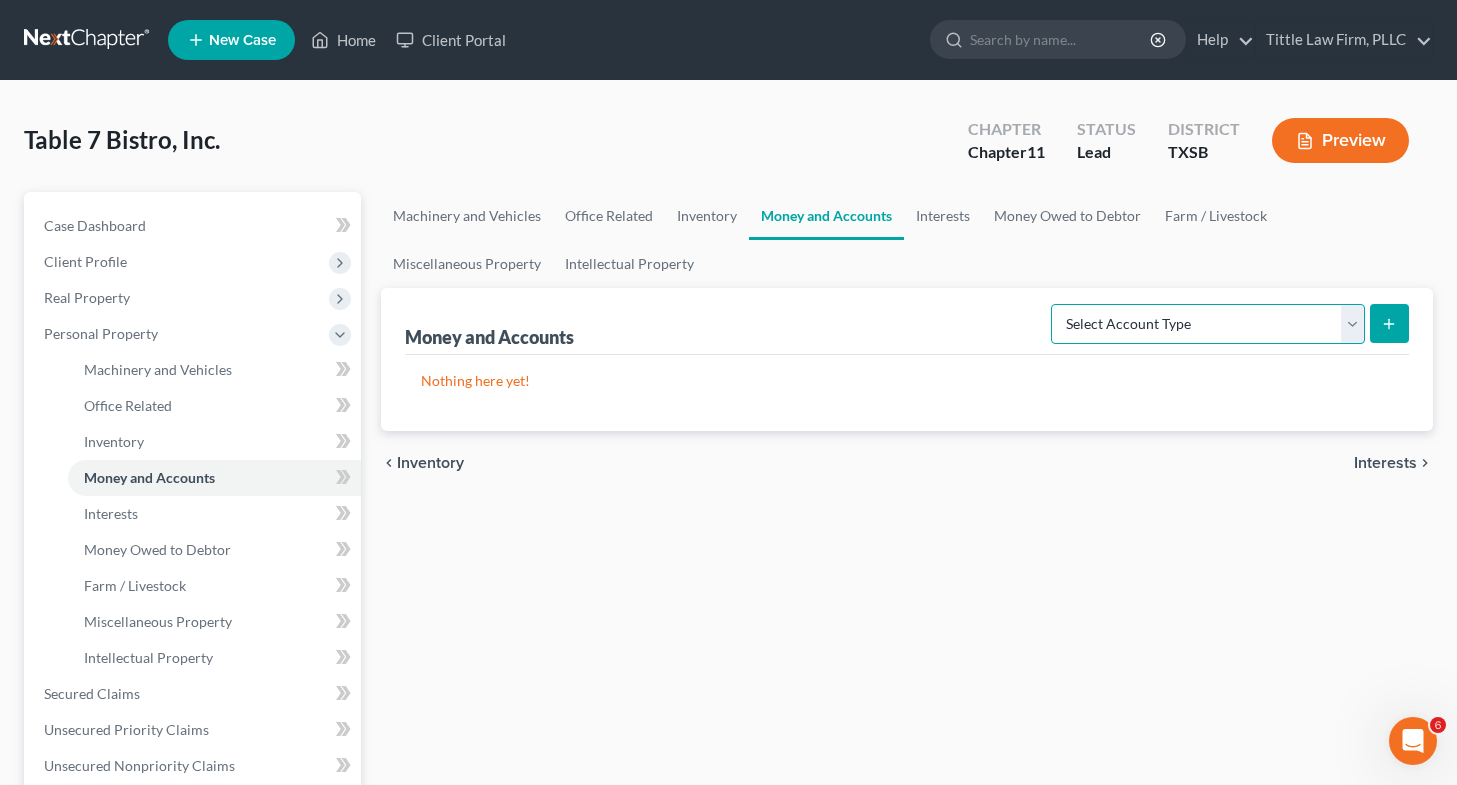 click on "Select Account Type Brokerage (A/B: 3, SOFA: 18) Cash on Hand (A/B: 2) Certificates of Deposit (A/B: 4, SOFA: 18) Checking Account (A/B: 3, SOFA: 18) Money Market (A/B: 3, SOFA: 18) Other Cash Equivalents (A/B: 4) Prepayments (A/B: 8) Safe Deposit Box (A/B: 4, SOFA: 18, 19) Savings Account (A/B: 3, SOFA: 18) Security Deposits or Prepayments (A/B: 7)" at bounding box center (1208, 324) 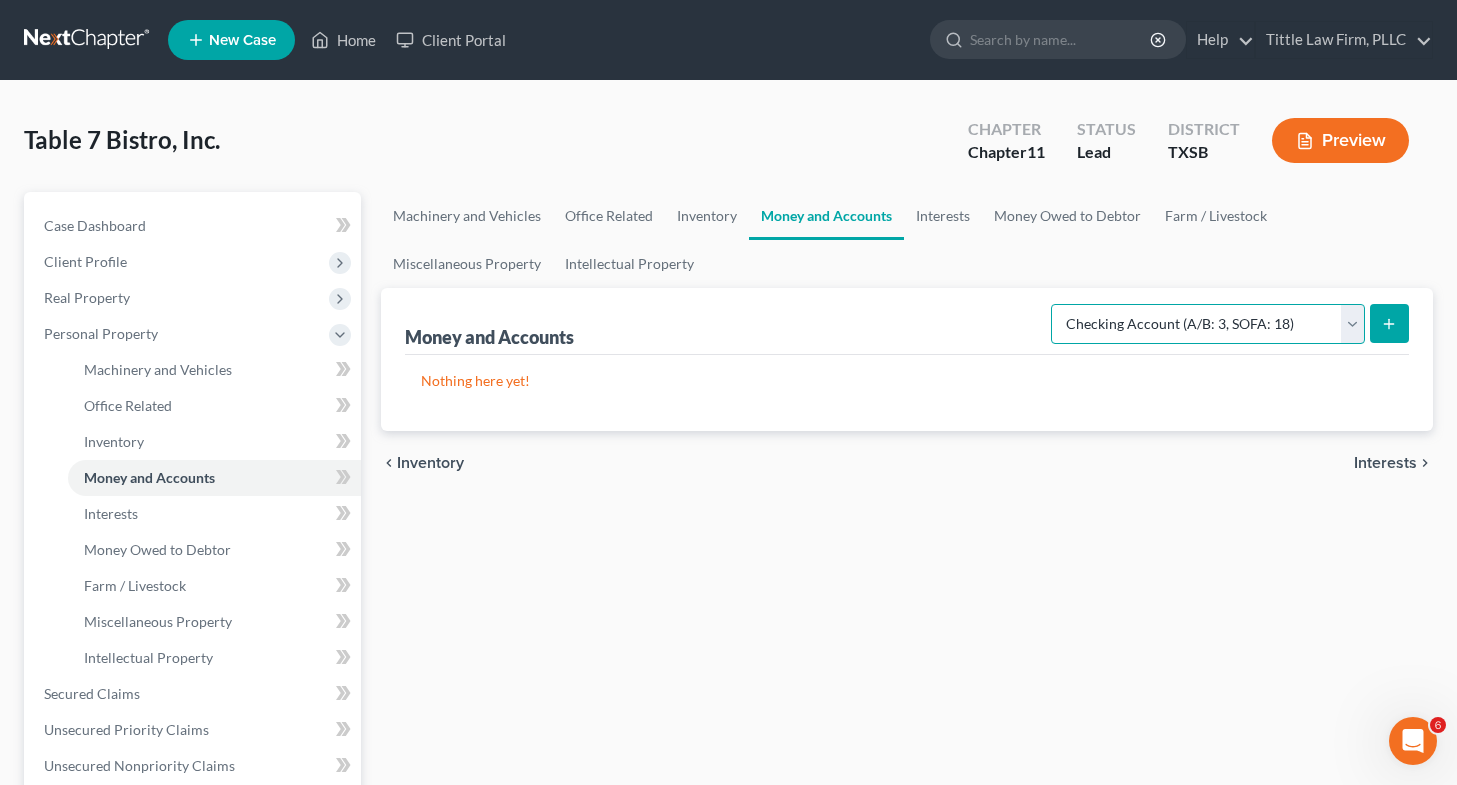 click on "Select Account Type Brokerage (A/B: 3, SOFA: 18) Cash on Hand (A/B: 2) Certificates of Deposit (A/B: 4, SOFA: 18) Checking Account (A/B: 3, SOFA: 18) Money Market (A/B: 3, SOFA: 18) Other Cash Equivalents (A/B: 4) Prepayments (A/B: 8) Safe Deposit Box (A/B: 4, SOFA: 18, 19) Savings Account (A/B: 3, SOFA: 18) Security Deposits or Prepayments (A/B: 7)" at bounding box center [1208, 324] 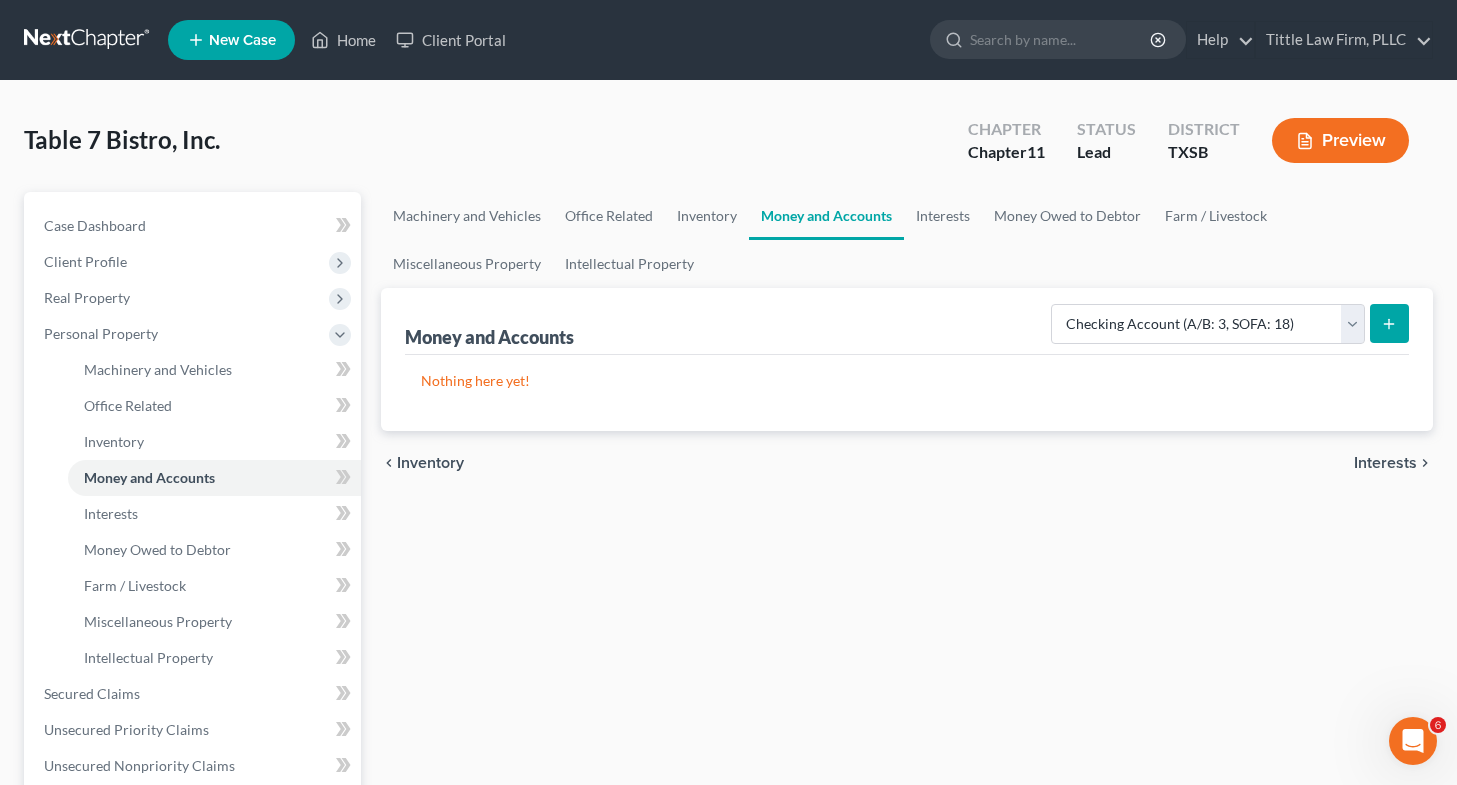 click 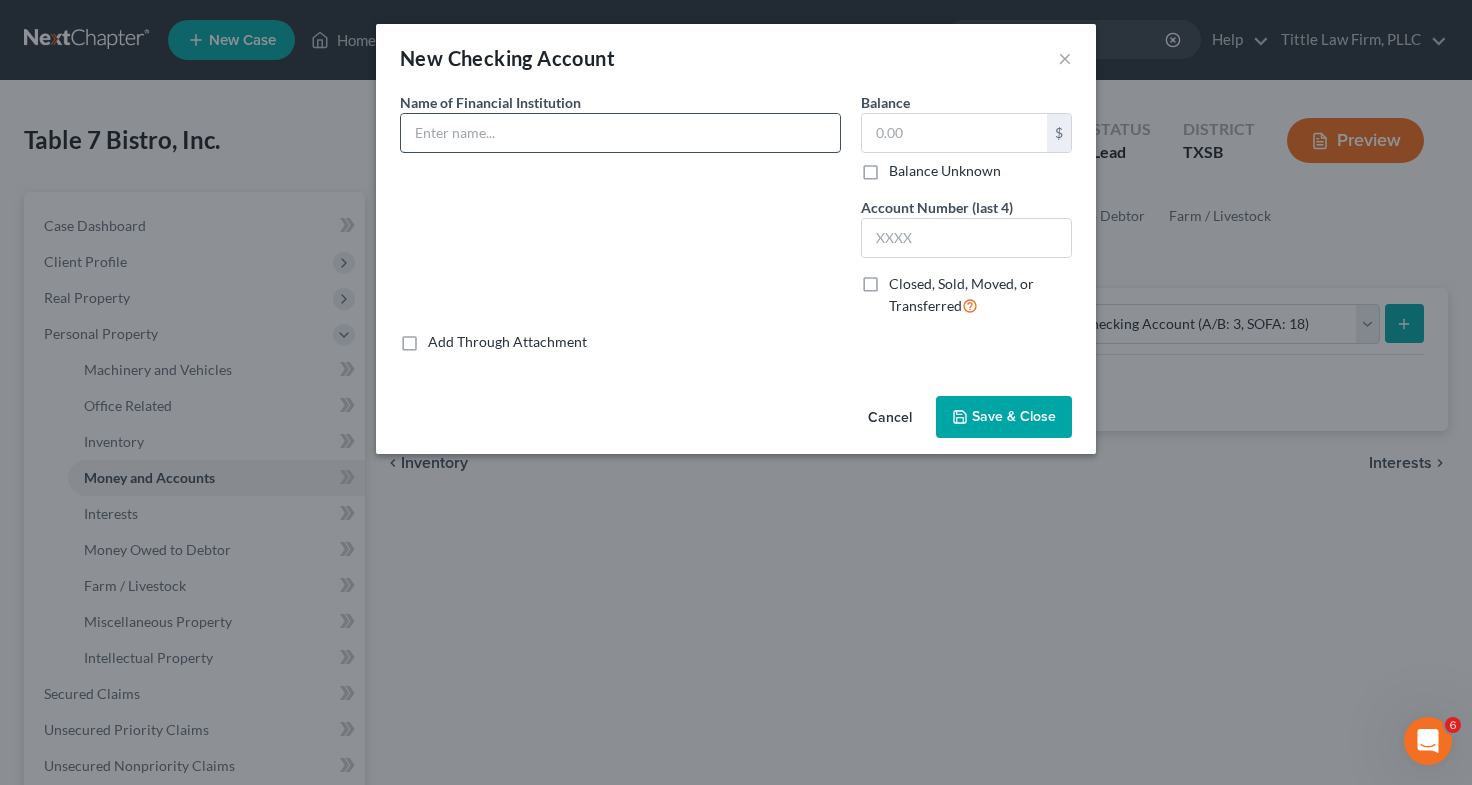 click at bounding box center [620, 133] 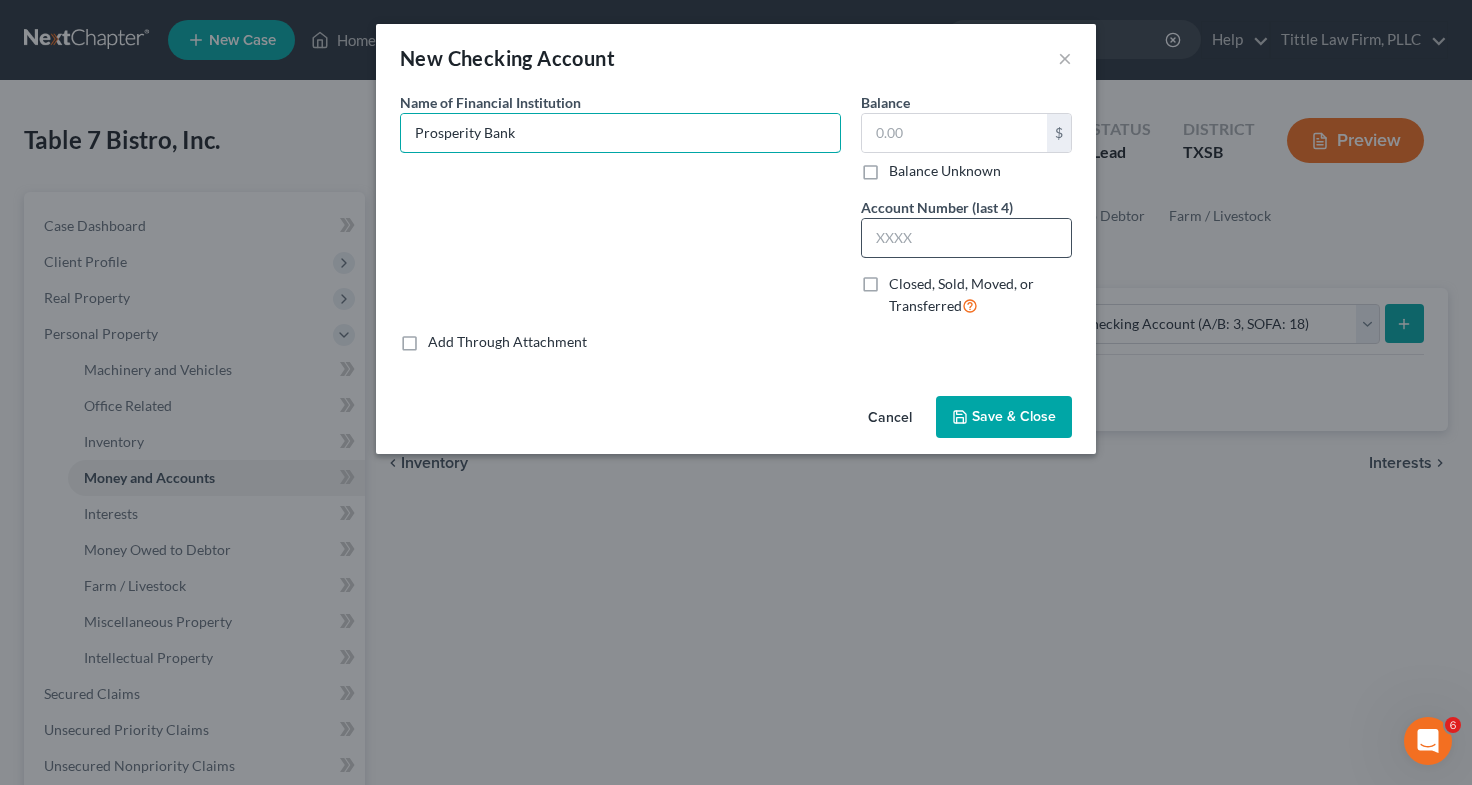 type on "Prosperity Bank" 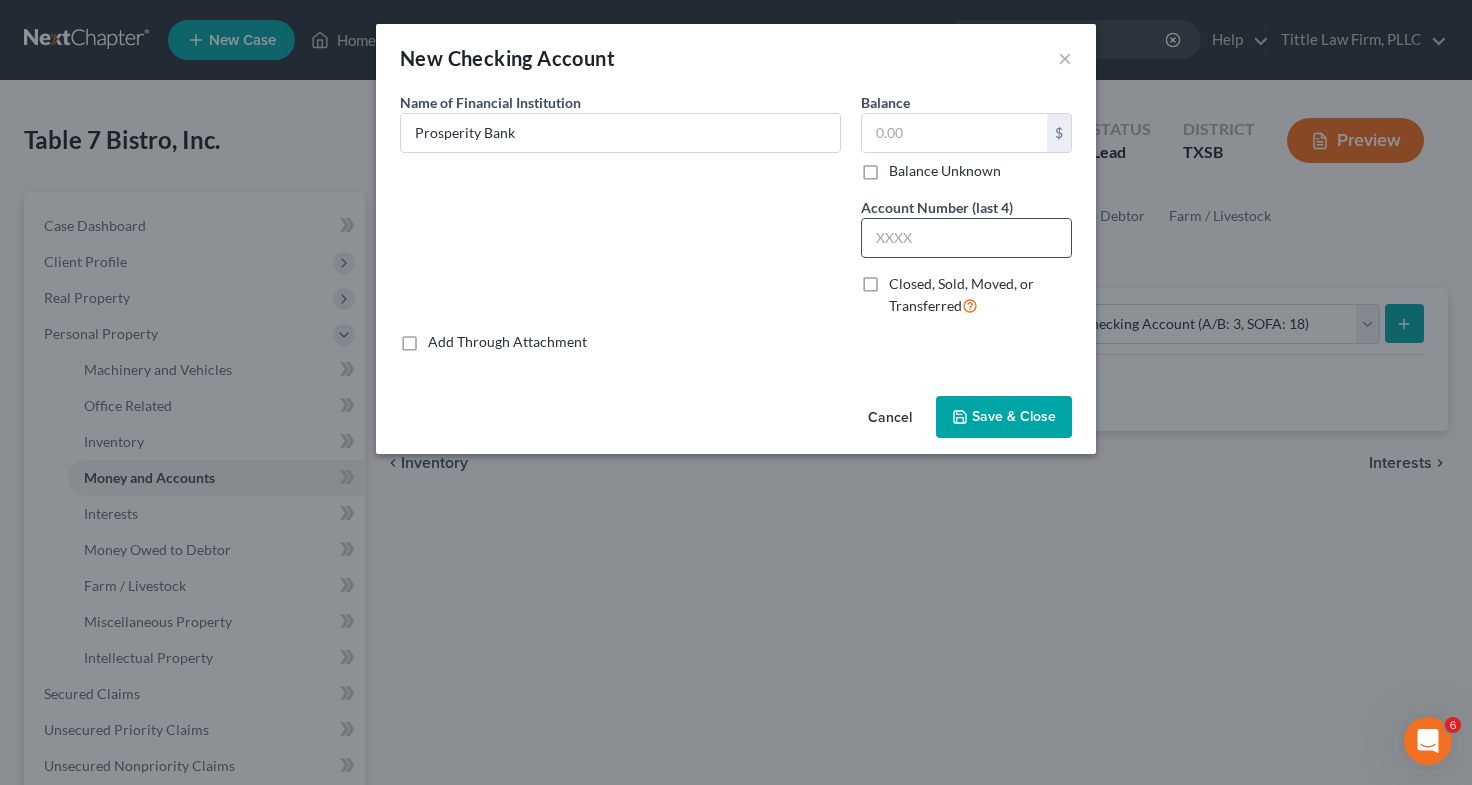 click at bounding box center (966, 238) 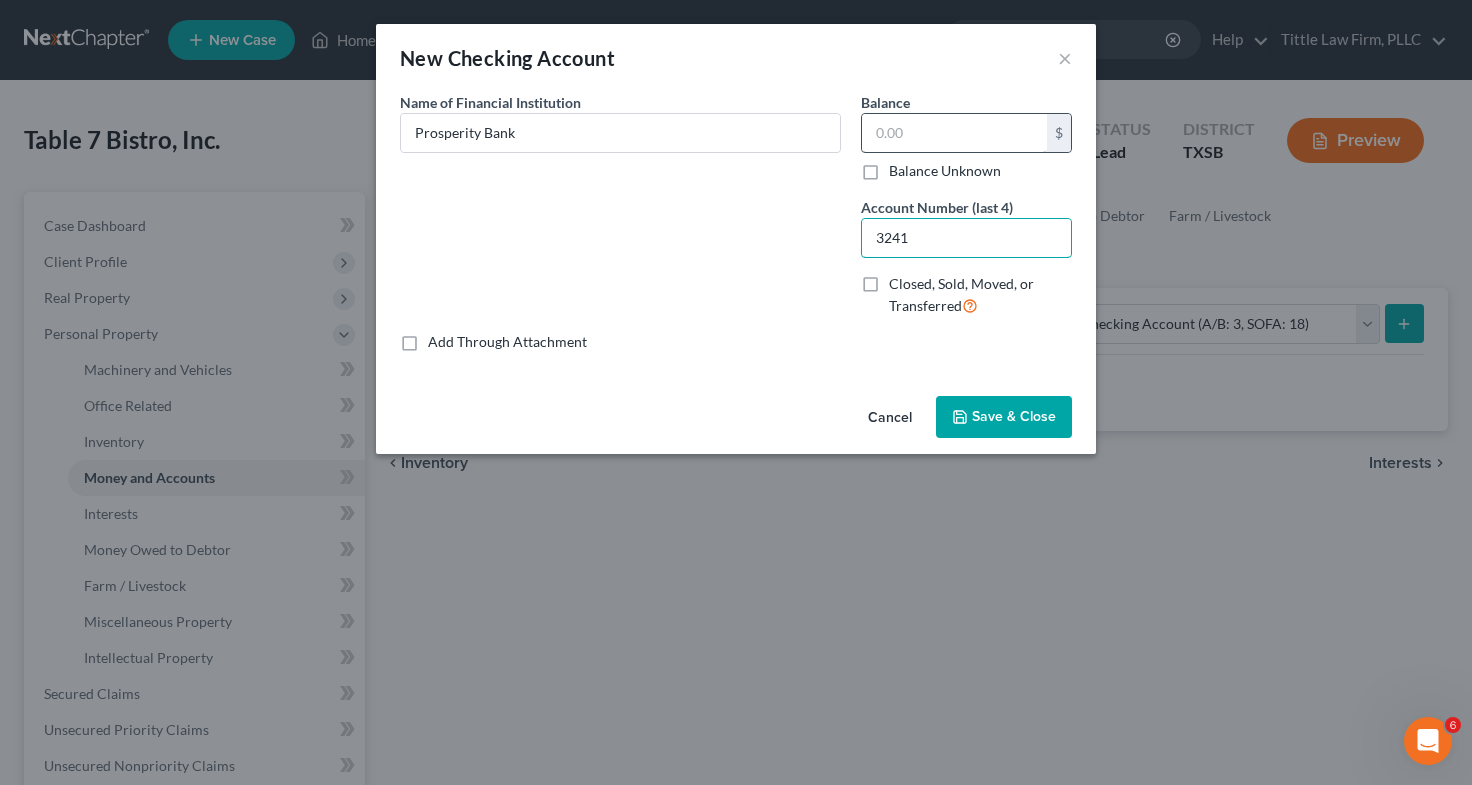 type on "3241" 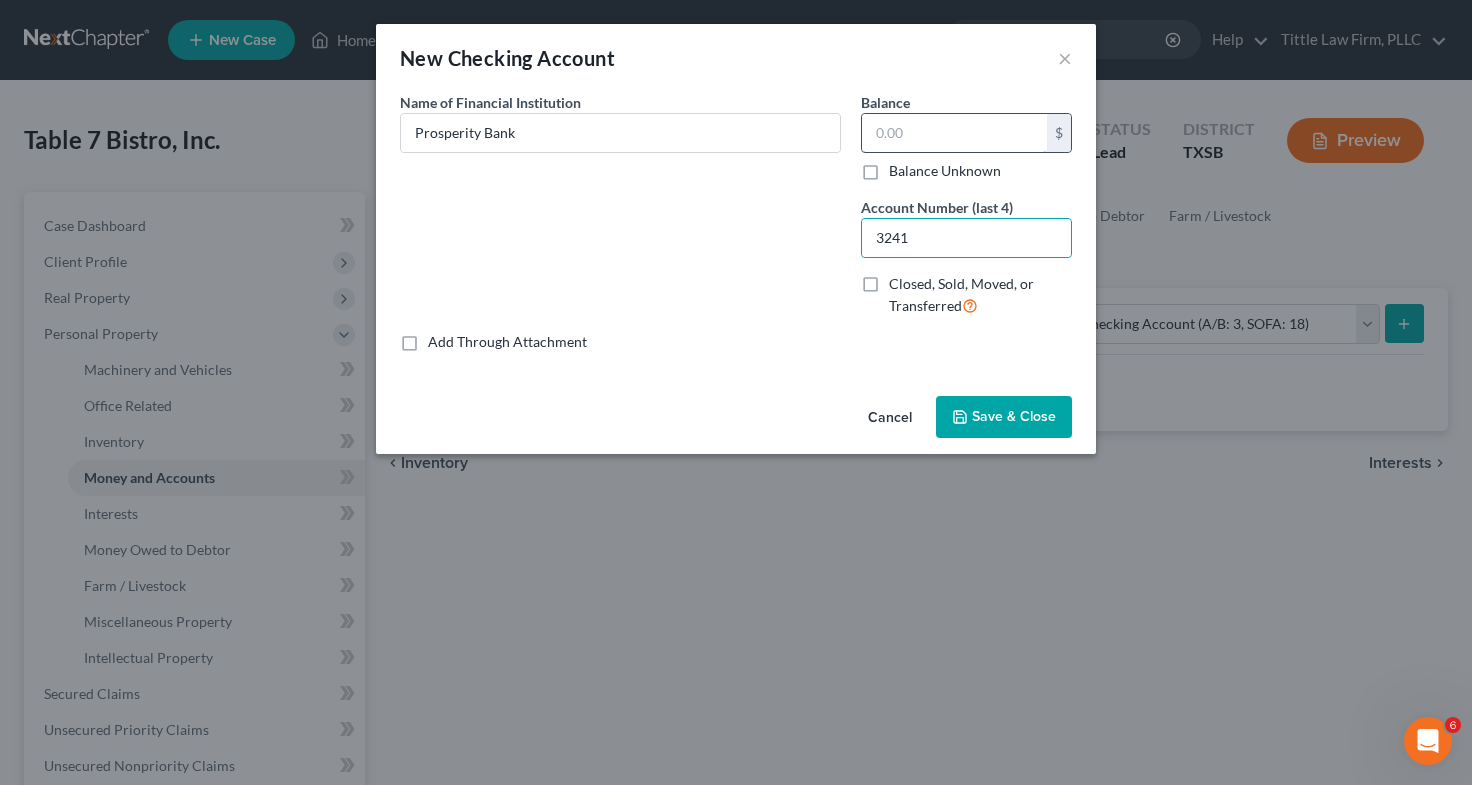click at bounding box center [954, 133] 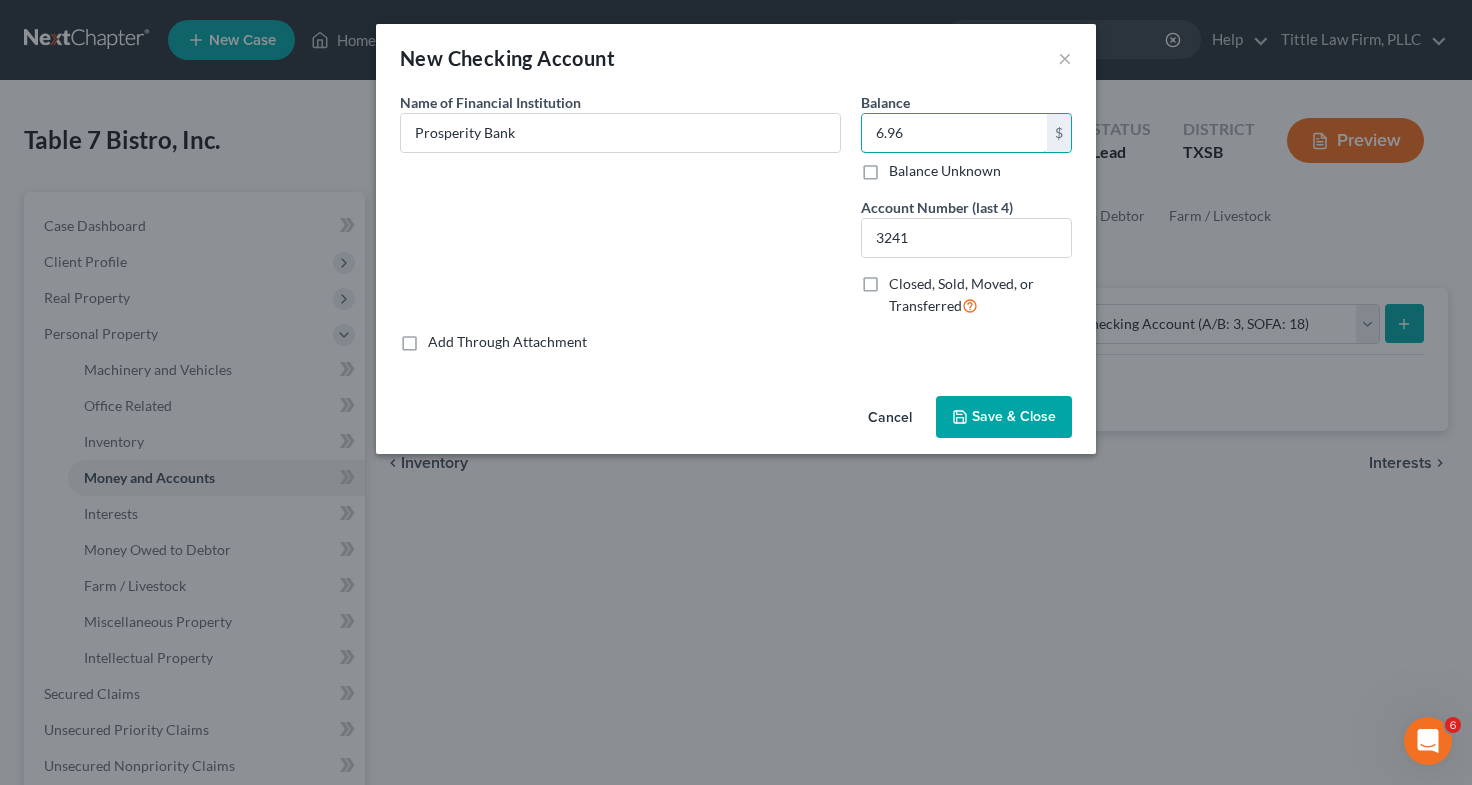 type on "6.96" 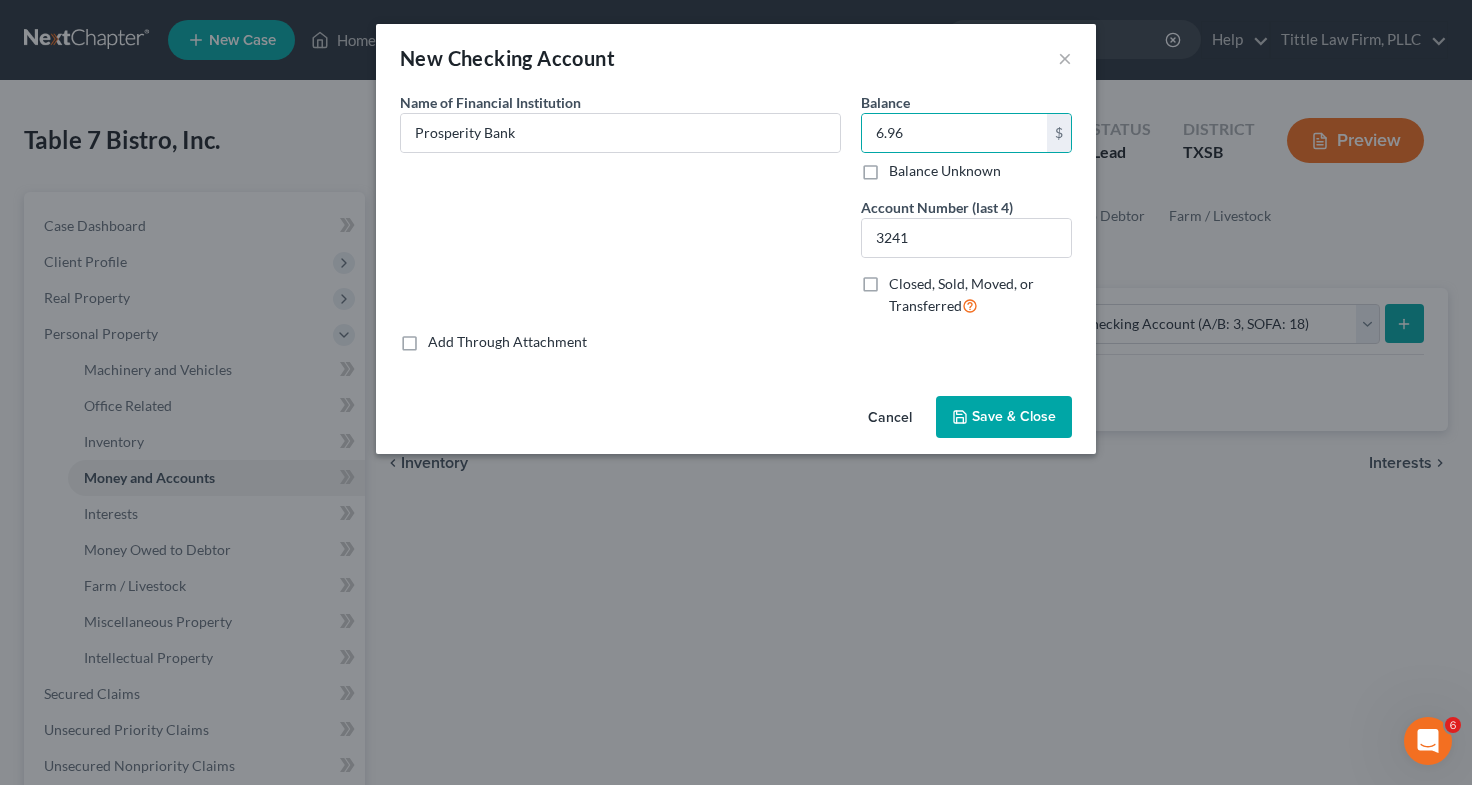 click on "Save & Close" at bounding box center [1014, 416] 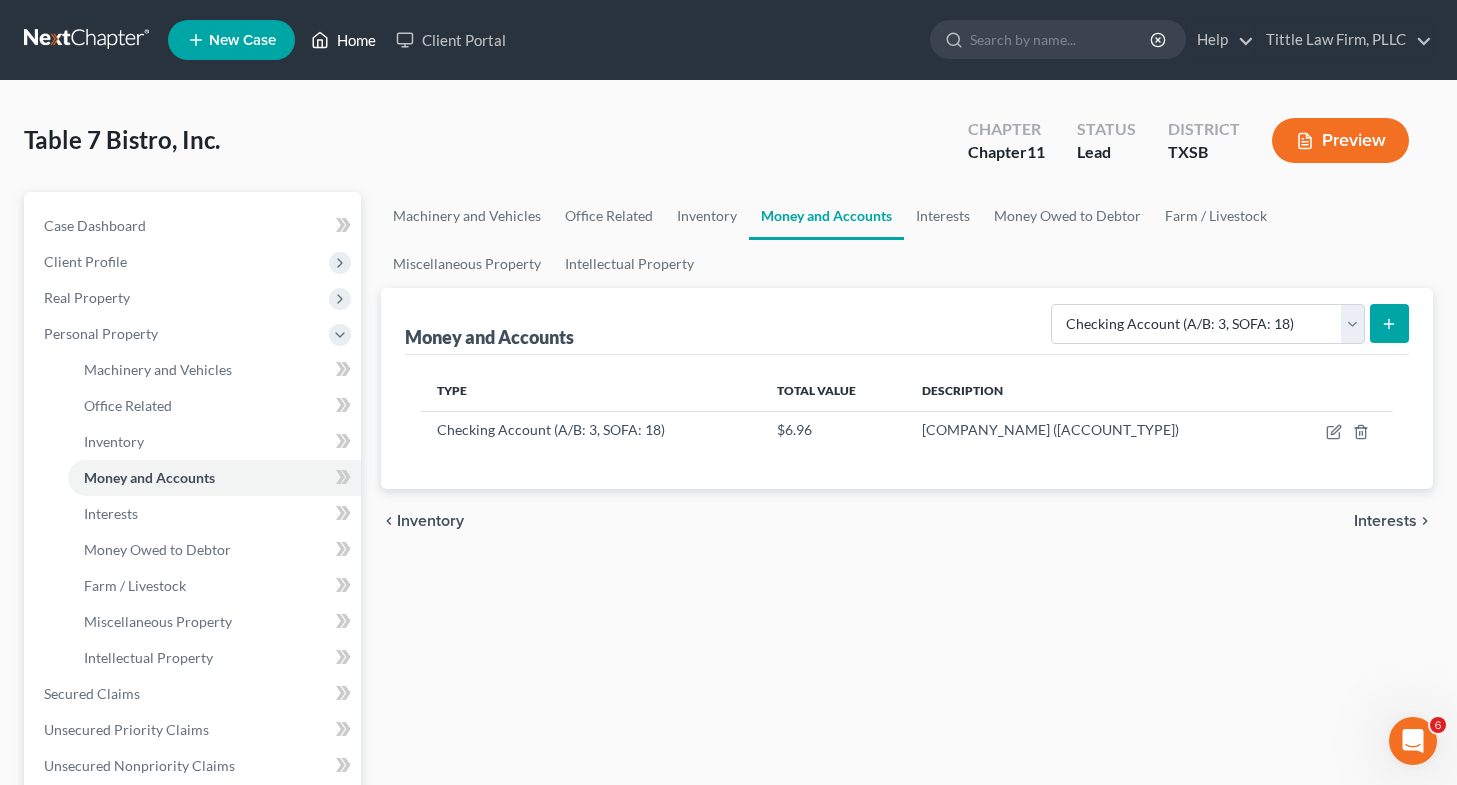 click on "Home" at bounding box center [343, 40] 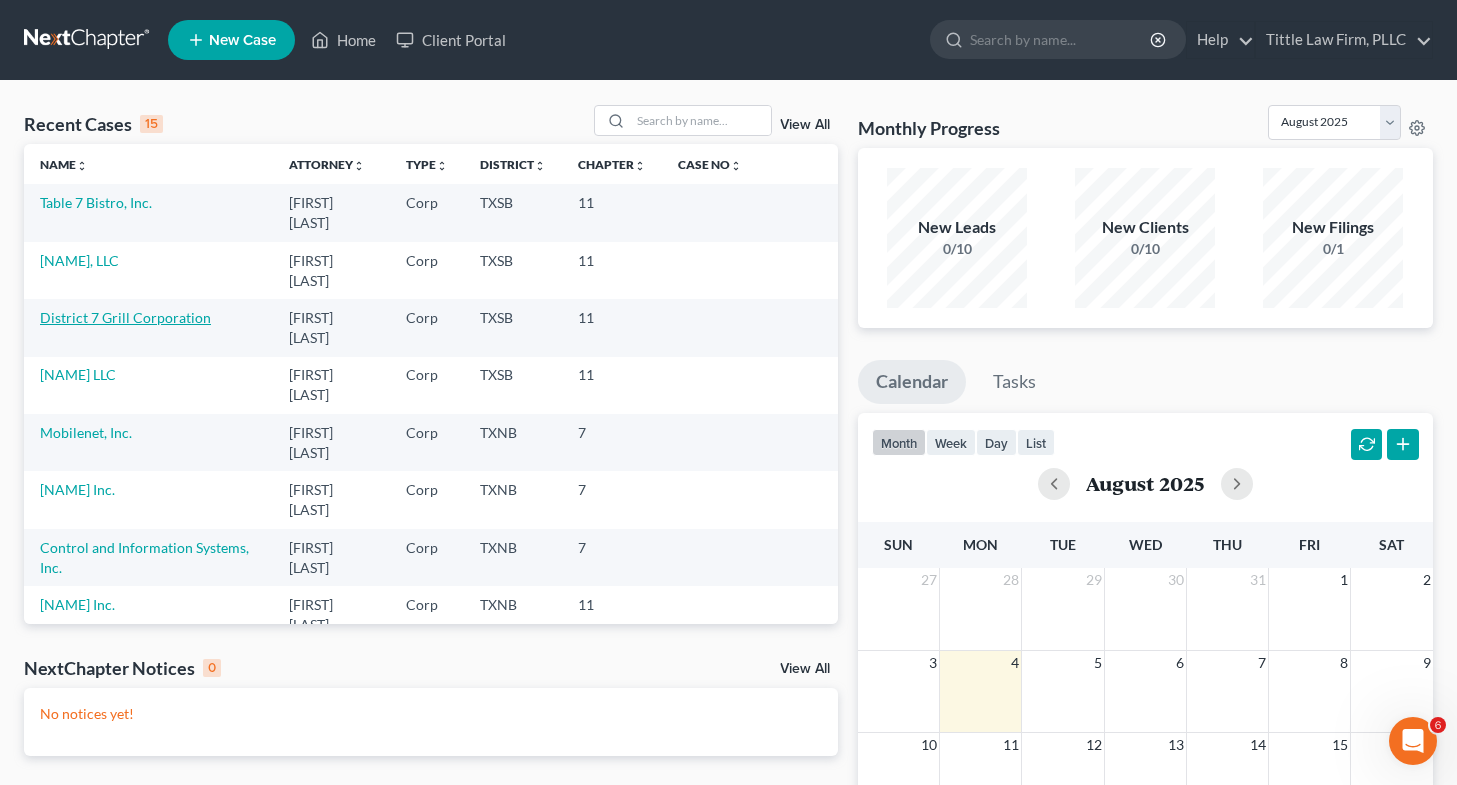 click on "District 7 Grill Corporation" at bounding box center [125, 317] 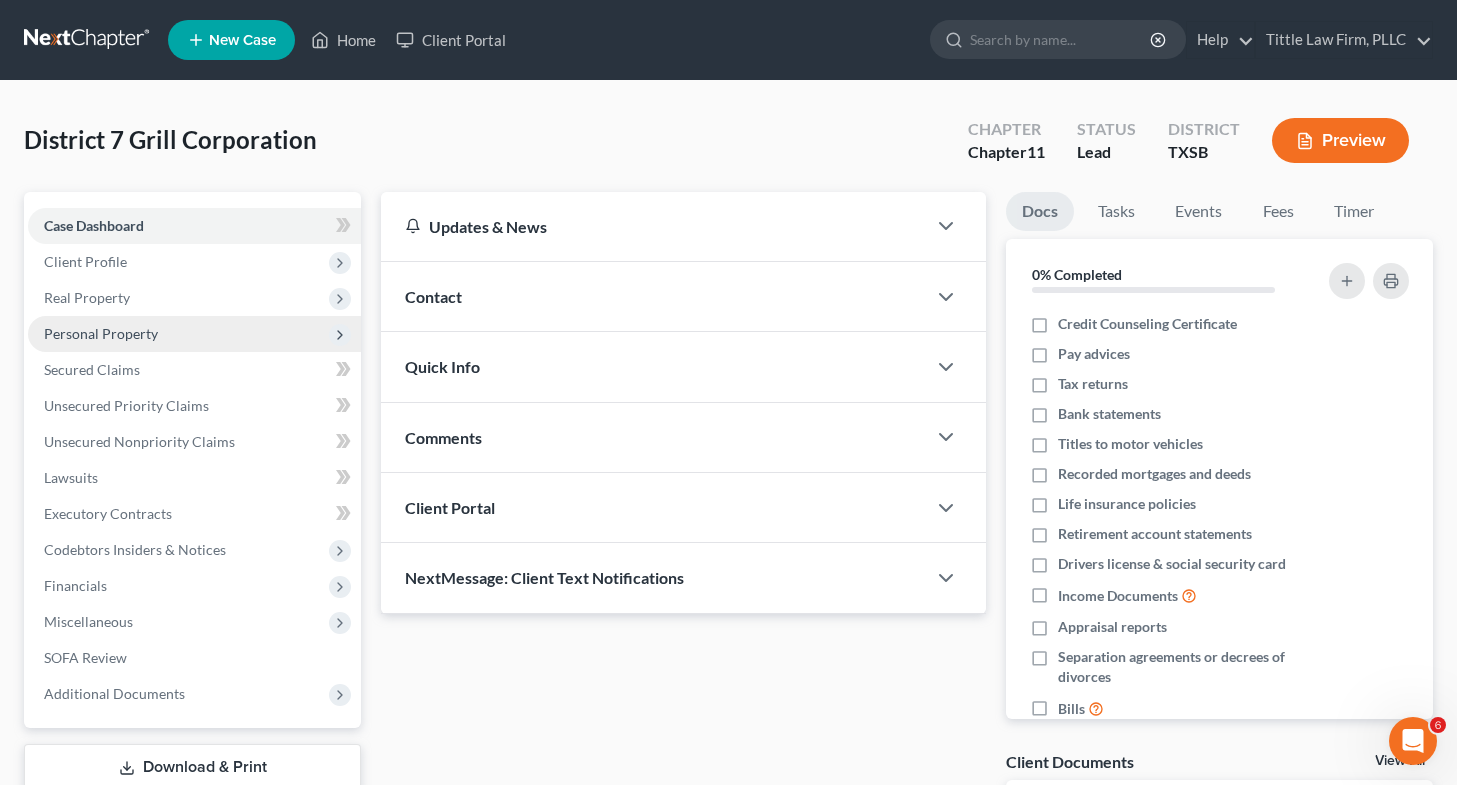 click on "Personal Property" at bounding box center (194, 334) 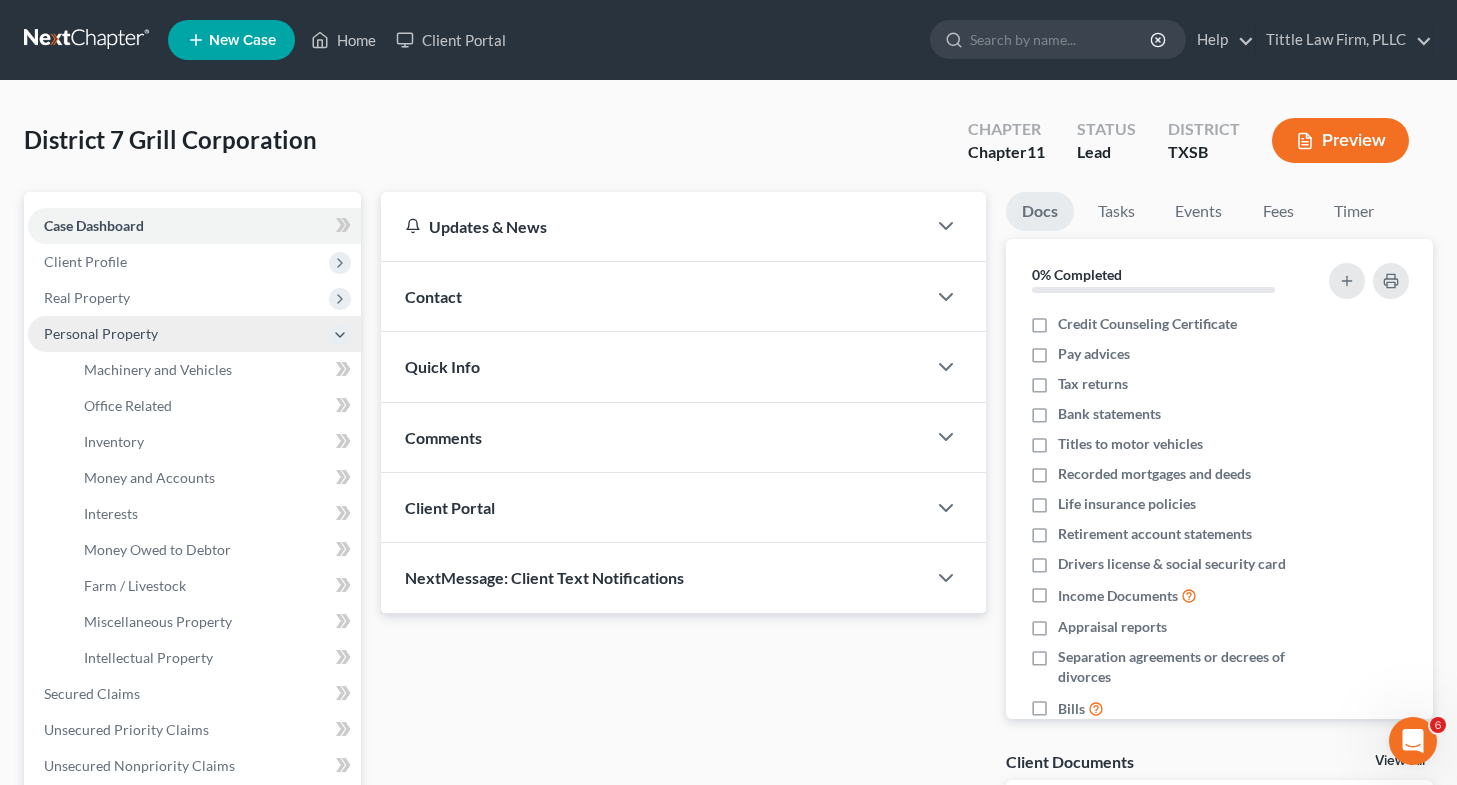 click on "Personal Property" at bounding box center (194, 334) 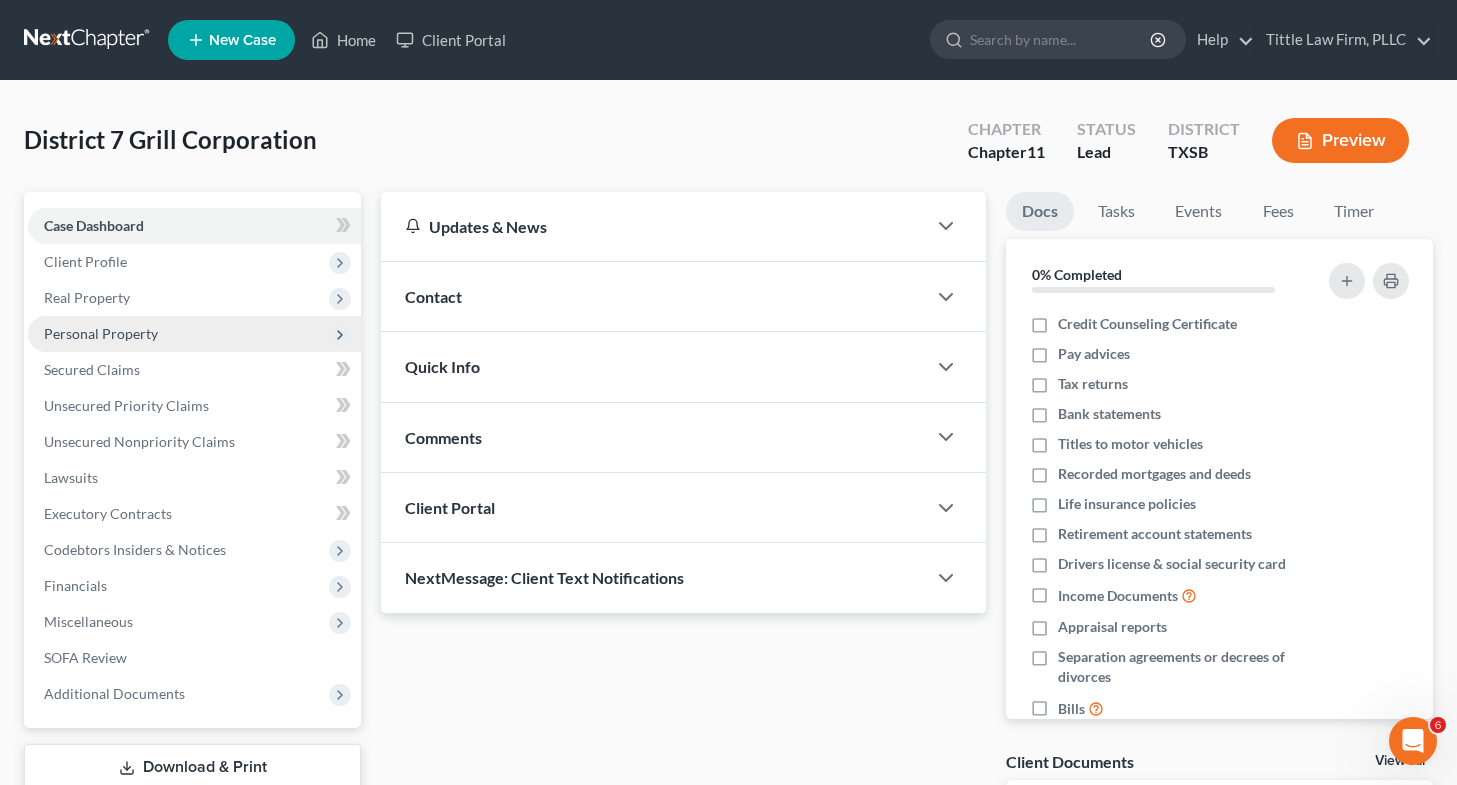 click on "Personal Property" at bounding box center (194, 334) 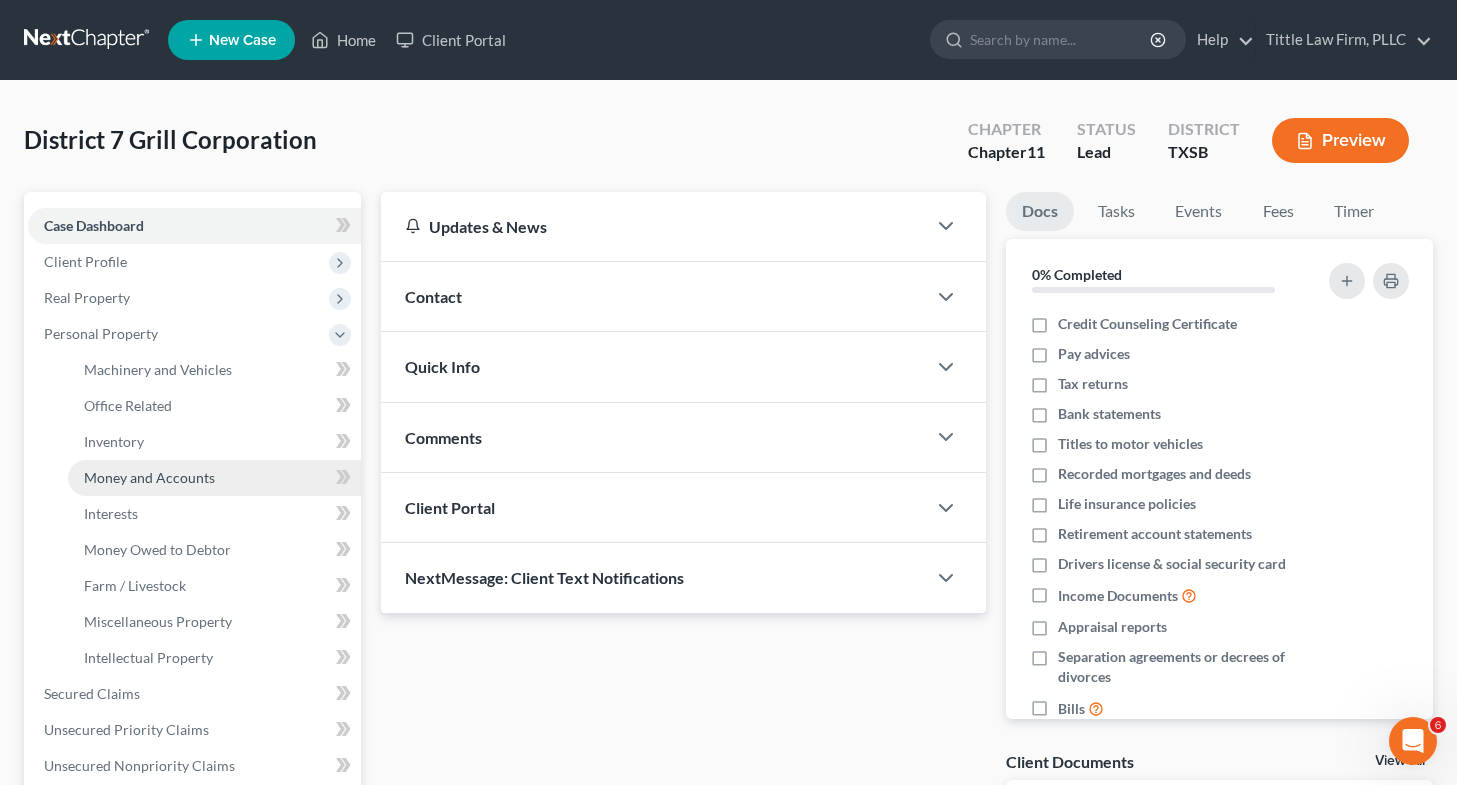 click on "Money and Accounts" at bounding box center [214, 478] 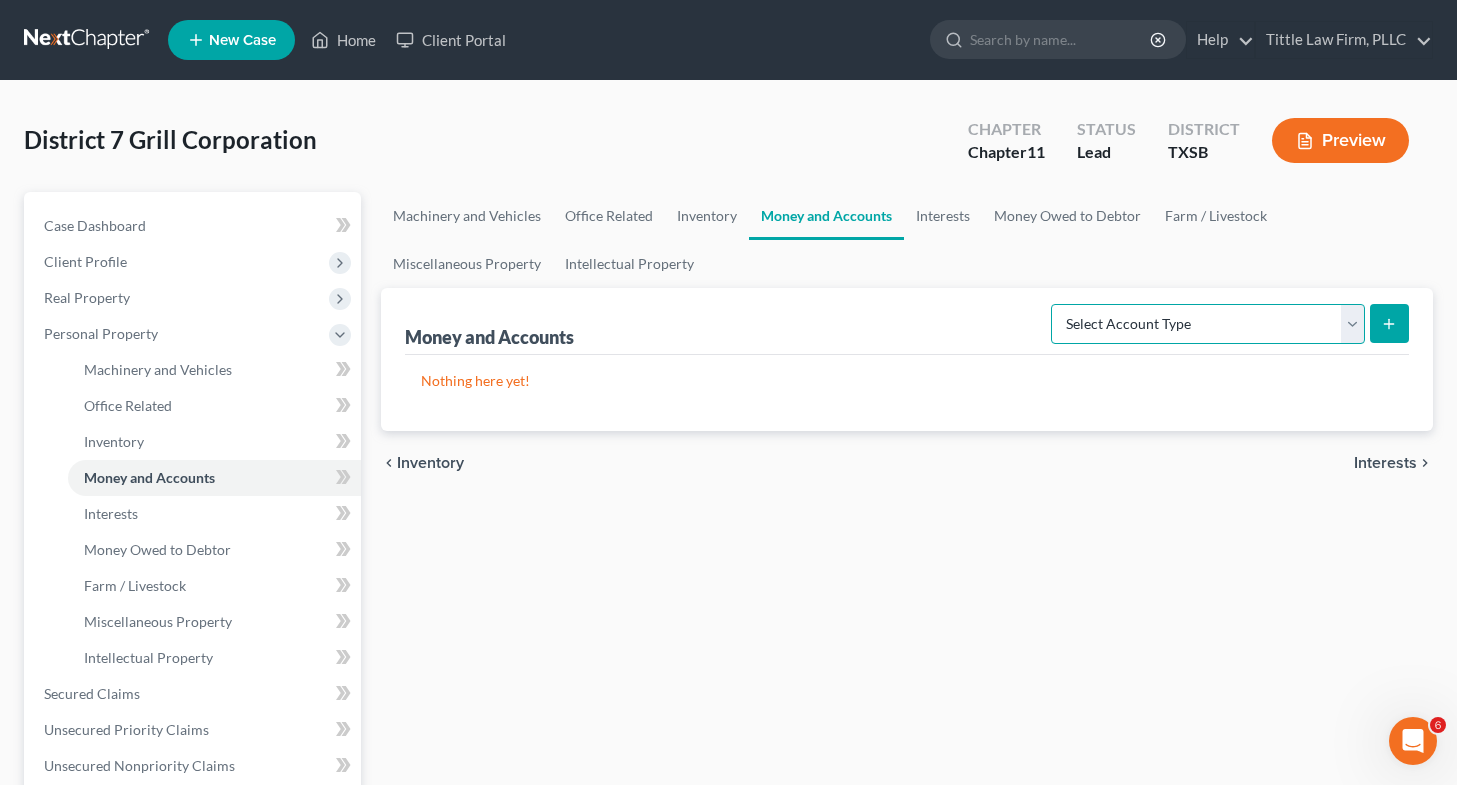 click on "Select Account Type Brokerage (A/B: 3, SOFA: 18) Cash on Hand (A/B: 2) Certificates of Deposit (A/B: 4, SOFA: 18) Checking Account (A/B: 3, SOFA: 18) Money Market (A/B: 3, SOFA: 18) Other Cash Equivalents (A/B: 4) Prepayments (A/B: 8) Safe Deposit Box (A/B: 4, SOFA: 18, 19) Savings Account (A/B: 3, SOFA: 18) Security Deposits or Prepayments (A/B: 7)" at bounding box center (1208, 324) 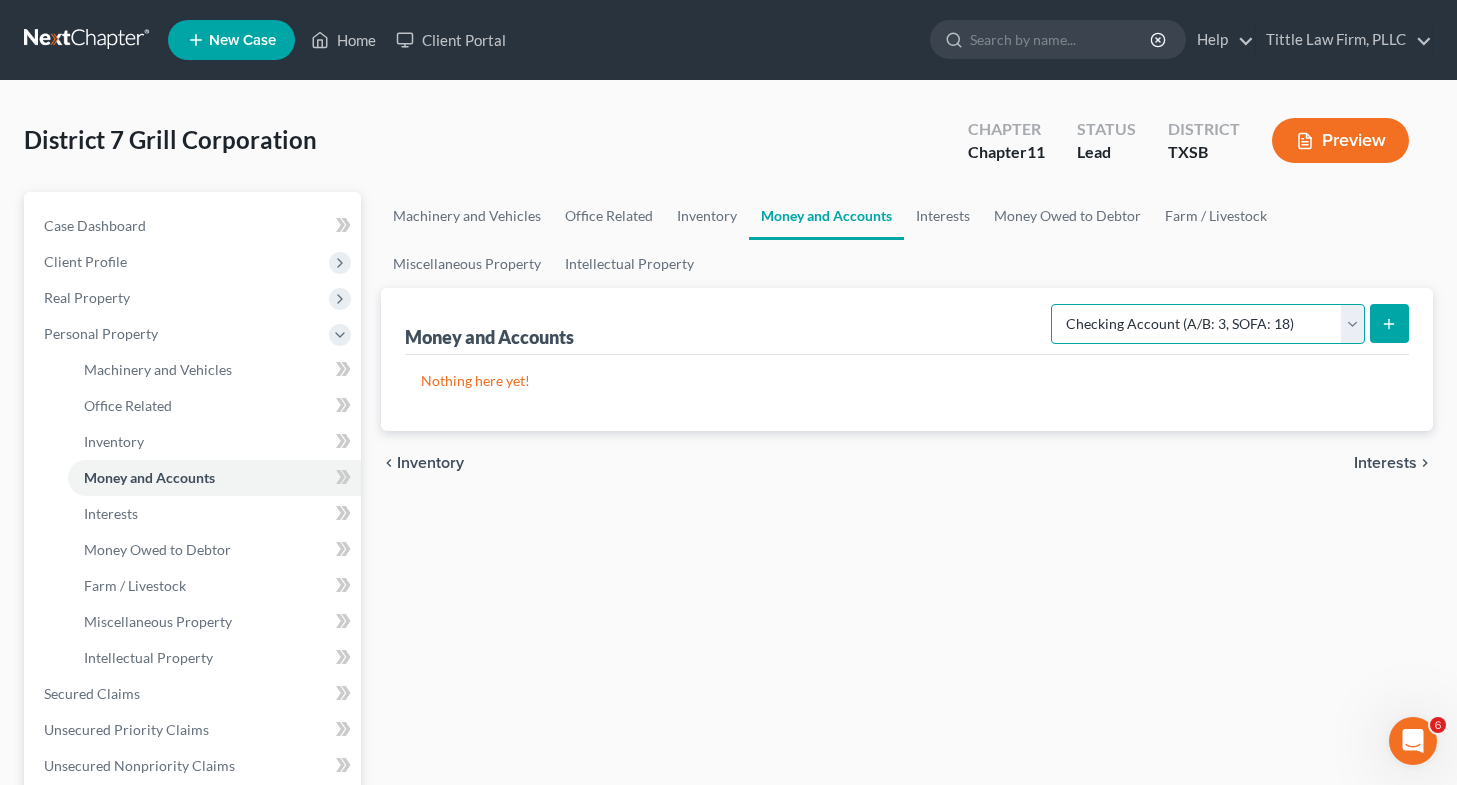 click on "Select Account Type Brokerage (A/B: 3, SOFA: 18) Cash on Hand (A/B: 2) Certificates of Deposit (A/B: 4, SOFA: 18) Checking Account (A/B: 3, SOFA: 18) Money Market (A/B: 3, SOFA: 18) Other Cash Equivalents (A/B: 4) Prepayments (A/B: 8) Safe Deposit Box (A/B: 4, SOFA: 18, 19) Savings Account (A/B: 3, SOFA: 18) Security Deposits or Prepayments (A/B: 7)" at bounding box center (1208, 324) 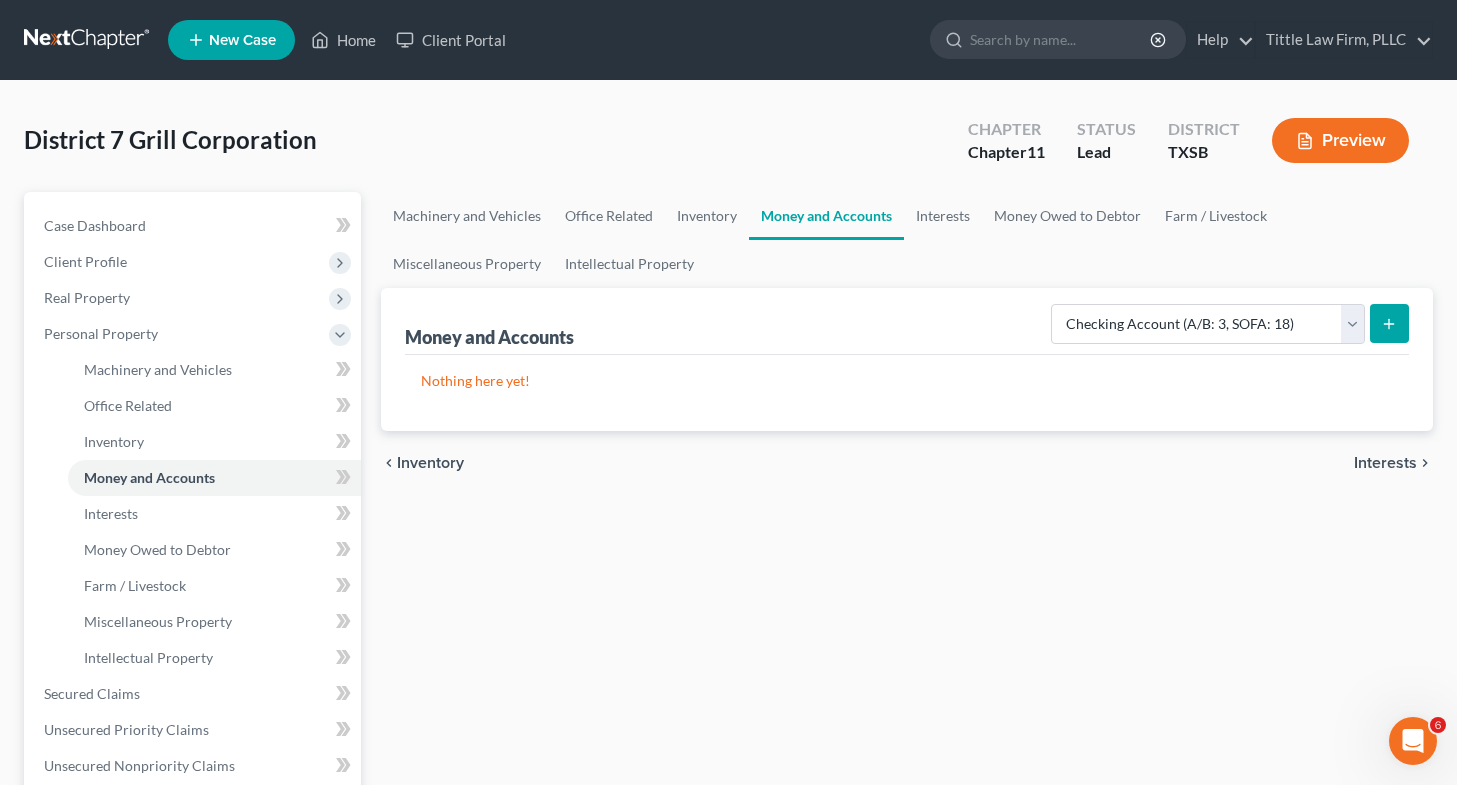 click 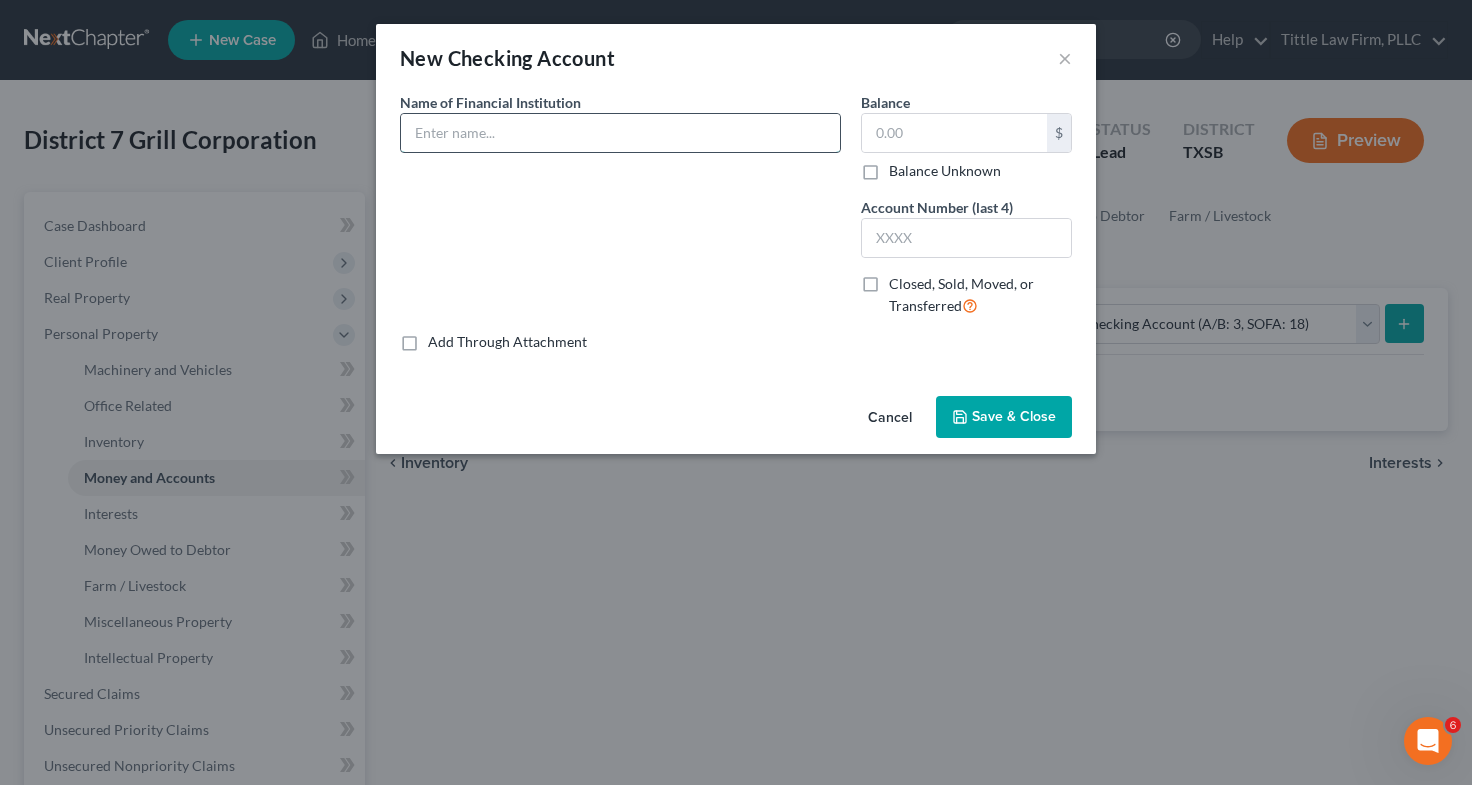 click at bounding box center [620, 133] 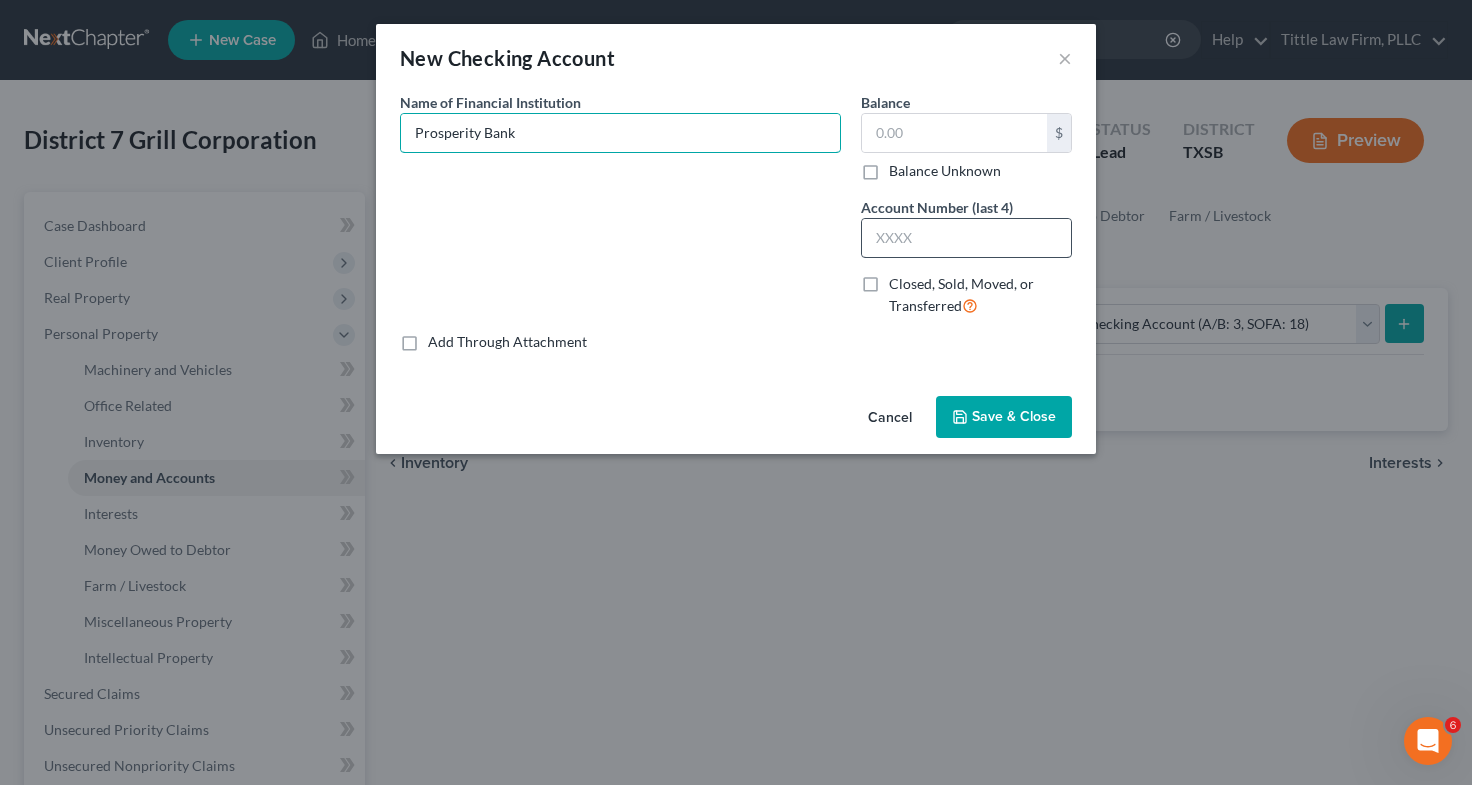 type on "Prosperity Bank" 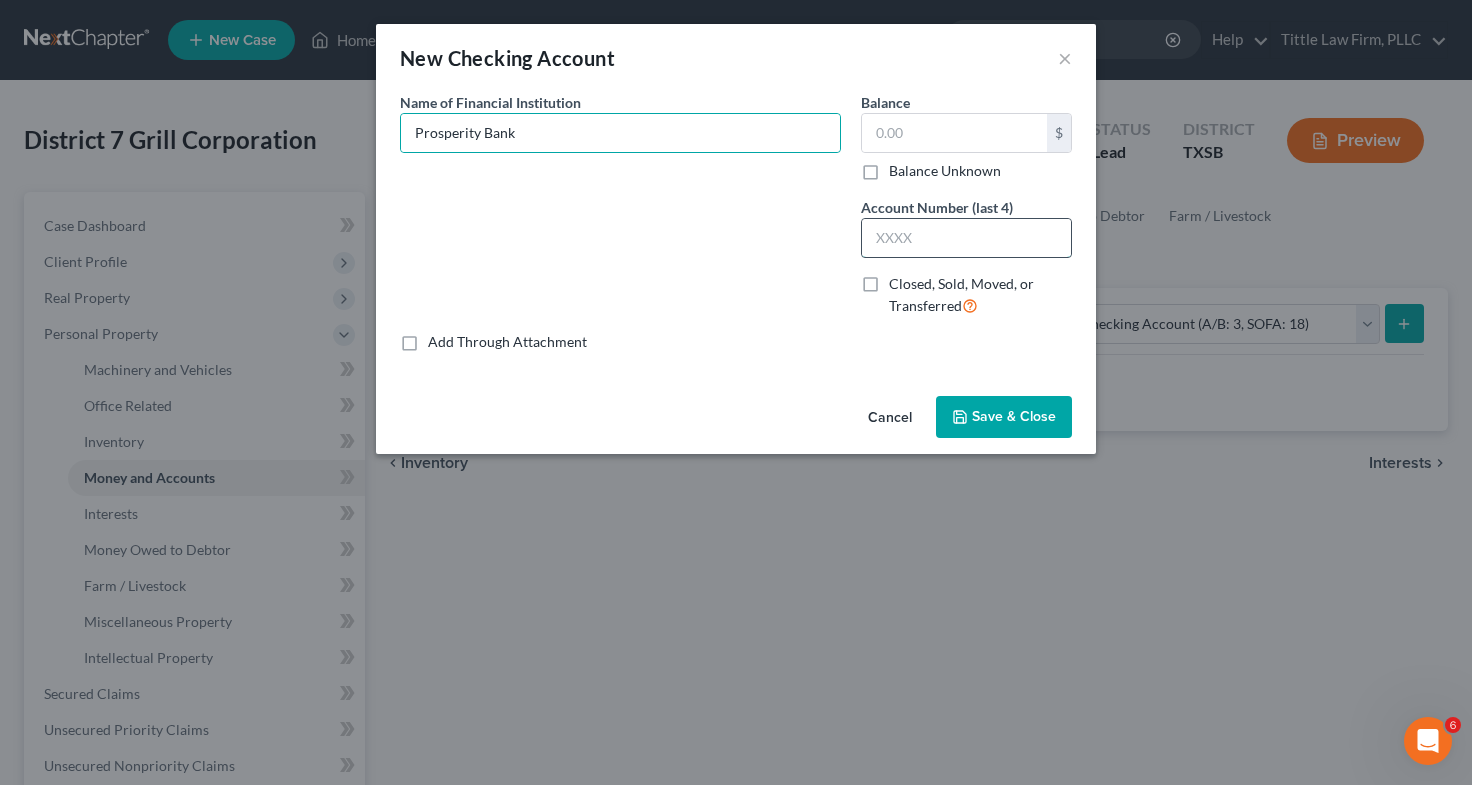 click at bounding box center (966, 238) 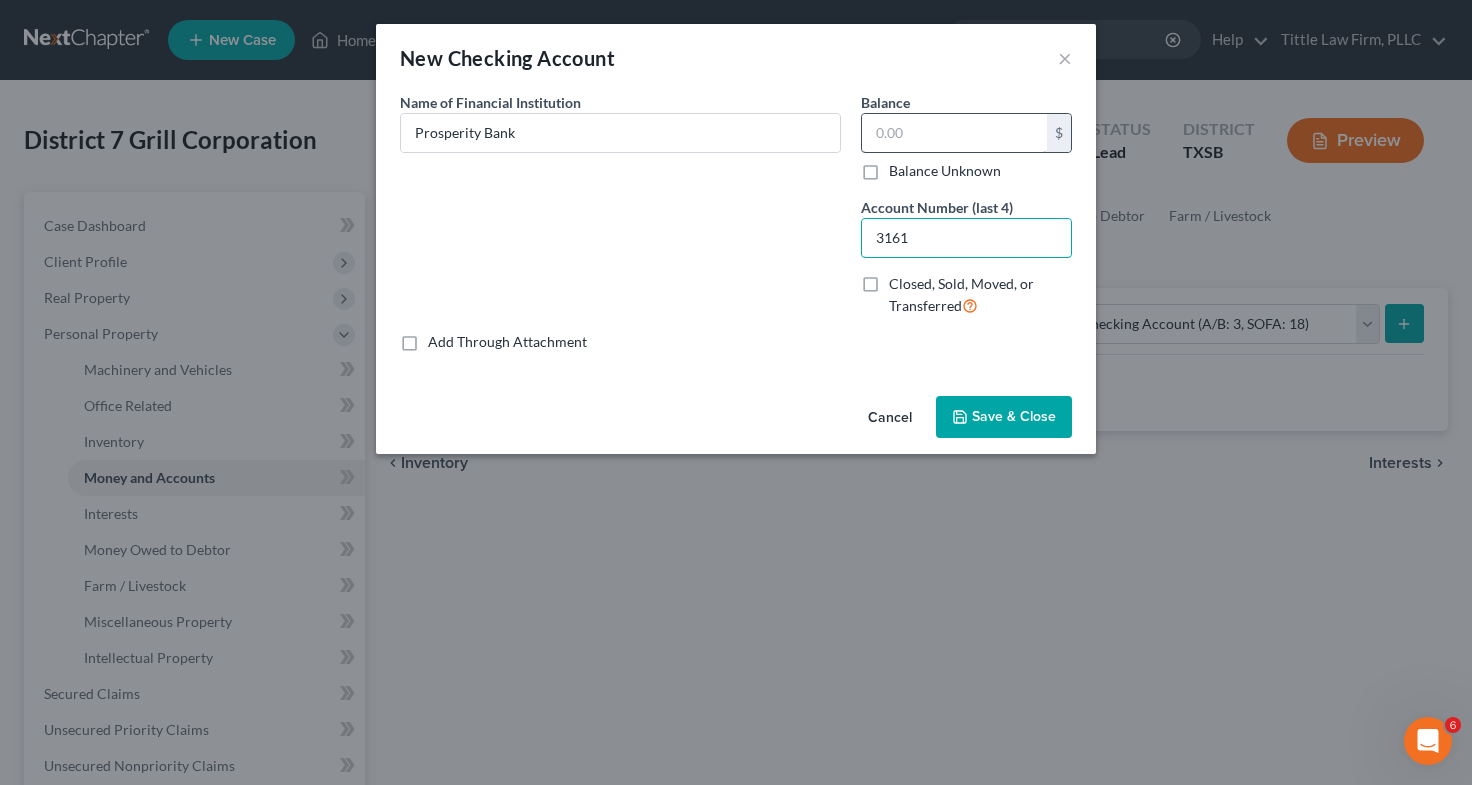 type on "3161" 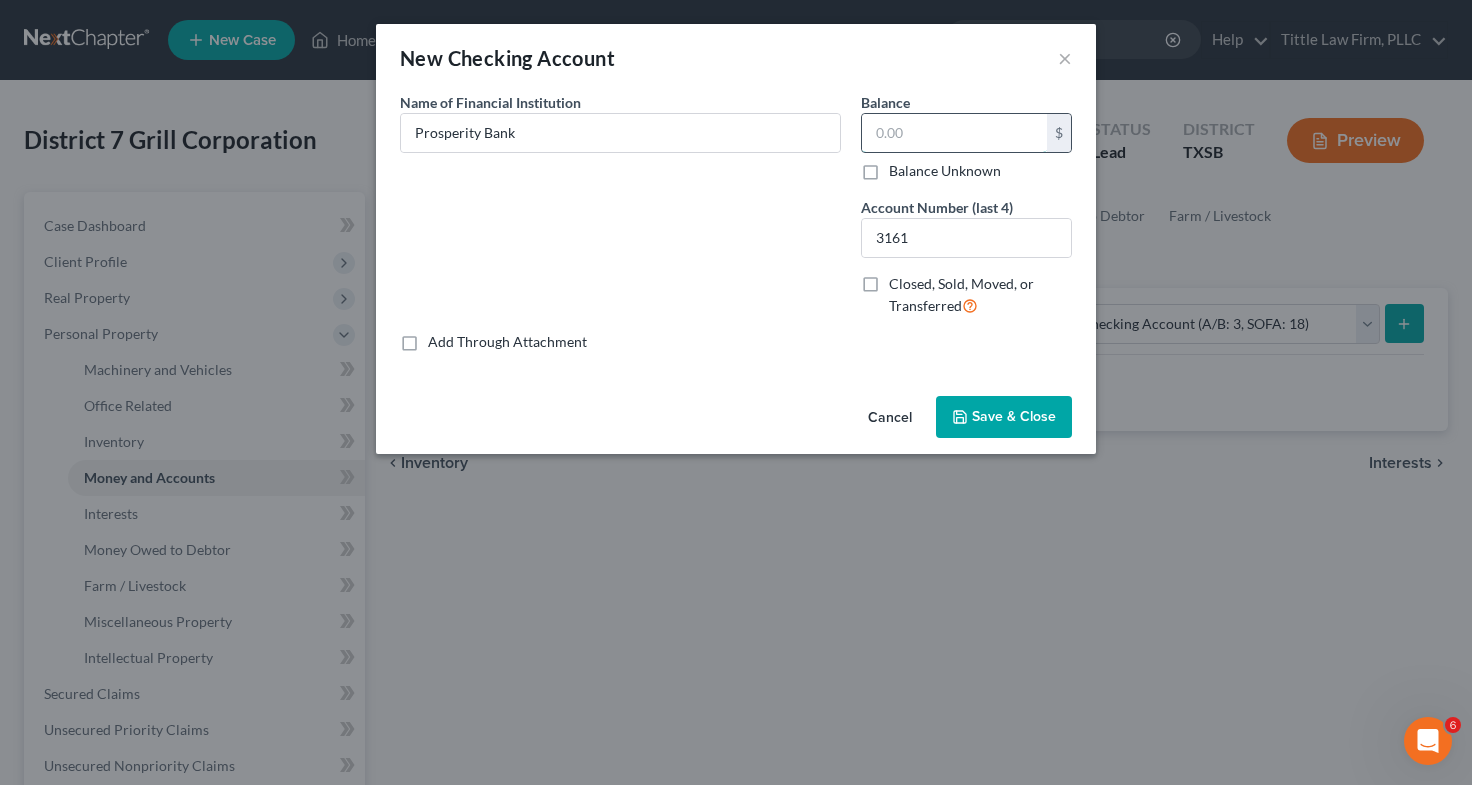 click at bounding box center (954, 133) 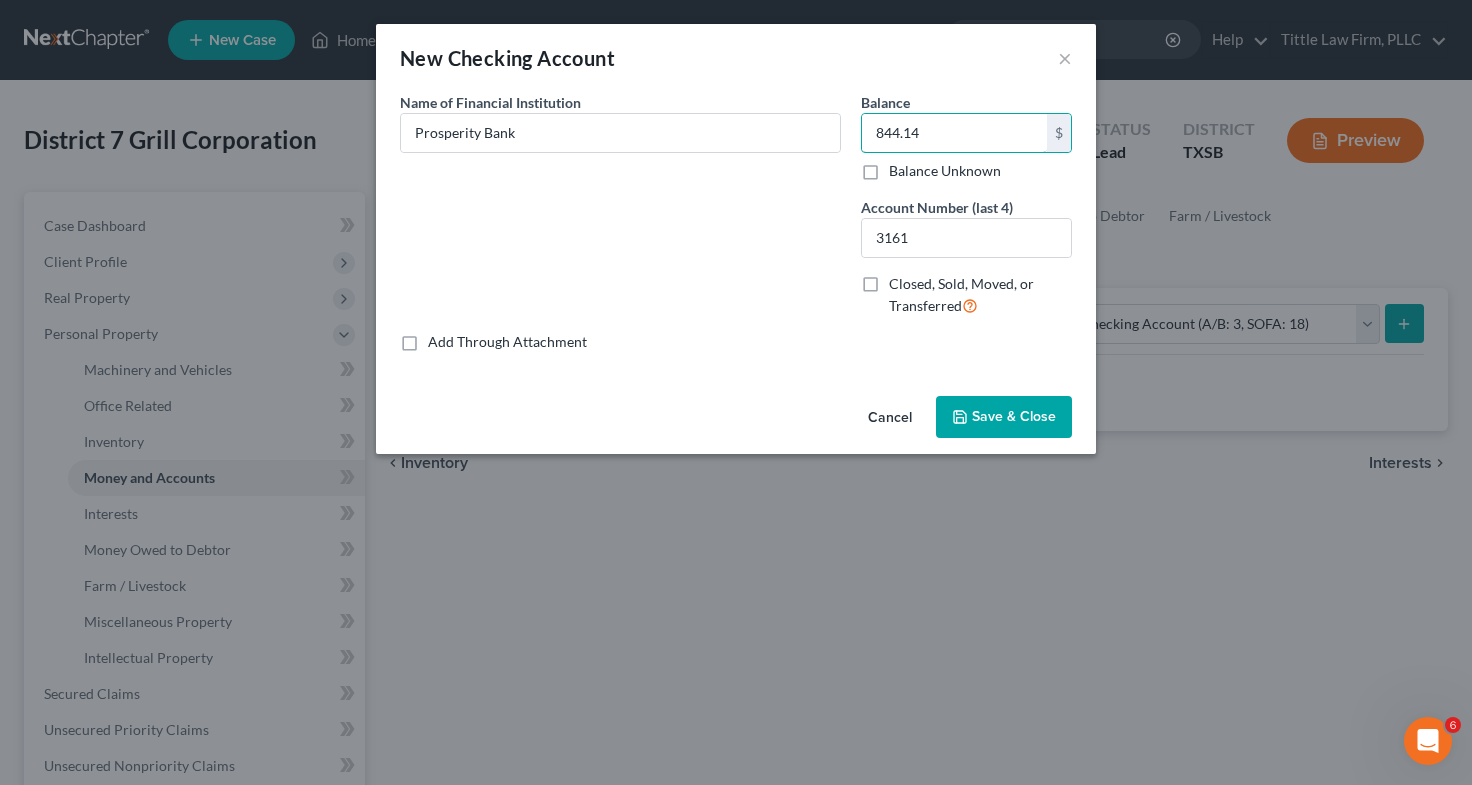 type on "844.14" 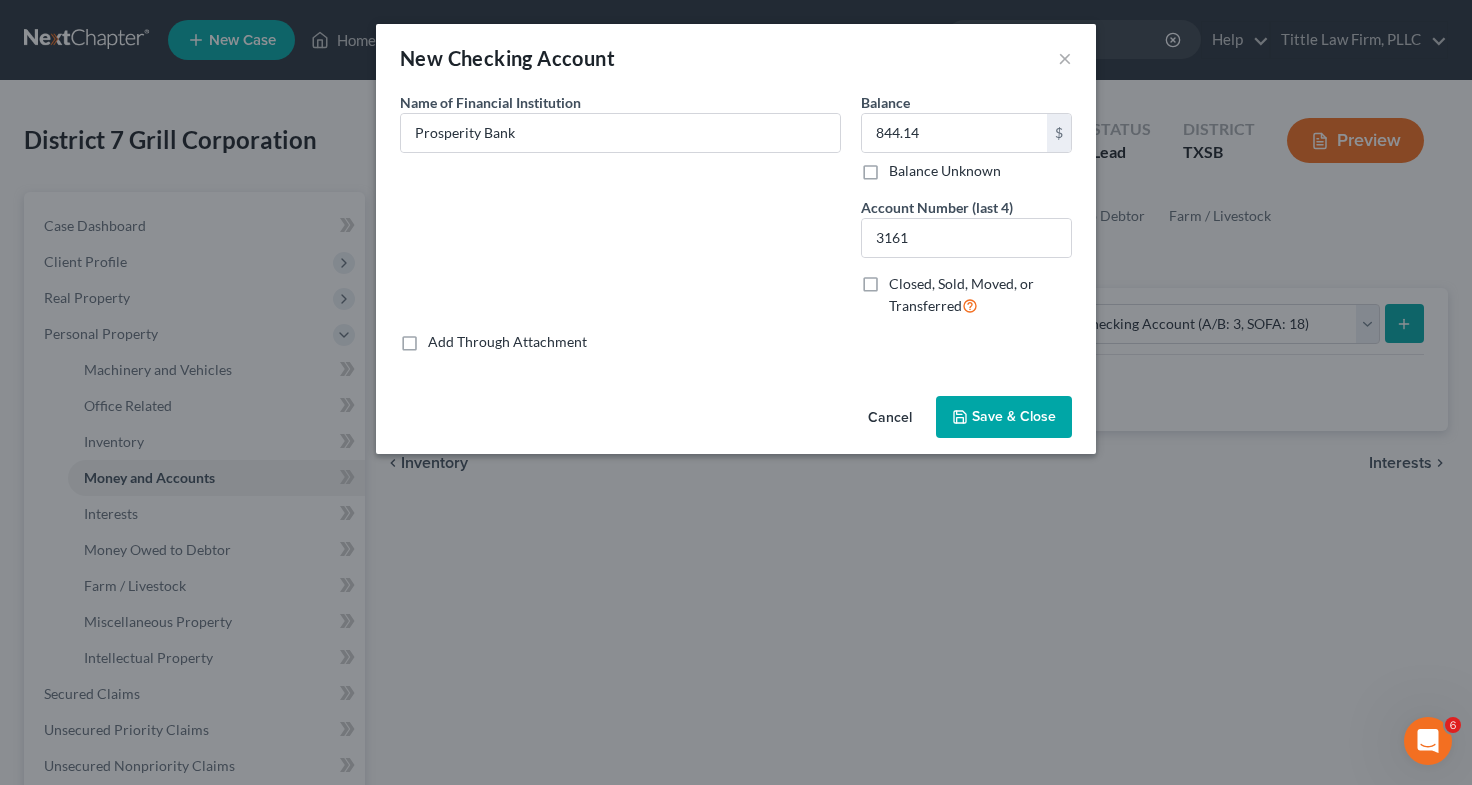 click on "Save & Close" at bounding box center (1014, 416) 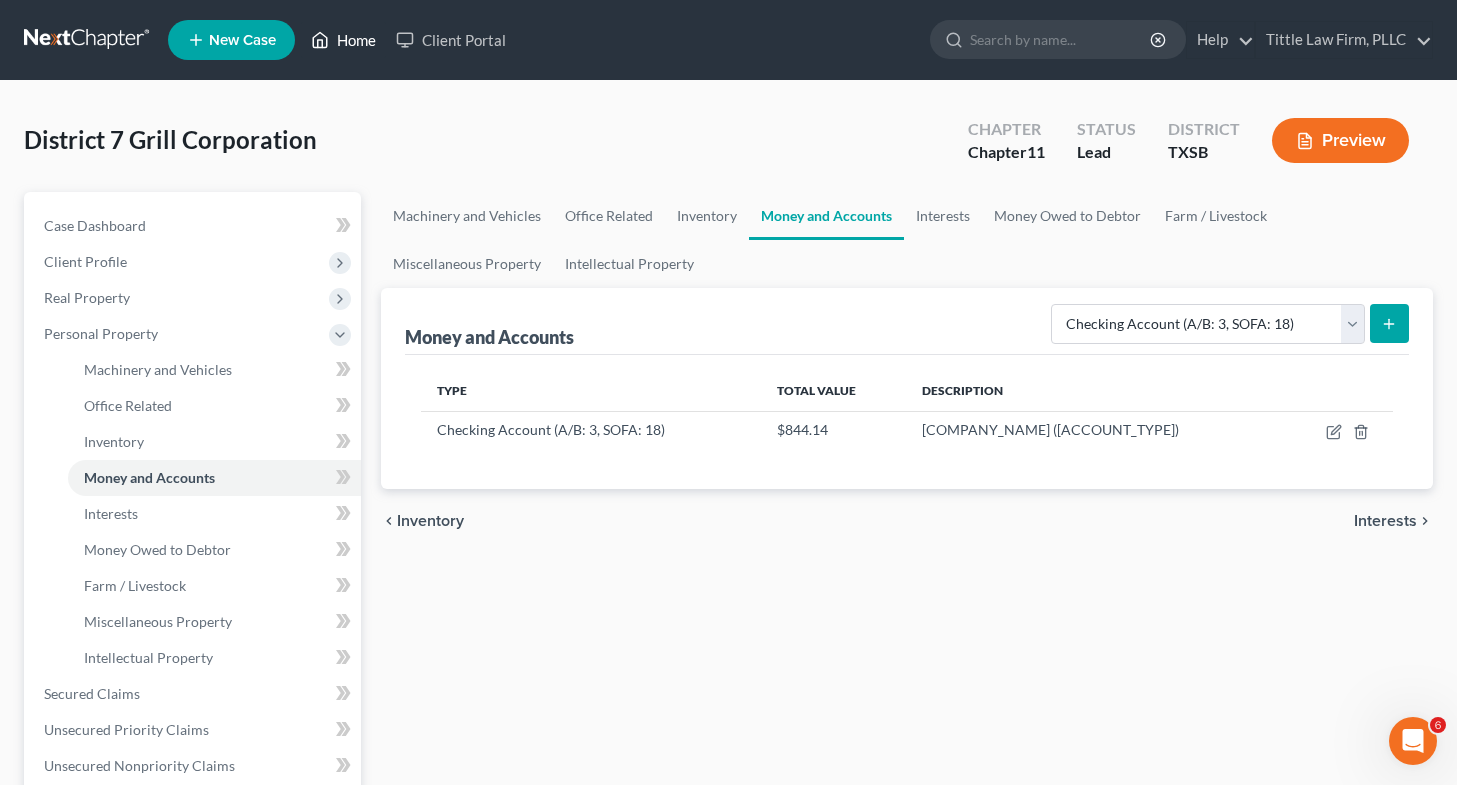 click on "Home" at bounding box center (343, 40) 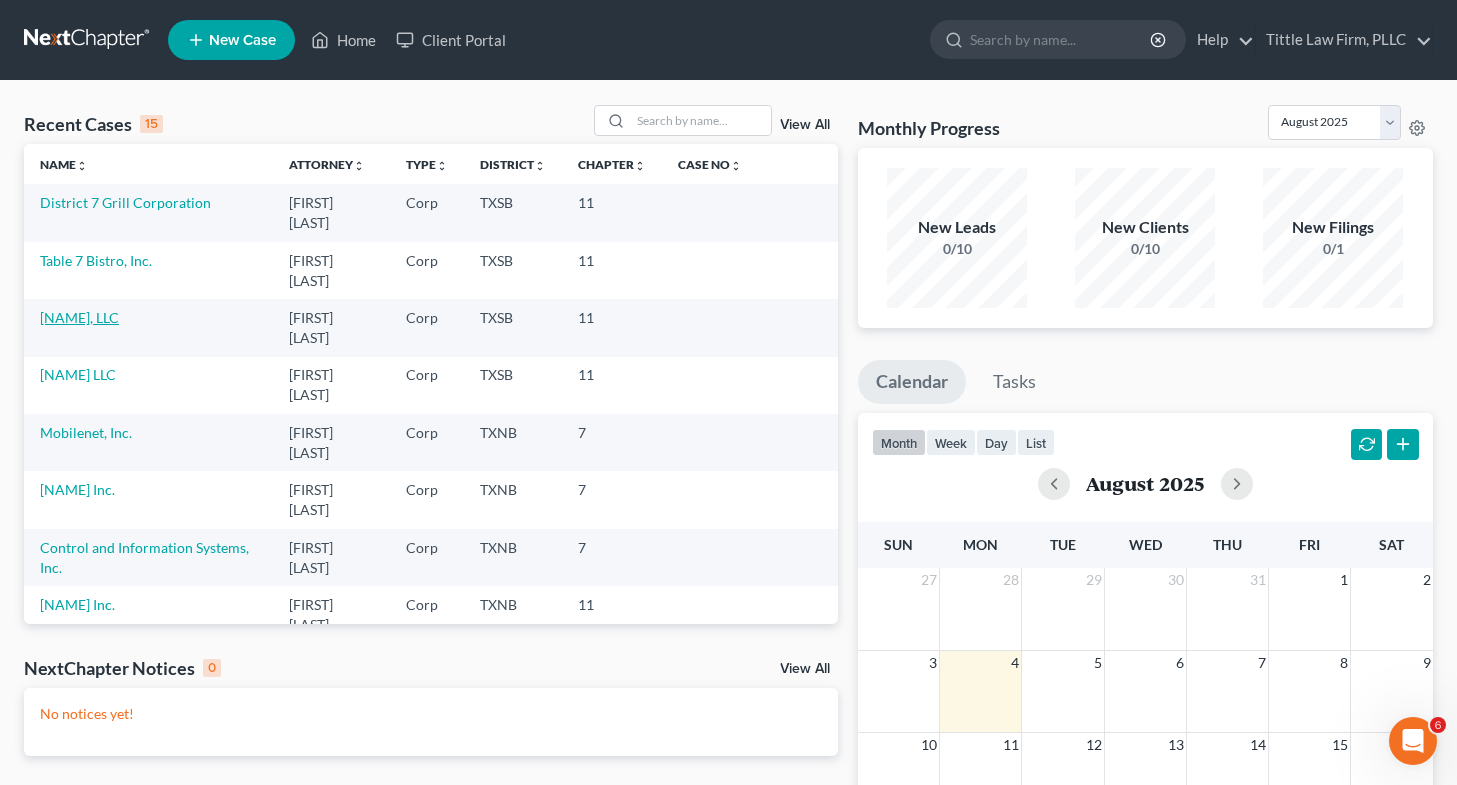 click on "[NAME], LLC" at bounding box center (79, 317) 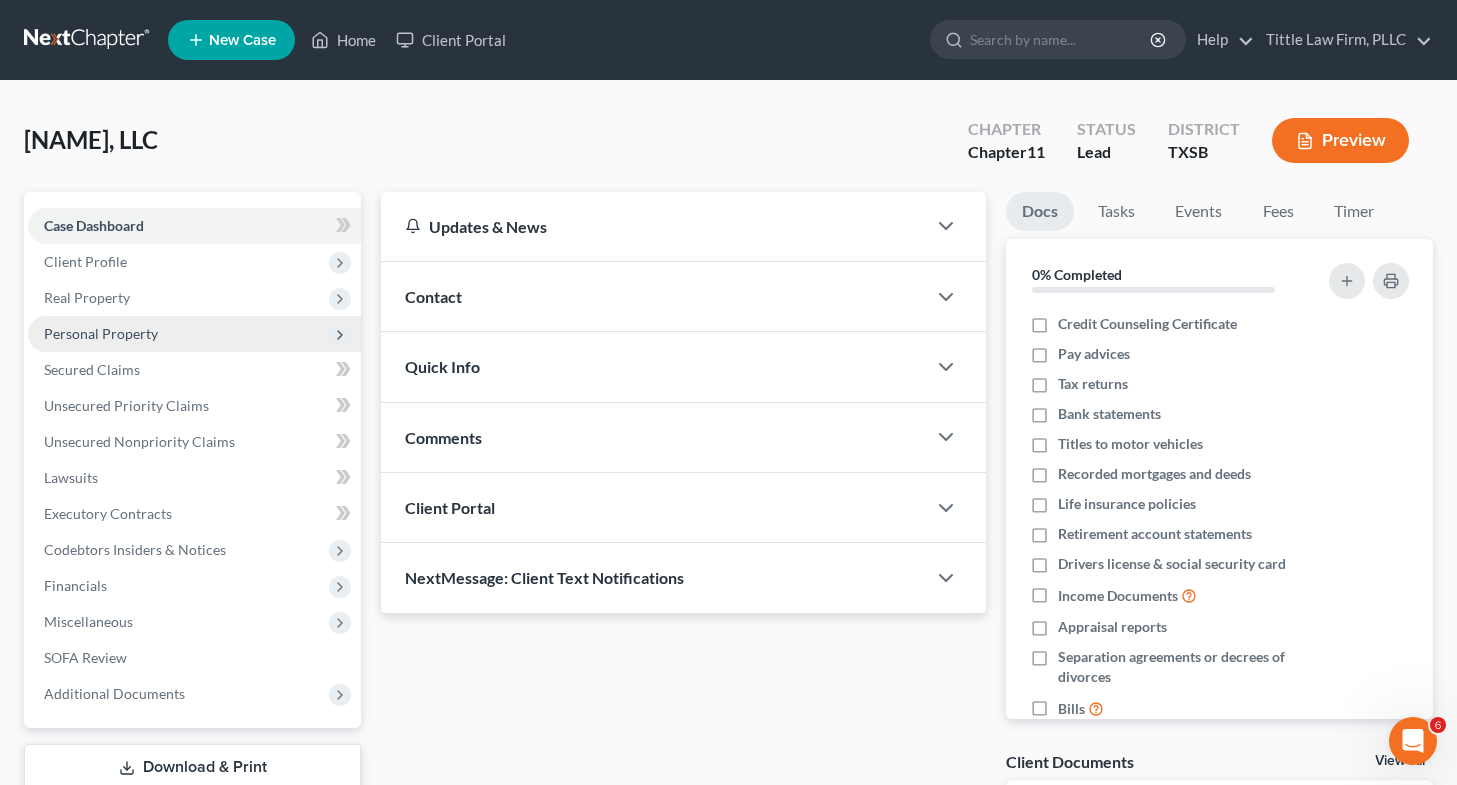 click on "Personal Property" at bounding box center [101, 333] 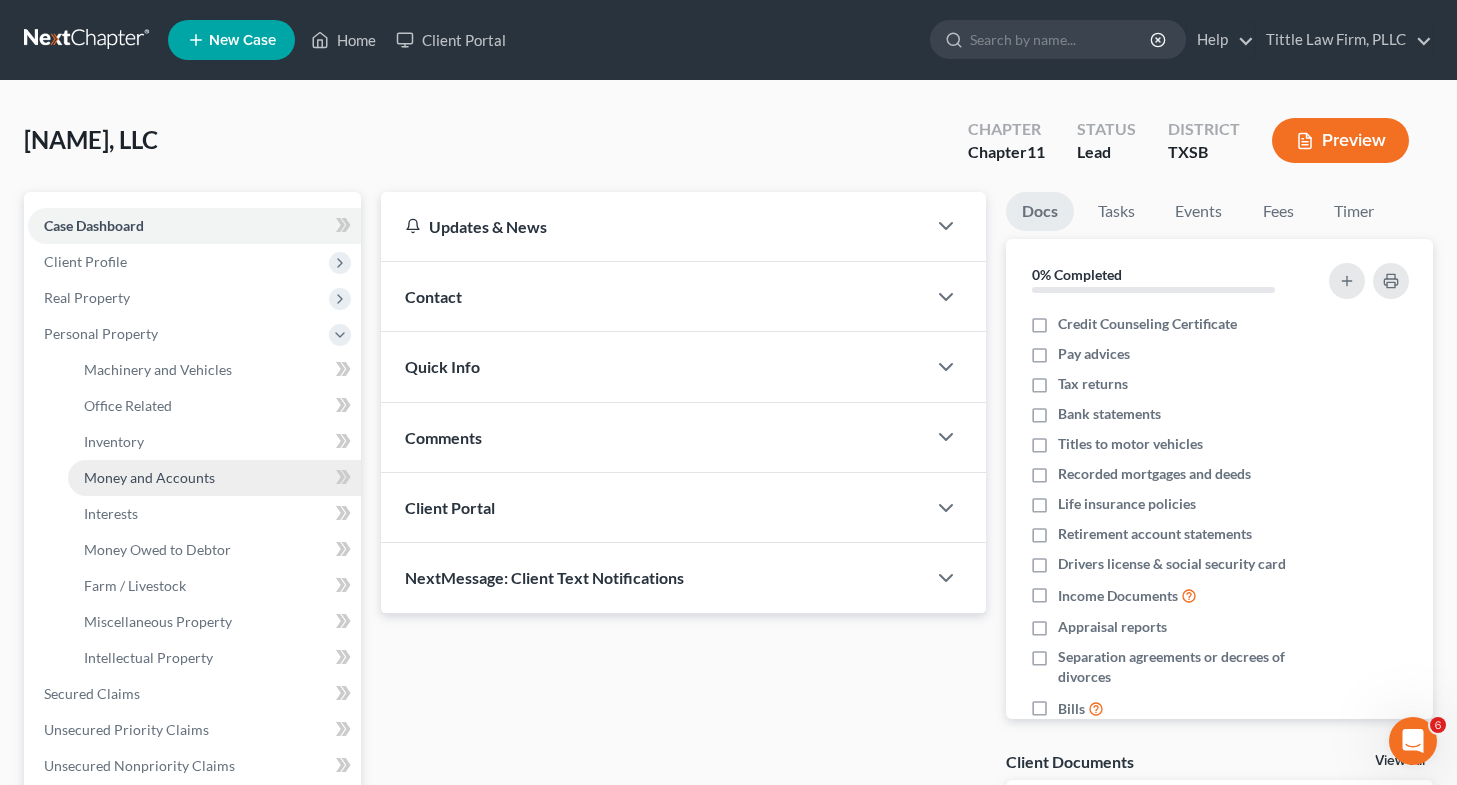 click on "Money and Accounts" at bounding box center (149, 477) 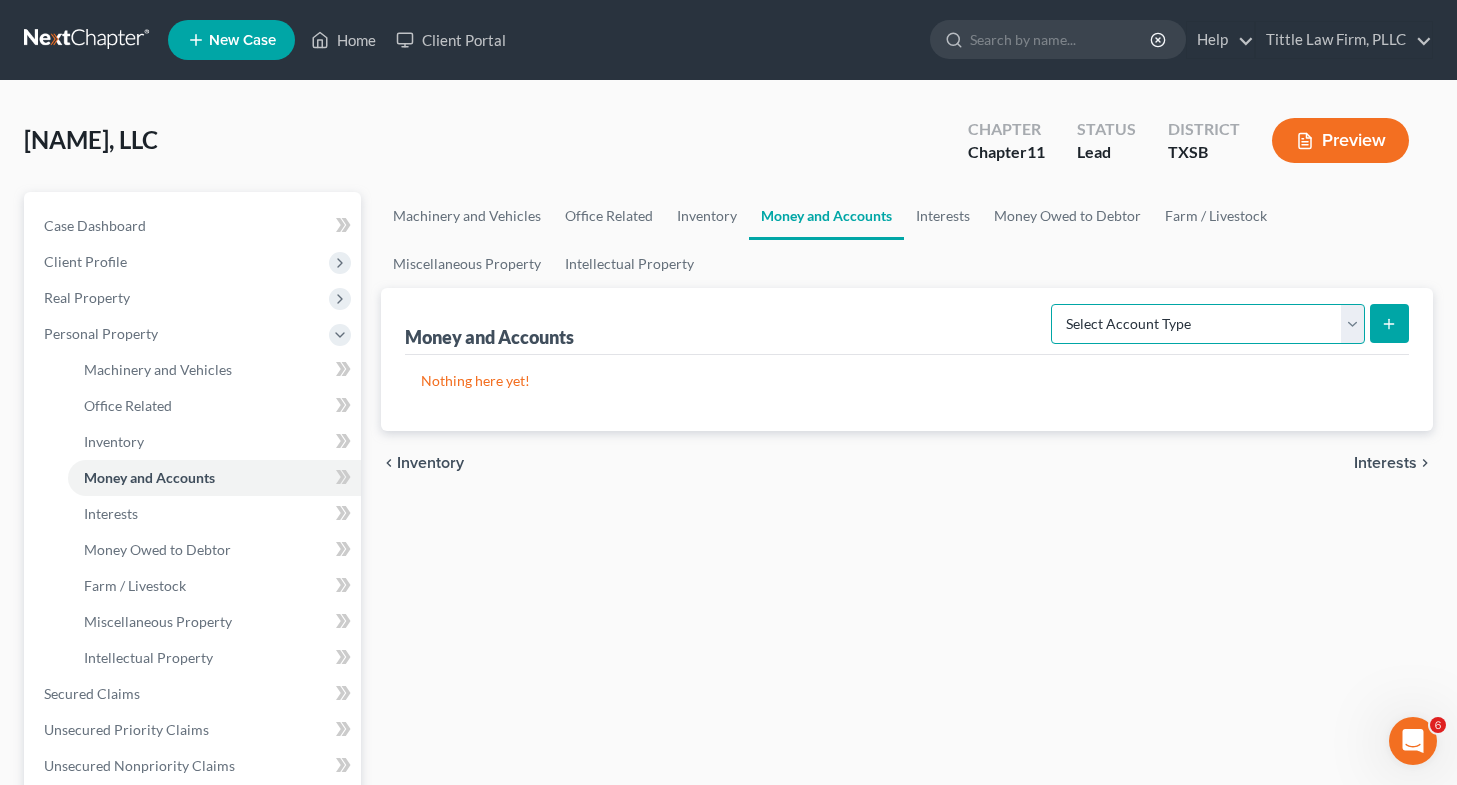 click on "Select Account Type Brokerage (A/B: 3, SOFA: 18) Cash on Hand (A/B: 2) Certificates of Deposit (A/B: 4, SOFA: 18) Checking Account (A/B: 3, SOFA: 18) Money Market (A/B: 3, SOFA: 18) Other Cash Equivalents (A/B: 4) Prepayments (A/B: 8) Safe Deposit Box (A/B: 4, SOFA: 18, 19) Savings Account (A/B: 3, SOFA: 18) Security Deposits or Prepayments (A/B: 7)" at bounding box center [1208, 324] 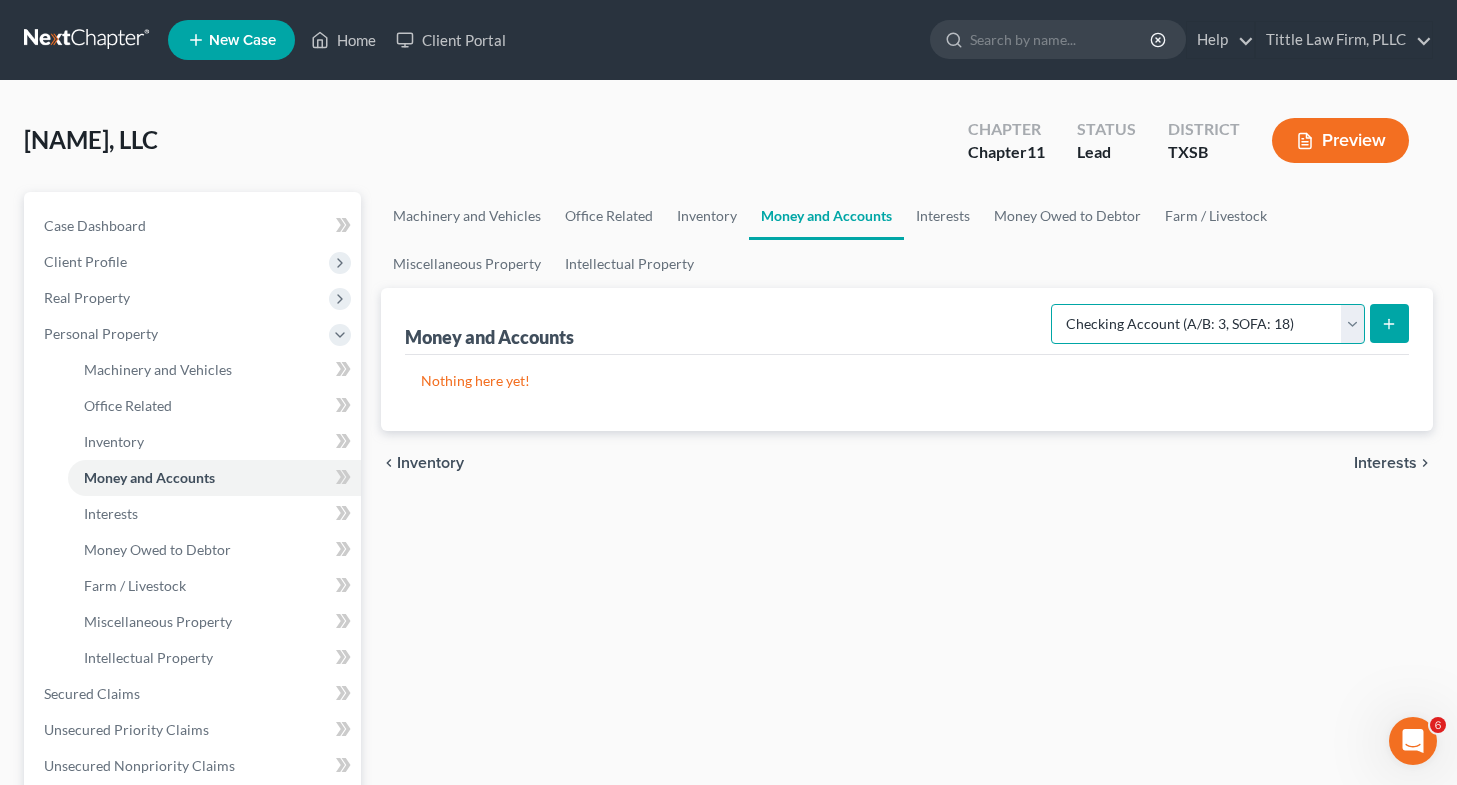 click on "Select Account Type Brokerage (A/B: 3, SOFA: 18) Cash on Hand (A/B: 2) Certificates of Deposit (A/B: 4, SOFA: 18) Checking Account (A/B: 3, SOFA: 18) Money Market (A/B: 3, SOFA: 18) Other Cash Equivalents (A/B: 4) Prepayments (A/B: 8) Safe Deposit Box (A/B: 4, SOFA: 18, 19) Savings Account (A/B: 3, SOFA: 18) Security Deposits or Prepayments (A/B: 7)" at bounding box center (1208, 324) 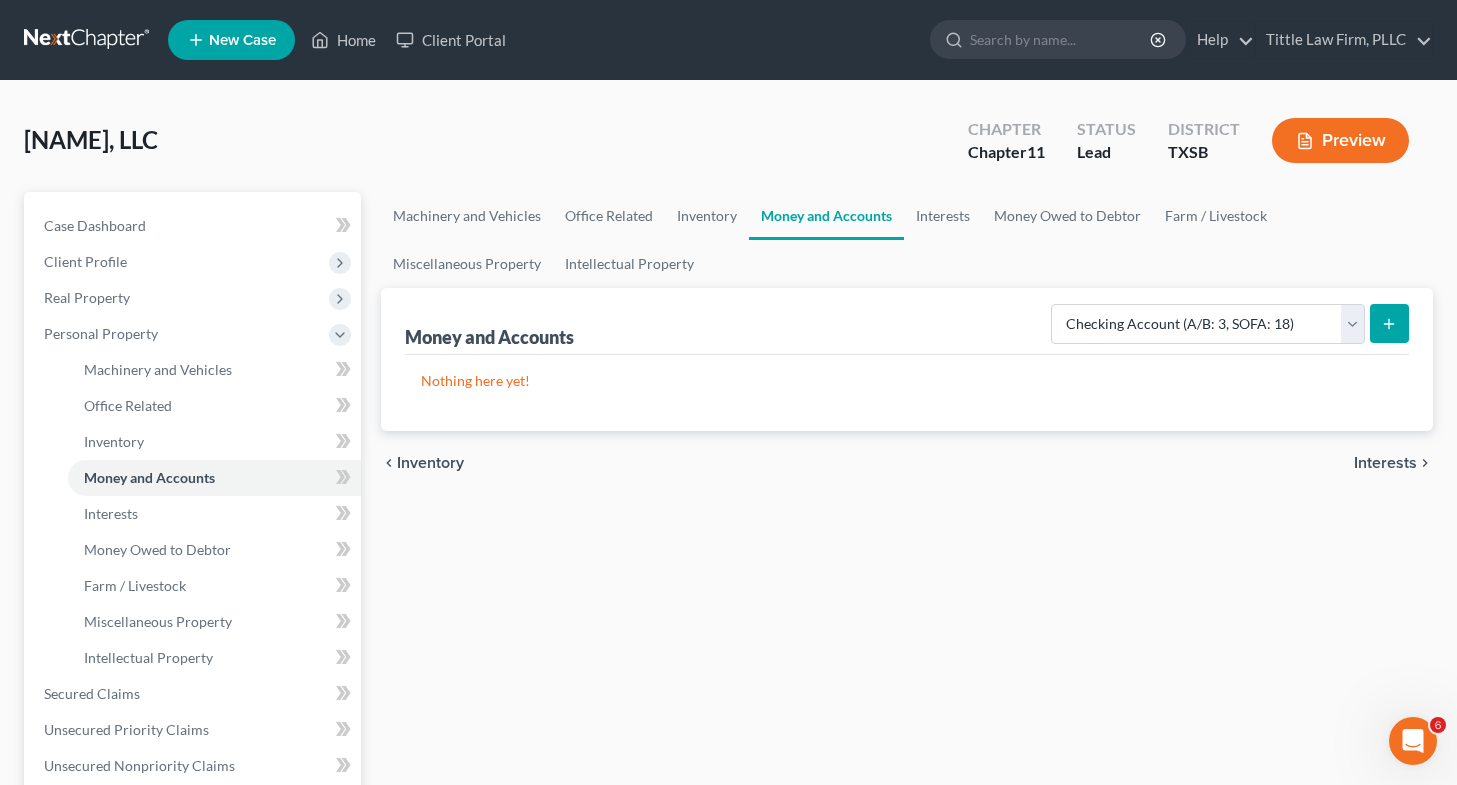 click at bounding box center (1389, 323) 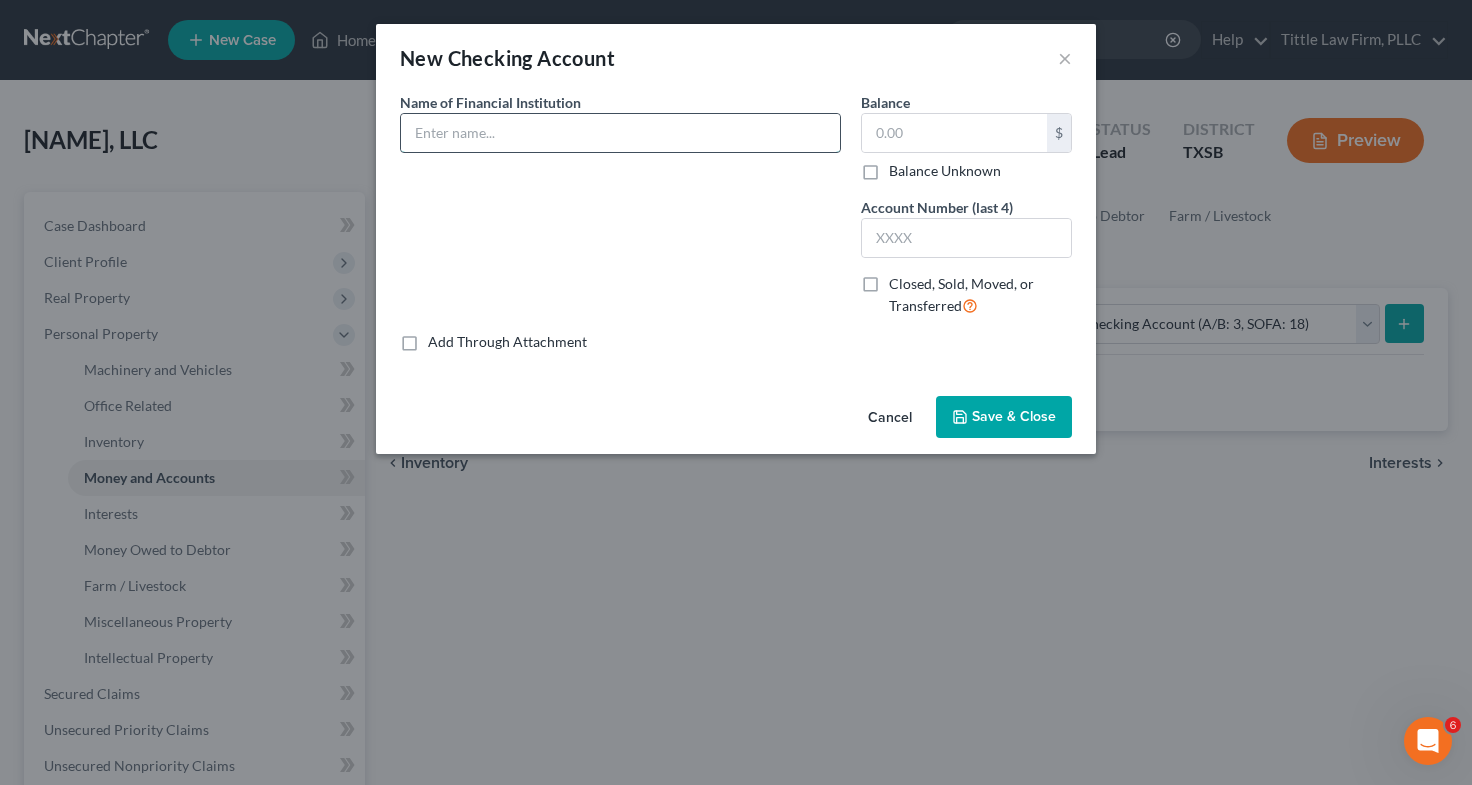 click at bounding box center [620, 133] 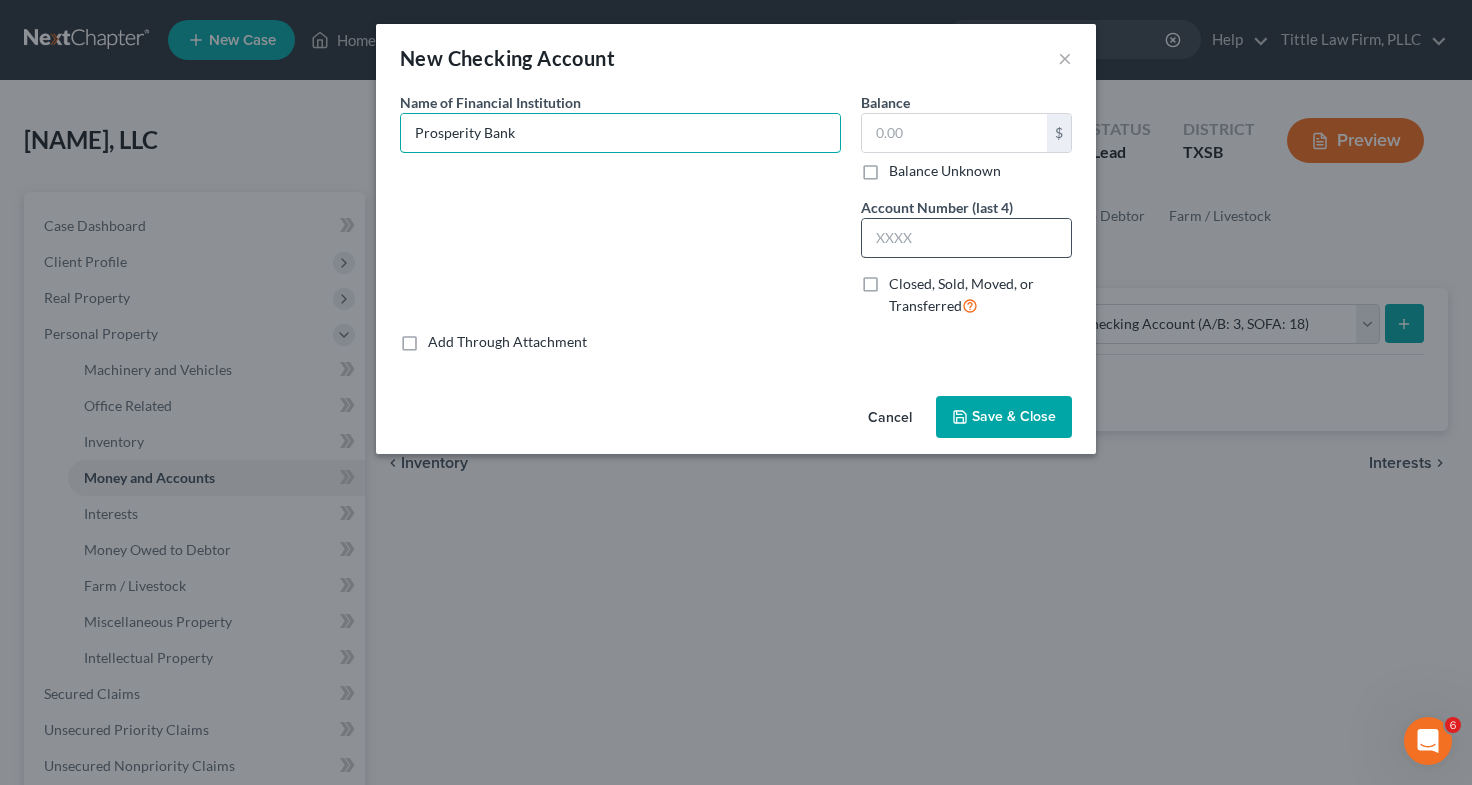 type on "Prosperity Bank" 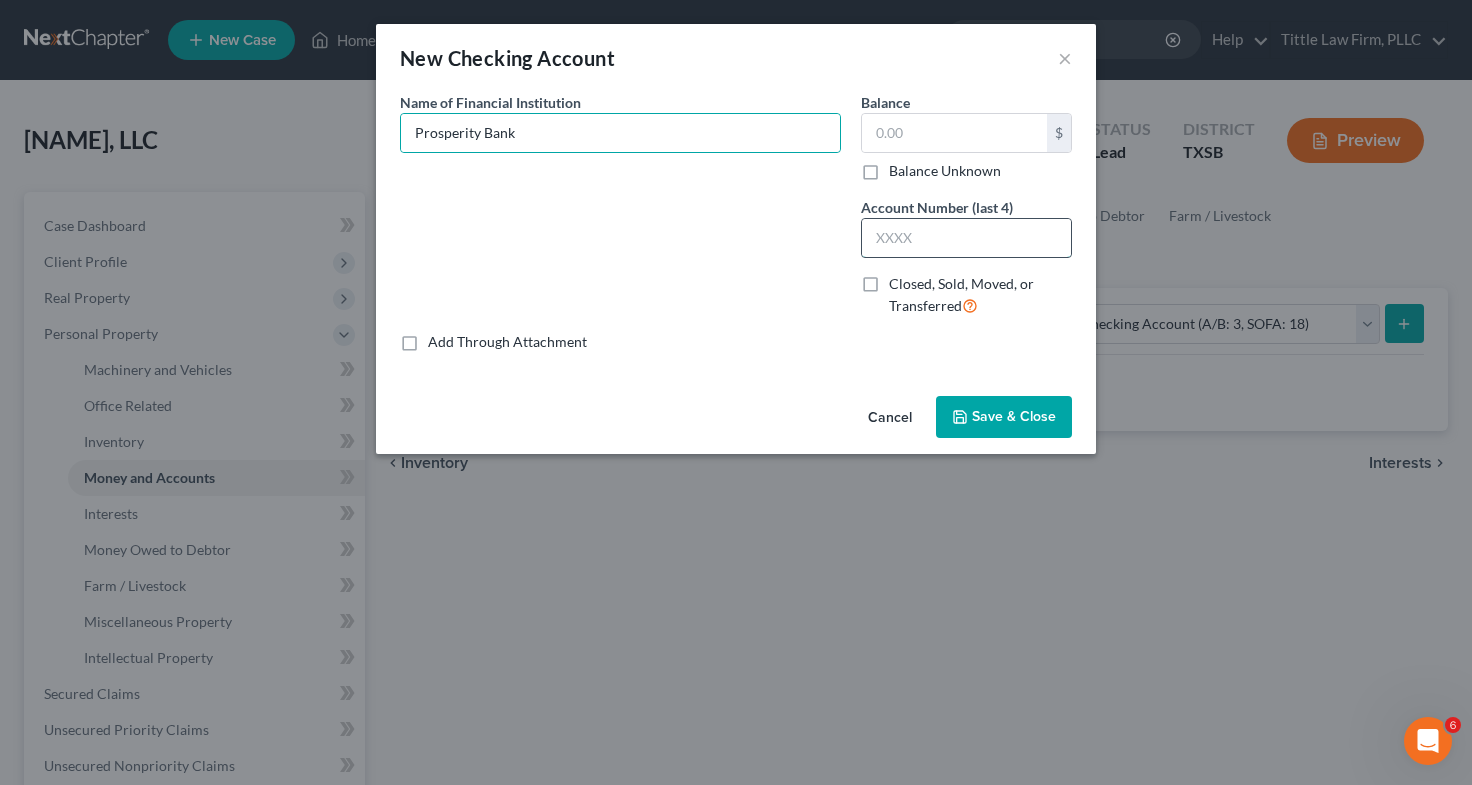 click at bounding box center [966, 238] 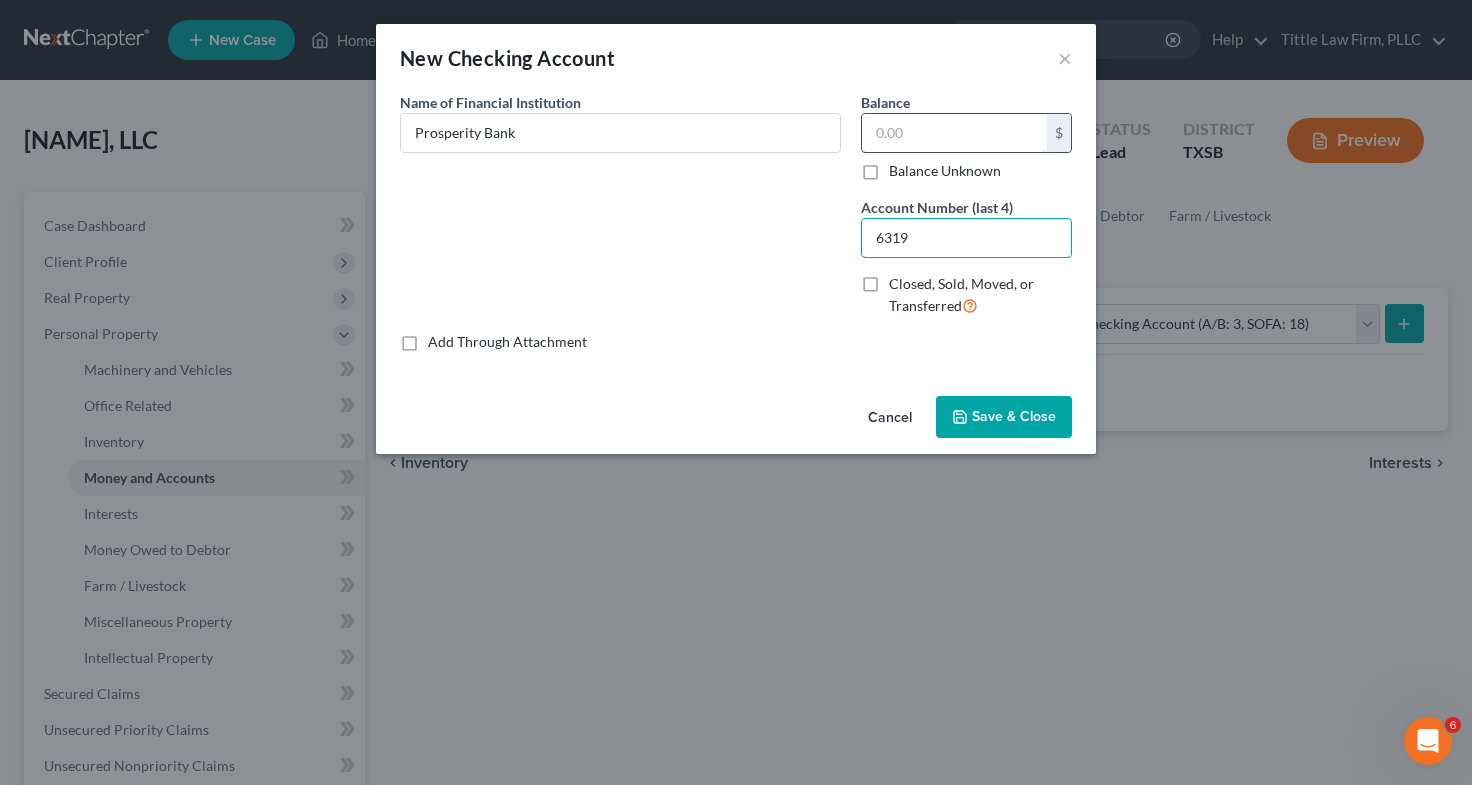 type on "6319" 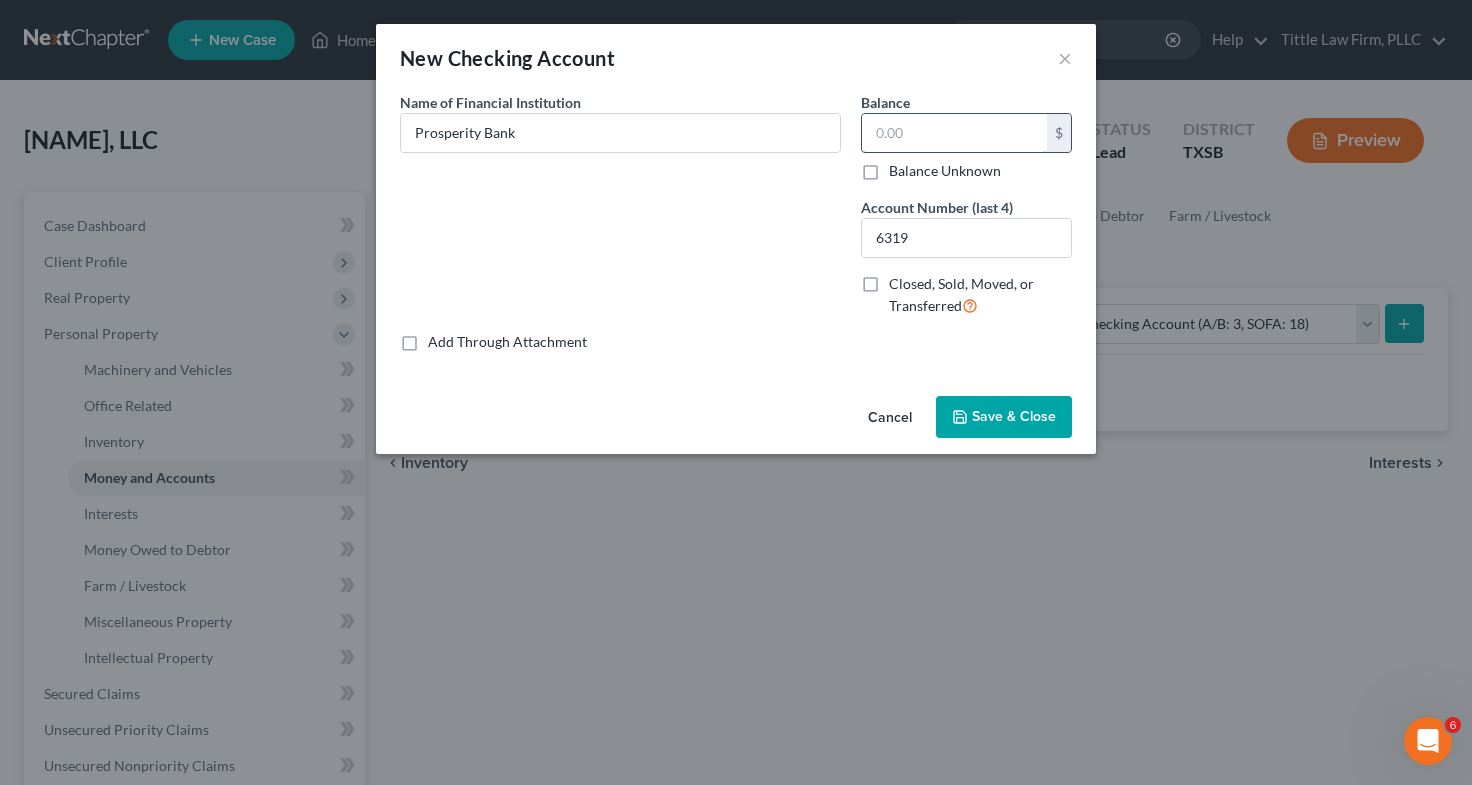 click at bounding box center (954, 133) 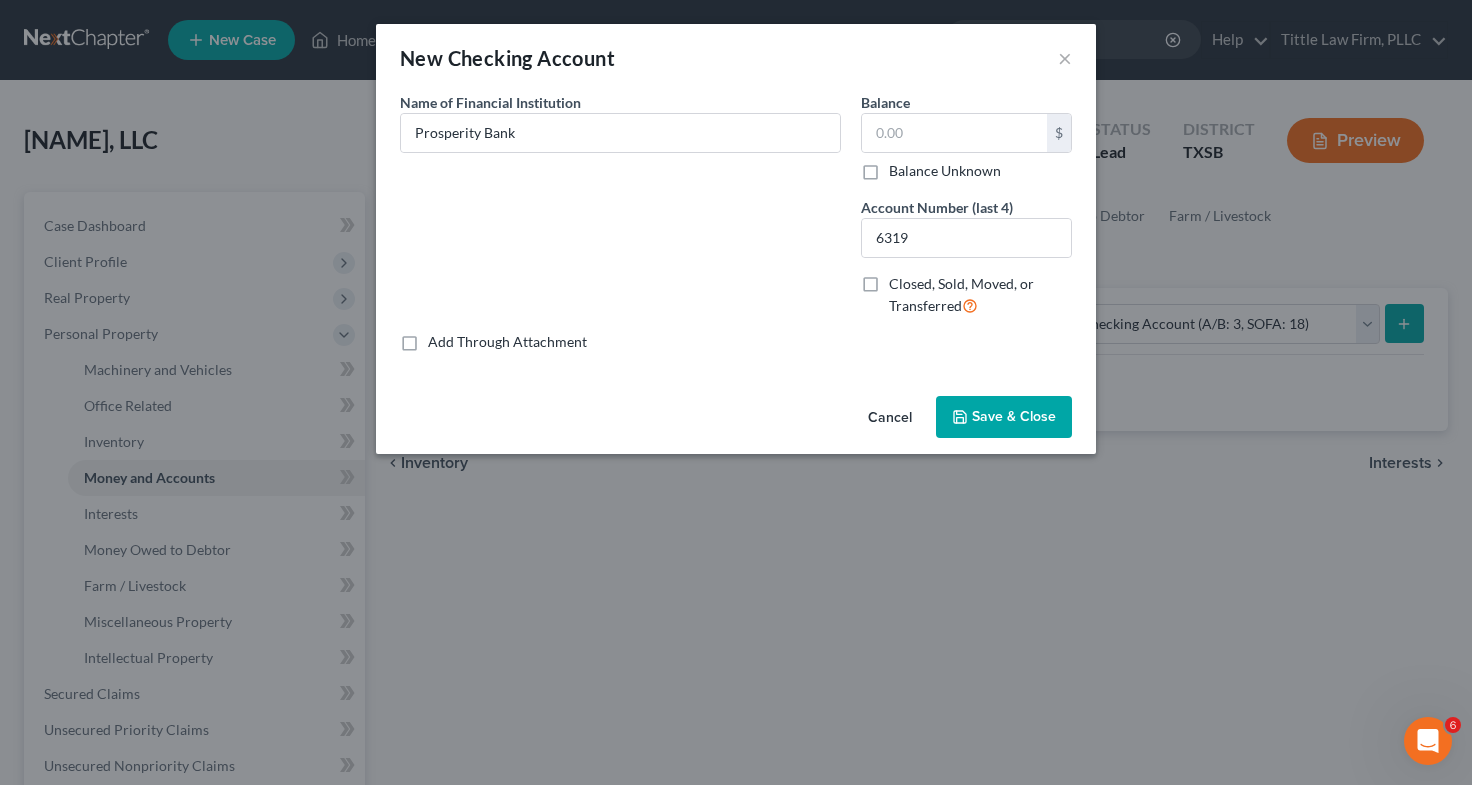 click on "Save & Close" at bounding box center (1014, 416) 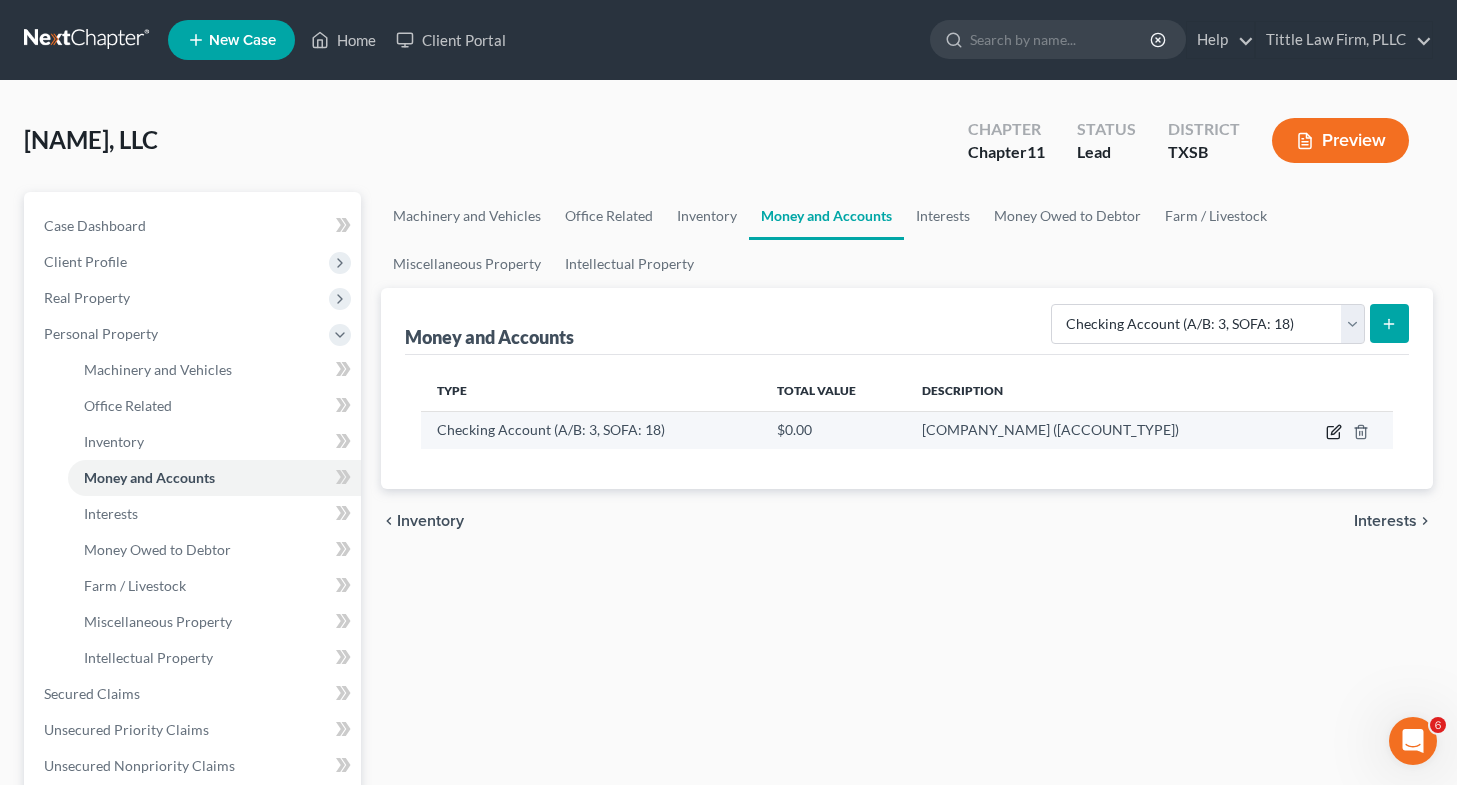 click 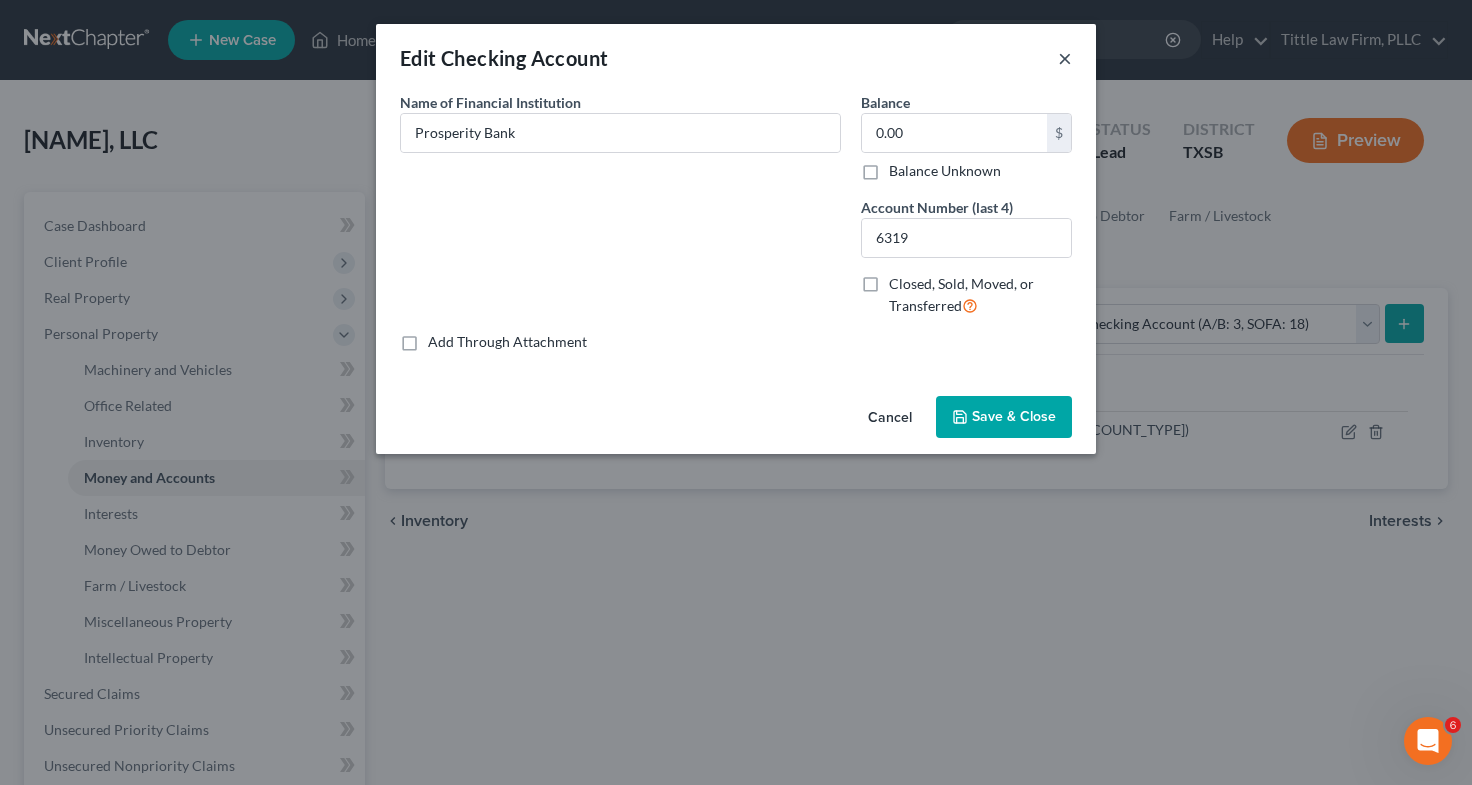 click on "×" at bounding box center (1065, 58) 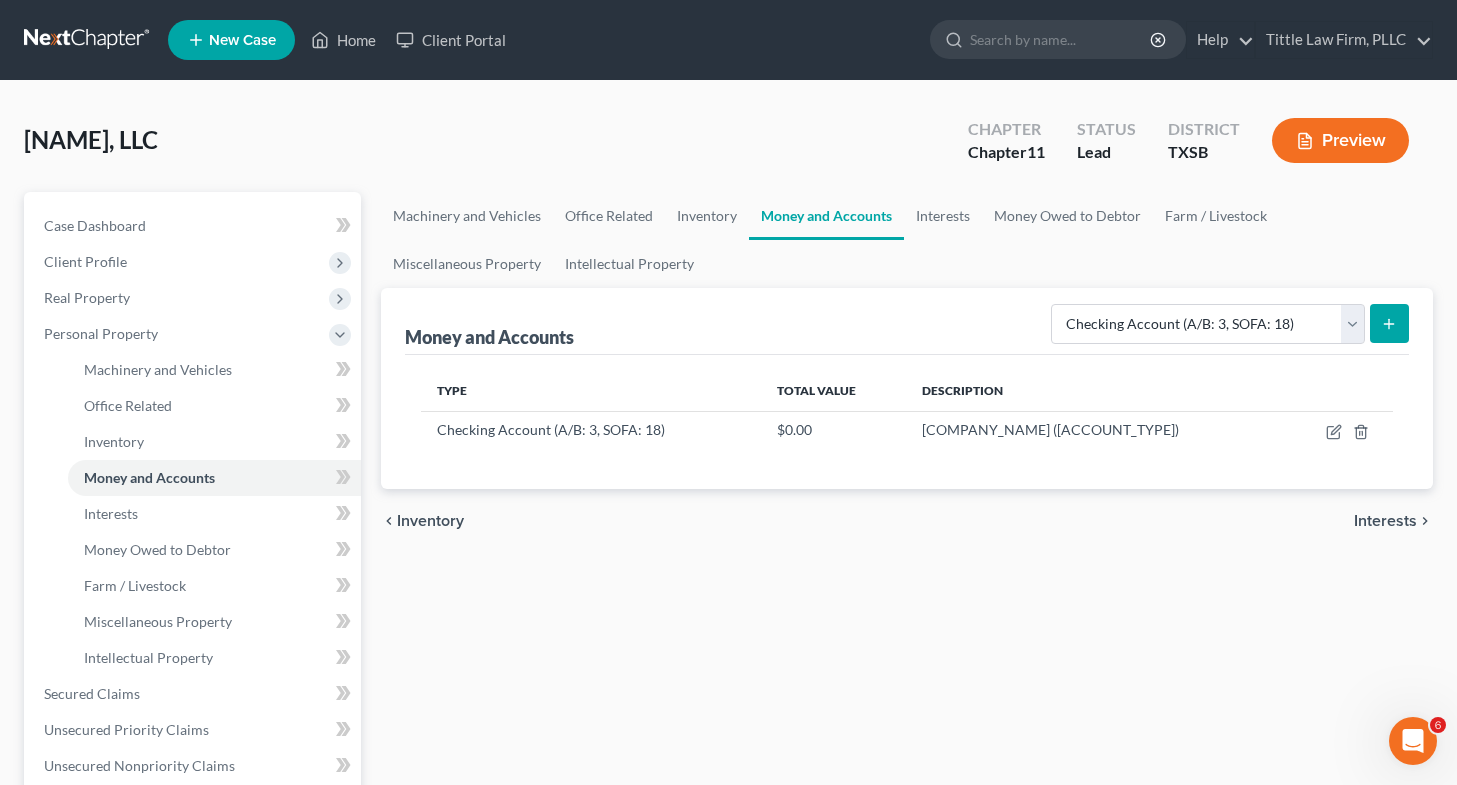 click 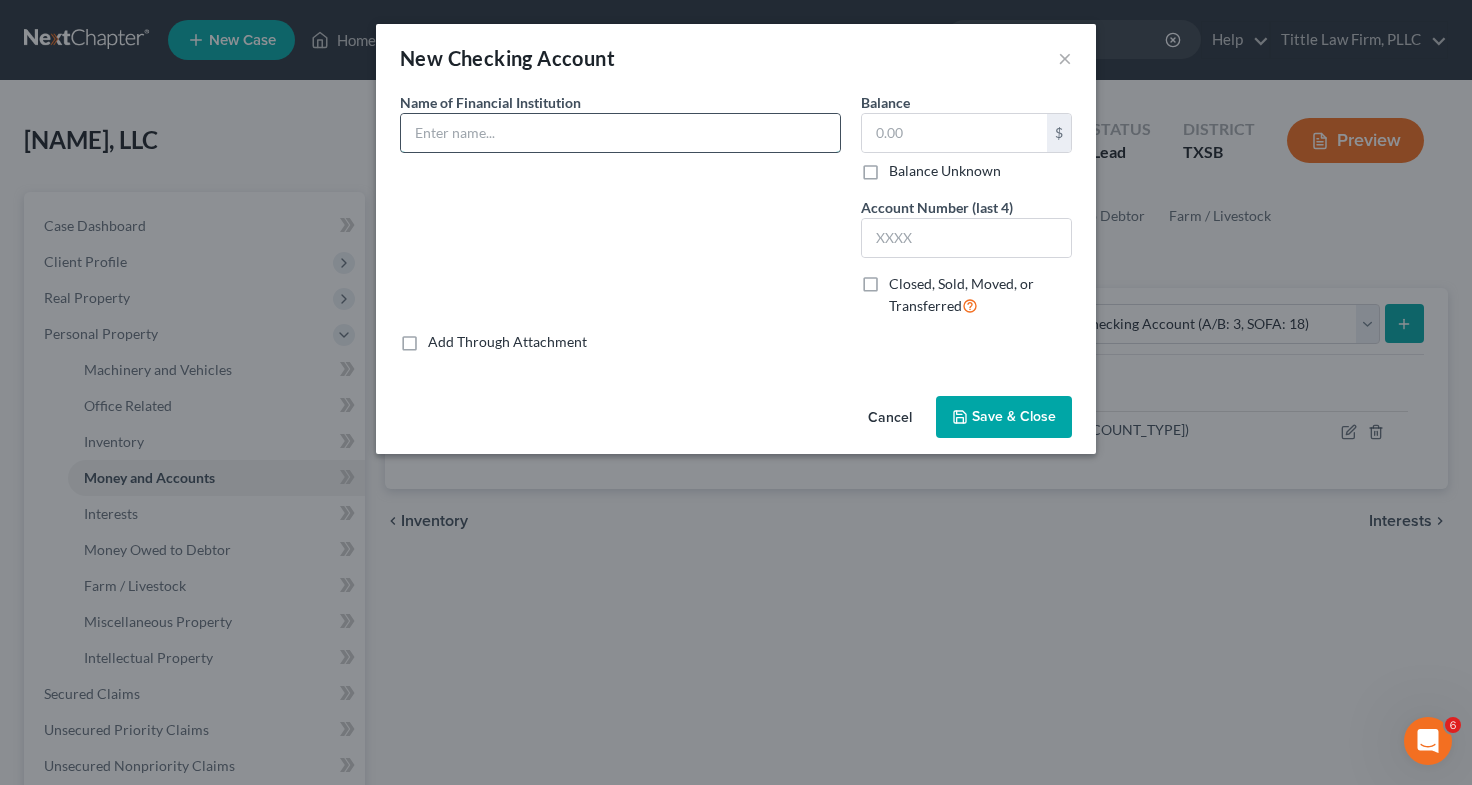 click at bounding box center (620, 133) 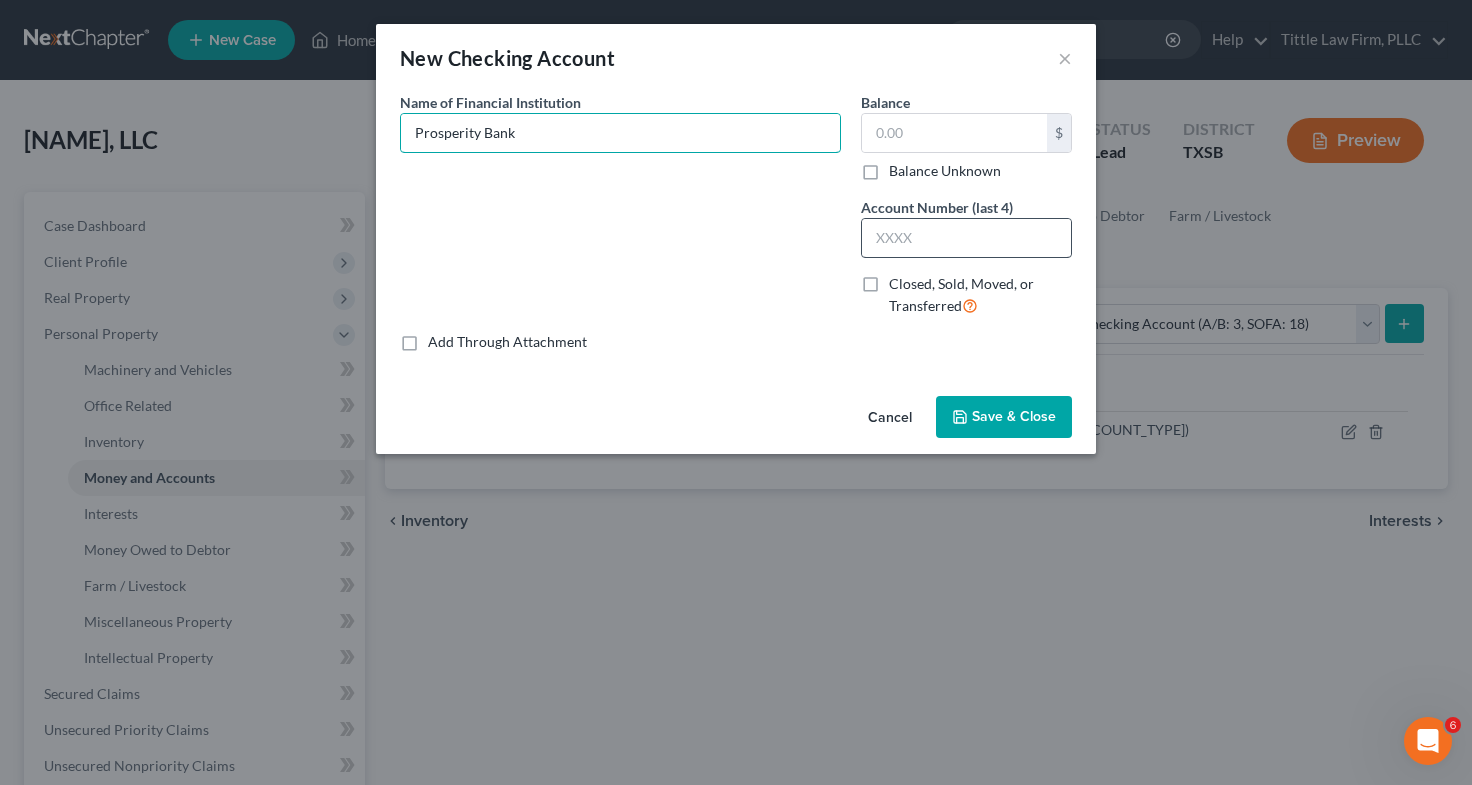 type on "Prosperity Bank" 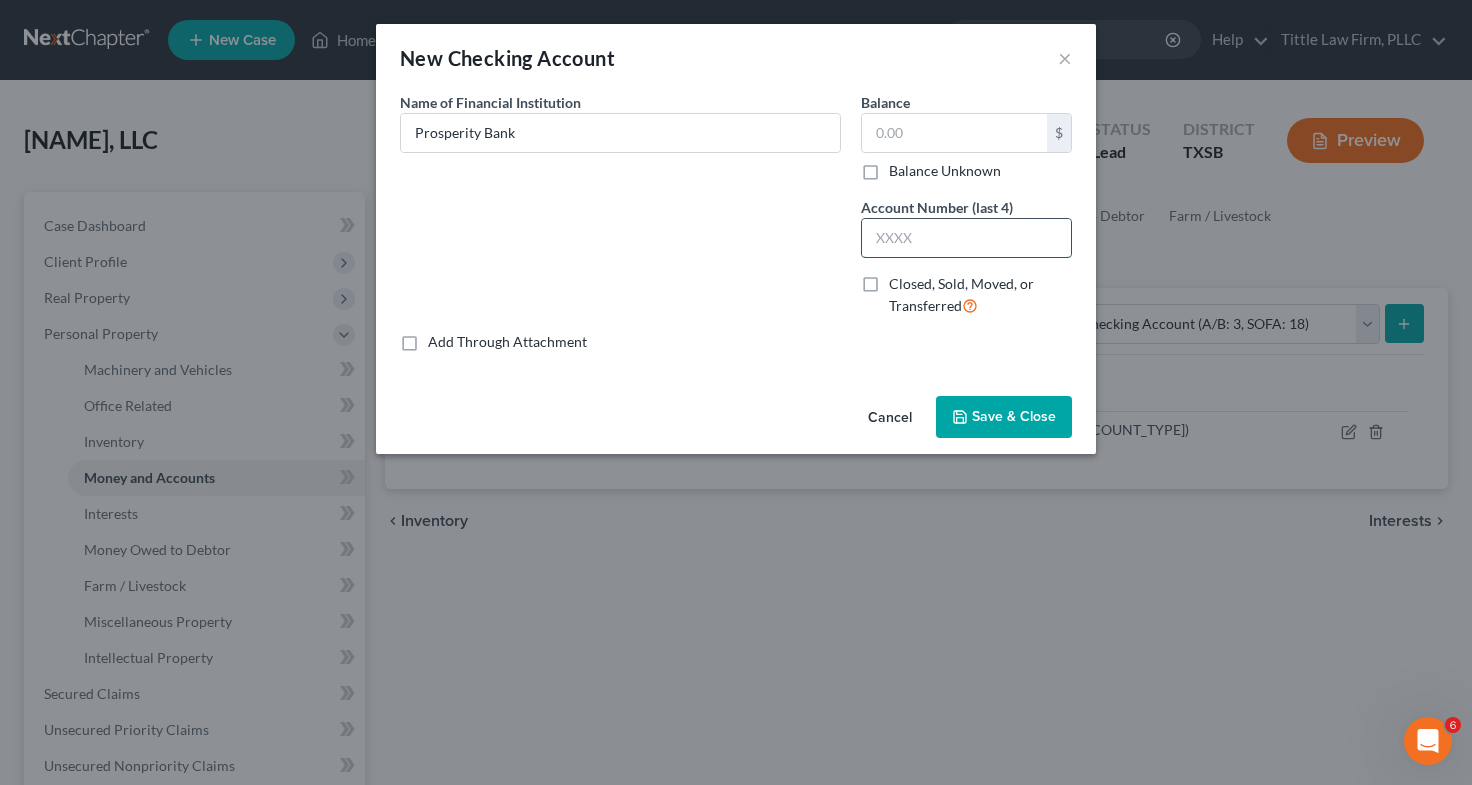 click at bounding box center [966, 238] 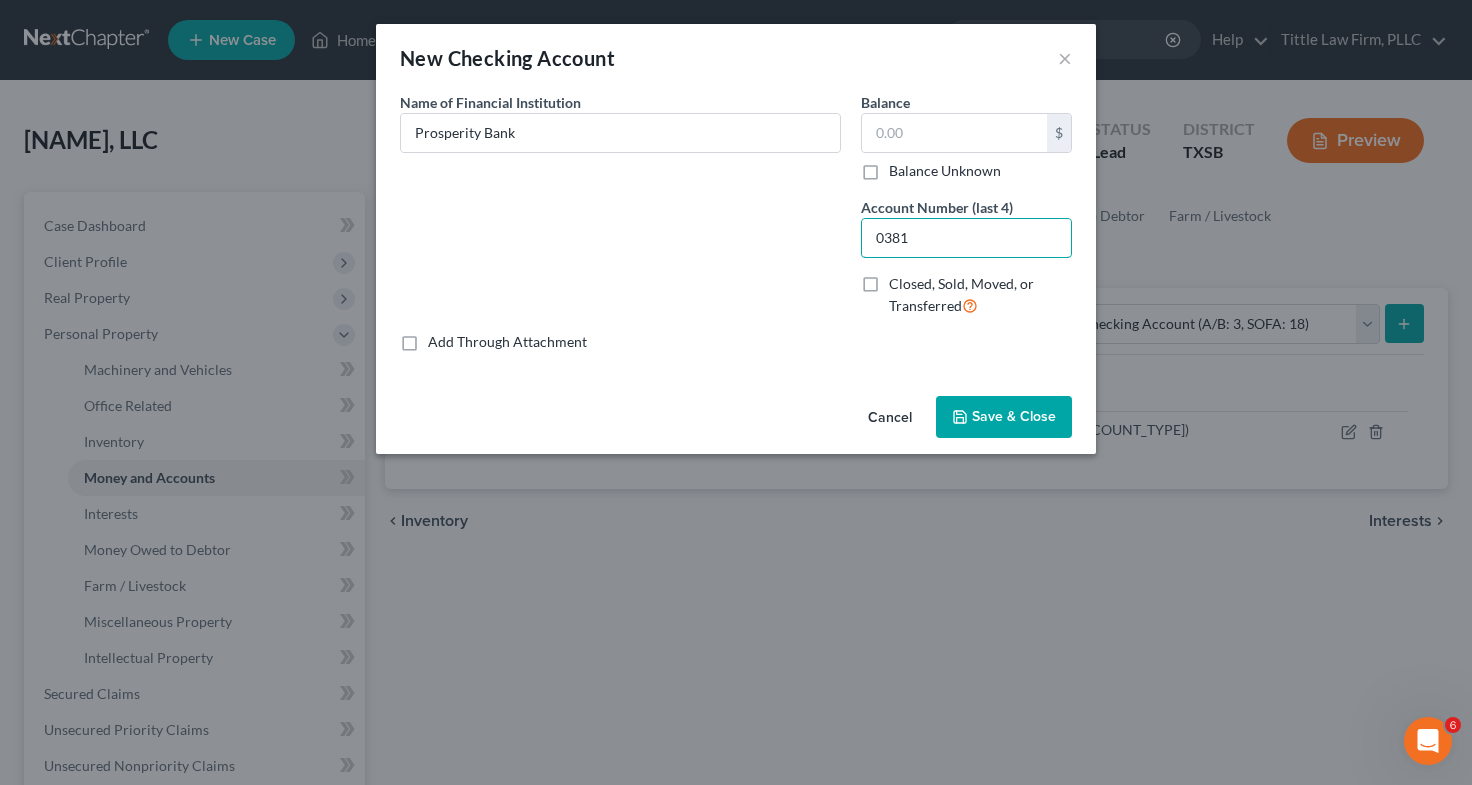 type on "0381" 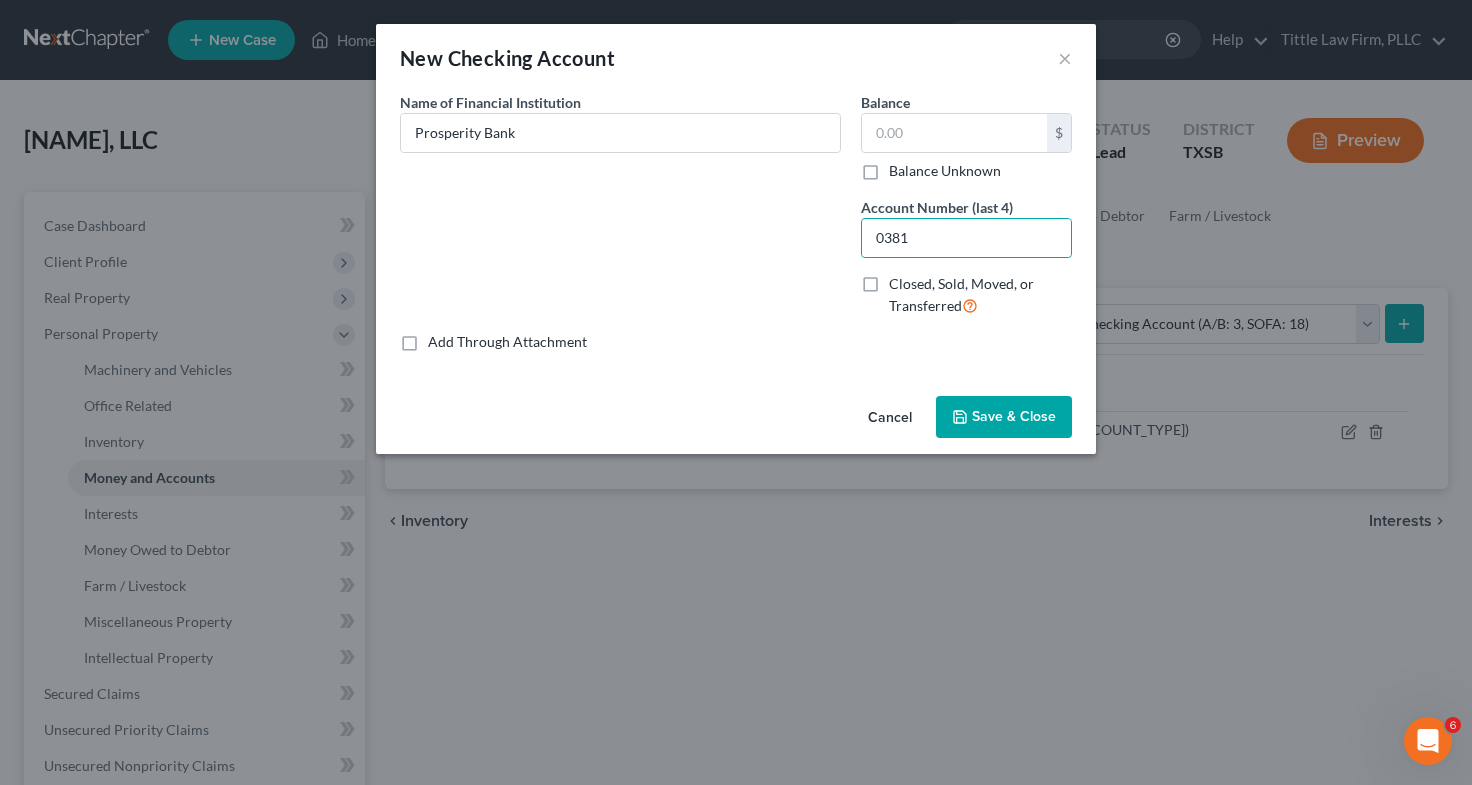 click on "Save & Close" at bounding box center [1014, 416] 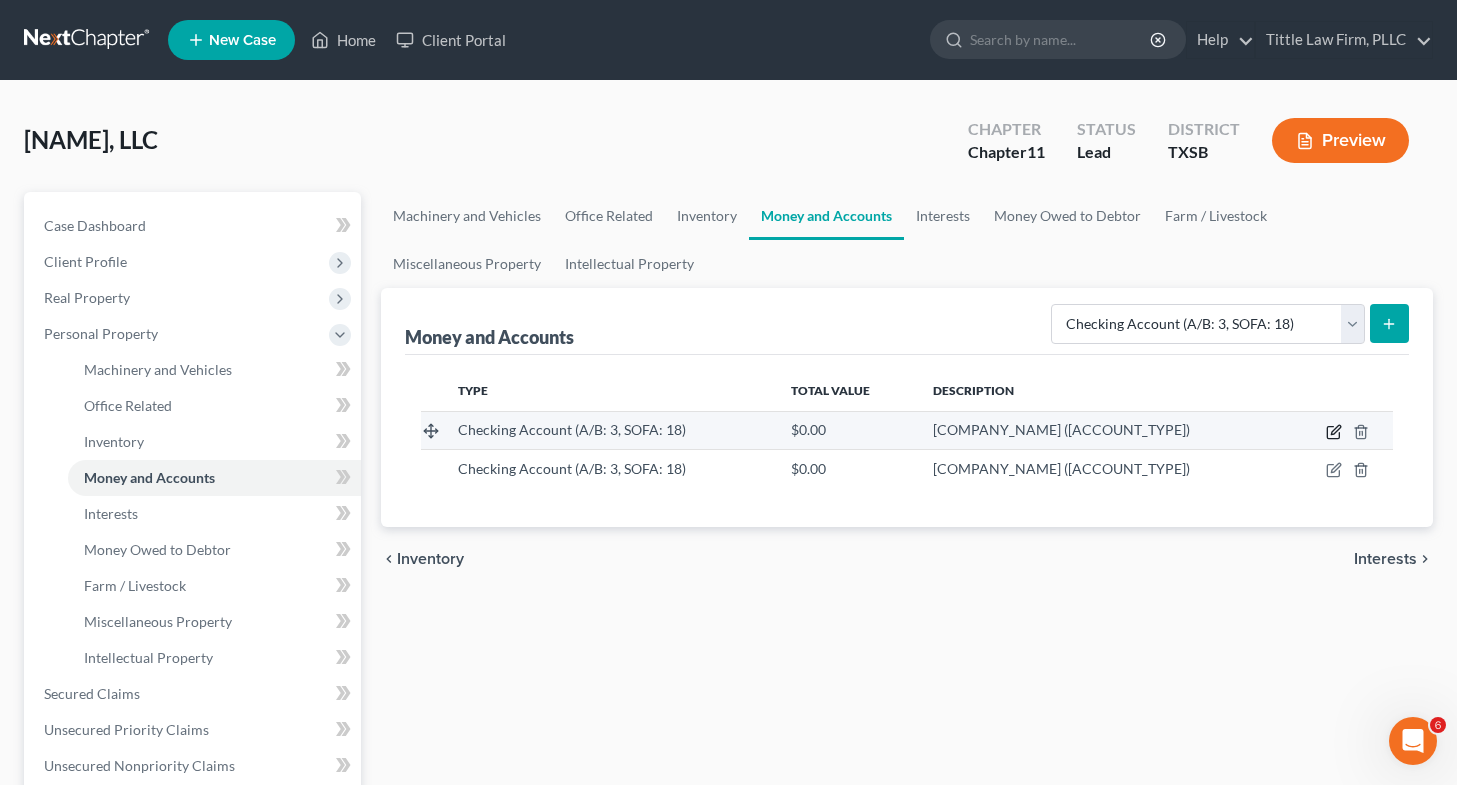 click 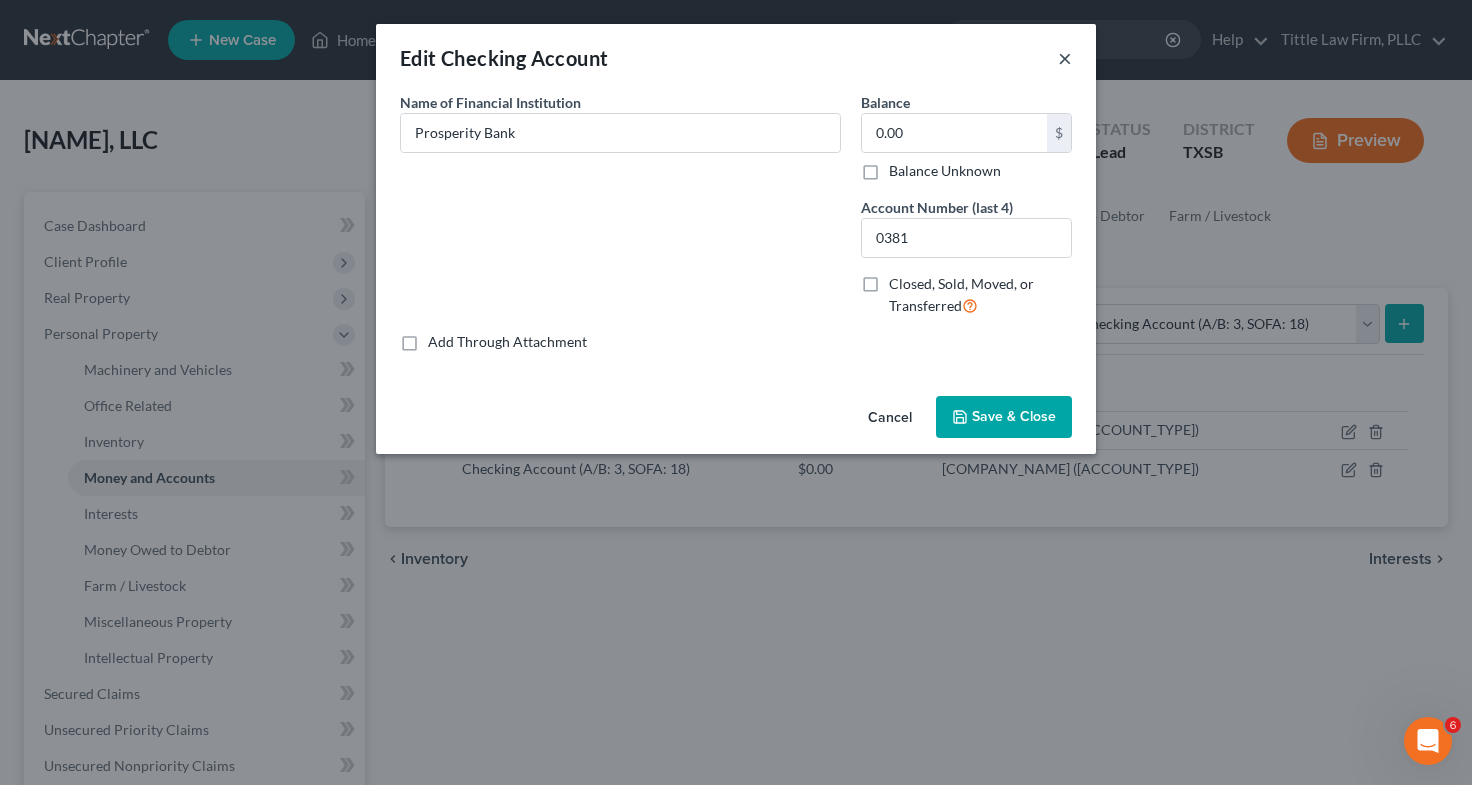 click on "×" at bounding box center [1065, 58] 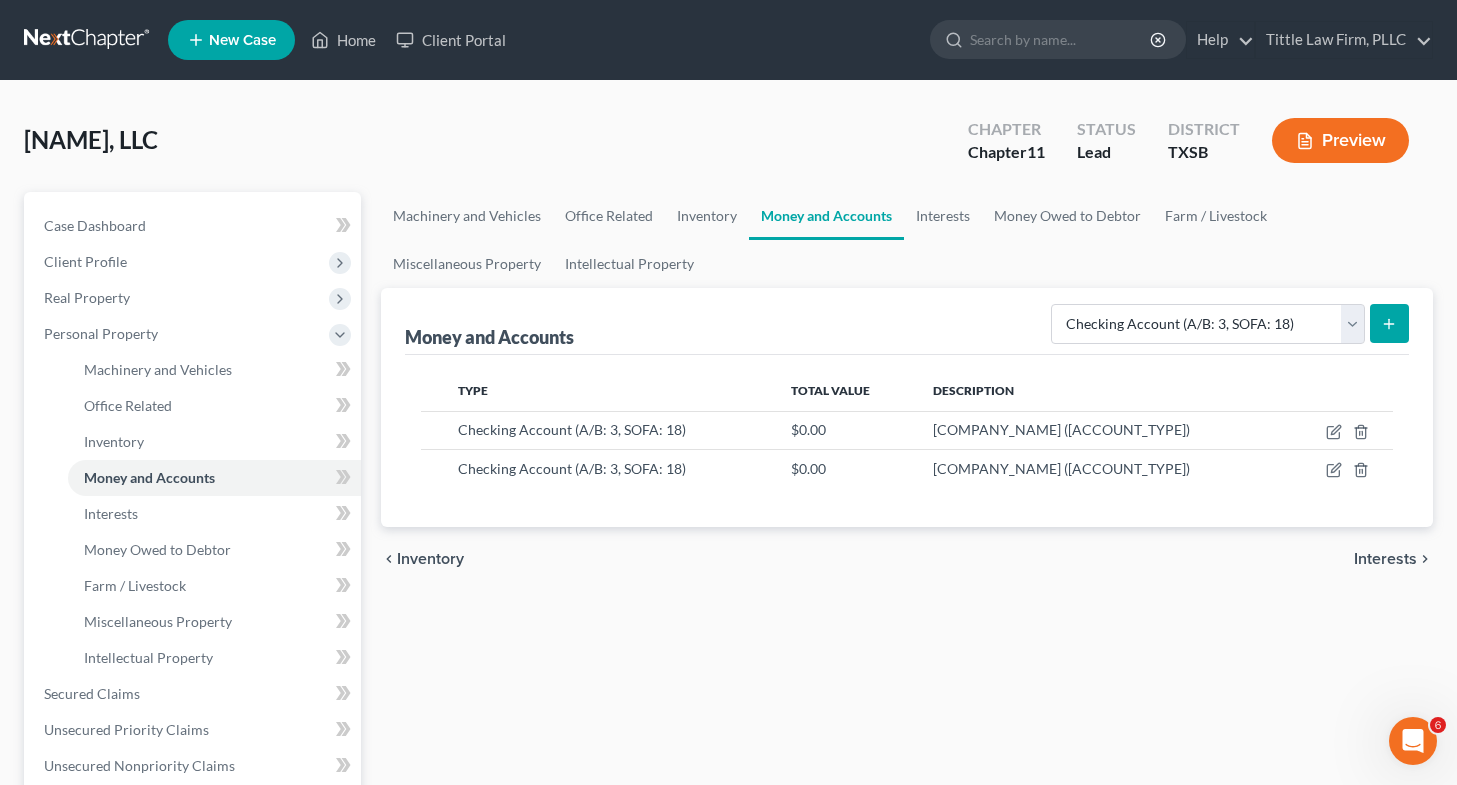 click on "chevron_left
Inventory
Interests
chevron_right" at bounding box center [907, 559] 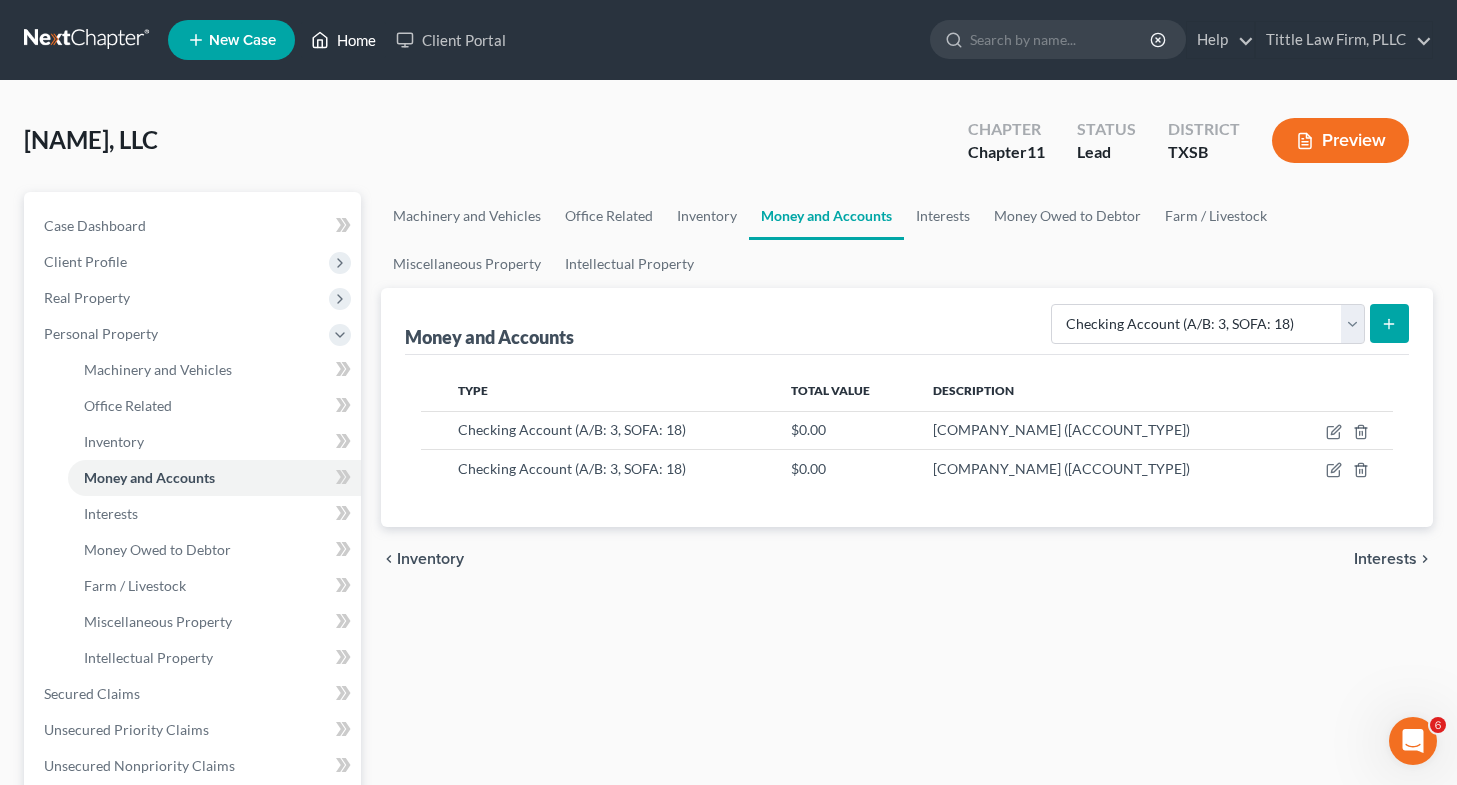 click on "Home" at bounding box center (343, 40) 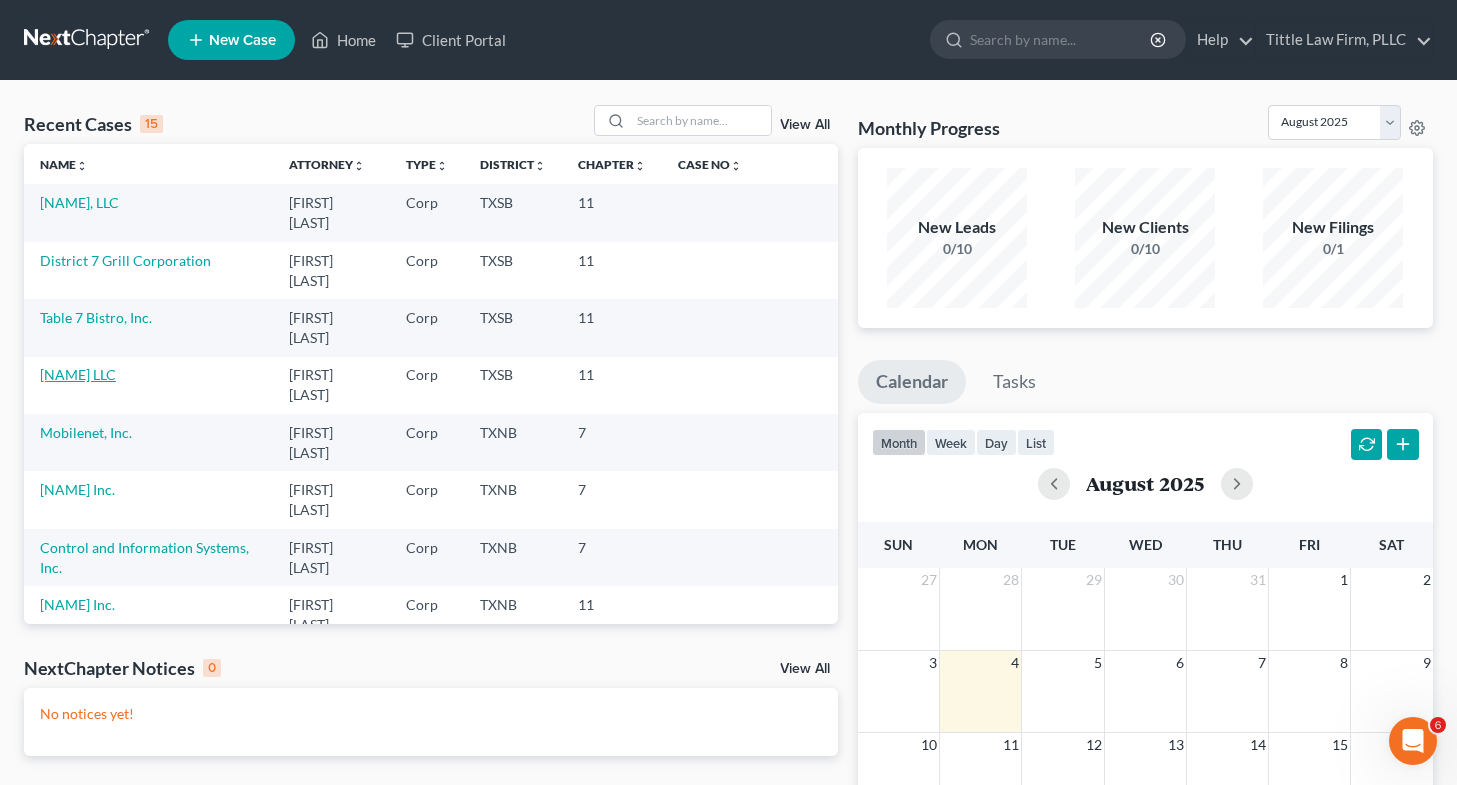 click on "[NAME] LLC" at bounding box center [78, 374] 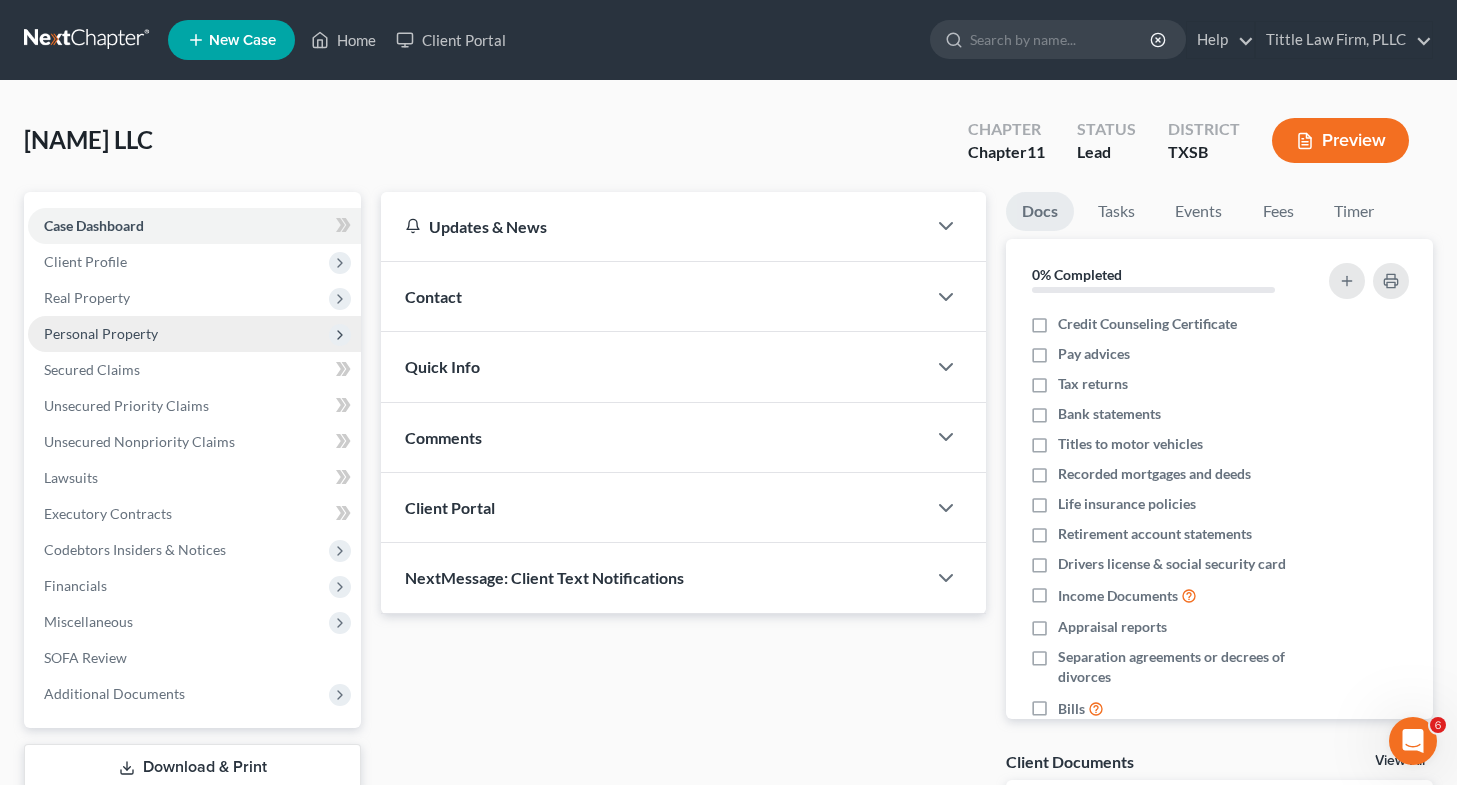 click on "Personal Property" at bounding box center (194, 334) 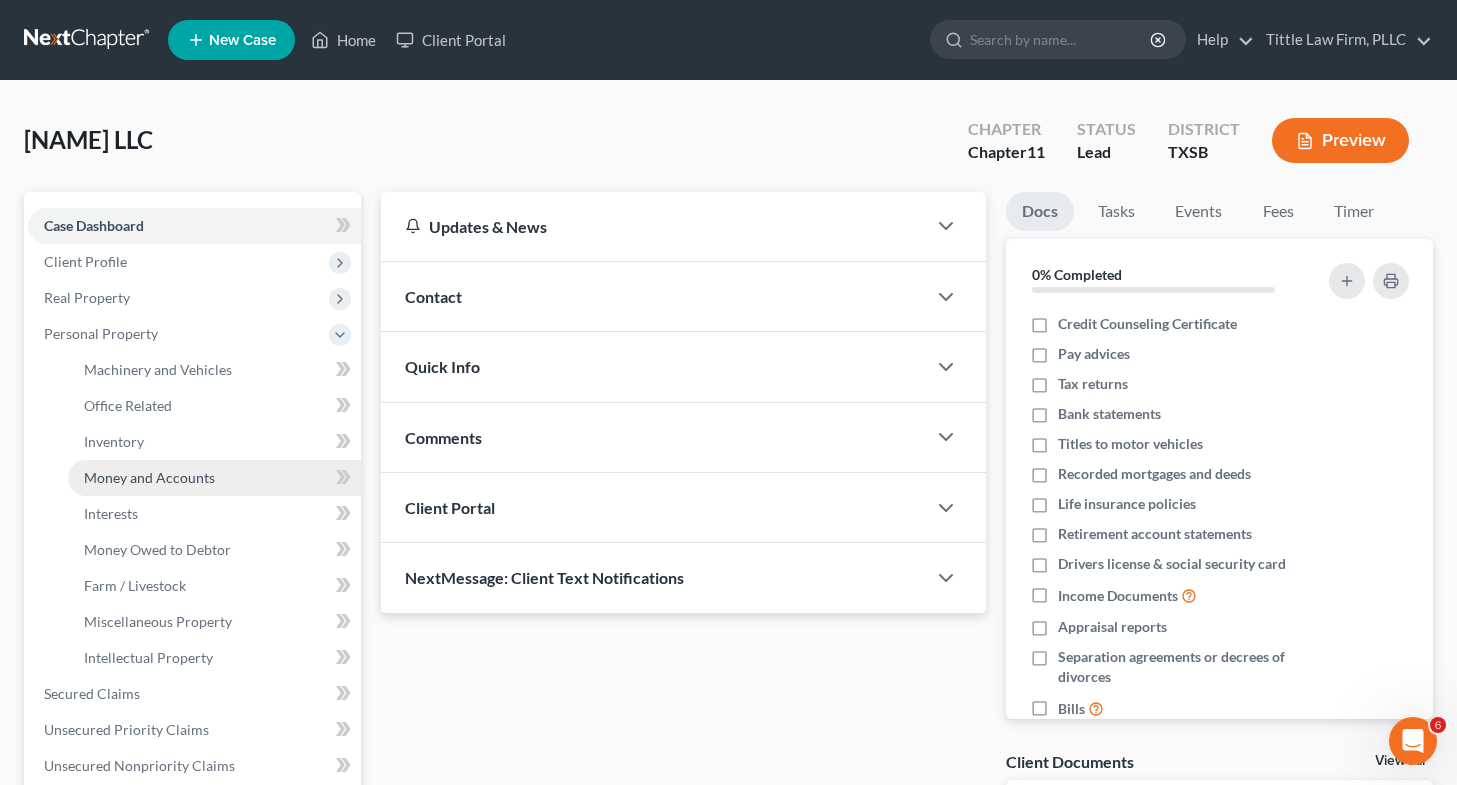 click on "Money and Accounts" at bounding box center (214, 478) 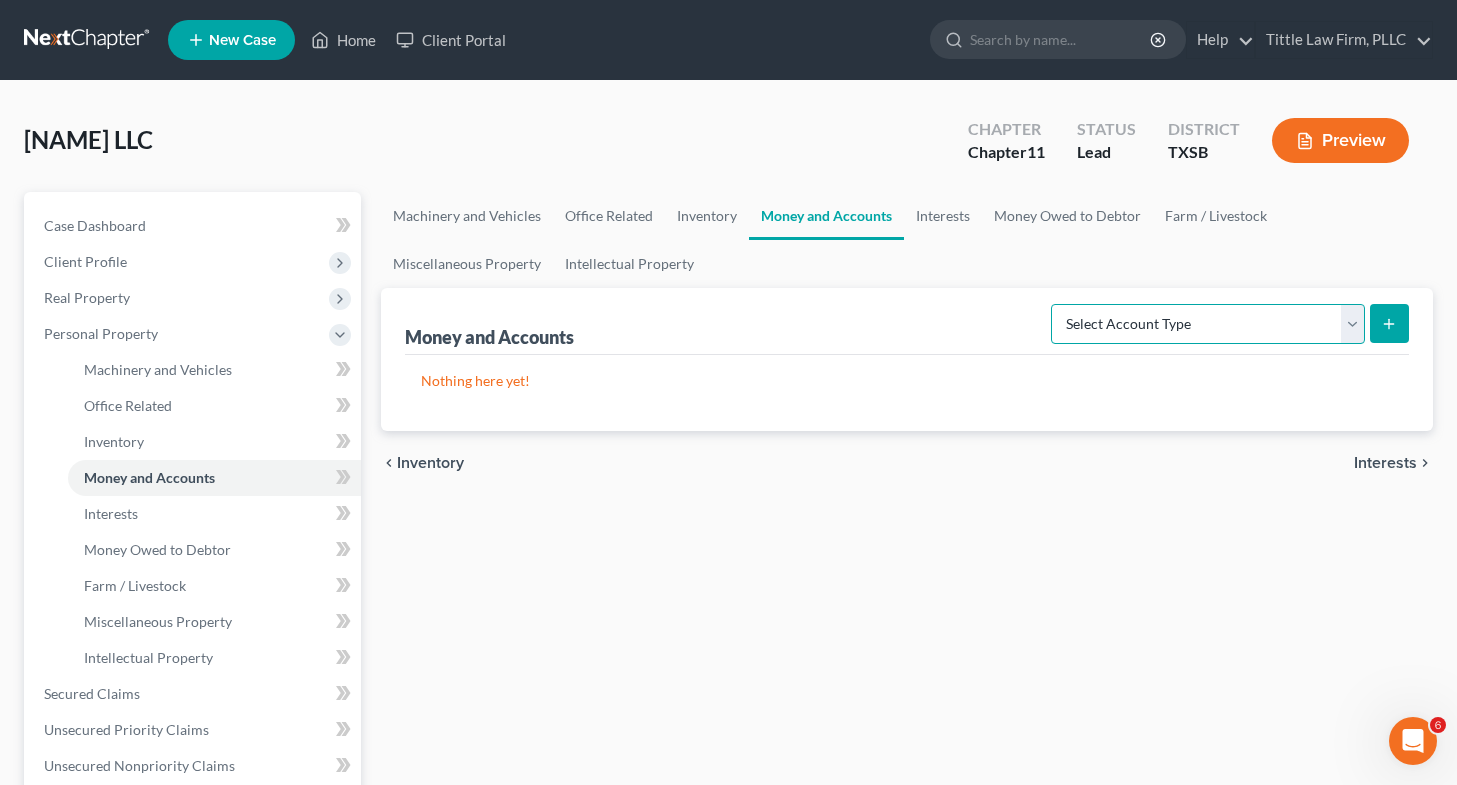 click on "Select Account Type Brokerage (A/B: 3, SOFA: 18) Cash on Hand (A/B: 2) Certificates of Deposit (A/B: 4, SOFA: 18) Checking Account (A/B: 3, SOFA: 18) Money Market (A/B: 3, SOFA: 18) Other Cash Equivalents (A/B: 4) Prepayments (A/B: 8) Safe Deposit Box (A/B: 4, SOFA: 18, 19) Savings Account (A/B: 3, SOFA: 18) Security Deposits or Prepayments (A/B: 7)" at bounding box center (1208, 324) 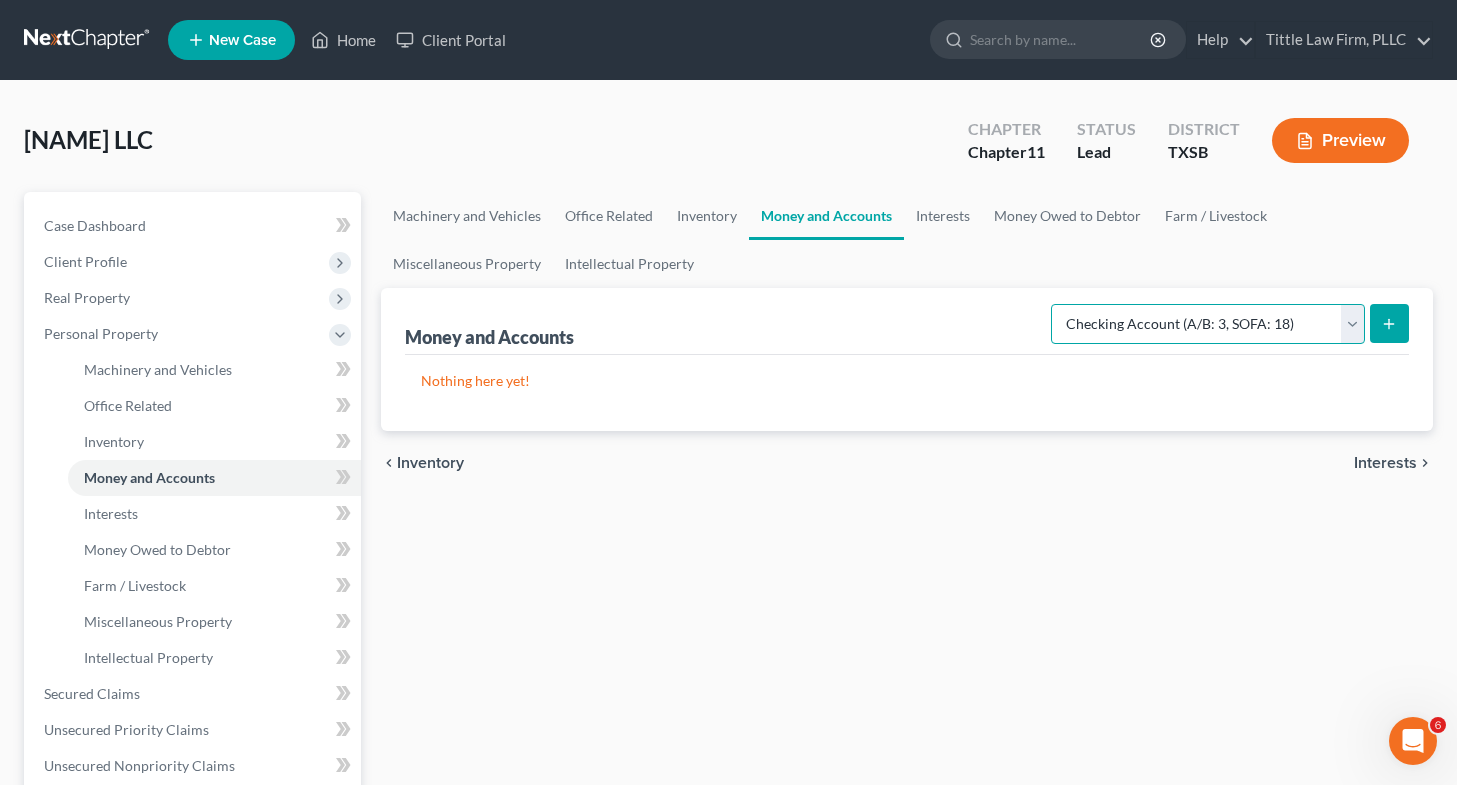 click on "Select Account Type Brokerage (A/B: 3, SOFA: 18) Cash on Hand (A/B: 2) Certificates of Deposit (A/B: 4, SOFA: 18) Checking Account (A/B: 3, SOFA: 18) Money Market (A/B: 3, SOFA: 18) Other Cash Equivalents (A/B: 4) Prepayments (A/B: 8) Safe Deposit Box (A/B: 4, SOFA: 18, 19) Savings Account (A/B: 3, SOFA: 18) Security Deposits or Prepayments (A/B: 7)" at bounding box center [1208, 324] 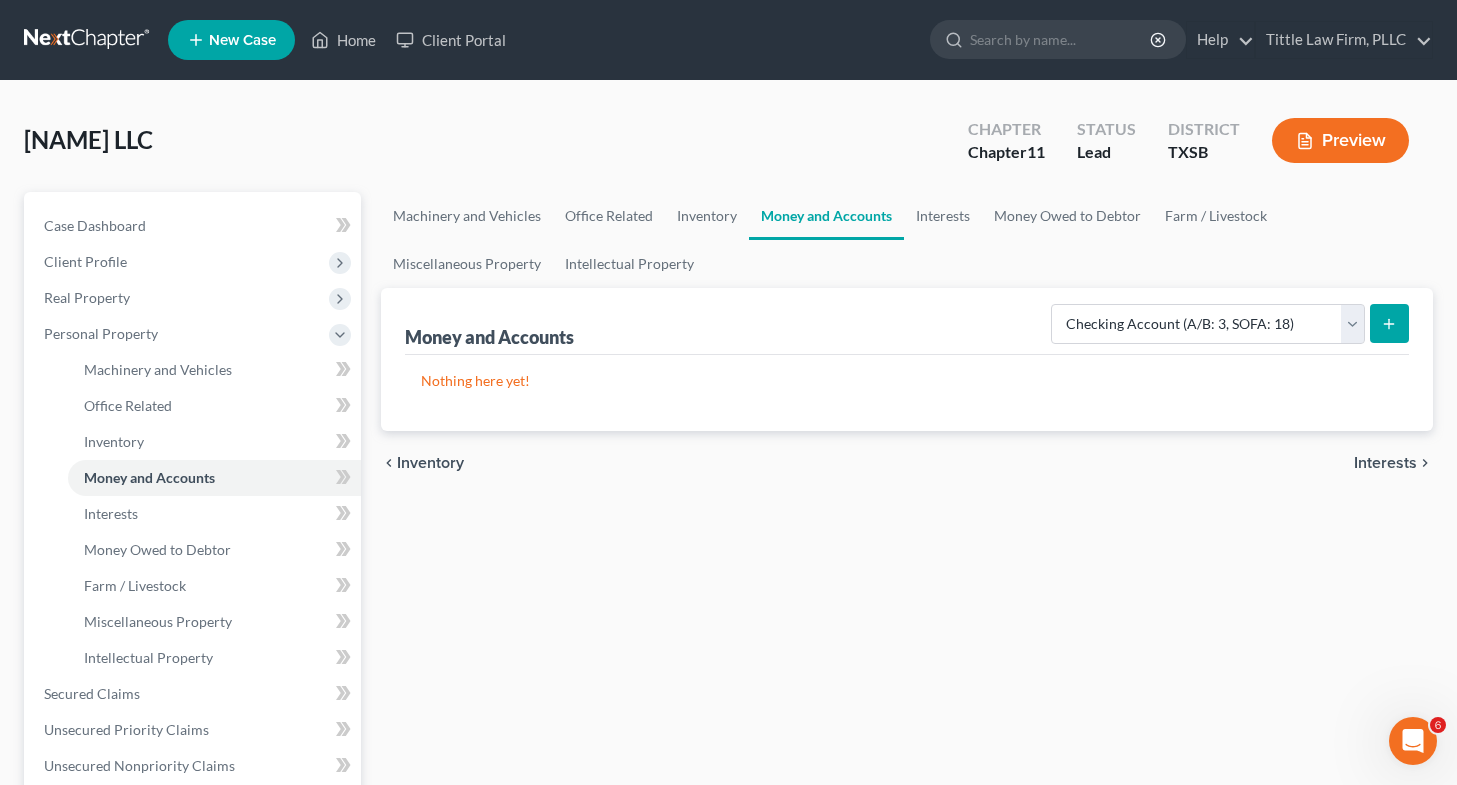 click 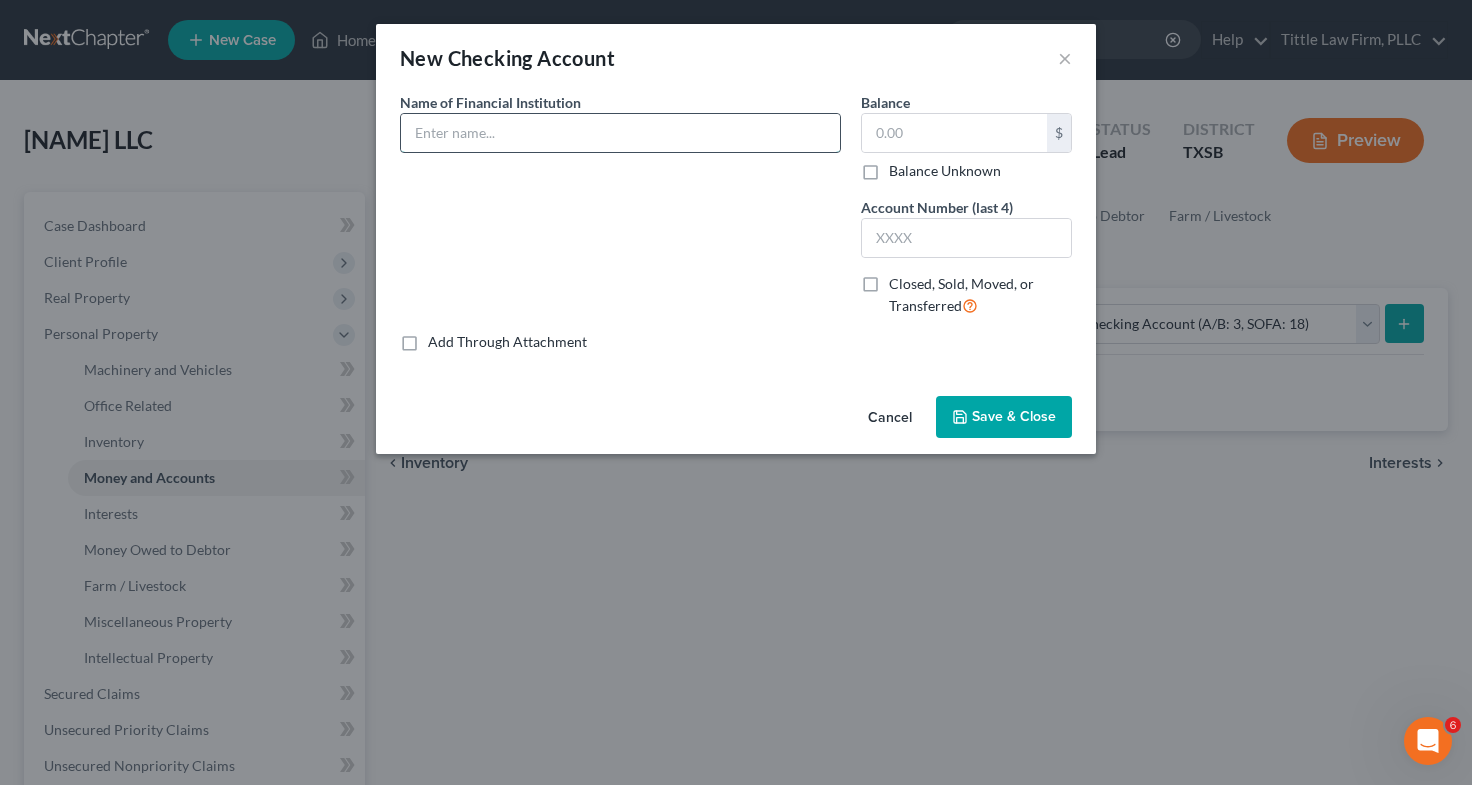 click at bounding box center [620, 133] 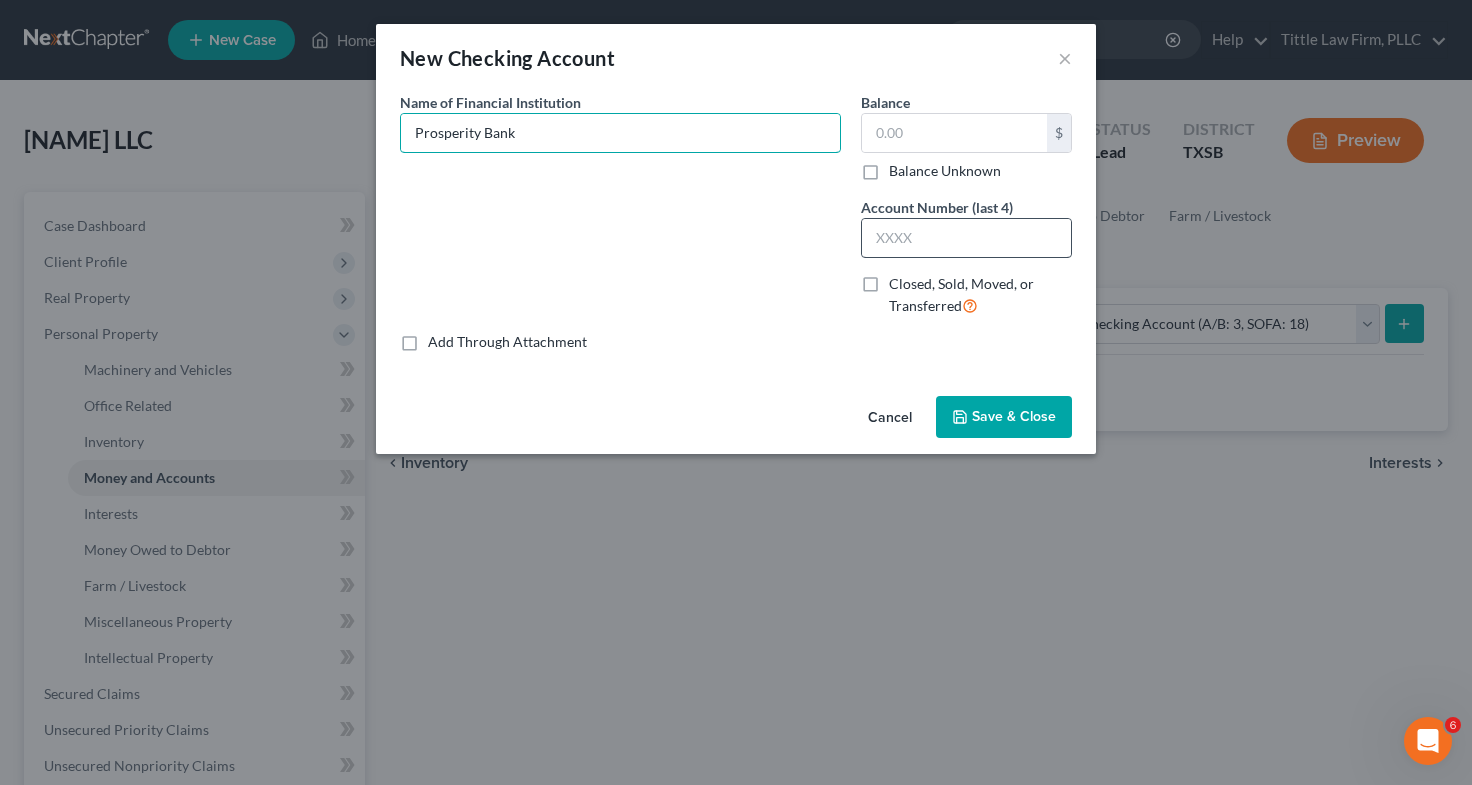 type on "Prosperity Bank" 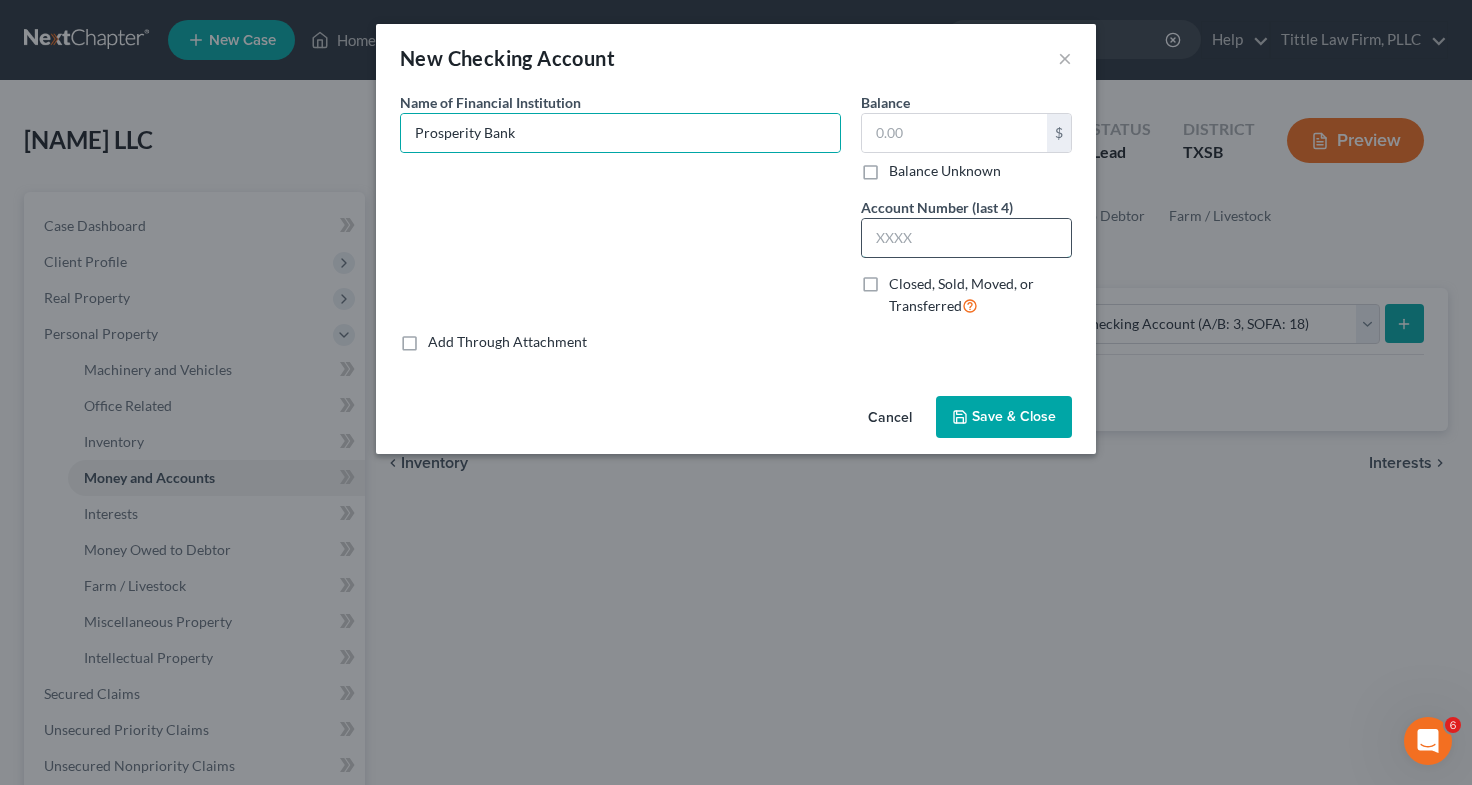 click at bounding box center [966, 238] 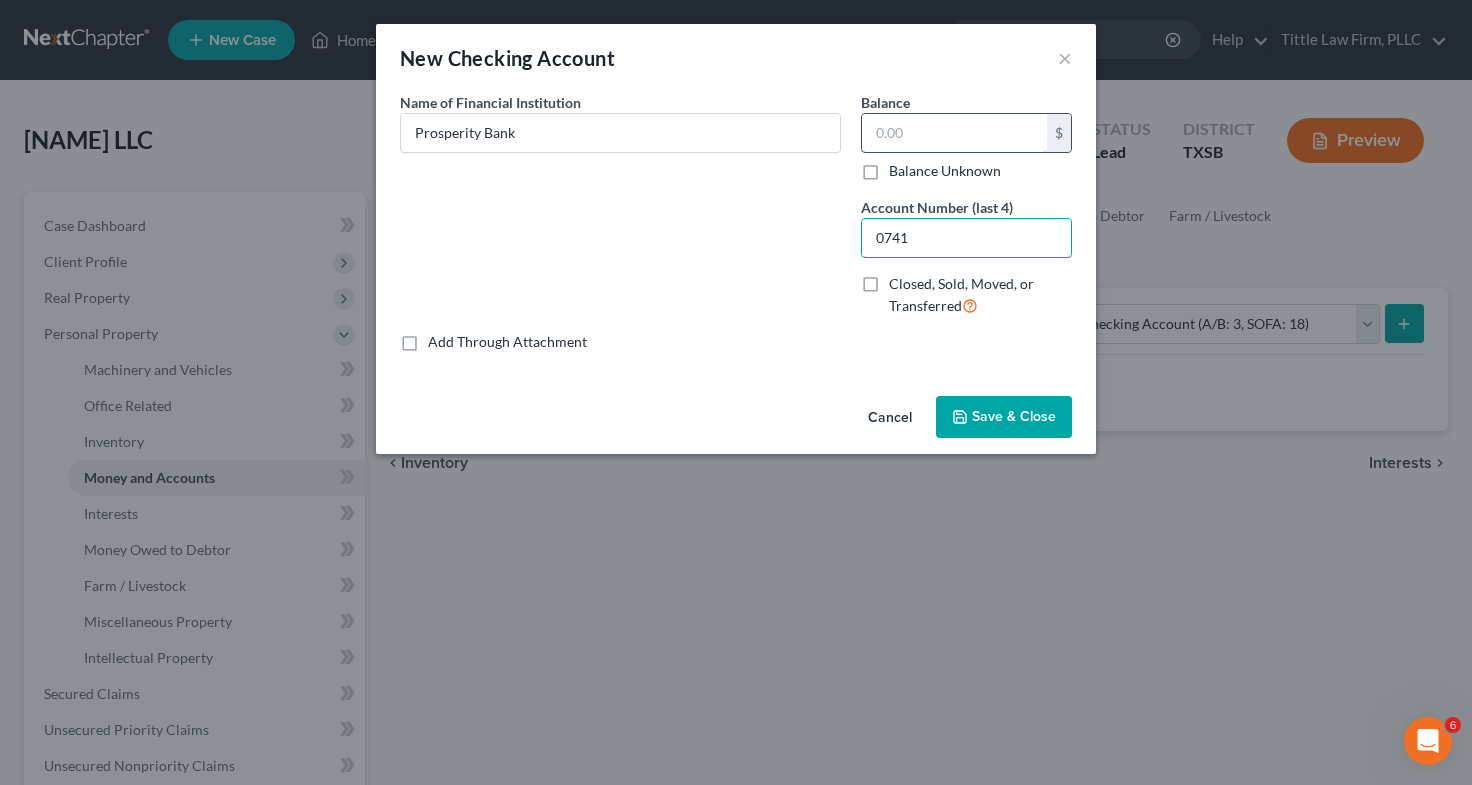 type on "0741" 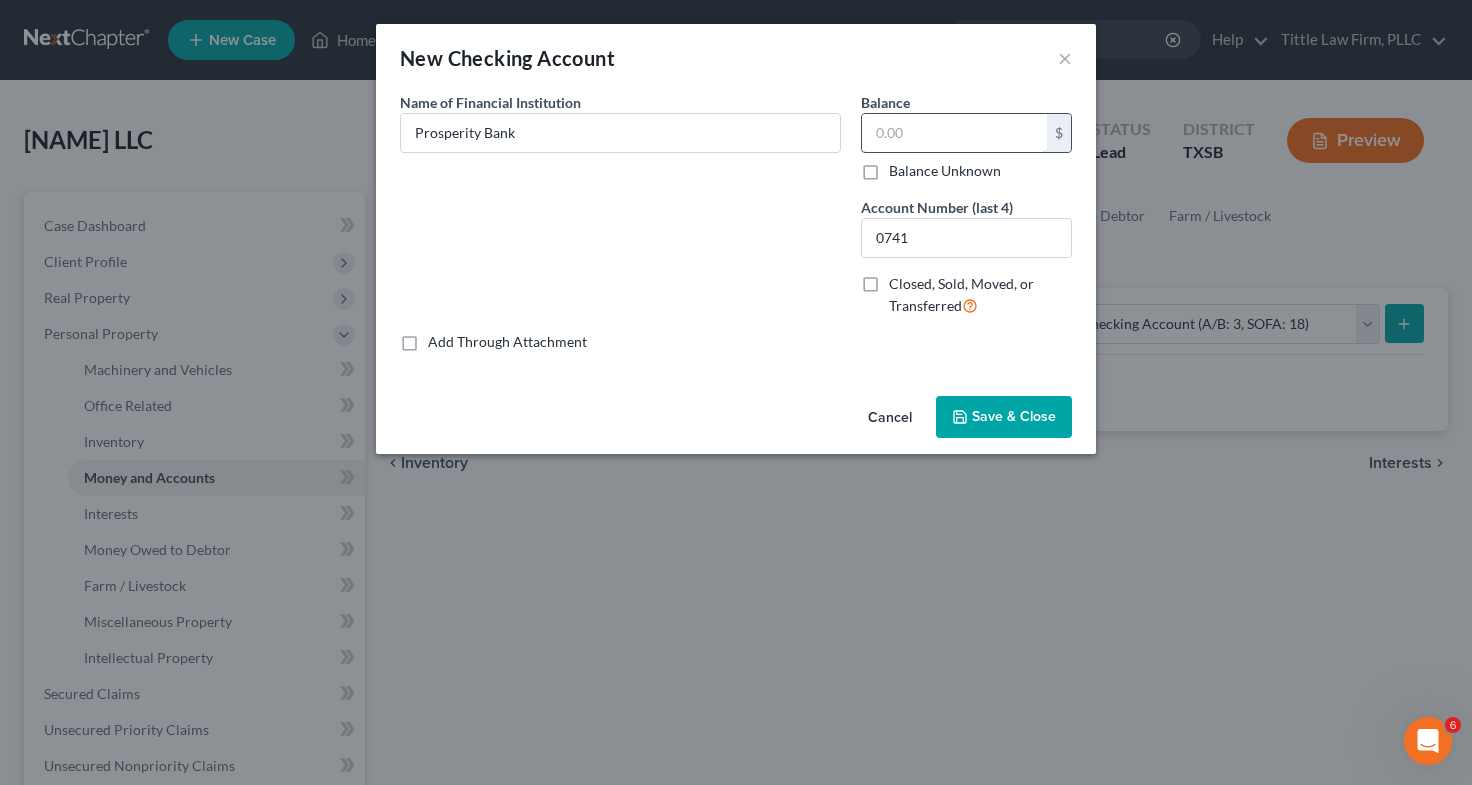 click at bounding box center (954, 133) 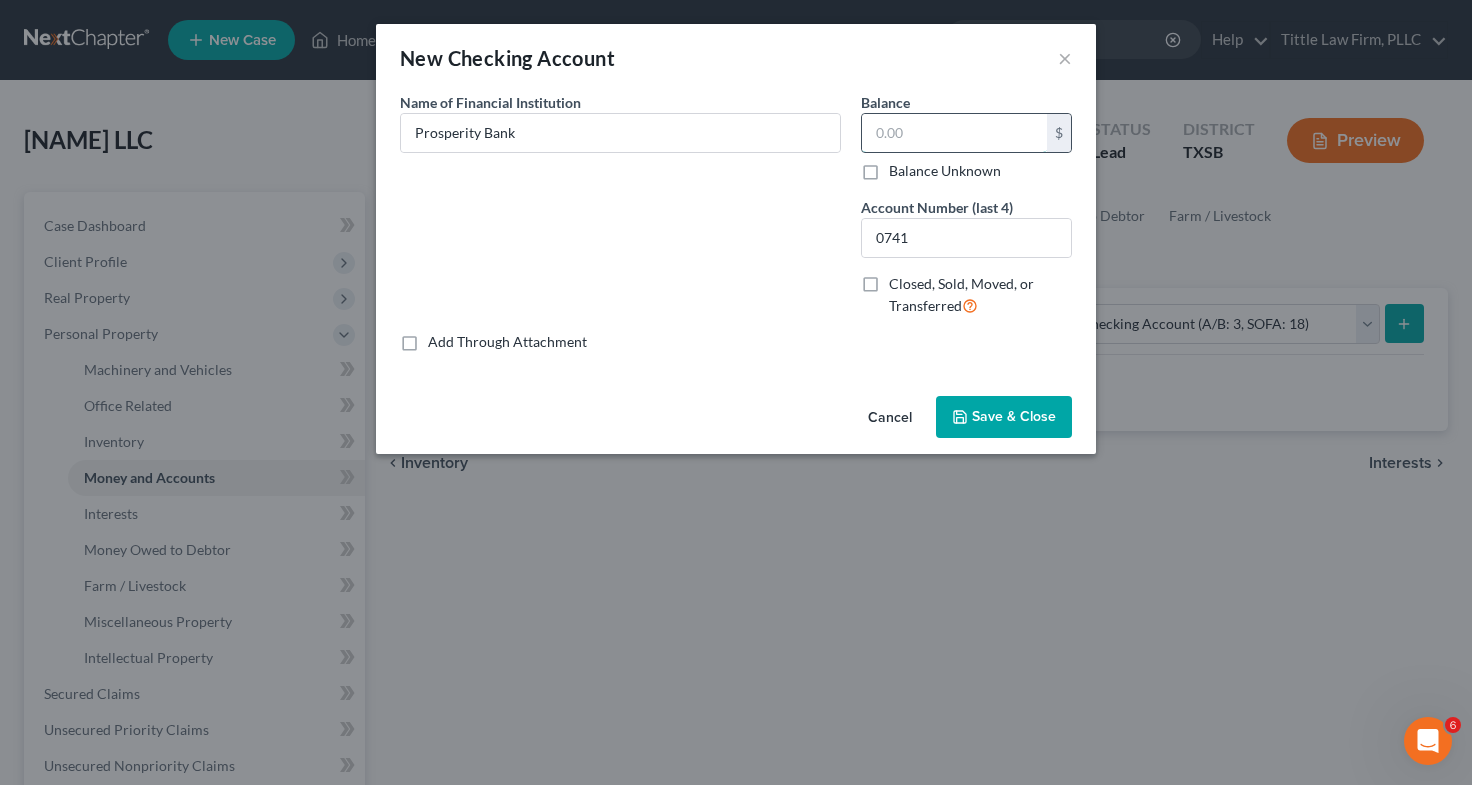 type on "9" 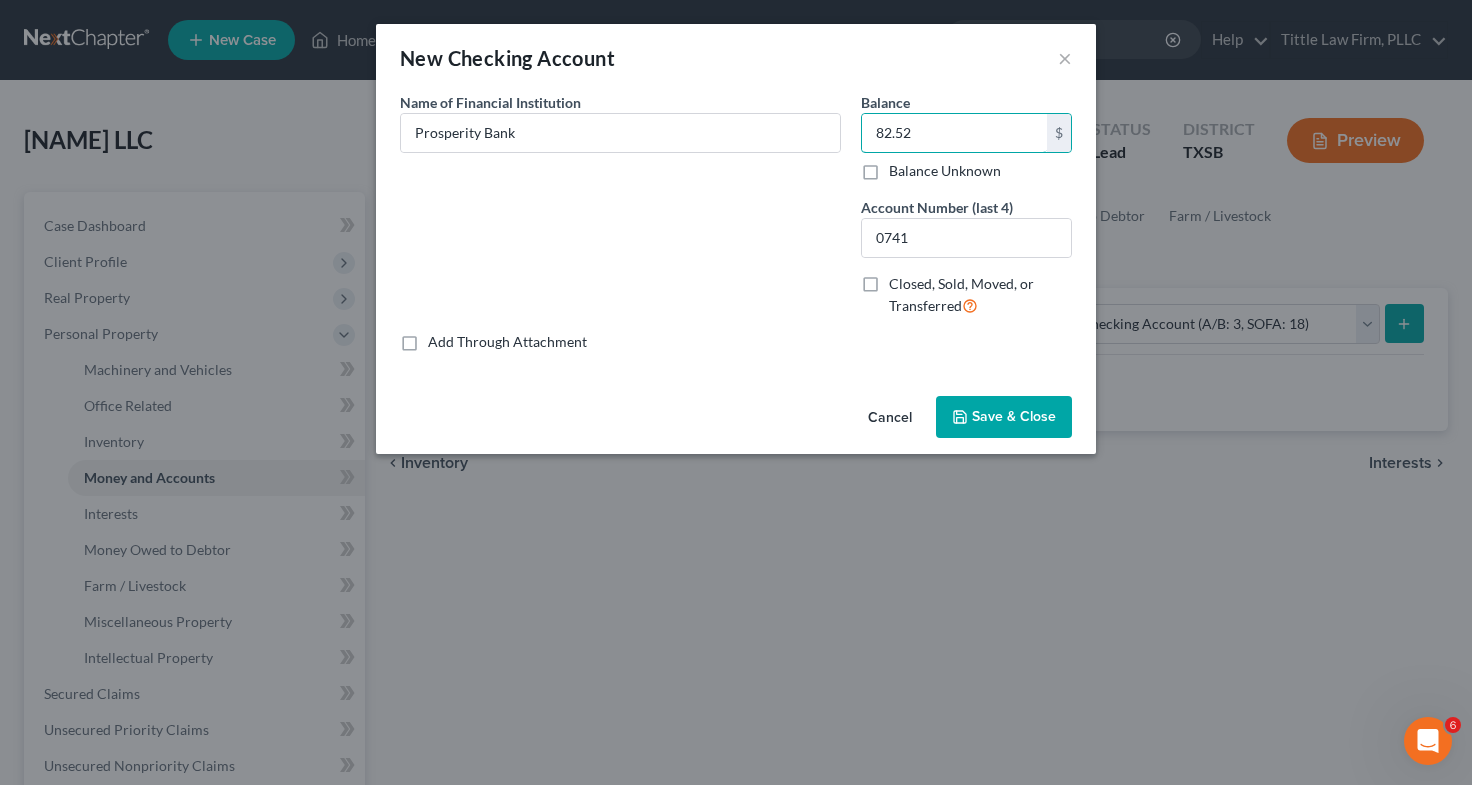 type on "82.52" 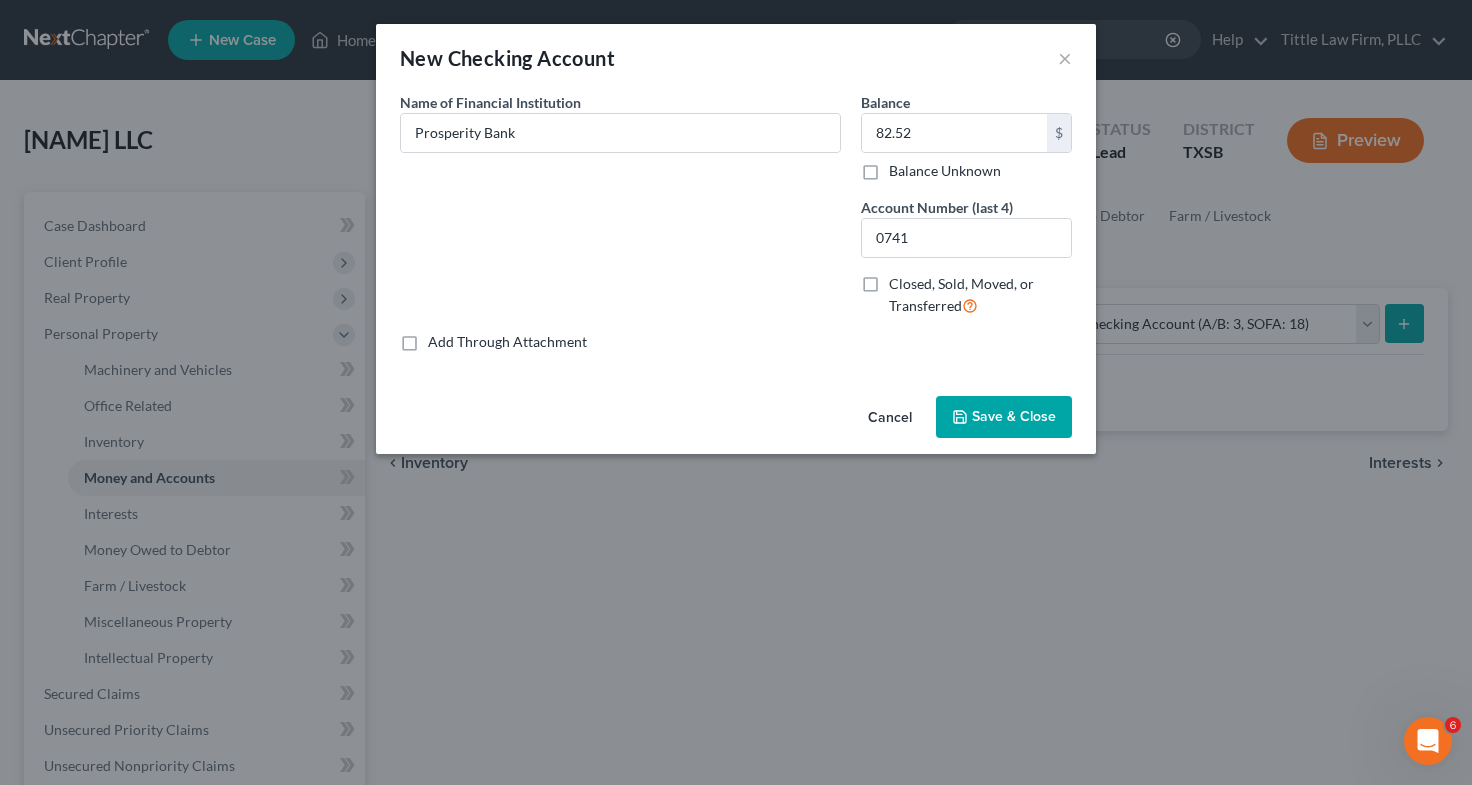 click on "Save & Close" at bounding box center (1004, 417) 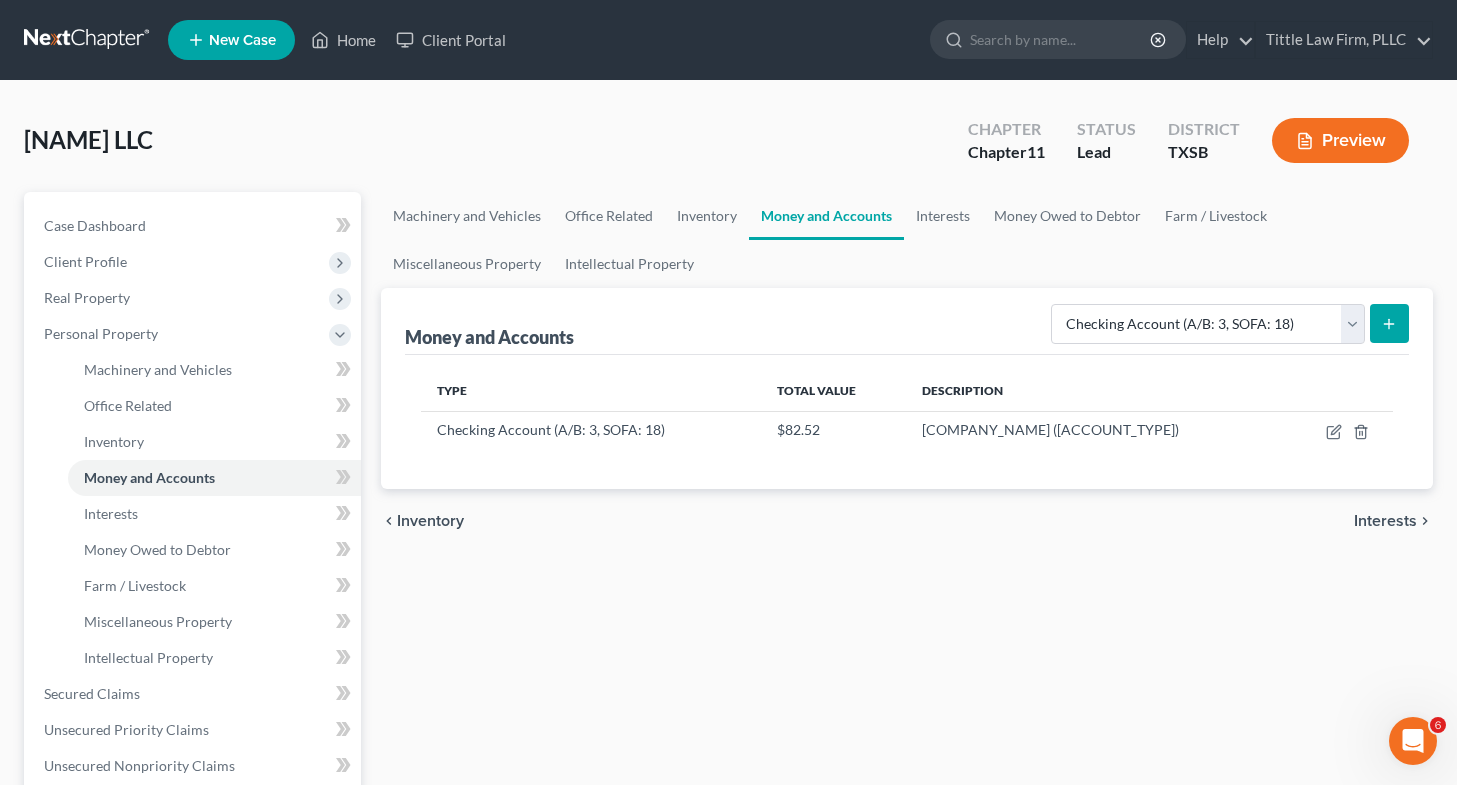 click on "[DESCRIPTION]
[DESCRIPTION]
[DESCRIPTION]
[DESCRIPTION]
[DESCRIPTION]
[DESCRIPTION]
[DESCRIPTION]
[DESCRIPTION]
[DESCRIPTION]" at bounding box center [907, 240] 